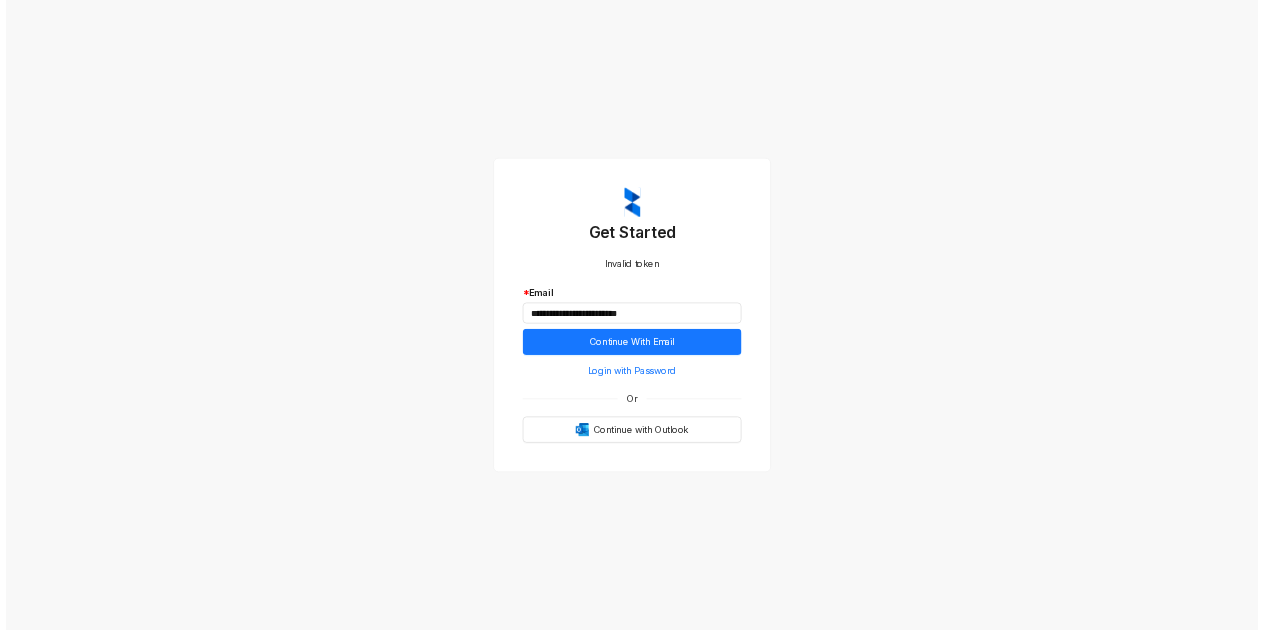 scroll, scrollTop: 0, scrollLeft: 0, axis: both 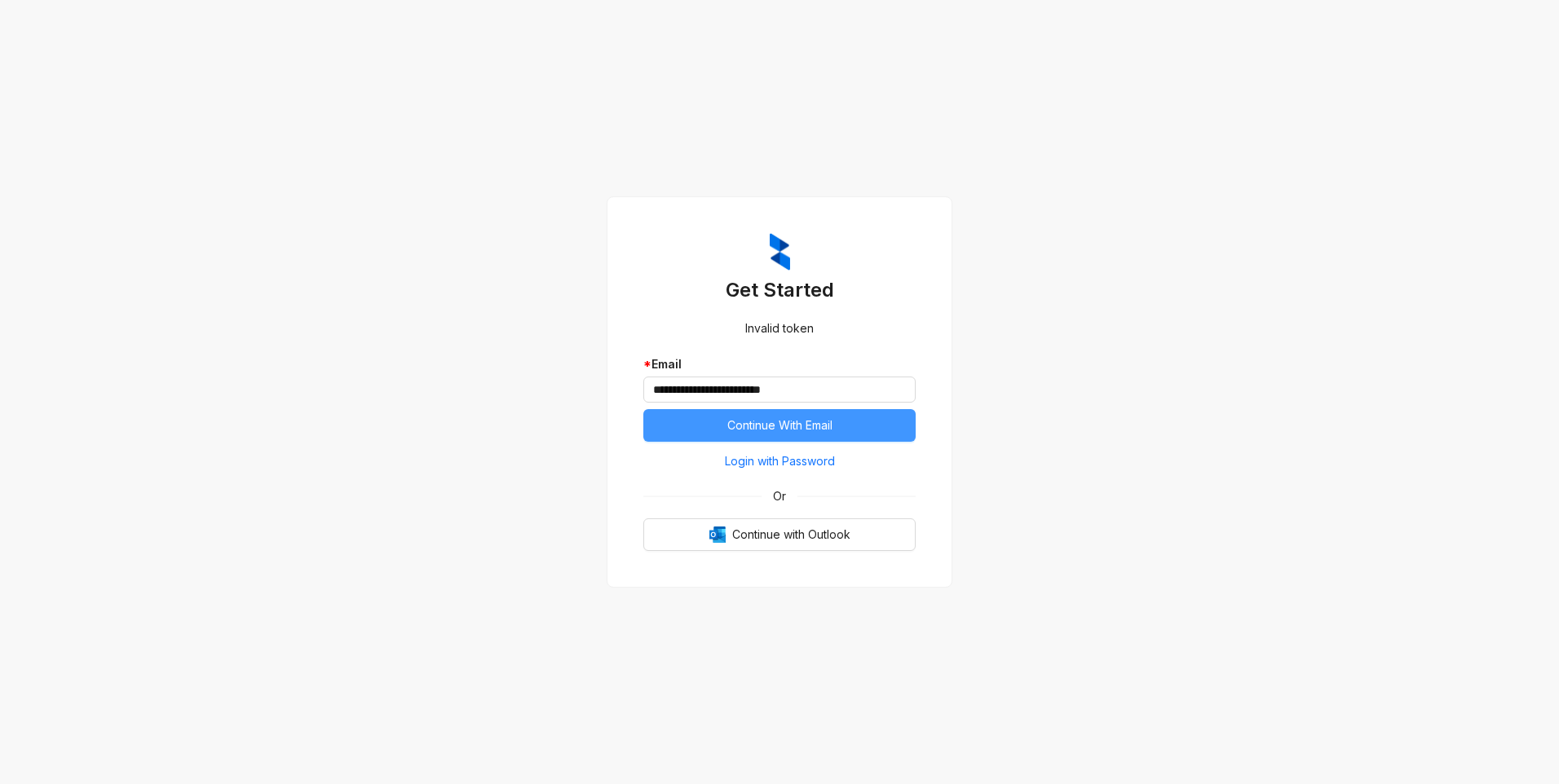 click on "Continue With Email" at bounding box center (780, 425) 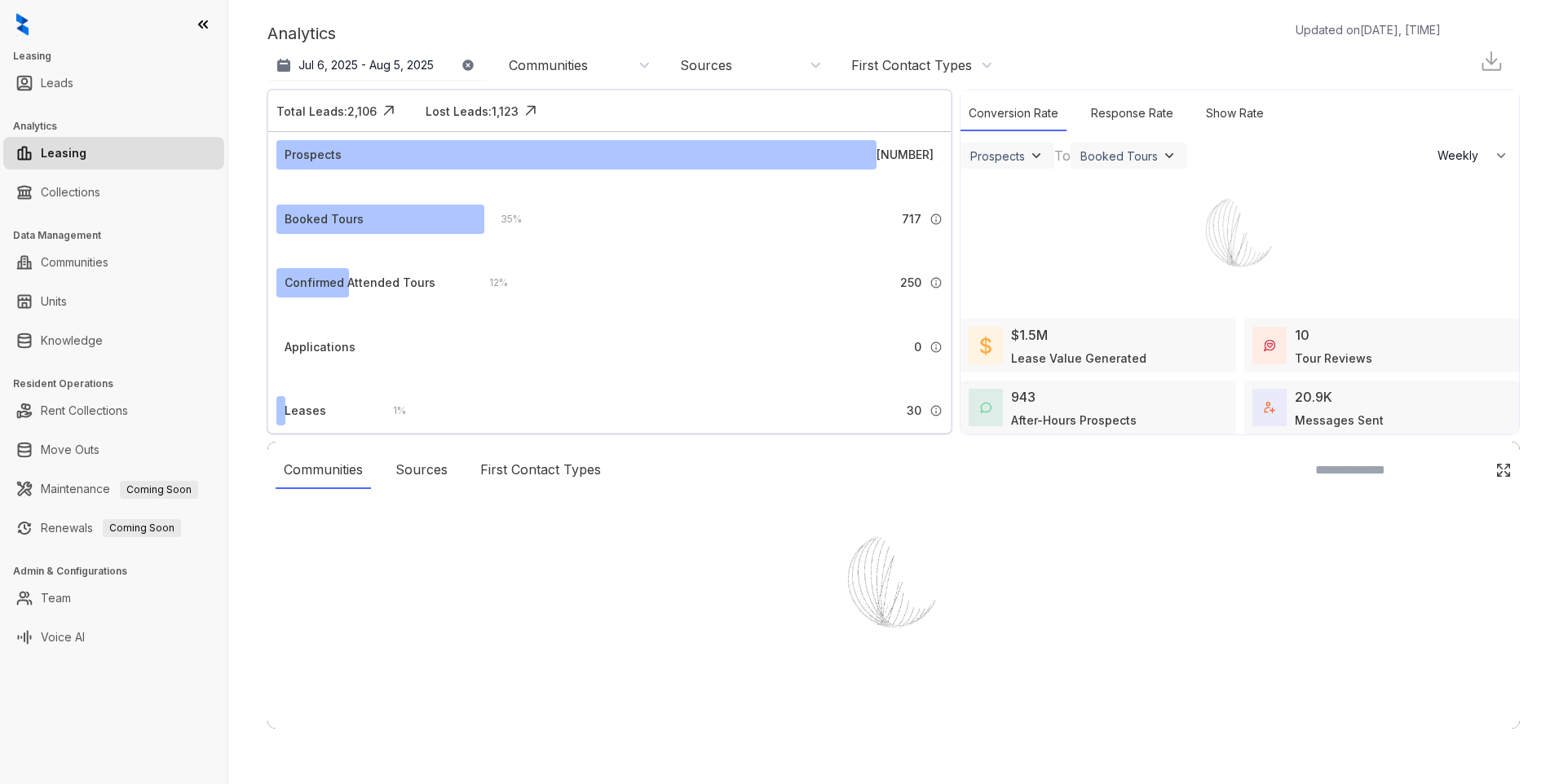 select on "******" 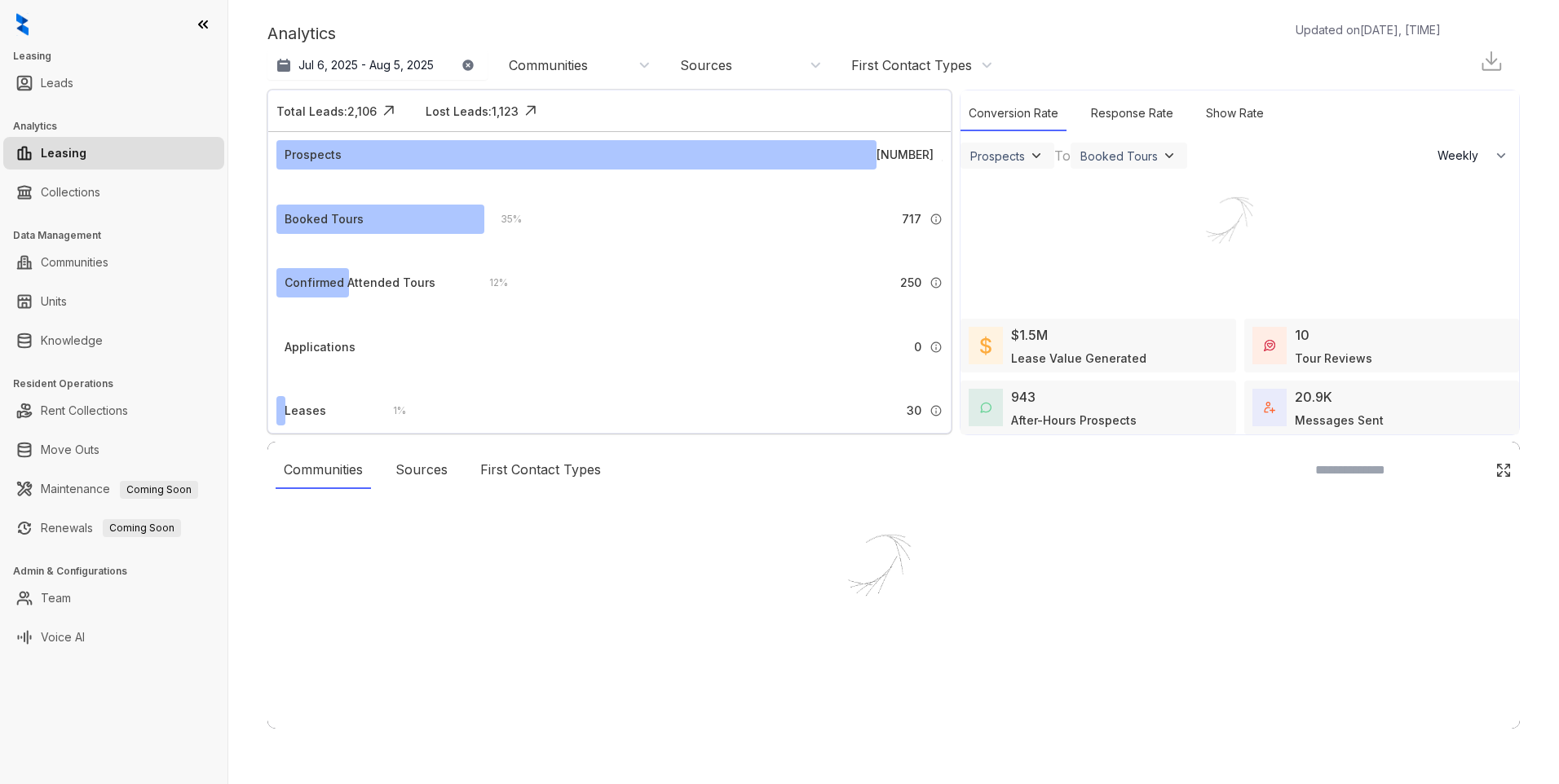 scroll, scrollTop: 0, scrollLeft: 0, axis: both 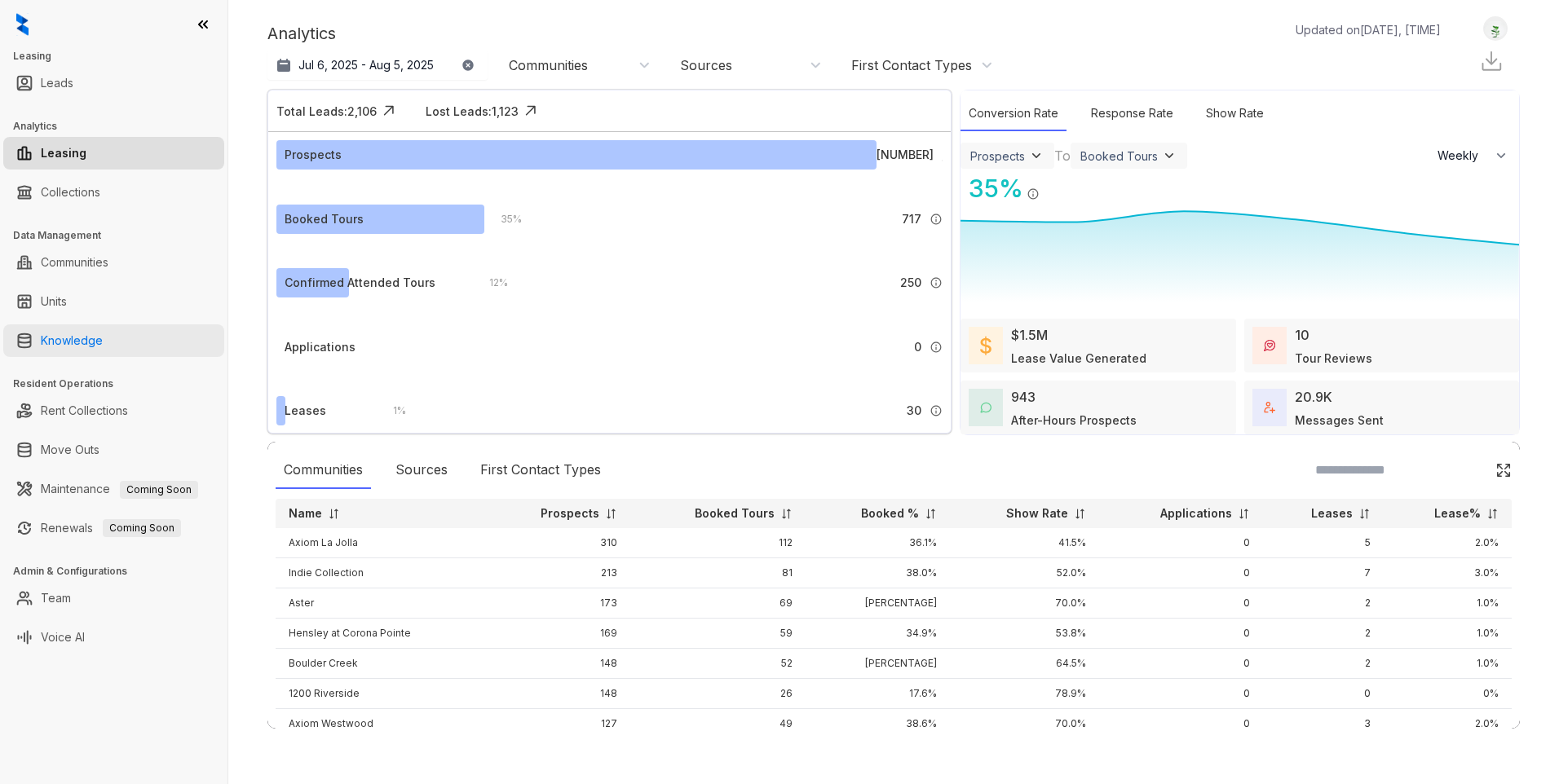 click on "Knowledge" at bounding box center [72, 341] 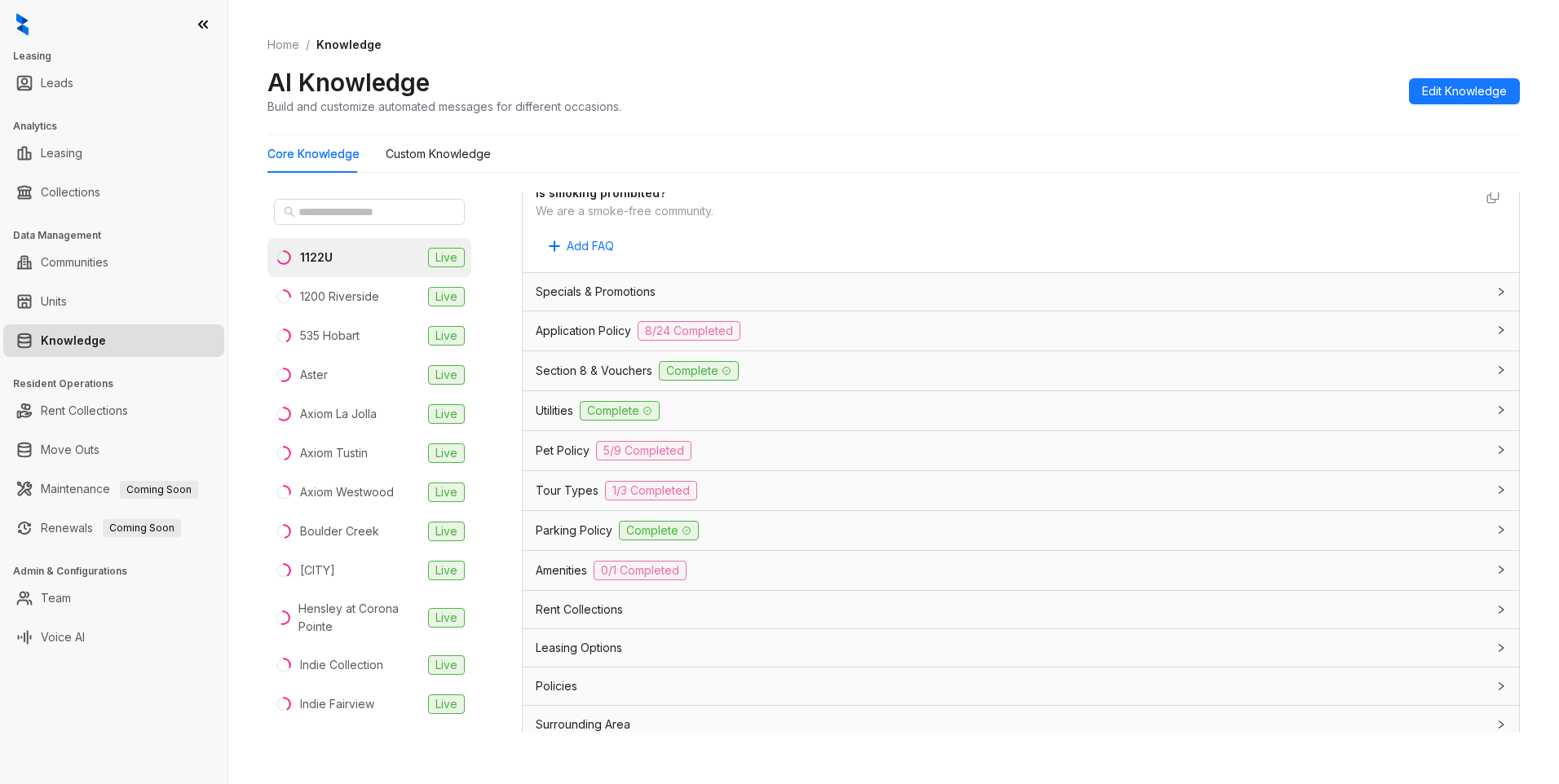 scroll, scrollTop: 940, scrollLeft: 0, axis: vertical 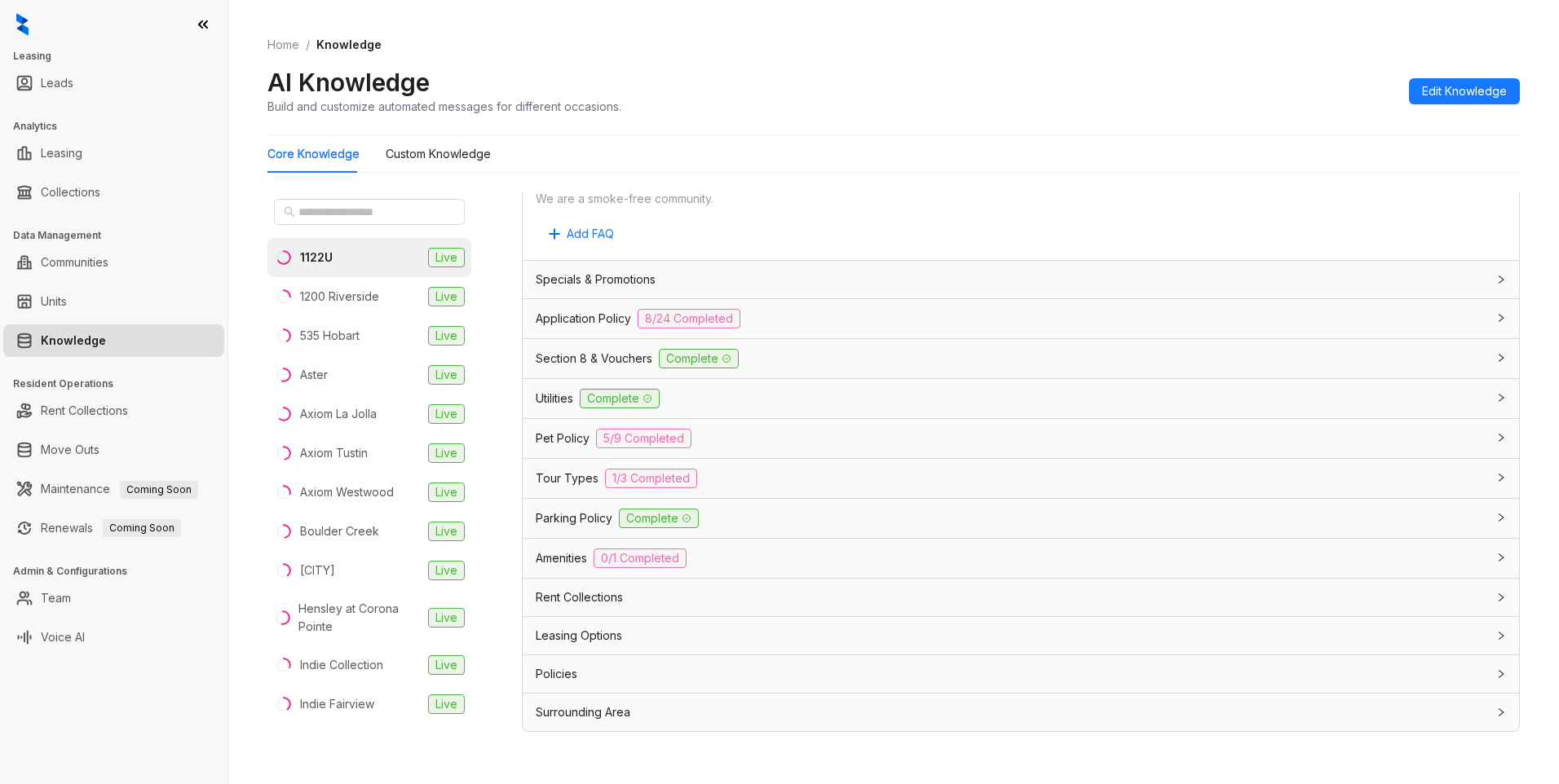click on "Amenities" at bounding box center [561, 558] 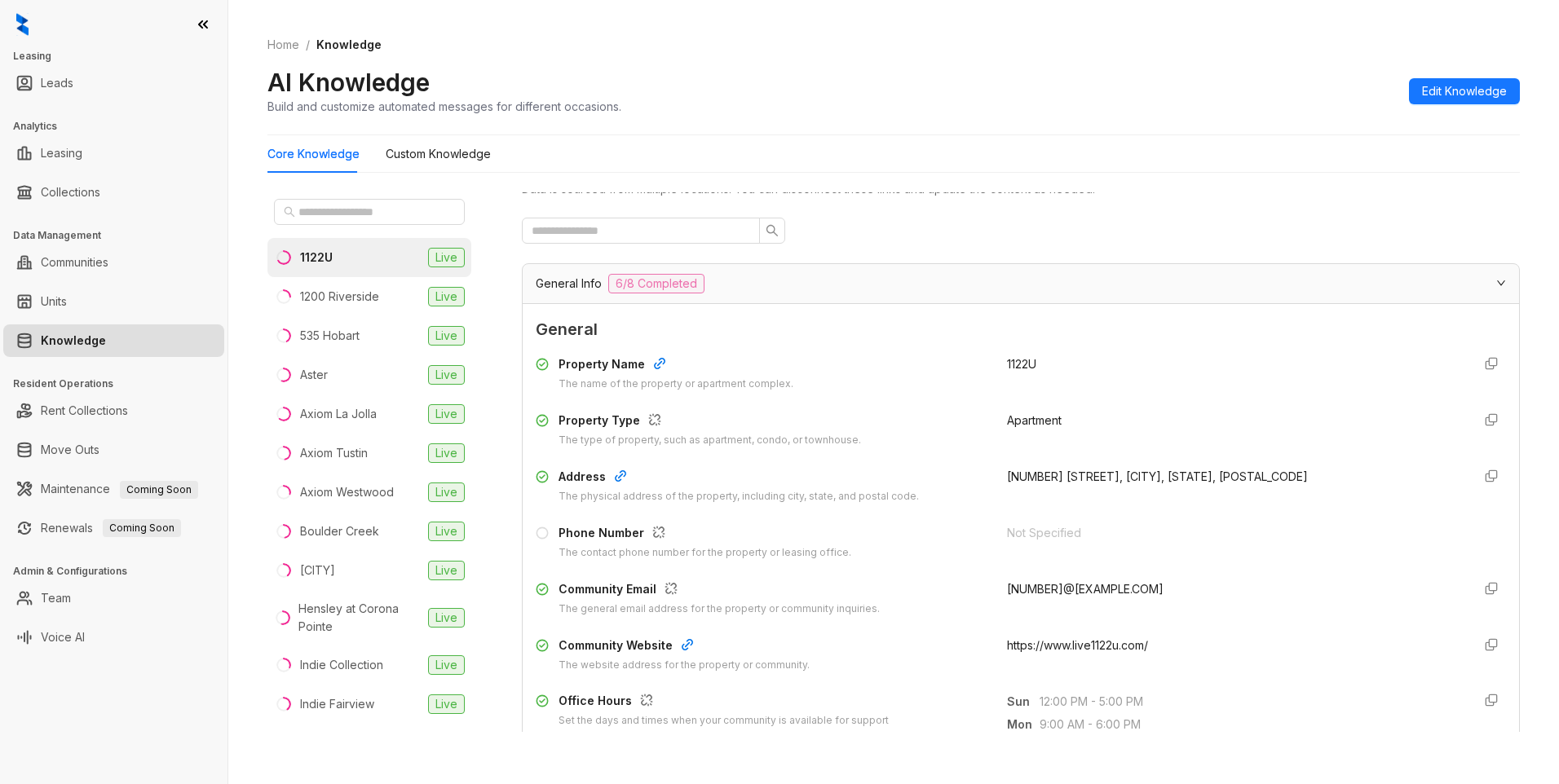 scroll, scrollTop: 0, scrollLeft: 0, axis: both 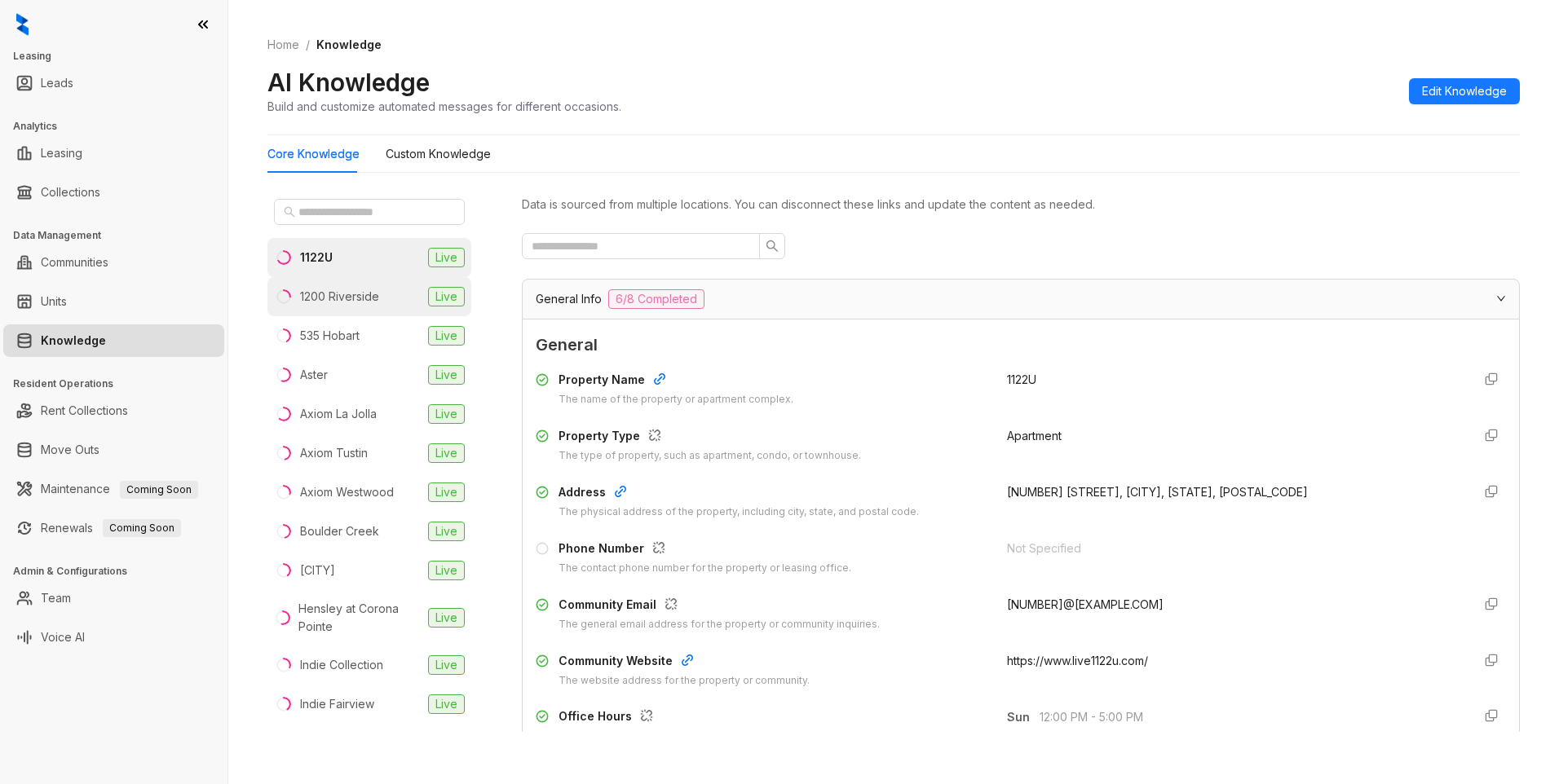click on "1200 Riverside" at bounding box center [339, 297] 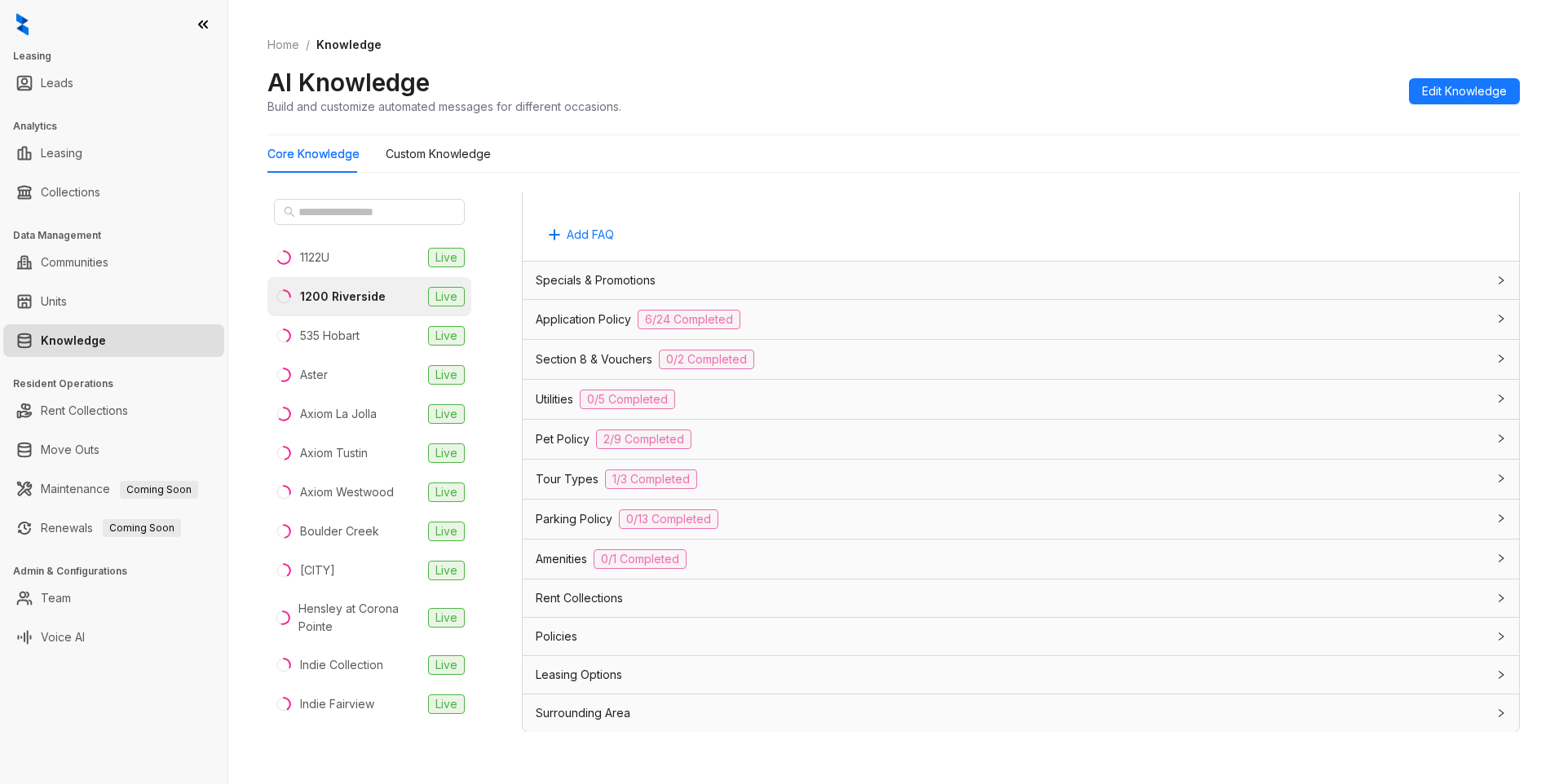 scroll, scrollTop: 991, scrollLeft: 0, axis: vertical 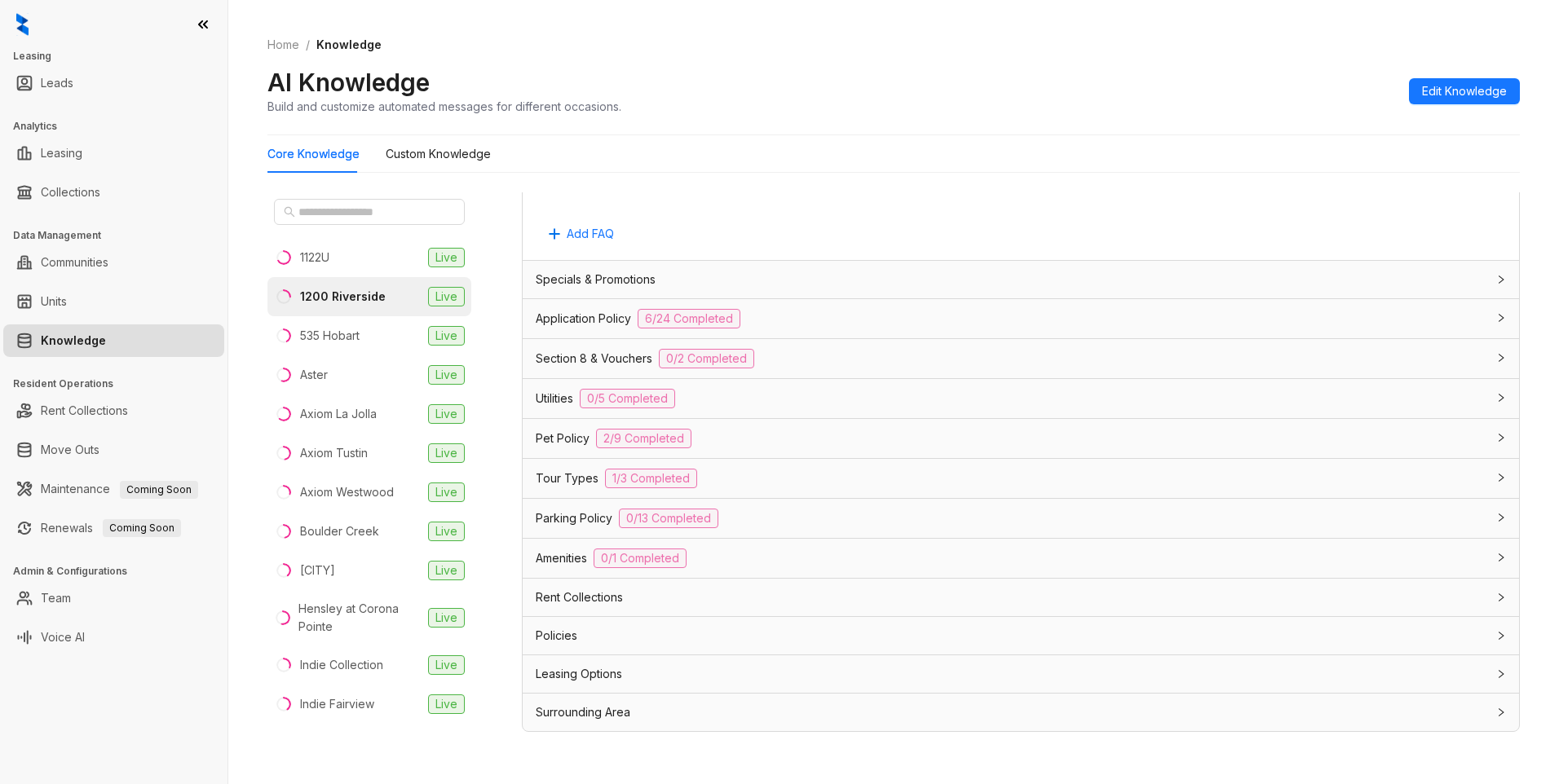 click on "Amenities" at bounding box center (561, 558) 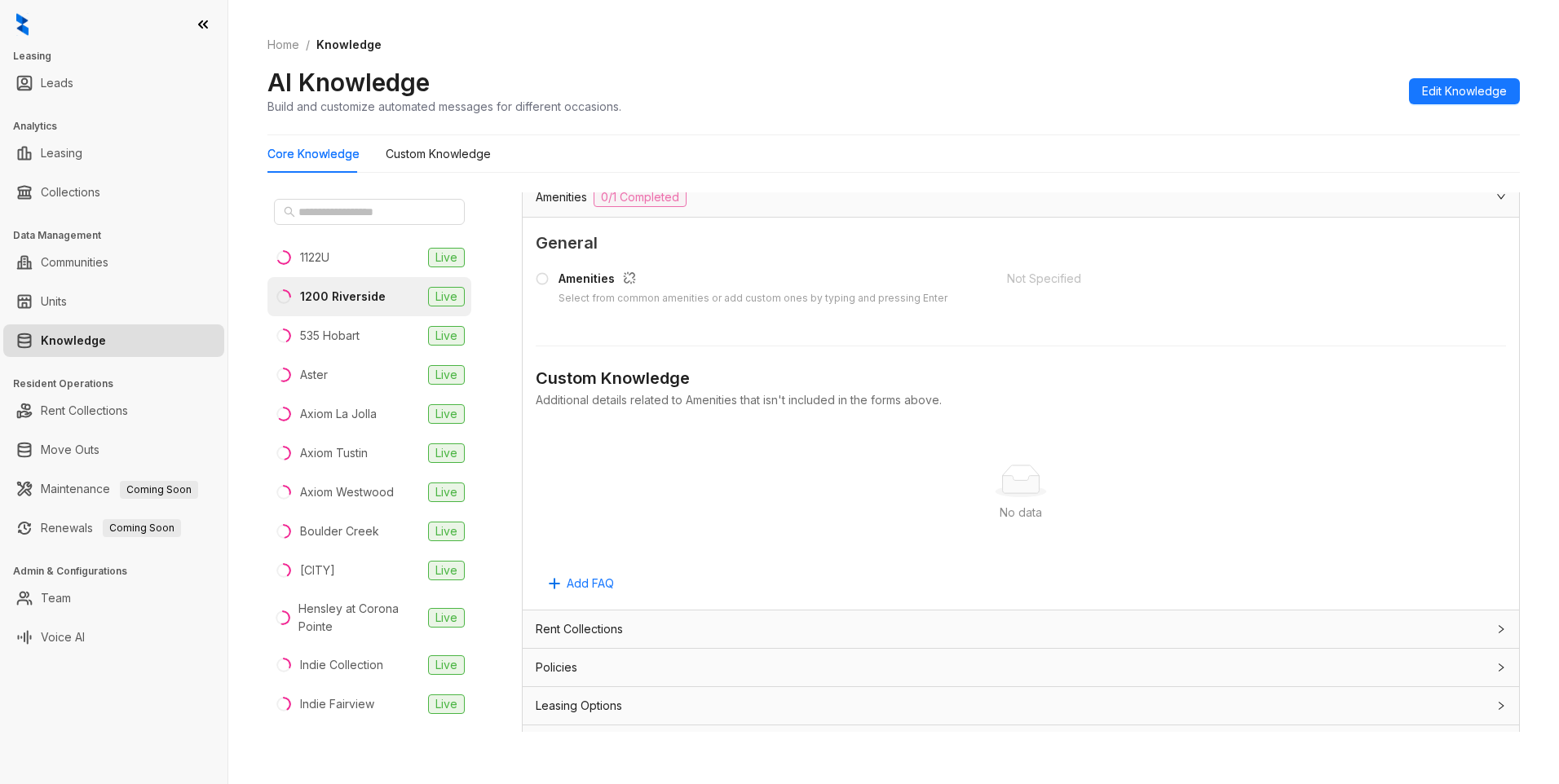 scroll, scrollTop: 1384, scrollLeft: 0, axis: vertical 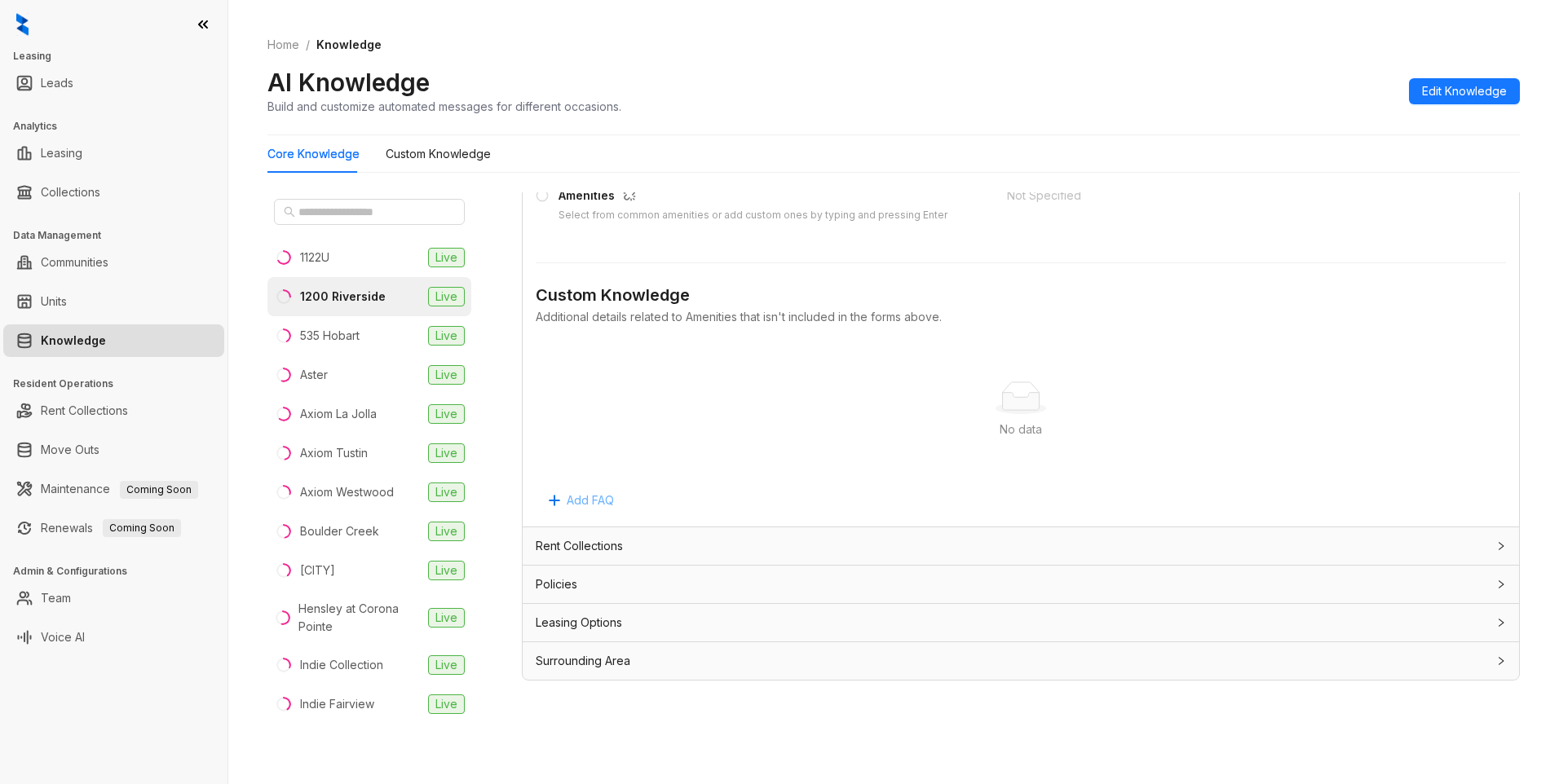 click on "Add FAQ" at bounding box center (590, 500) 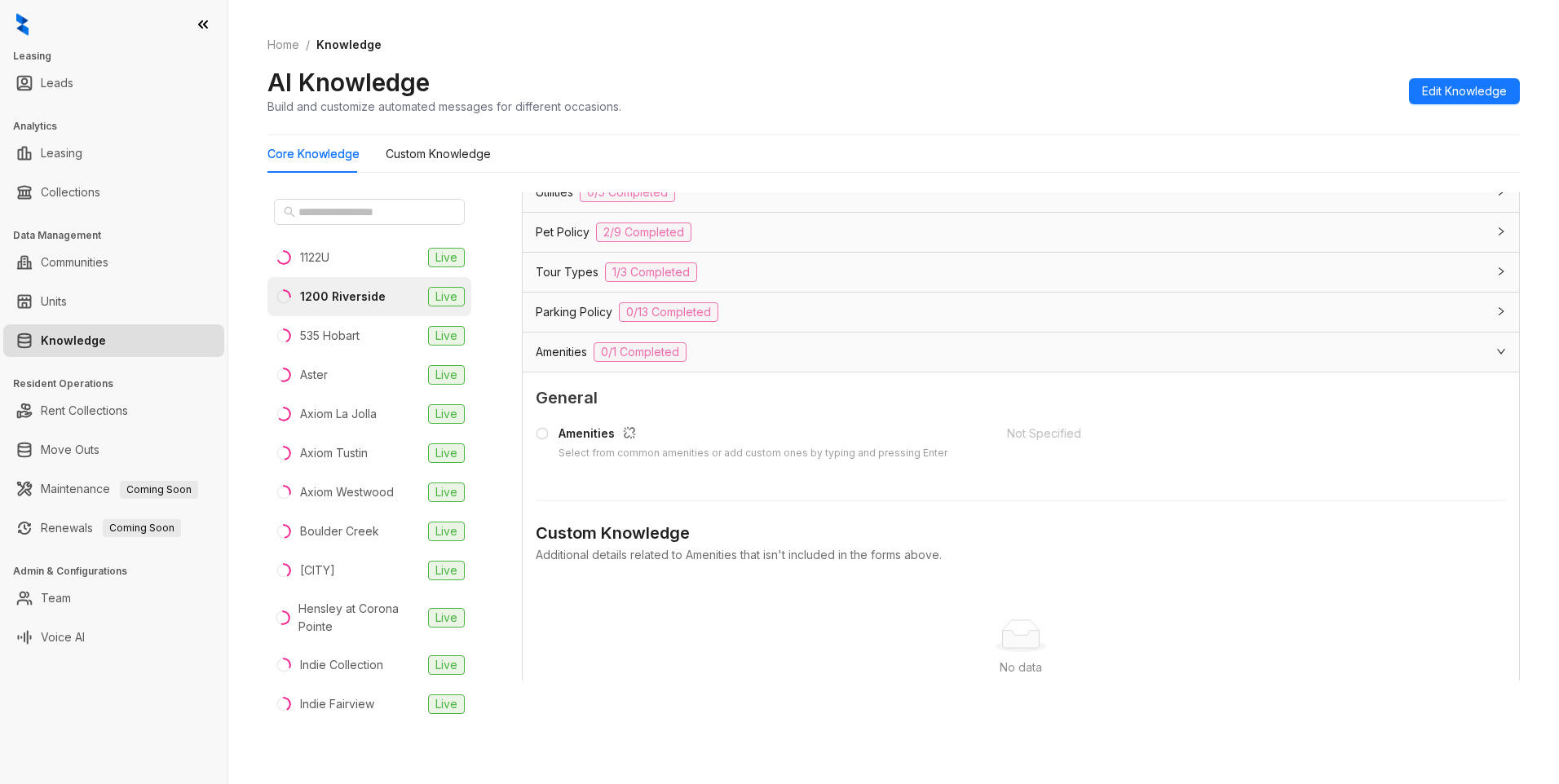 scroll, scrollTop: 1058, scrollLeft: 0, axis: vertical 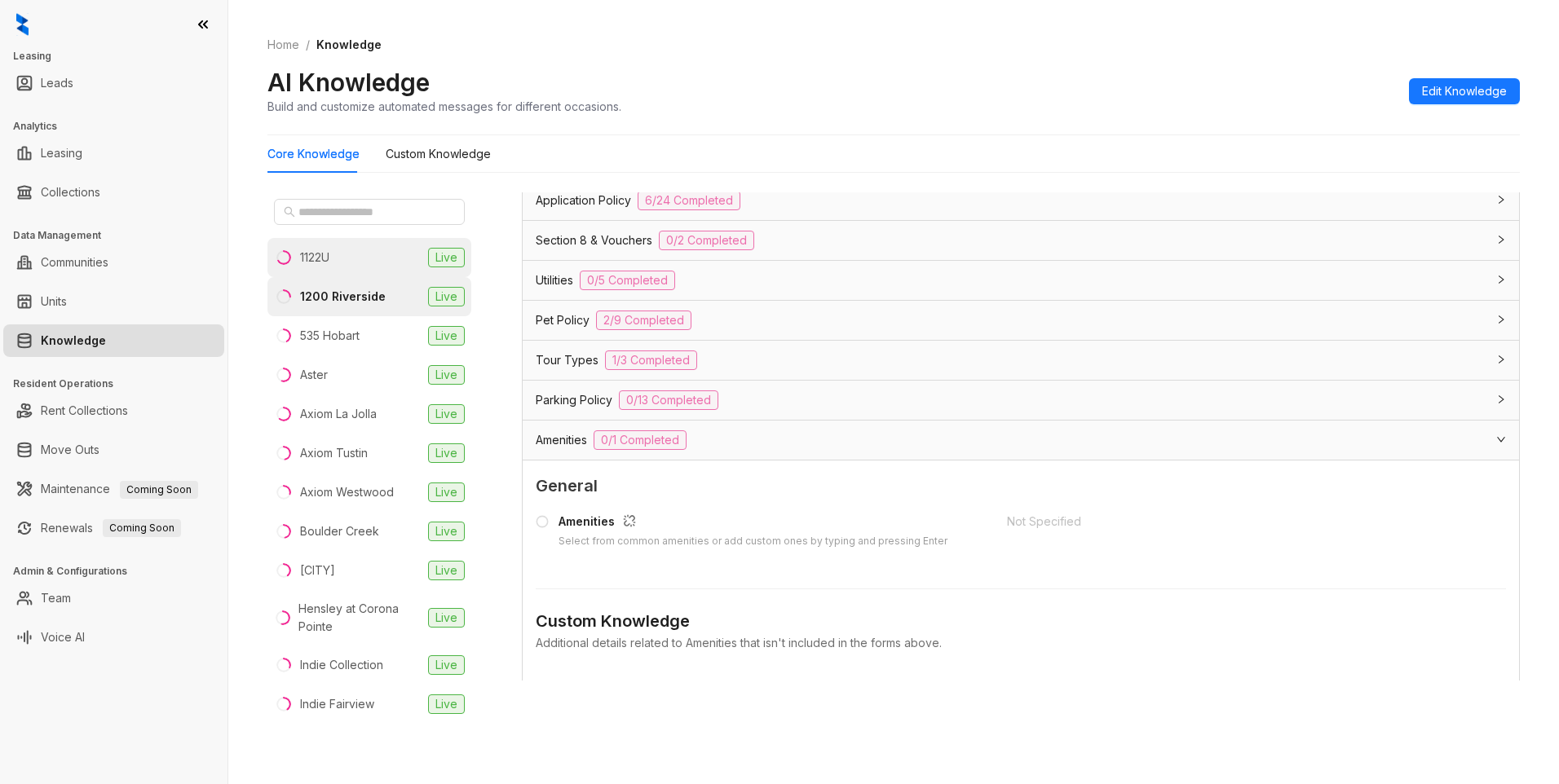 click on "1122U Live" at bounding box center (369, 258) 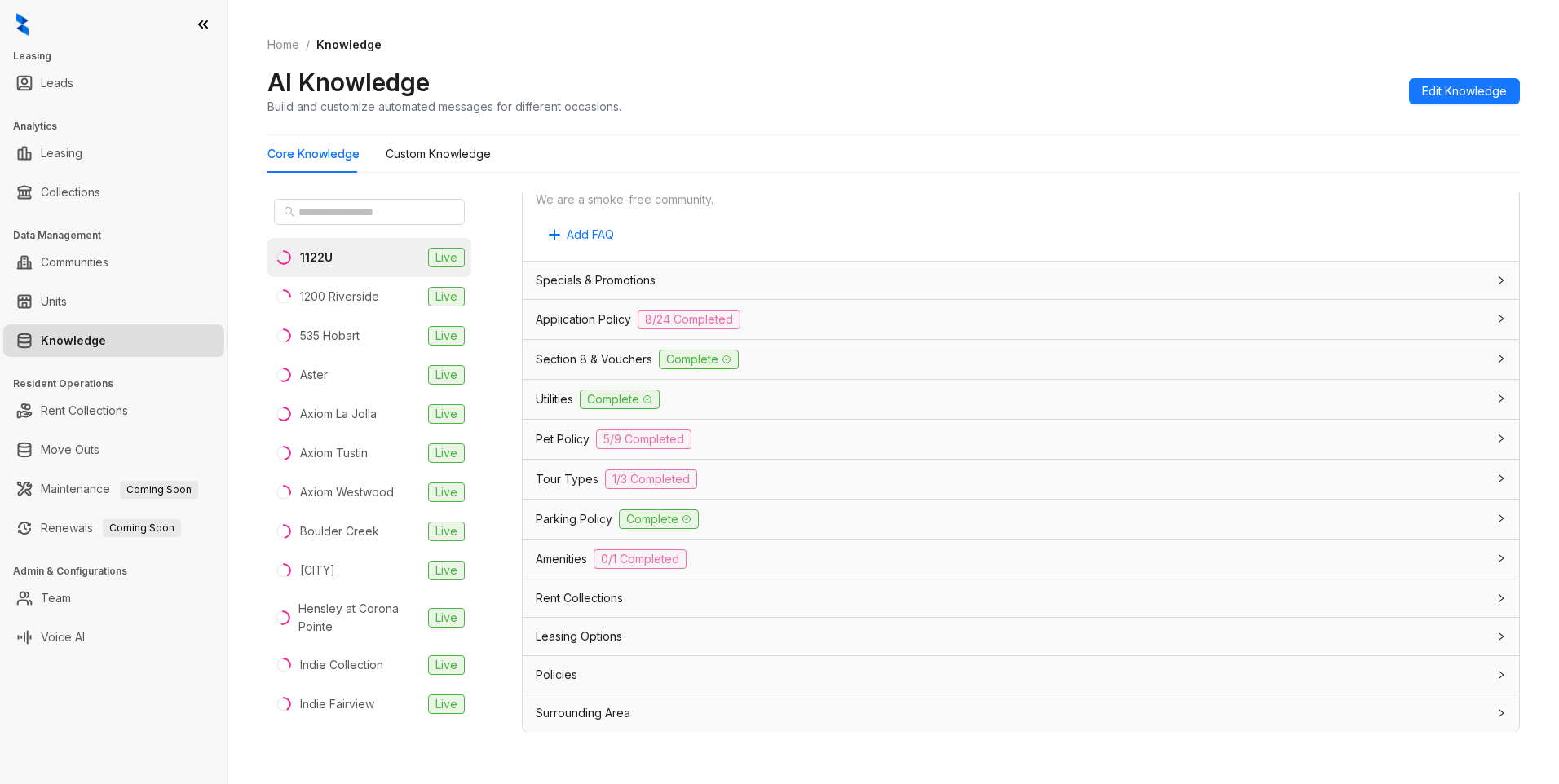 scroll, scrollTop: 940, scrollLeft: 0, axis: vertical 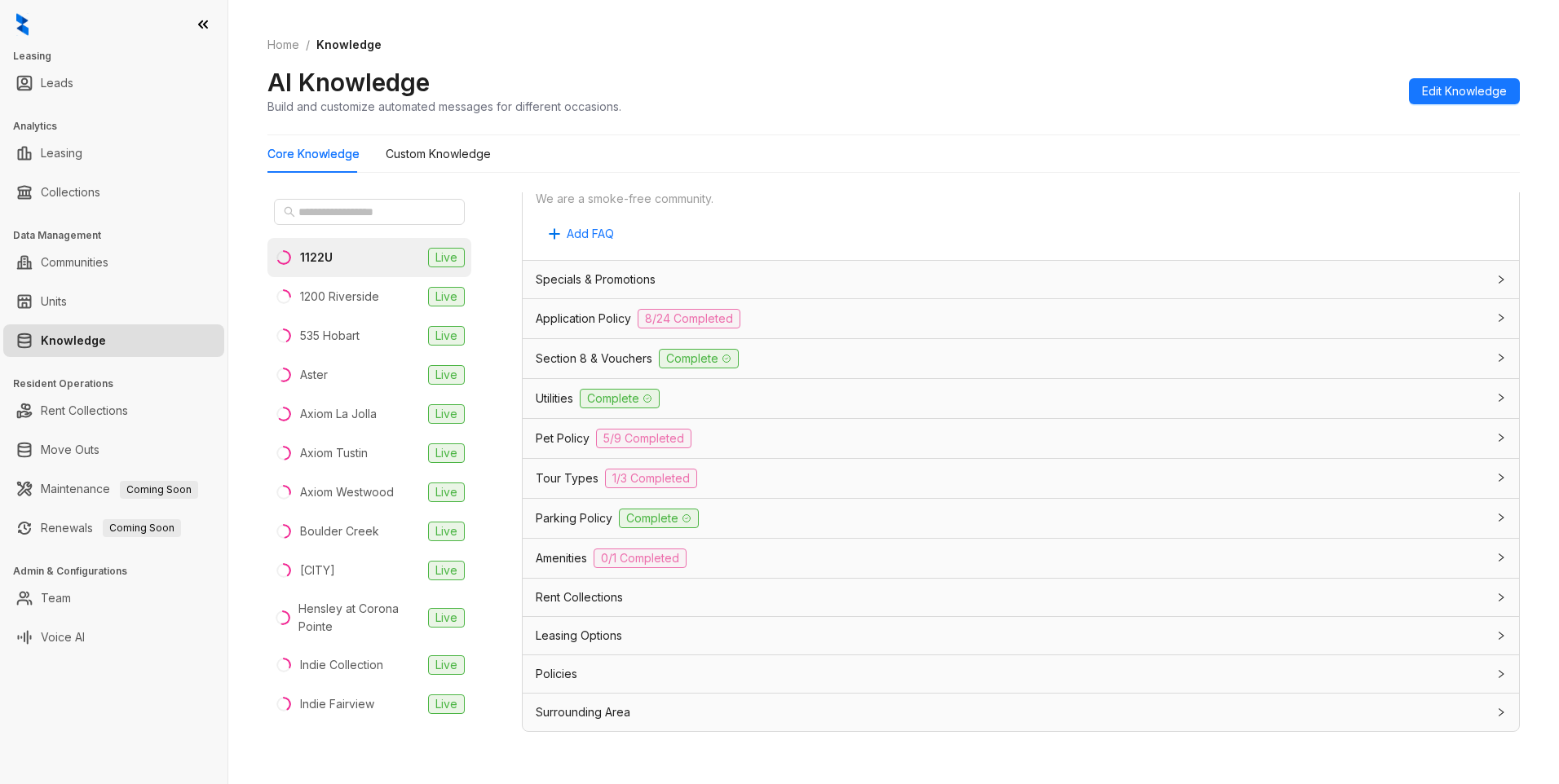 click on "Amenities" at bounding box center [561, 558] 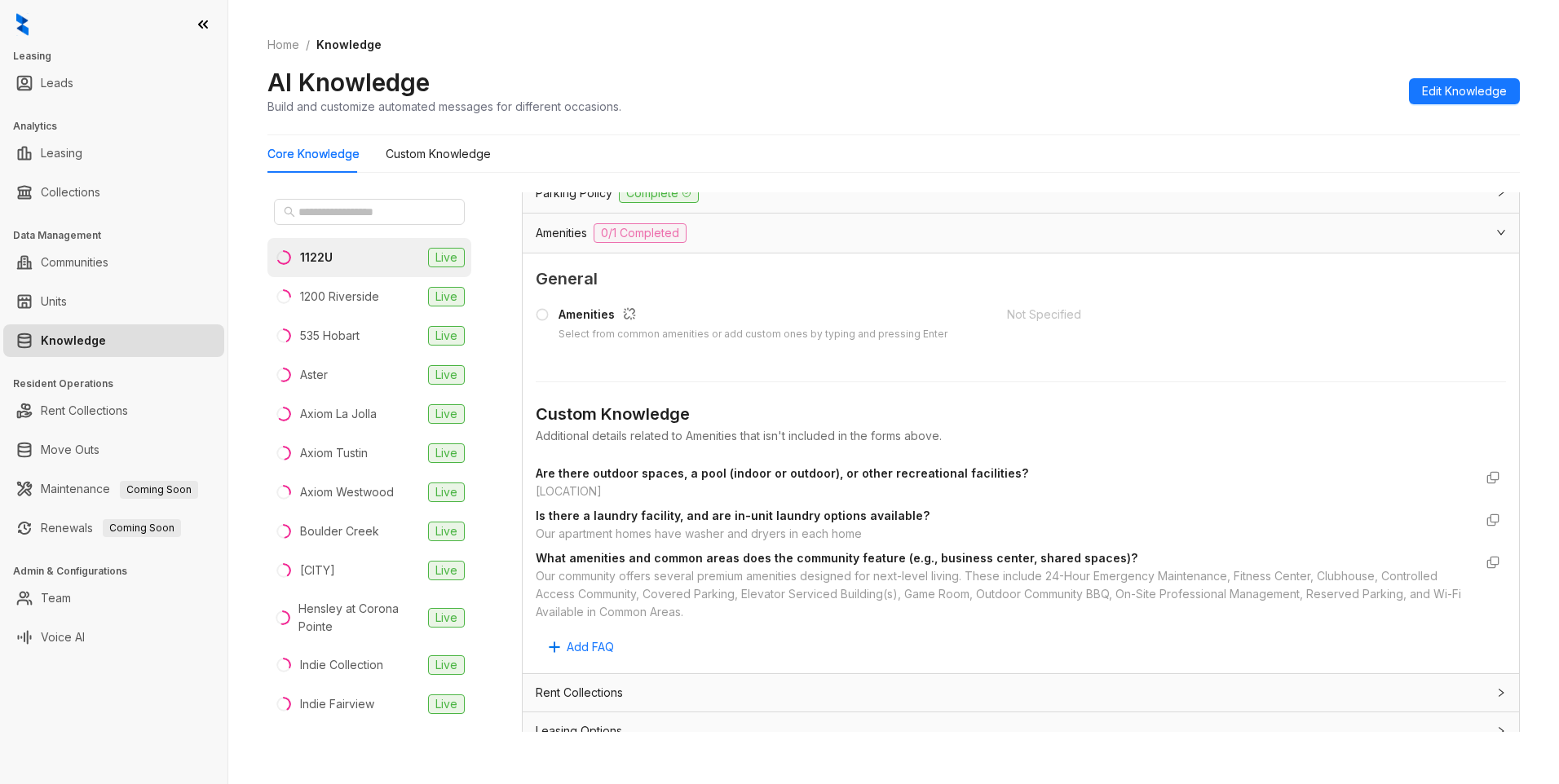 scroll, scrollTop: 1266, scrollLeft: 0, axis: vertical 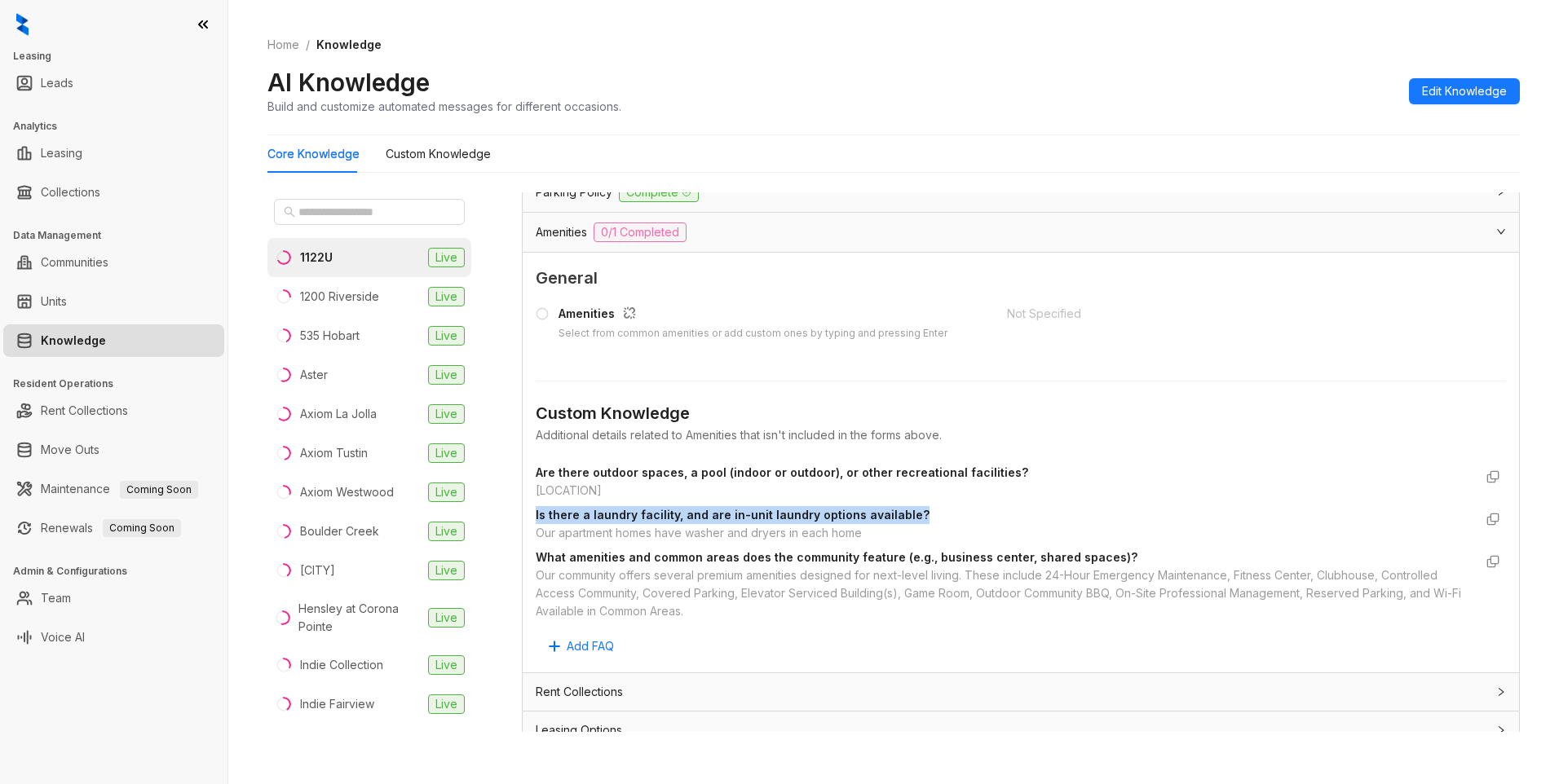 drag, startPoint x: 536, startPoint y: 514, endPoint x: 920, endPoint y: 515, distance: 384.0013 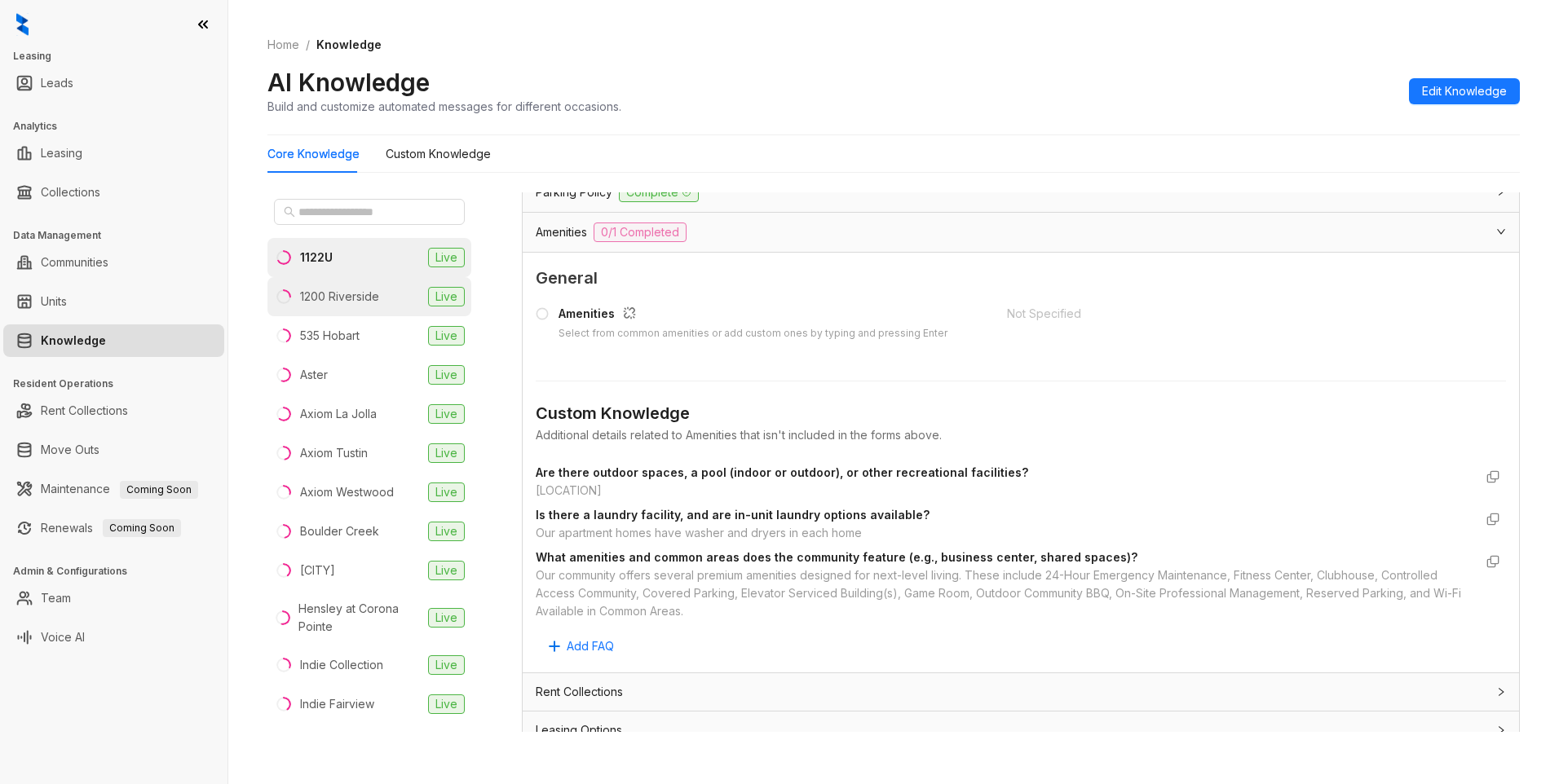 click on "1200 Riverside Live" at bounding box center [369, 297] 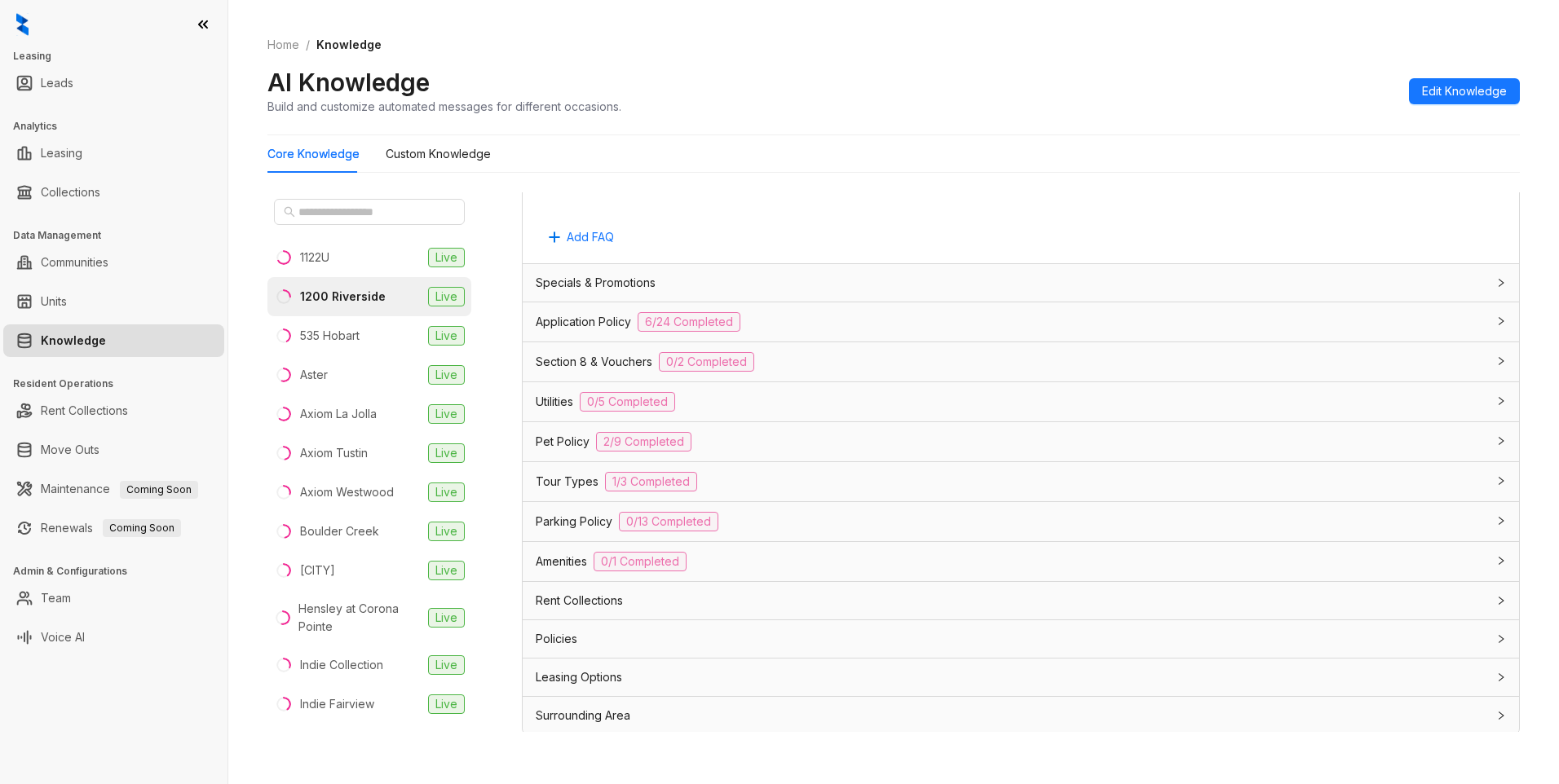 scroll, scrollTop: 991, scrollLeft: 0, axis: vertical 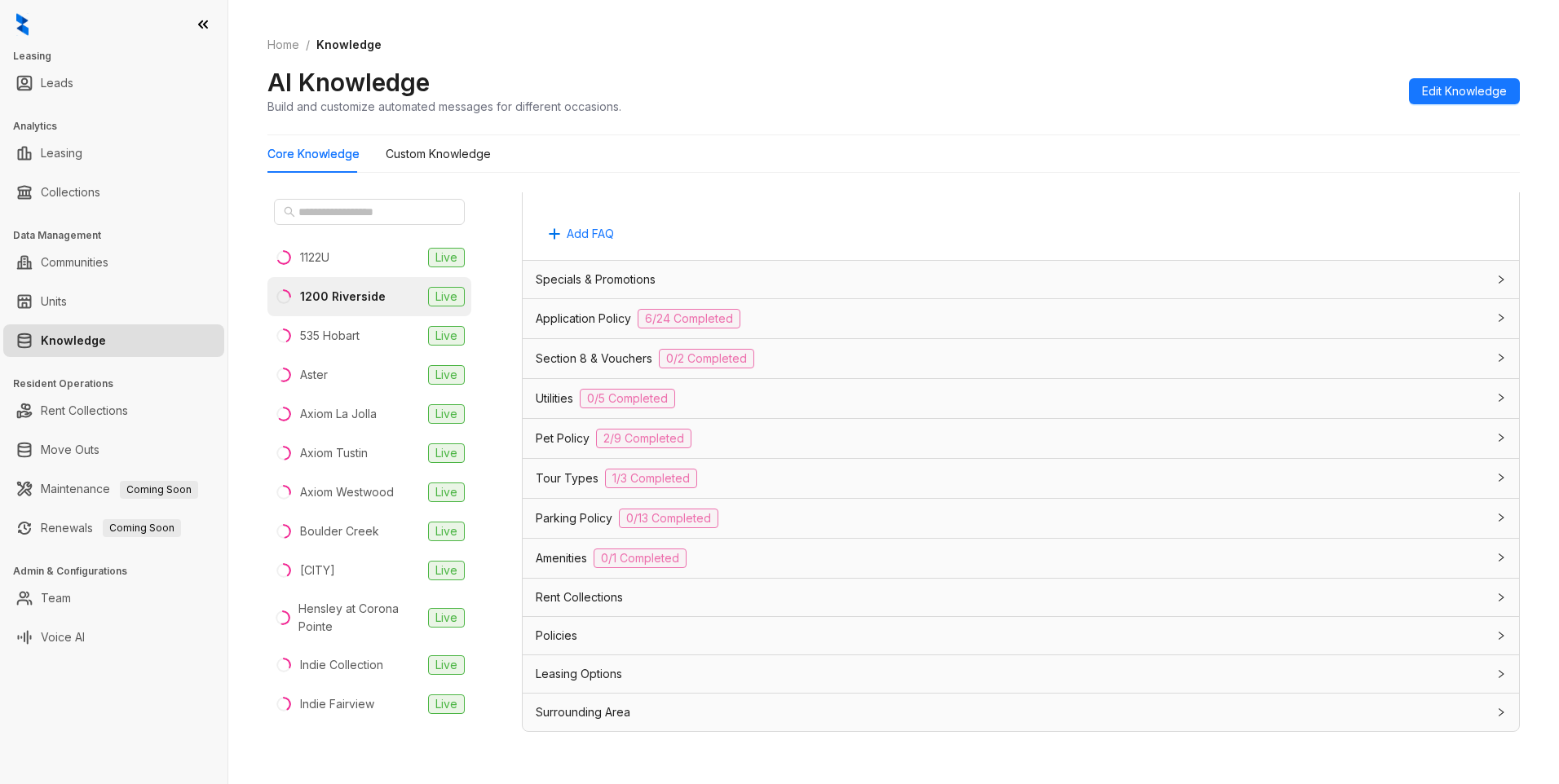 click on "Amenities" at bounding box center [561, 558] 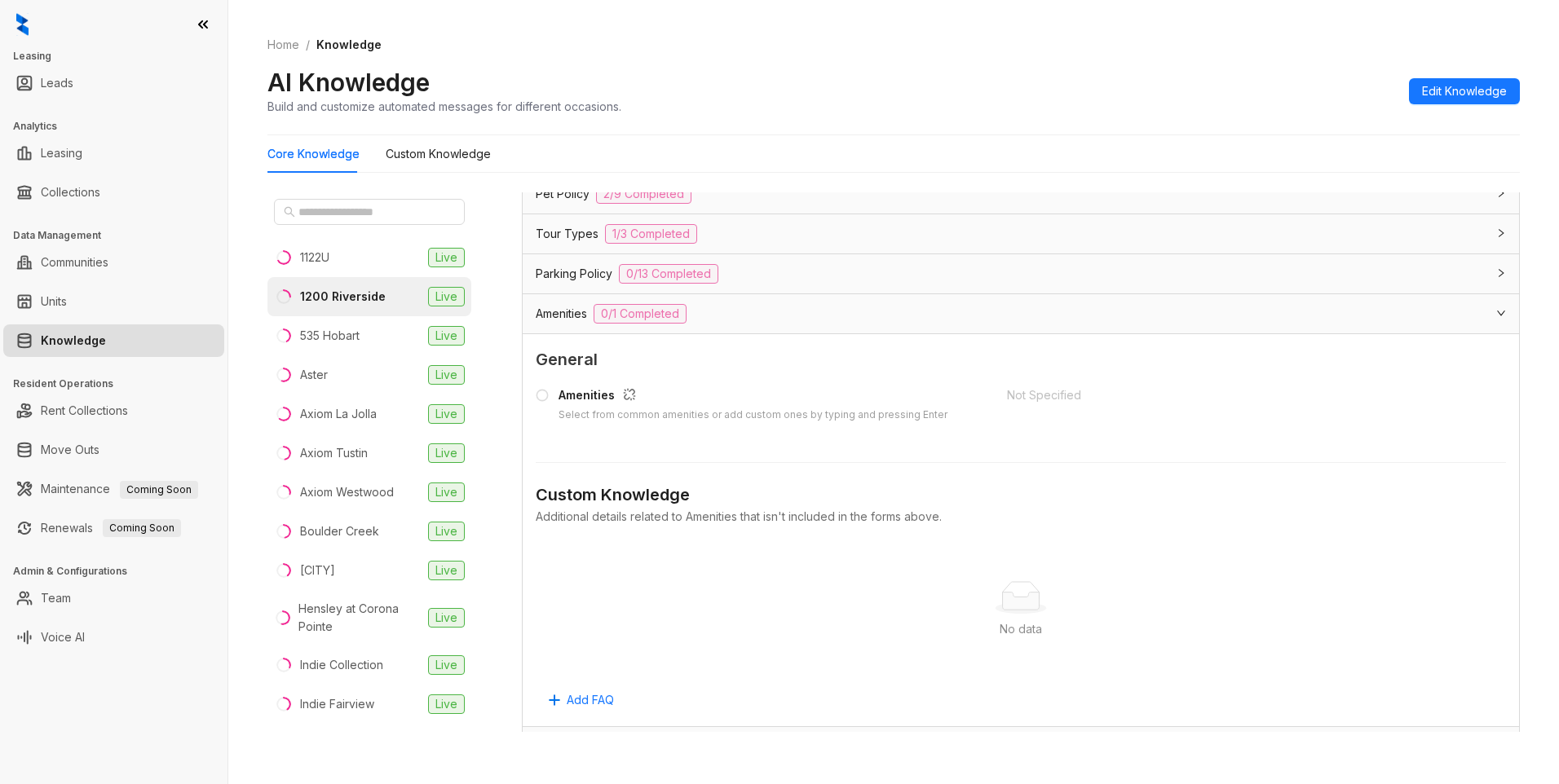 scroll, scrollTop: 1317, scrollLeft: 0, axis: vertical 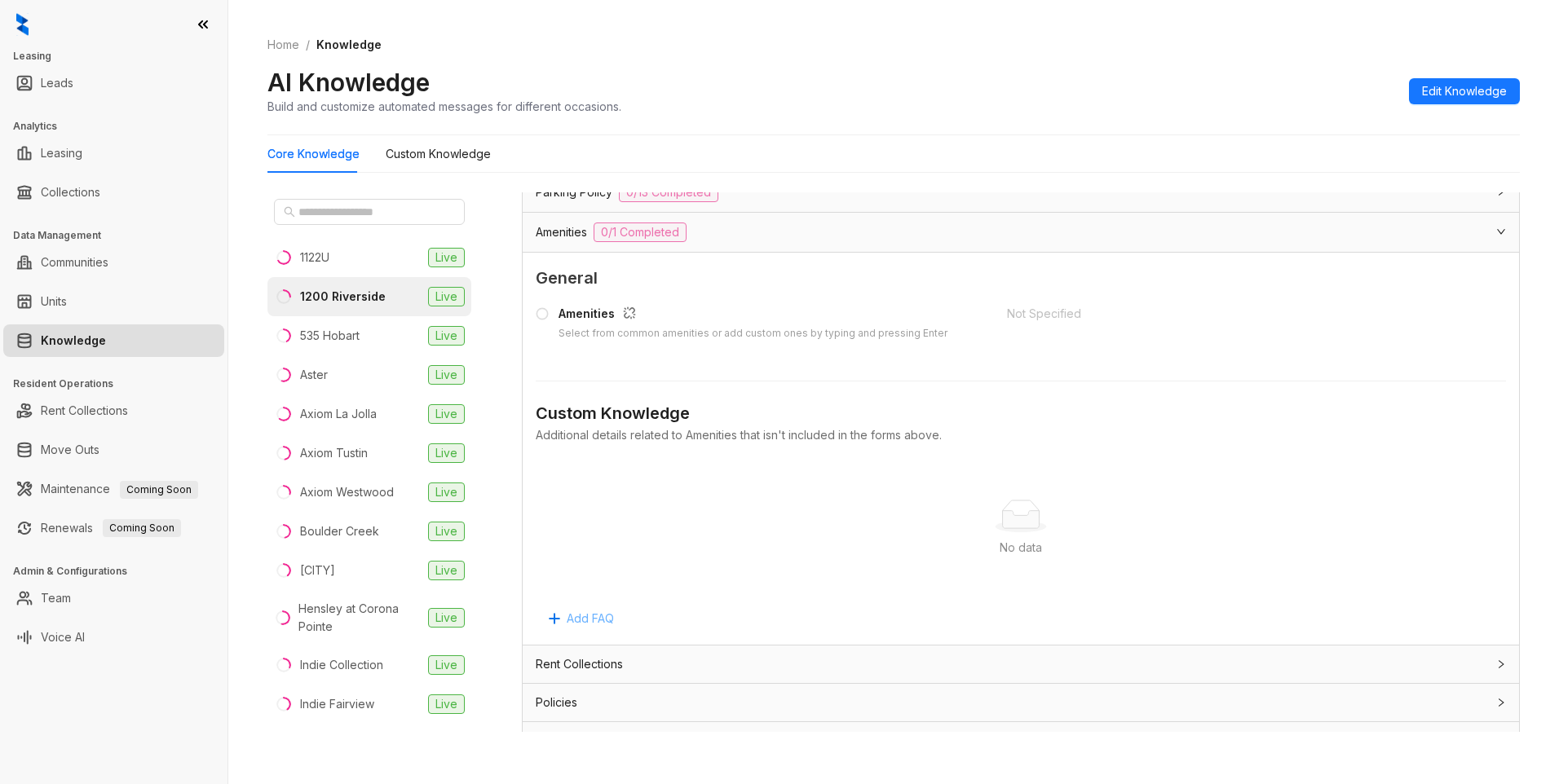 click on "Add FAQ" at bounding box center (590, 619) 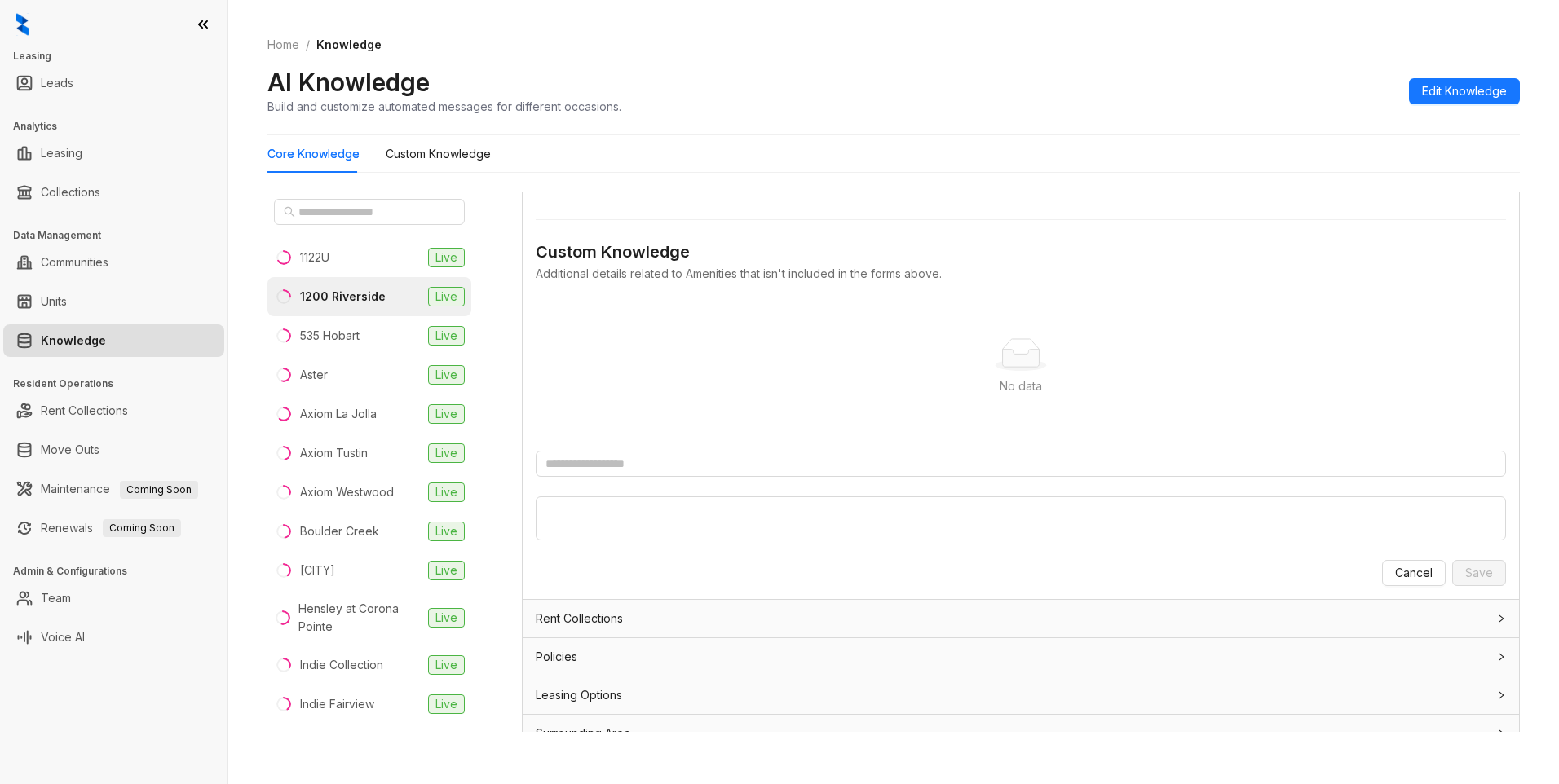 scroll, scrollTop: 1480, scrollLeft: 0, axis: vertical 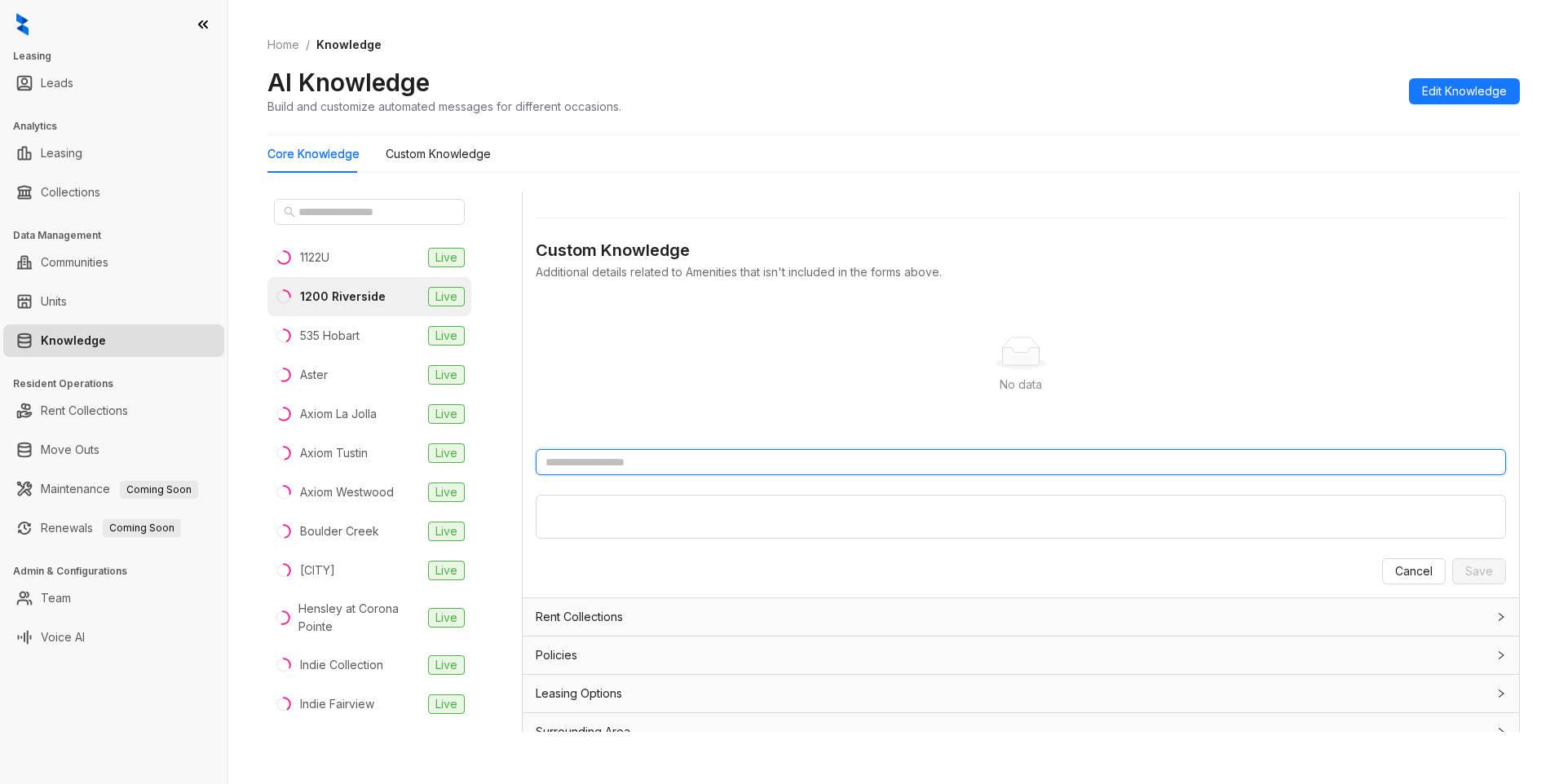 click at bounding box center [1021, 462] 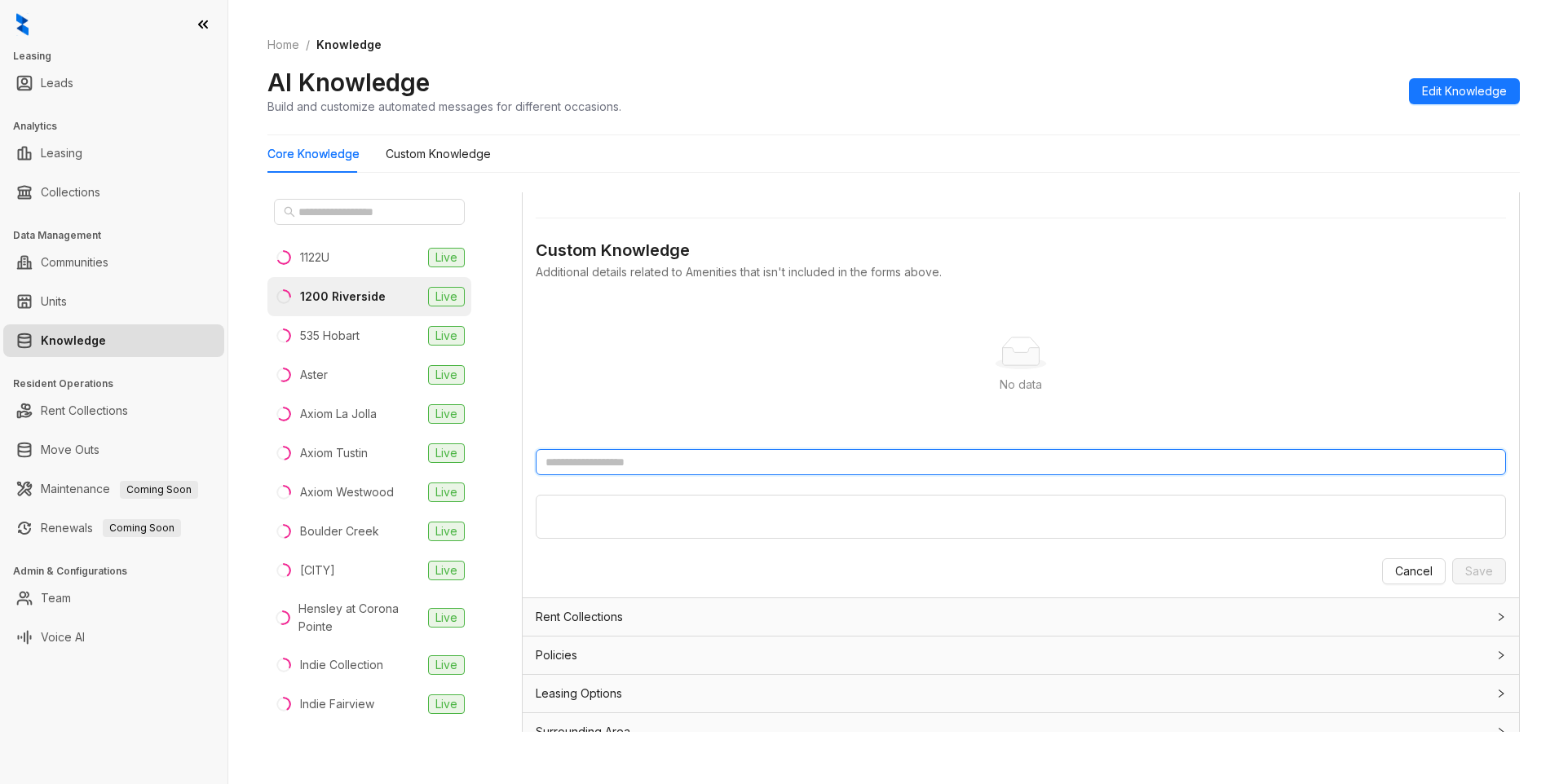 paste on "**********" 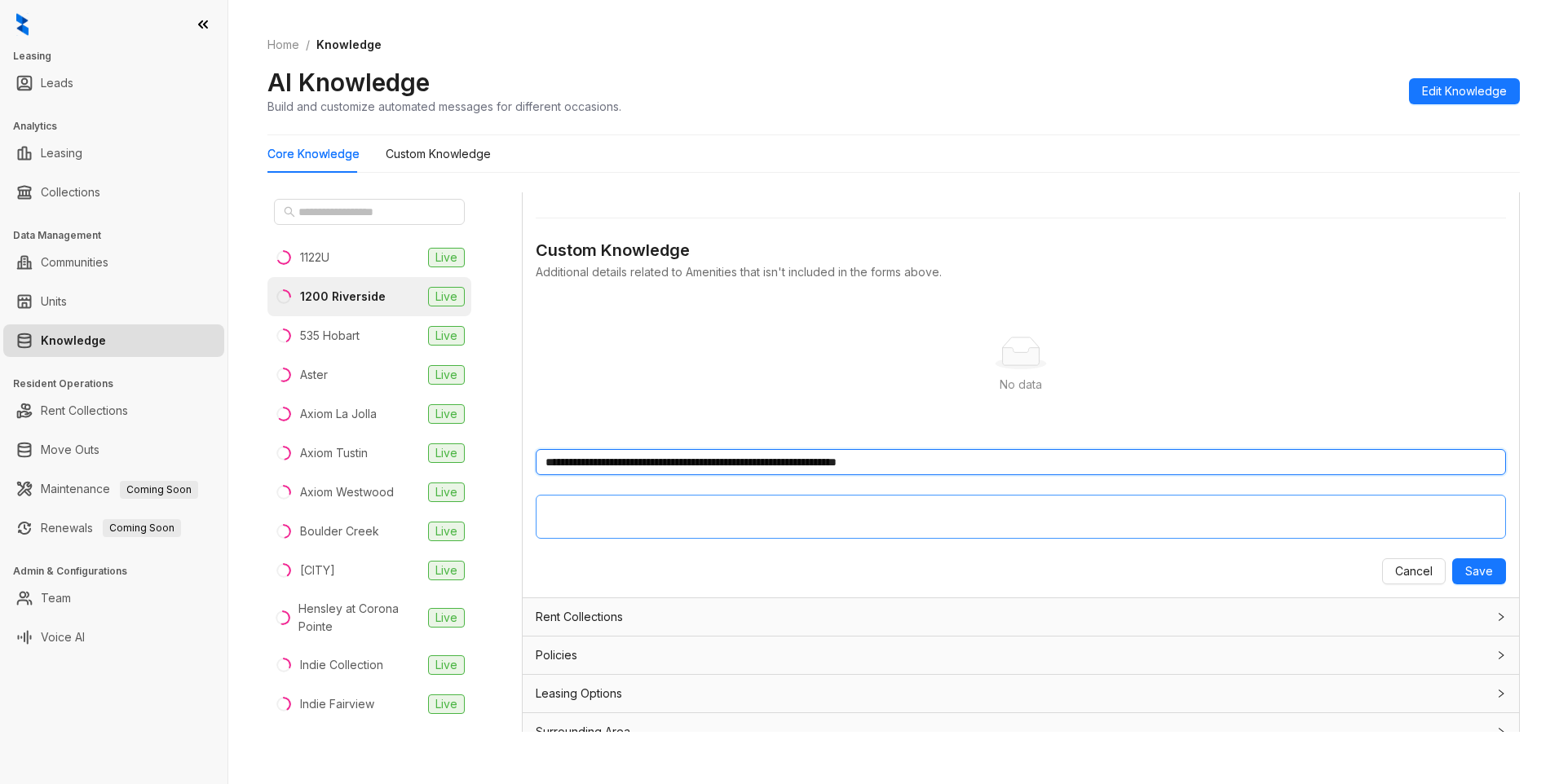 type on "**********" 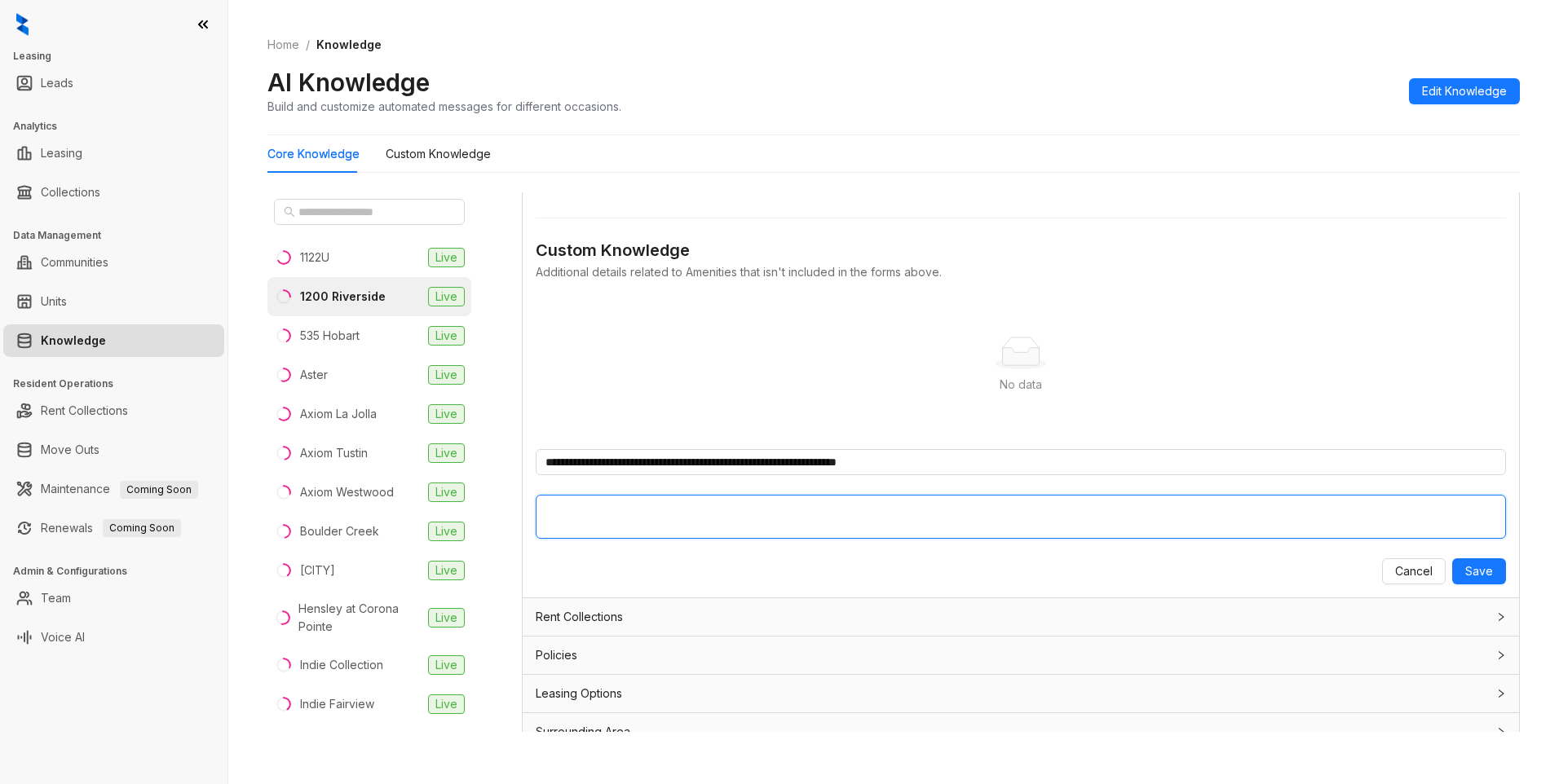 click at bounding box center (1021, 517) 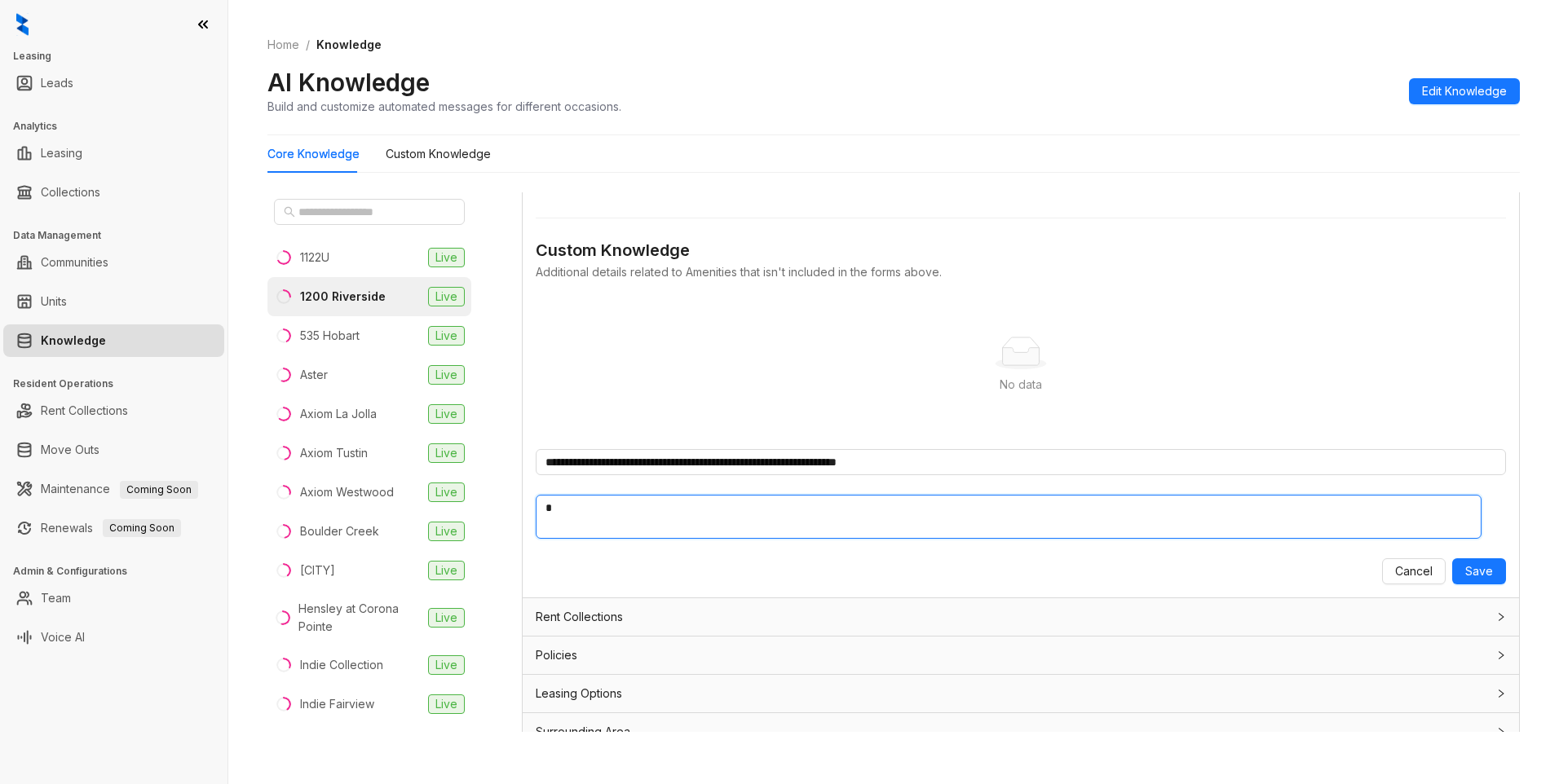 type 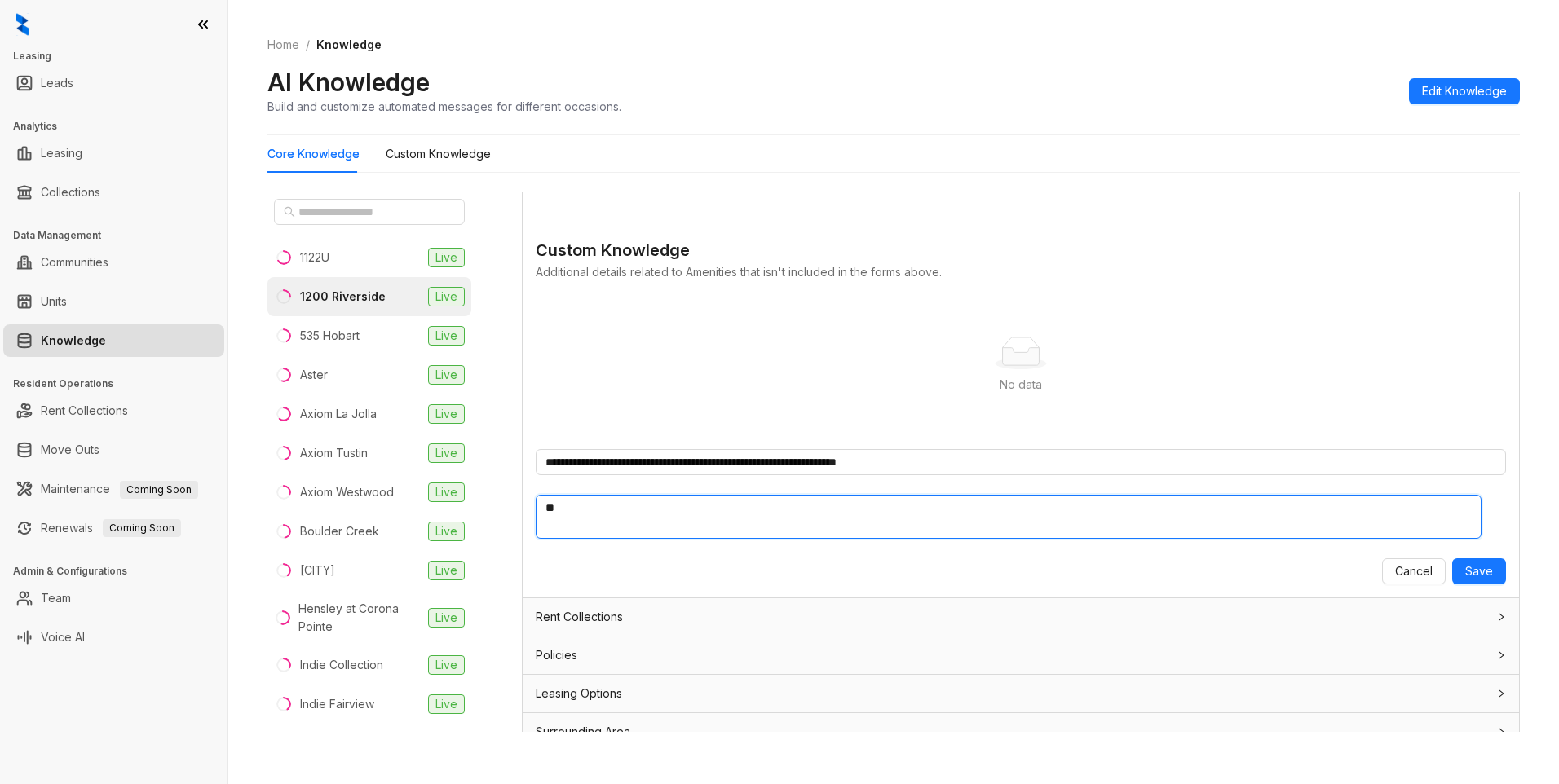 type 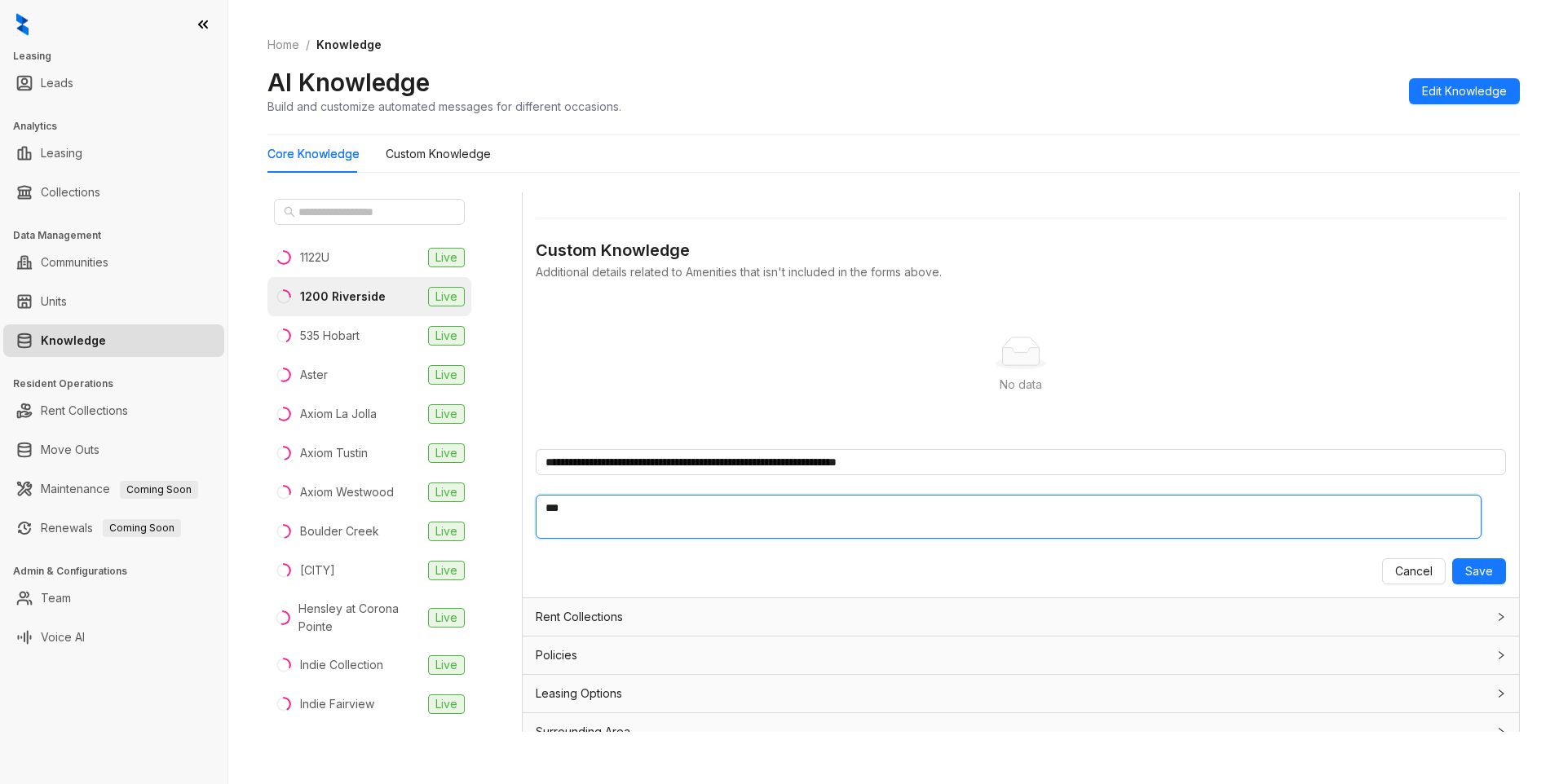type 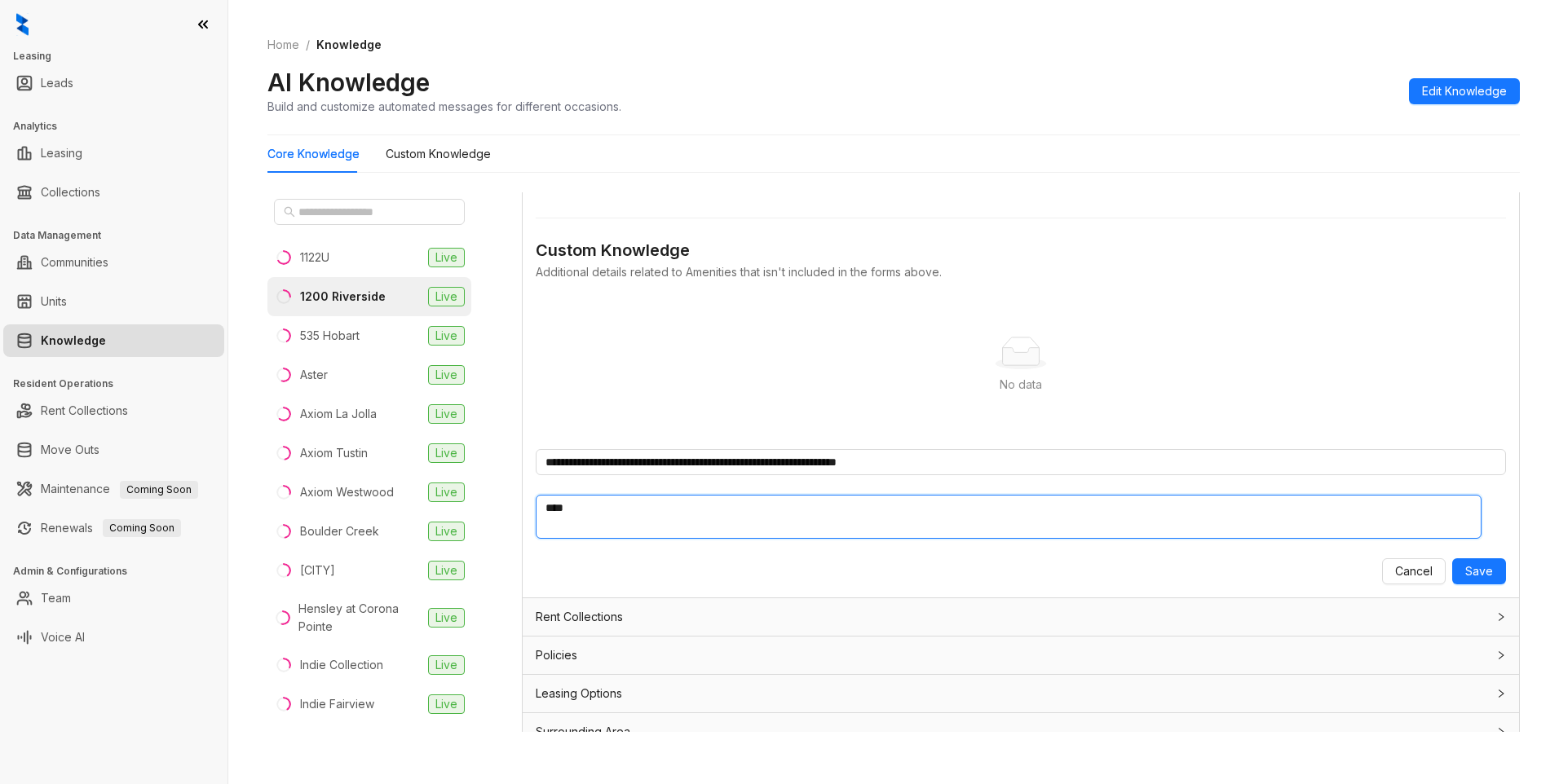 type 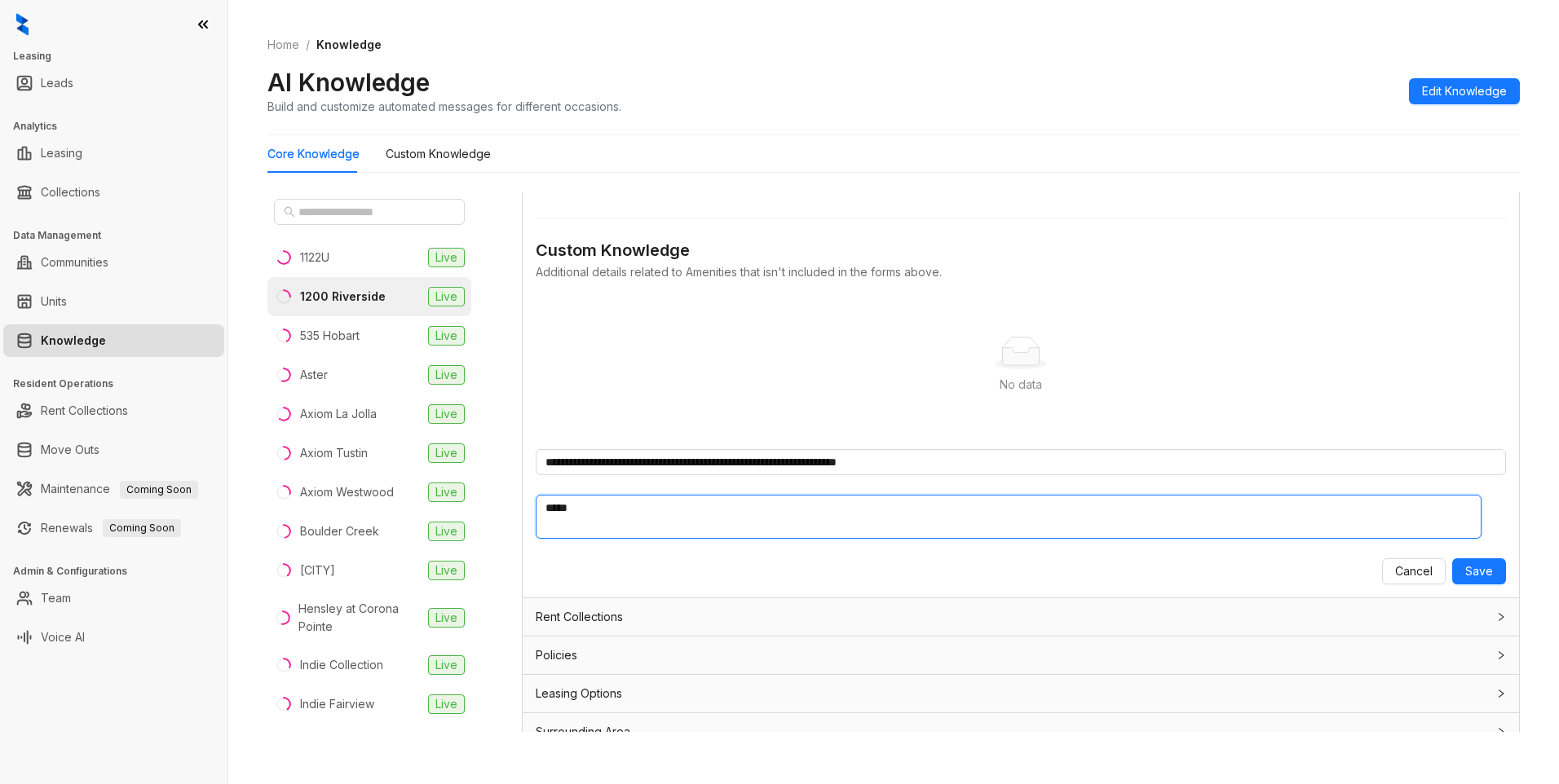 type on "******" 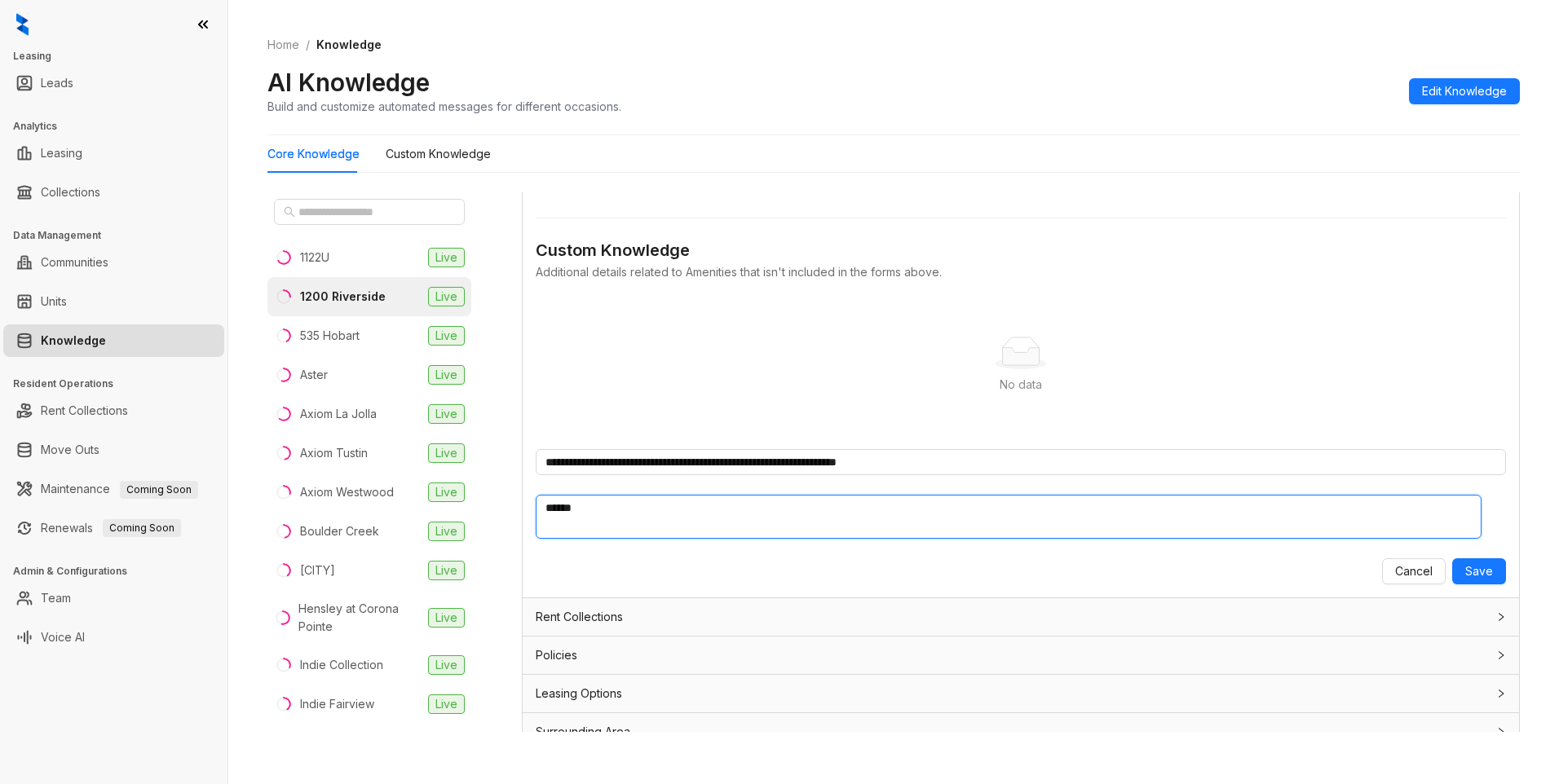 type 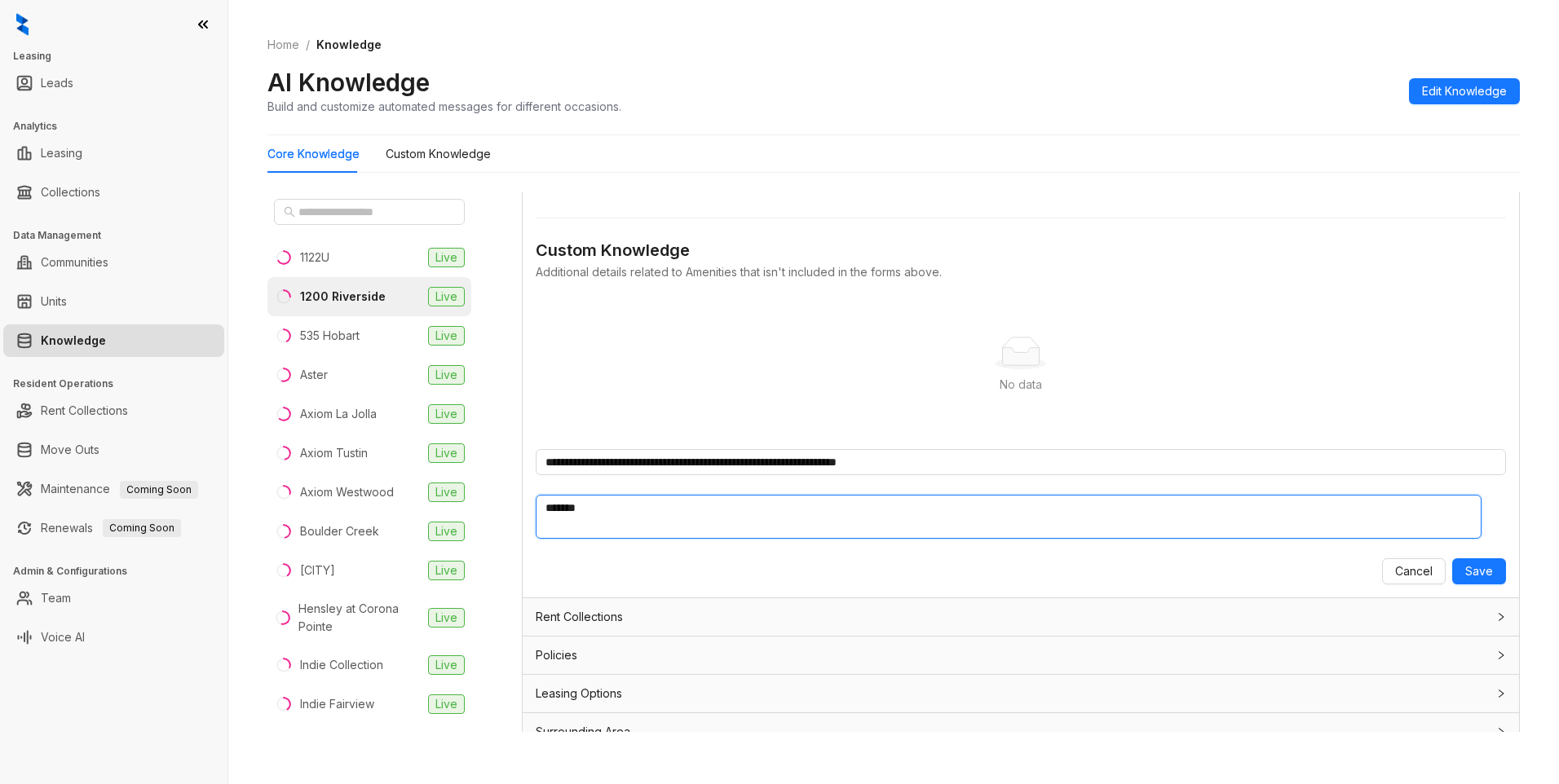 type 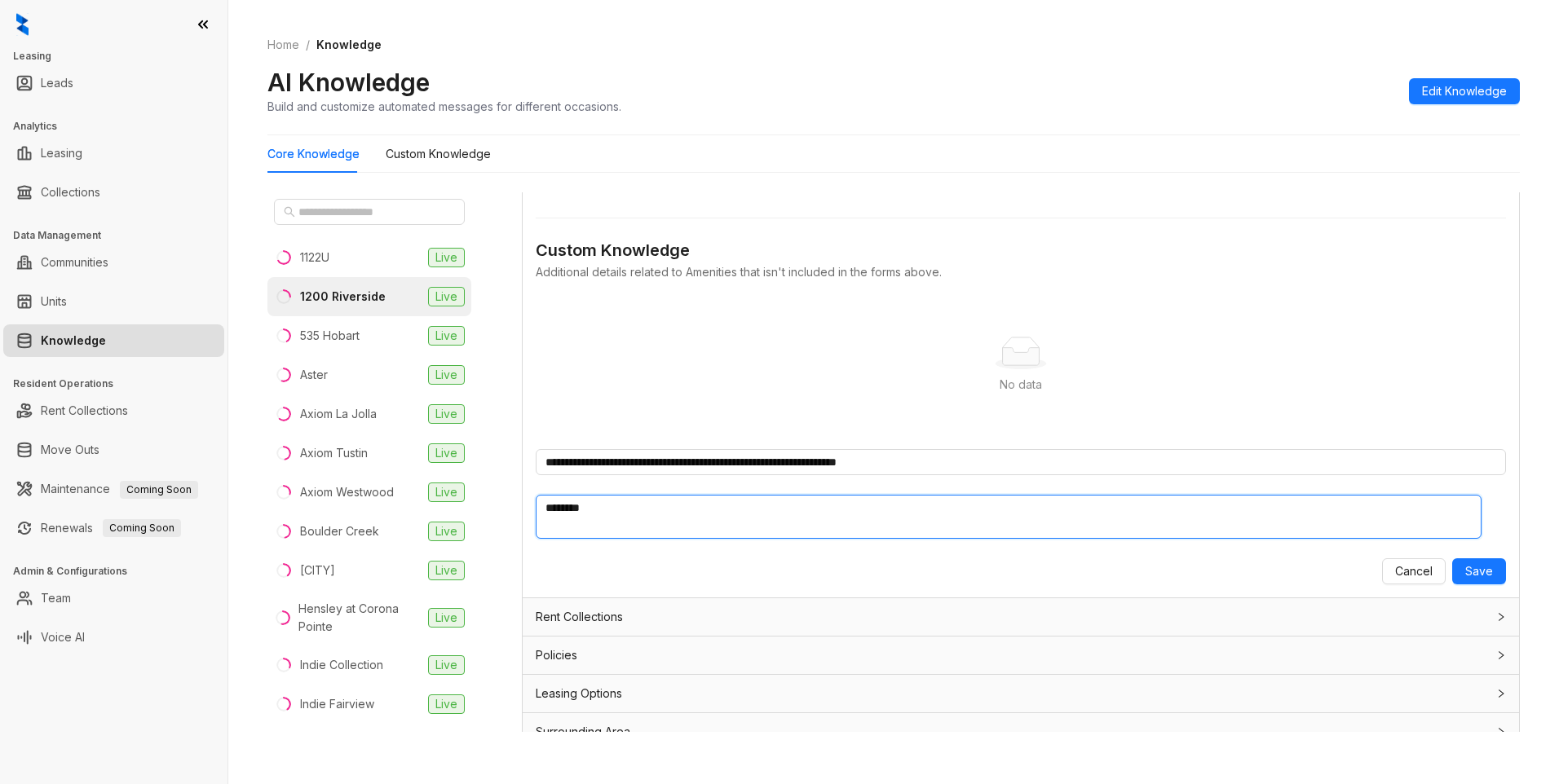 type 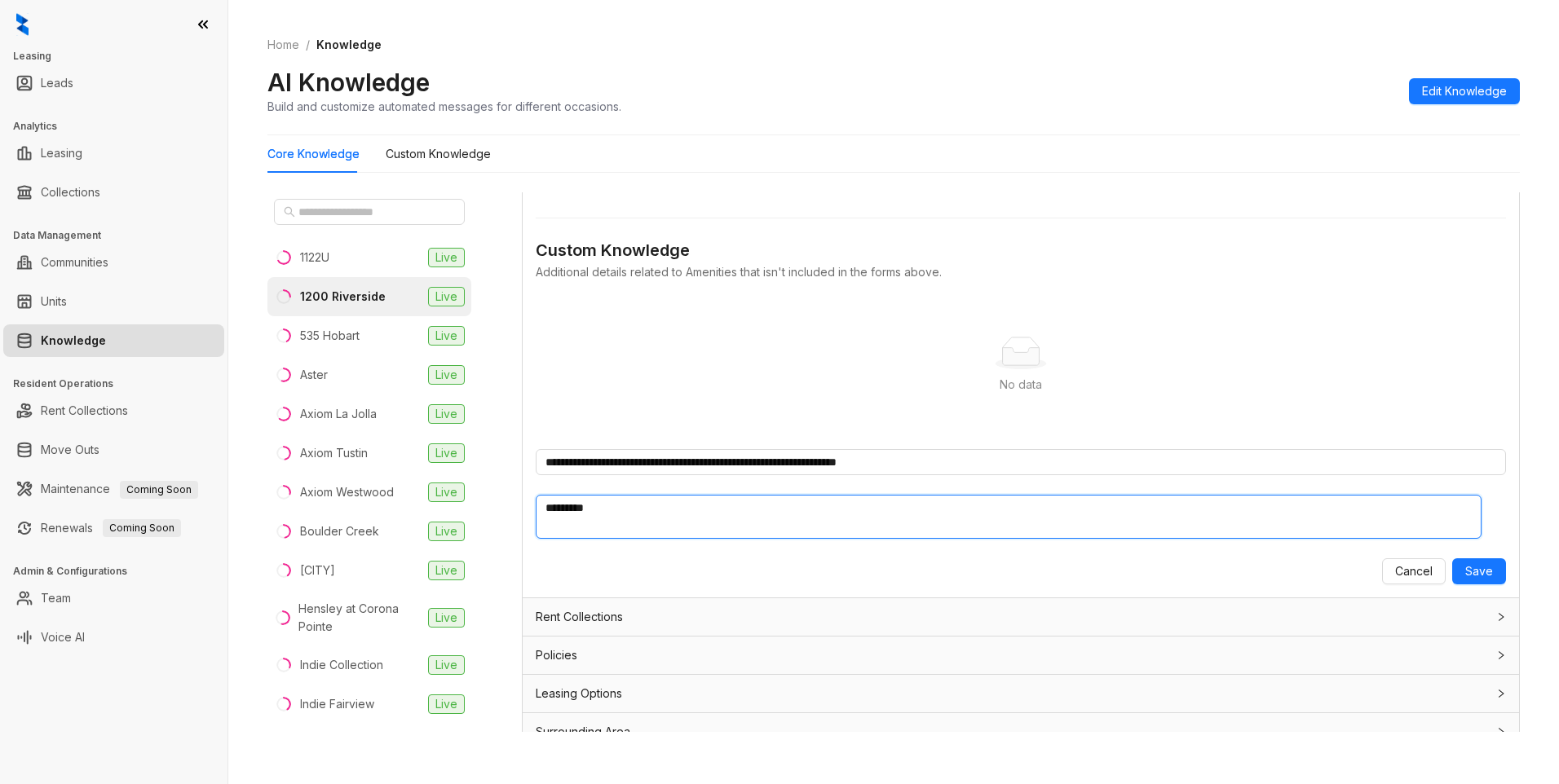 type 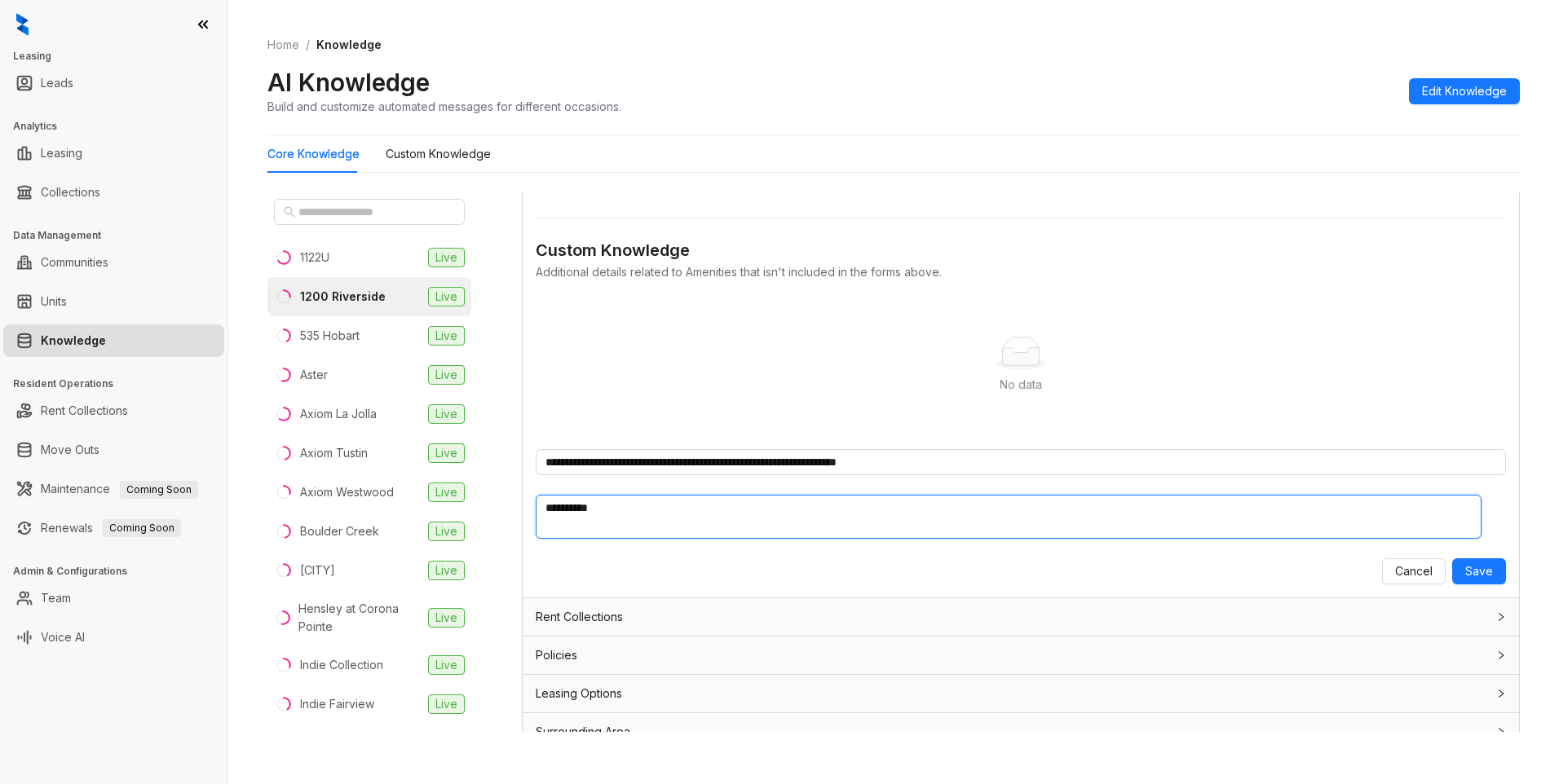 type 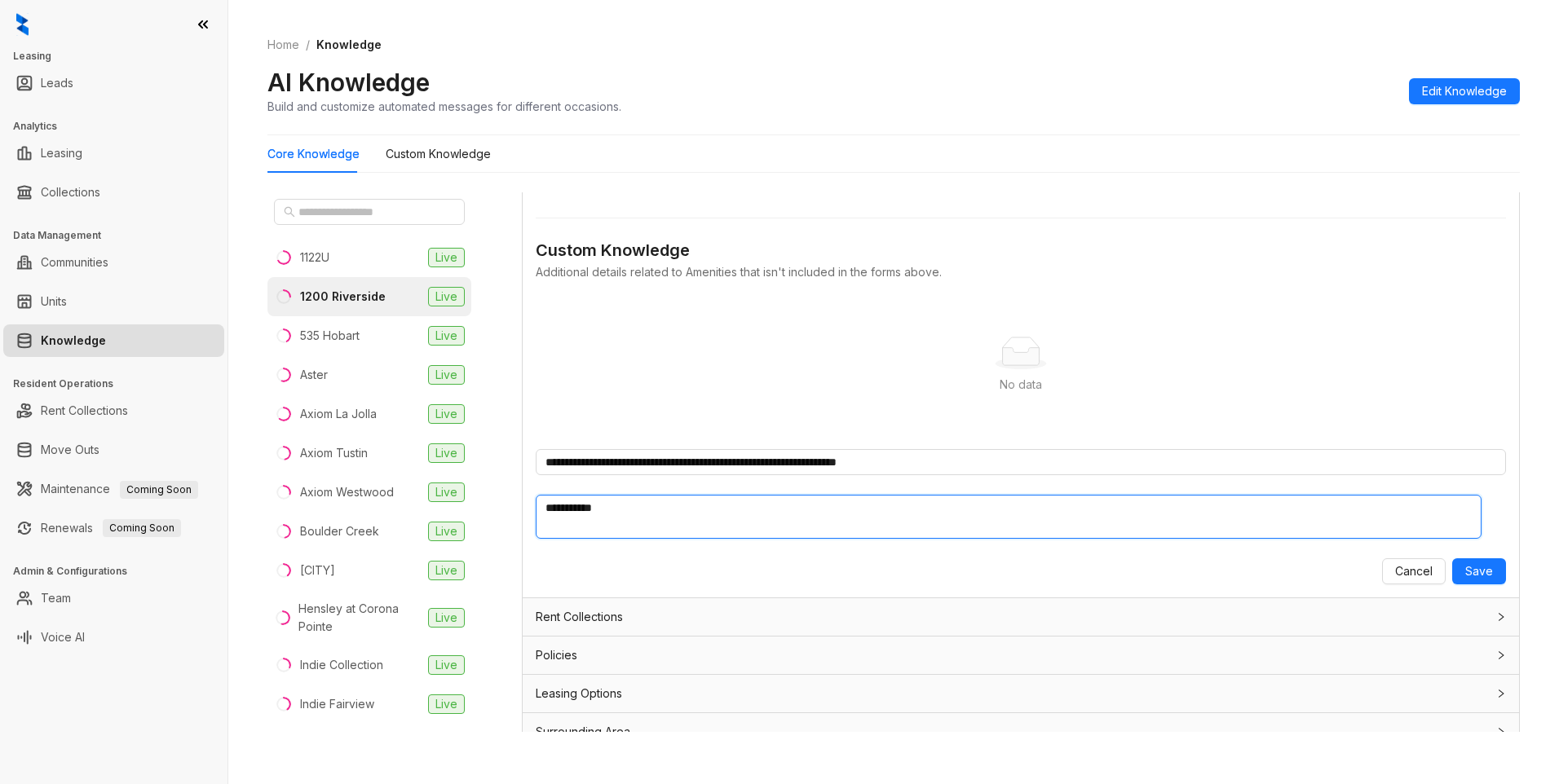 type on "**********" 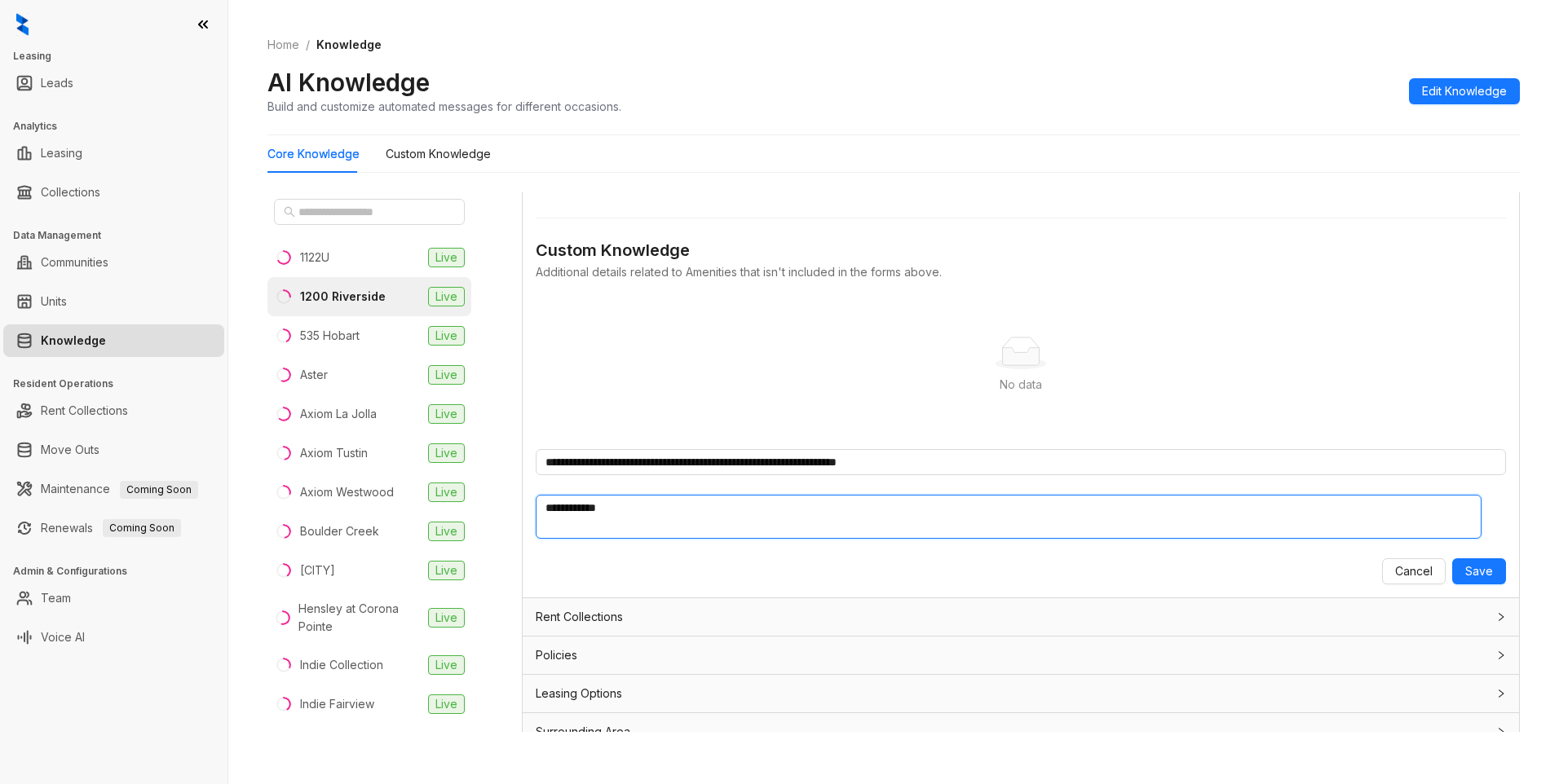 type 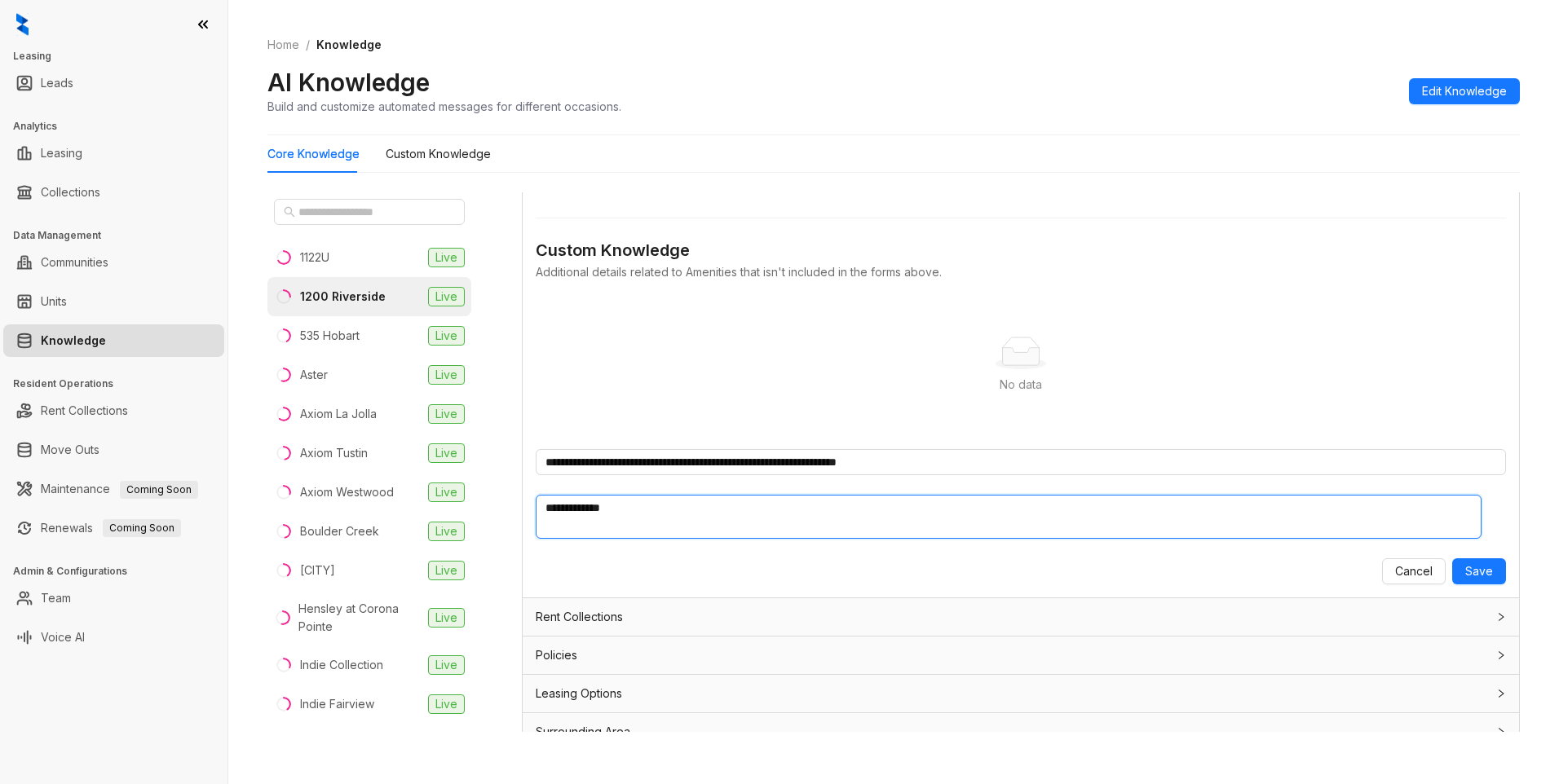 type on "**********" 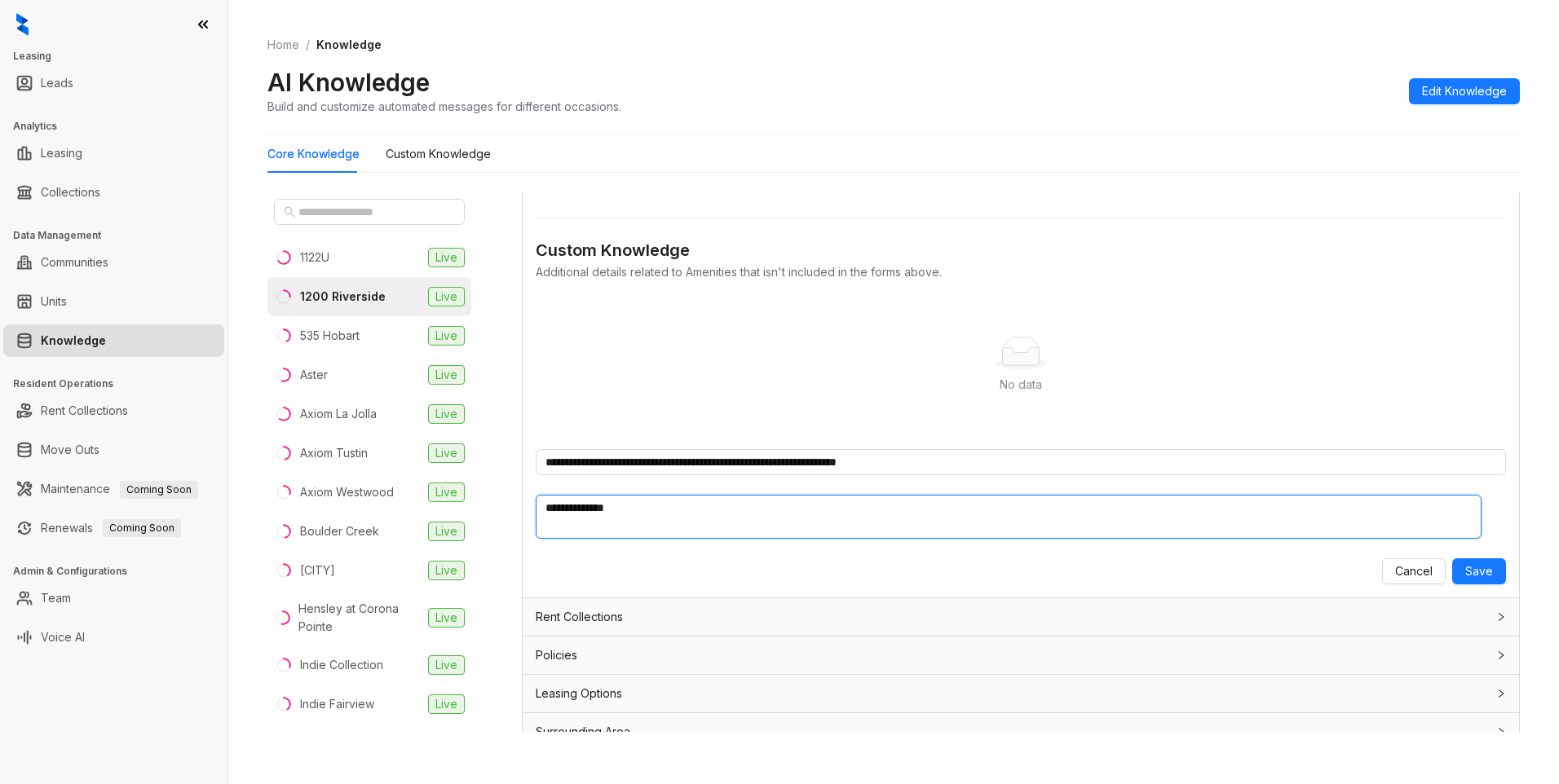 type 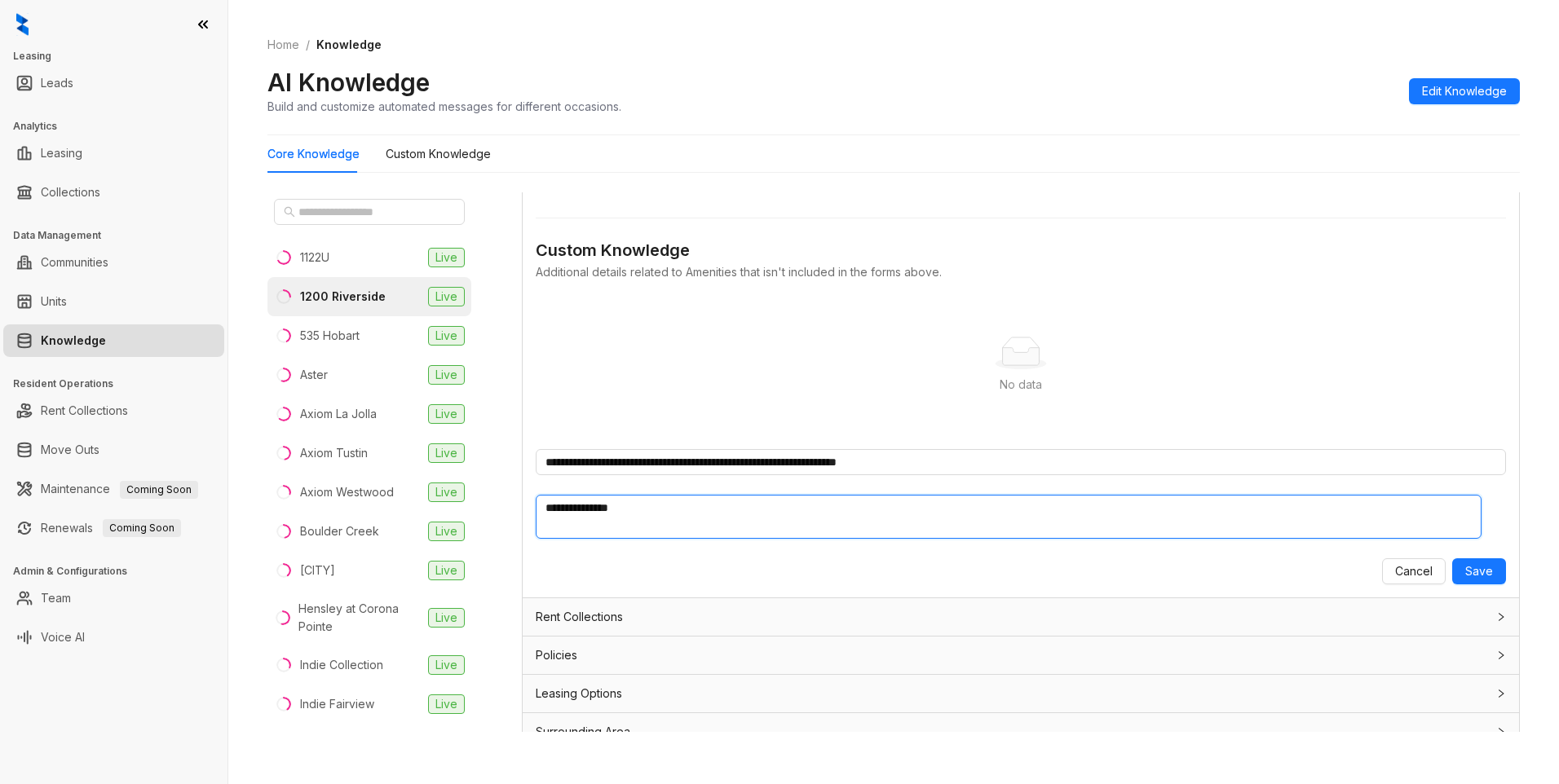 type 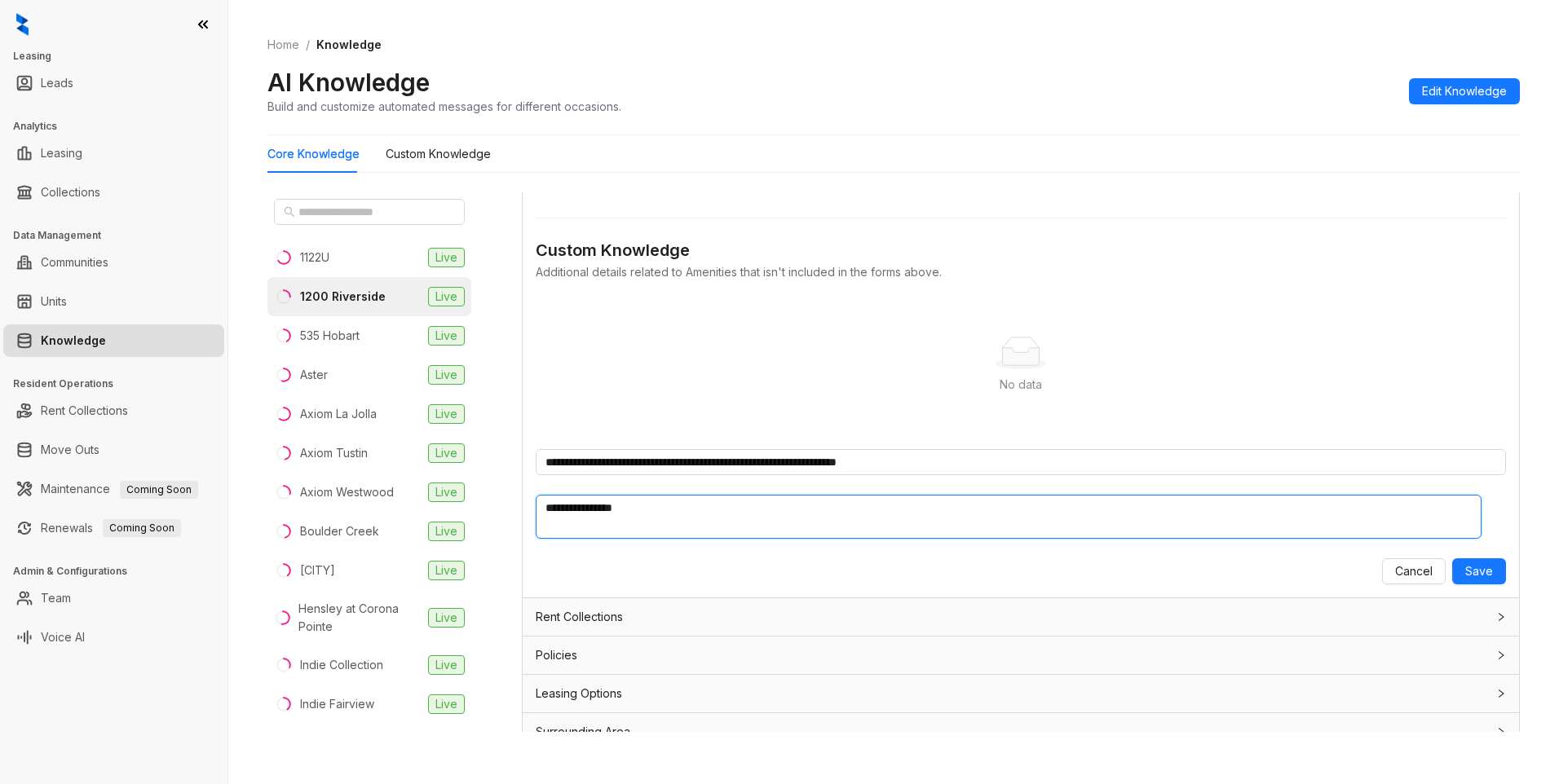 type 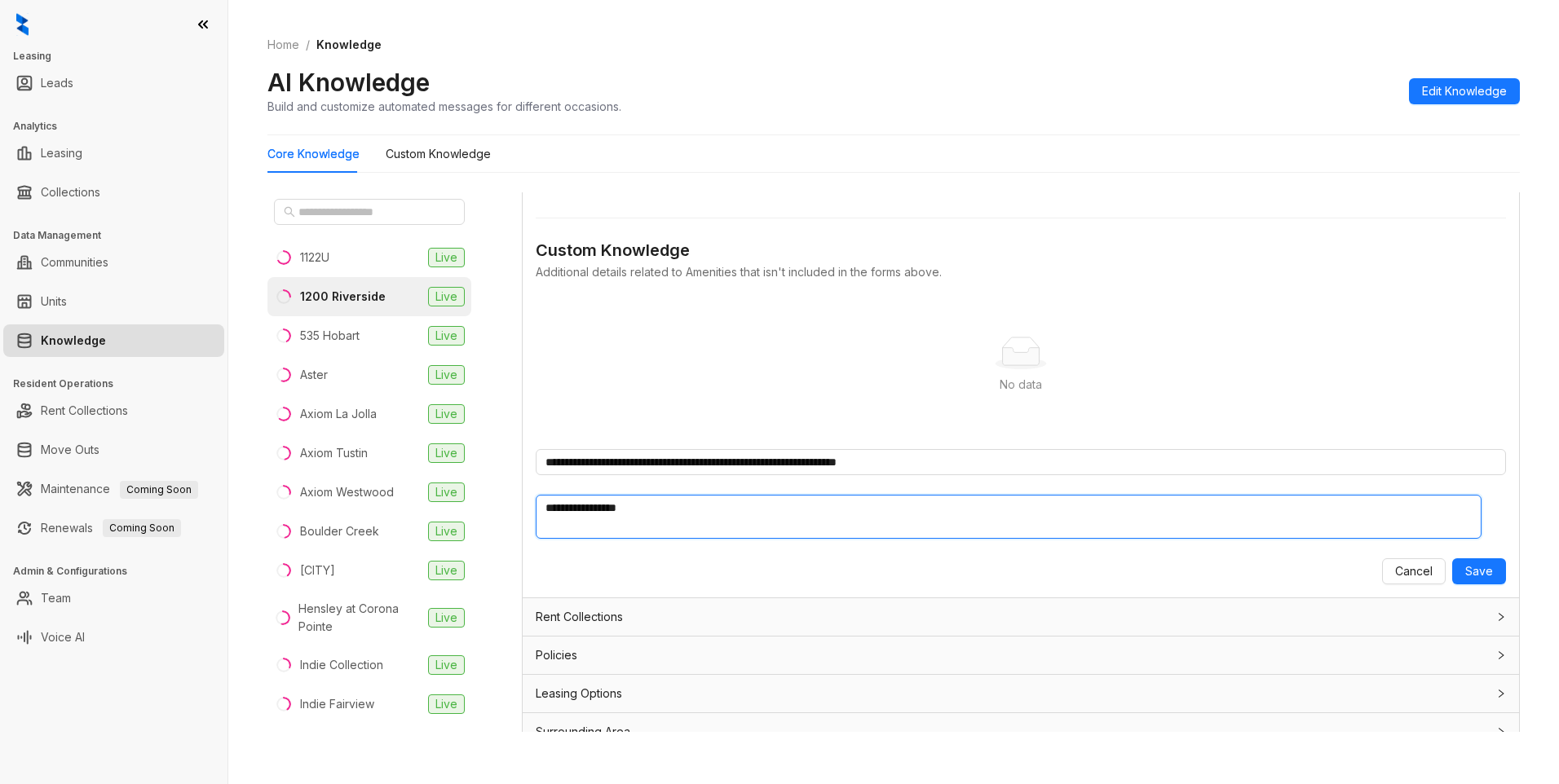 type 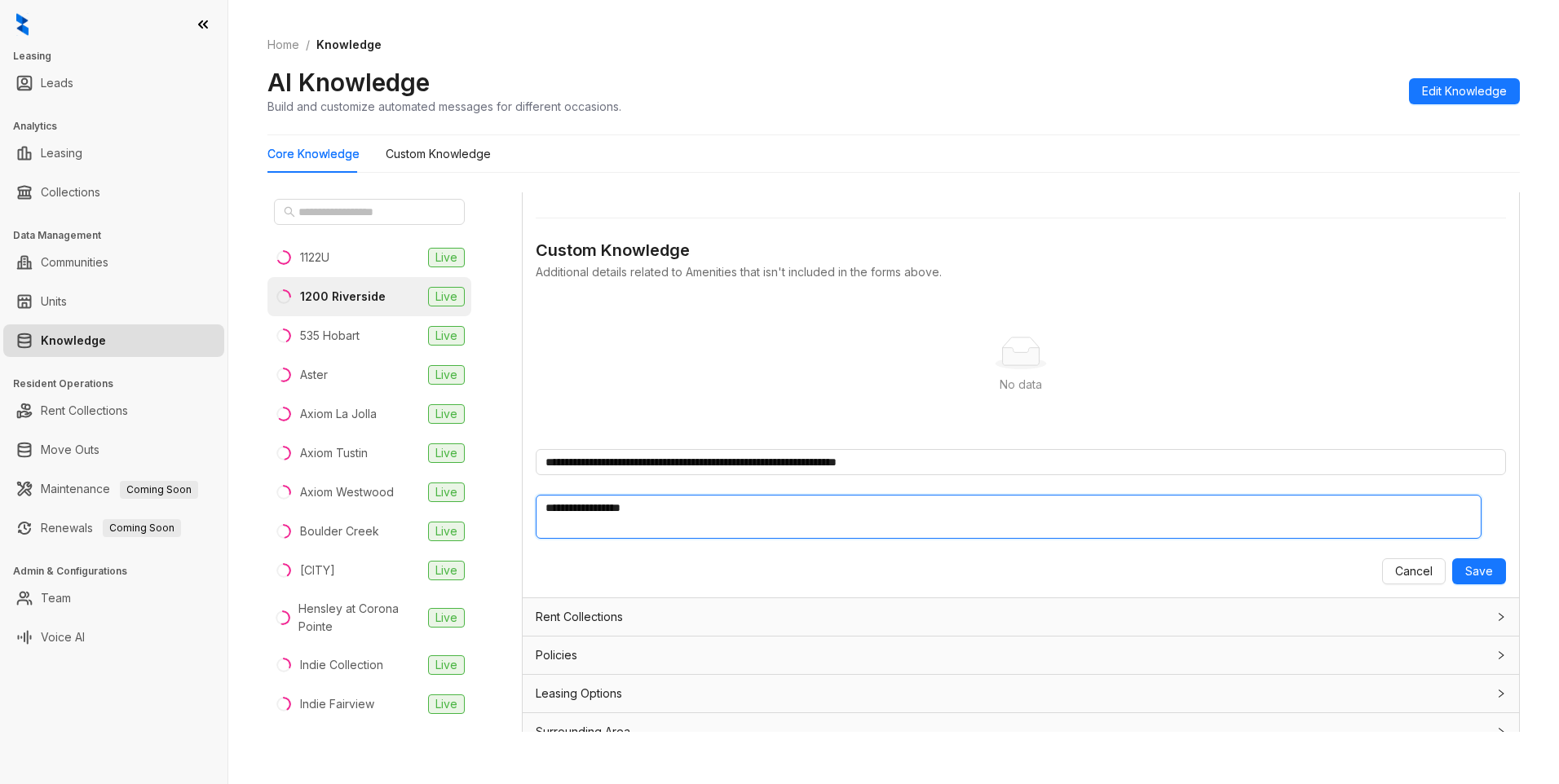 type 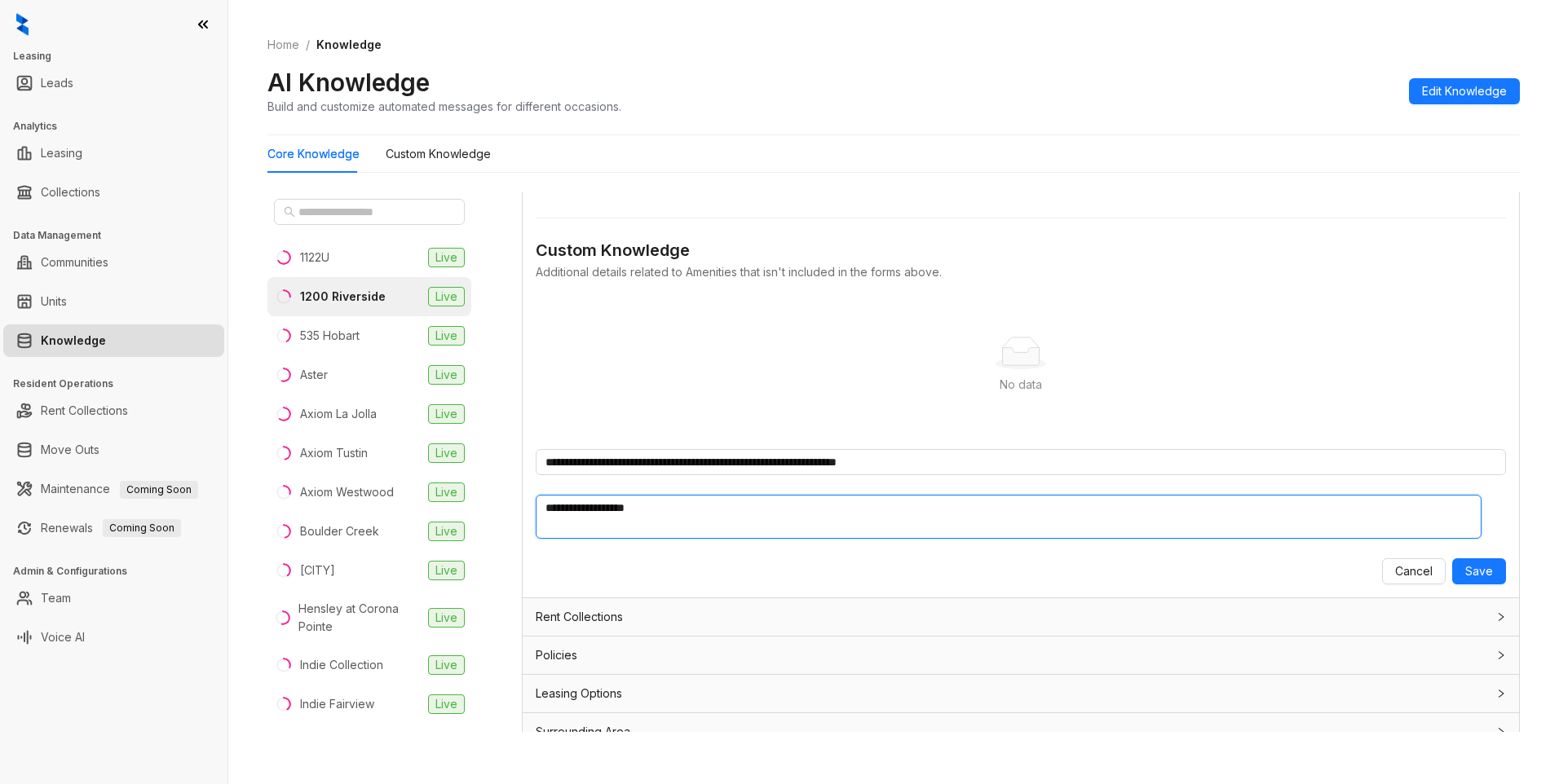type 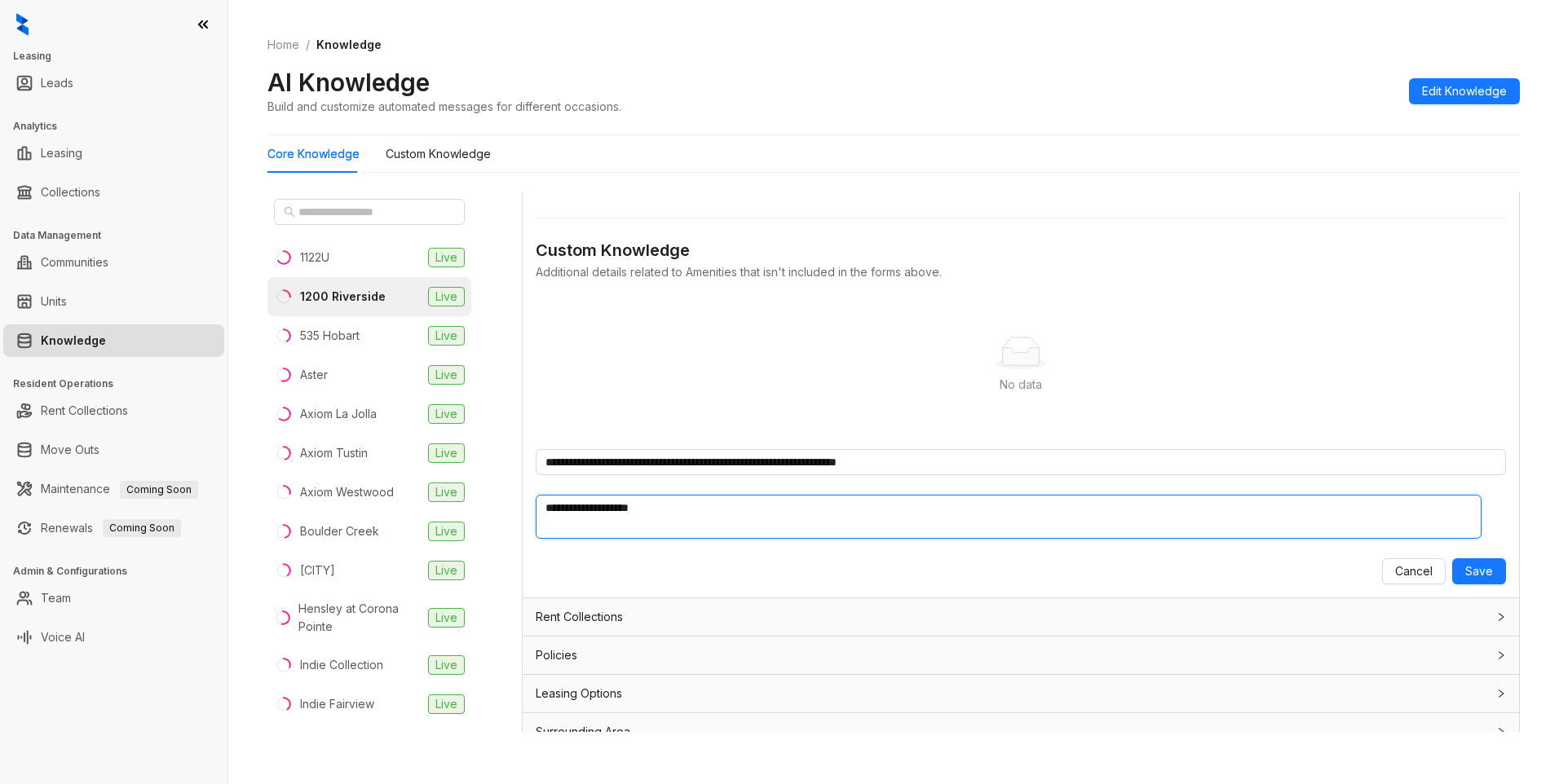 type 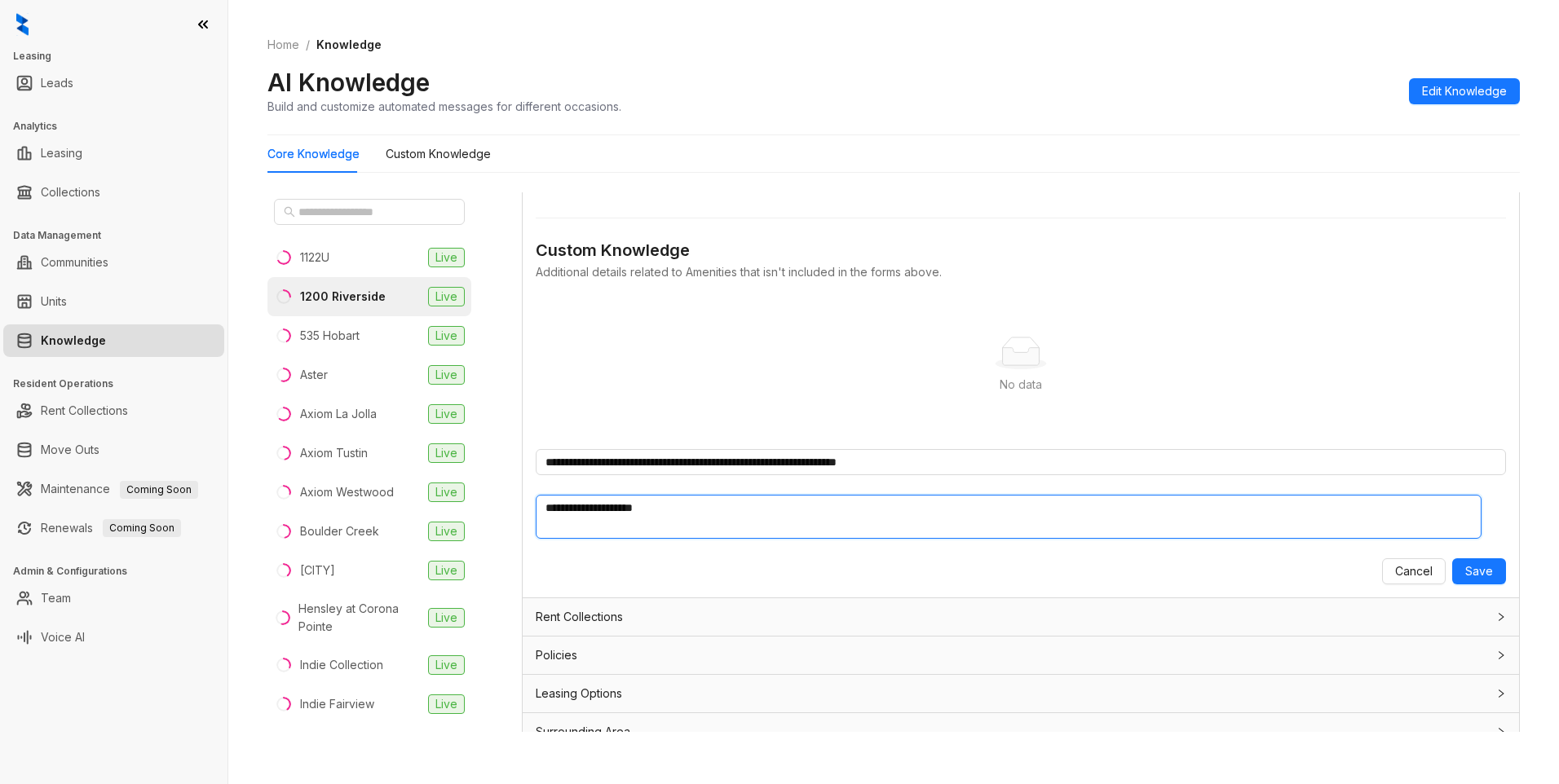 type 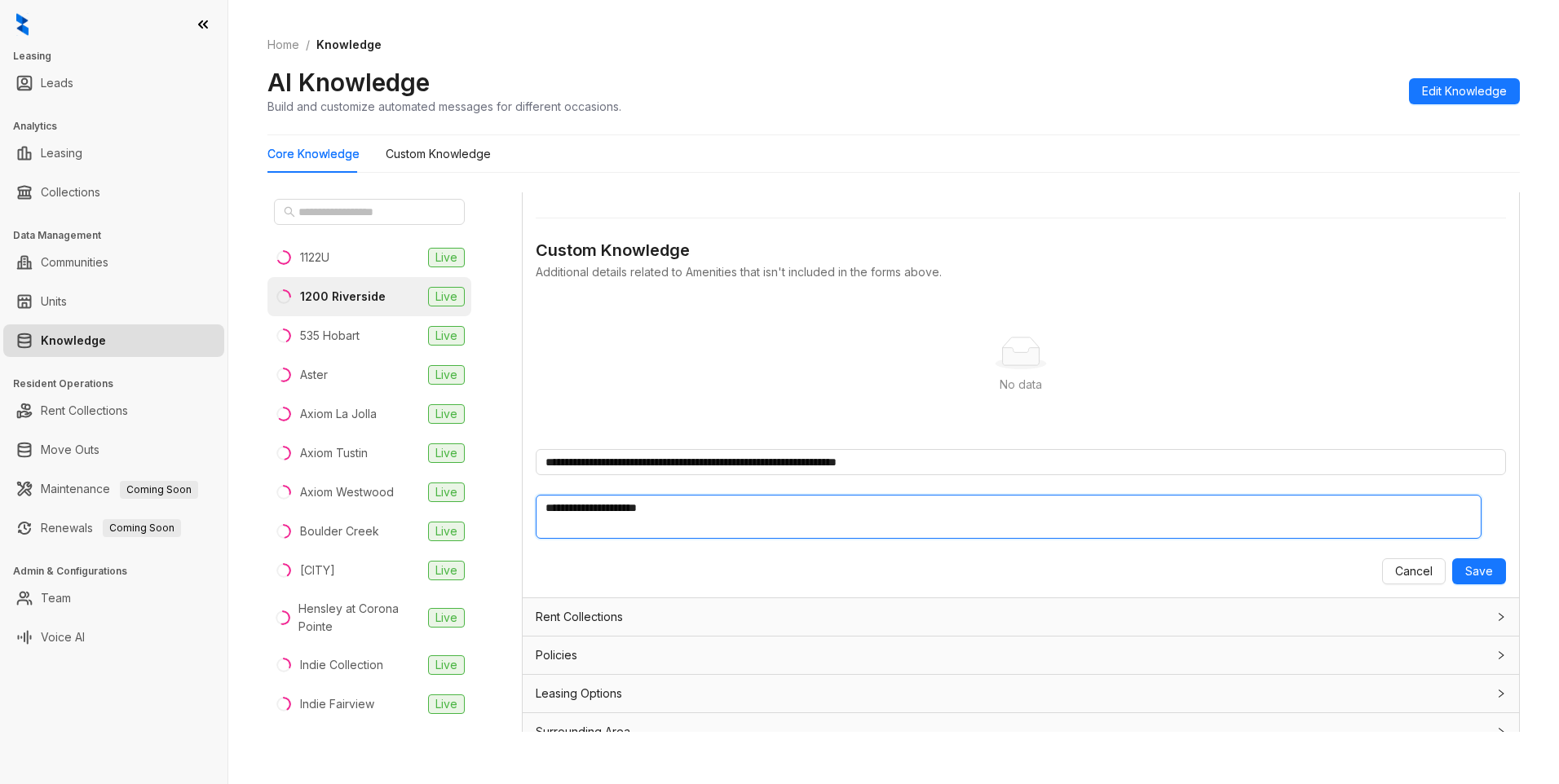 type 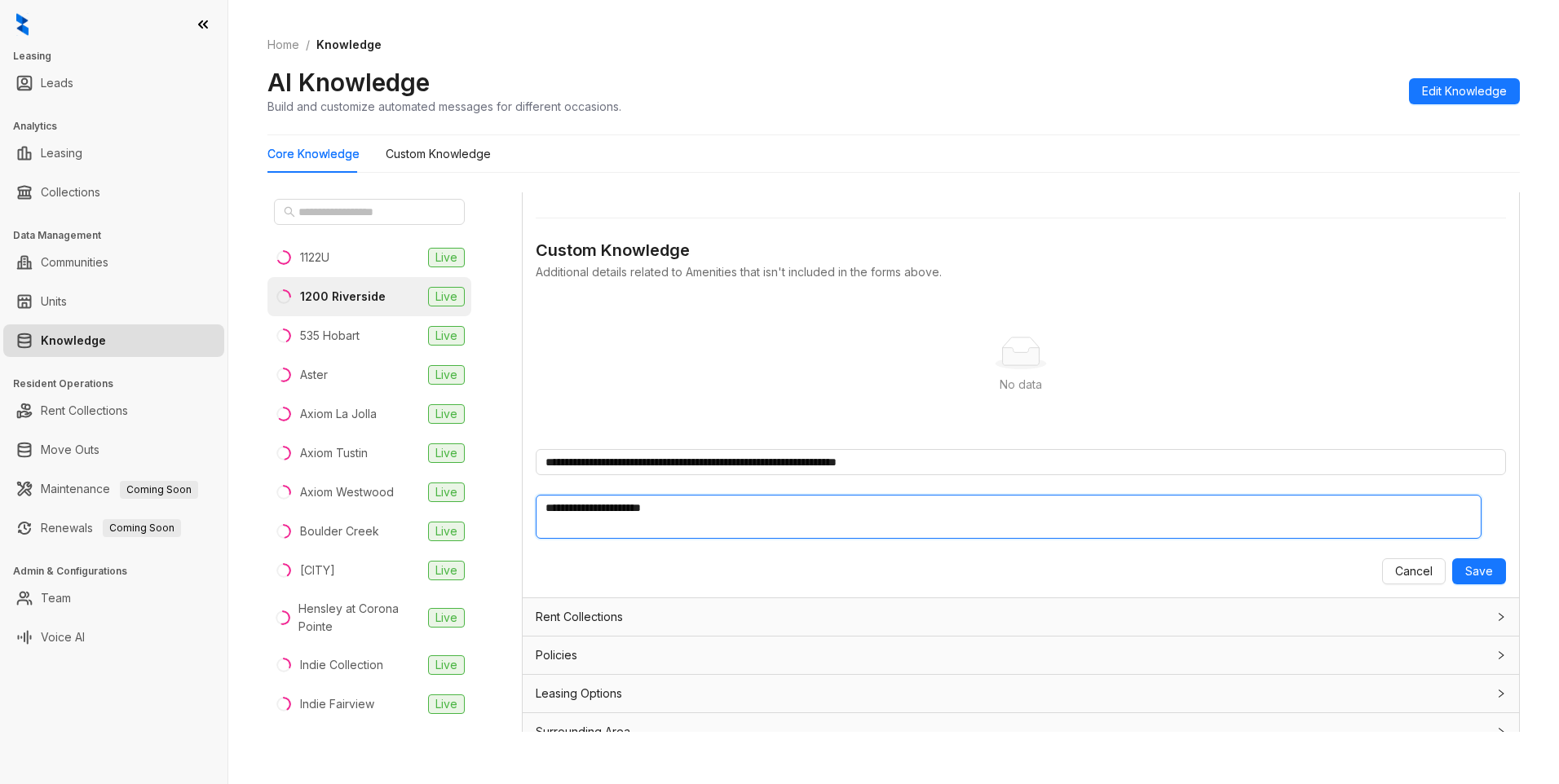 type 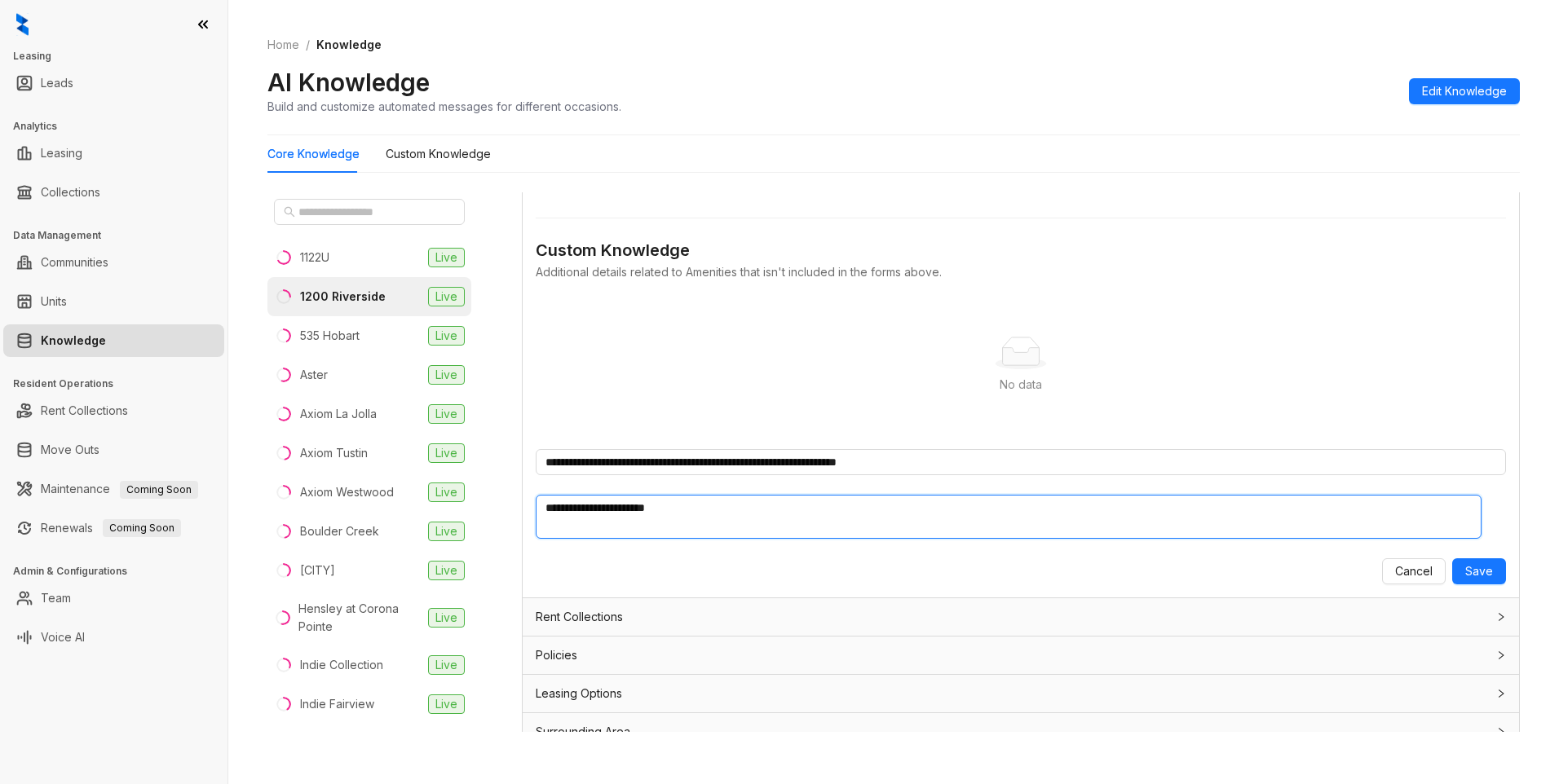 type 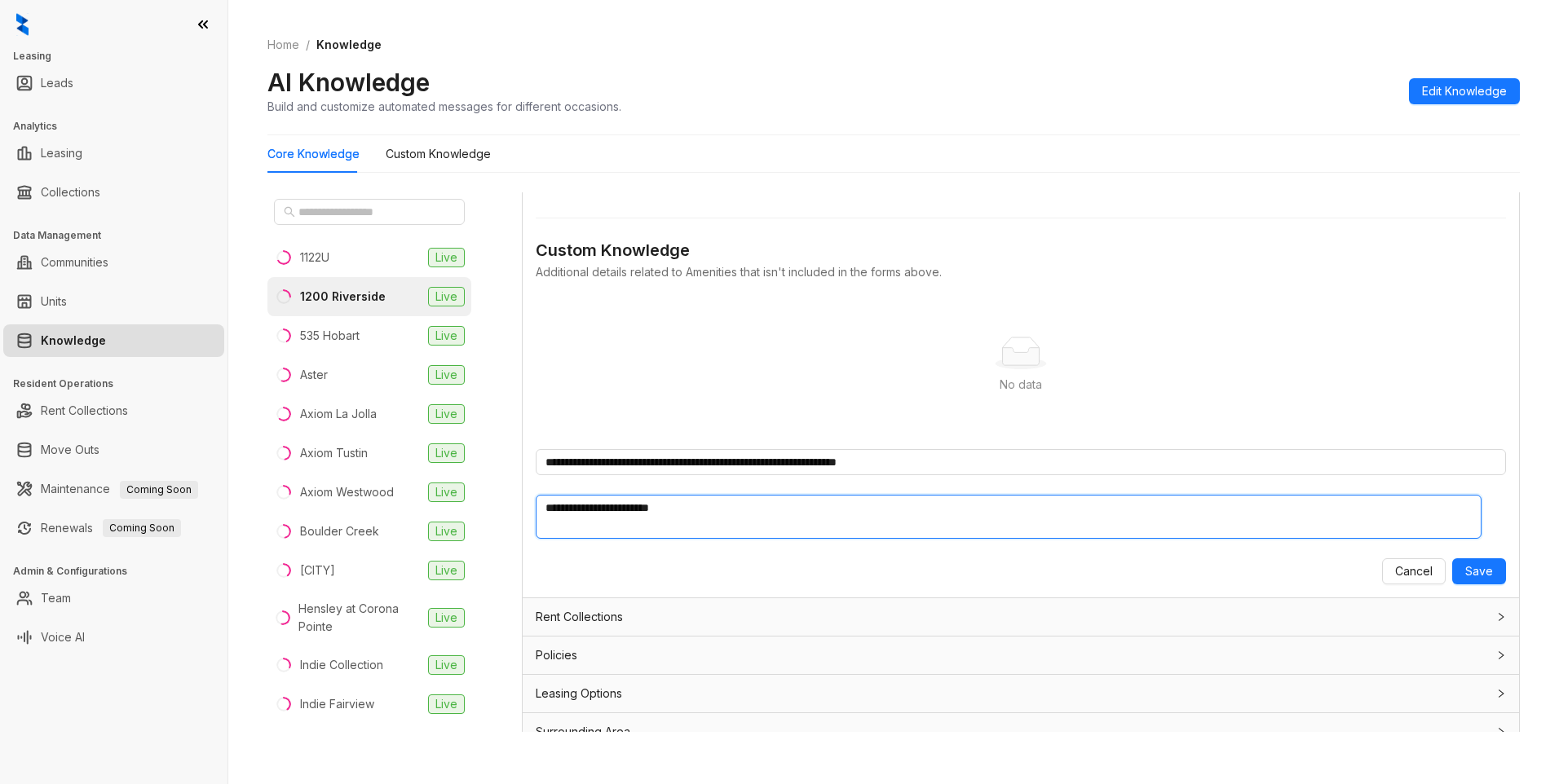 type 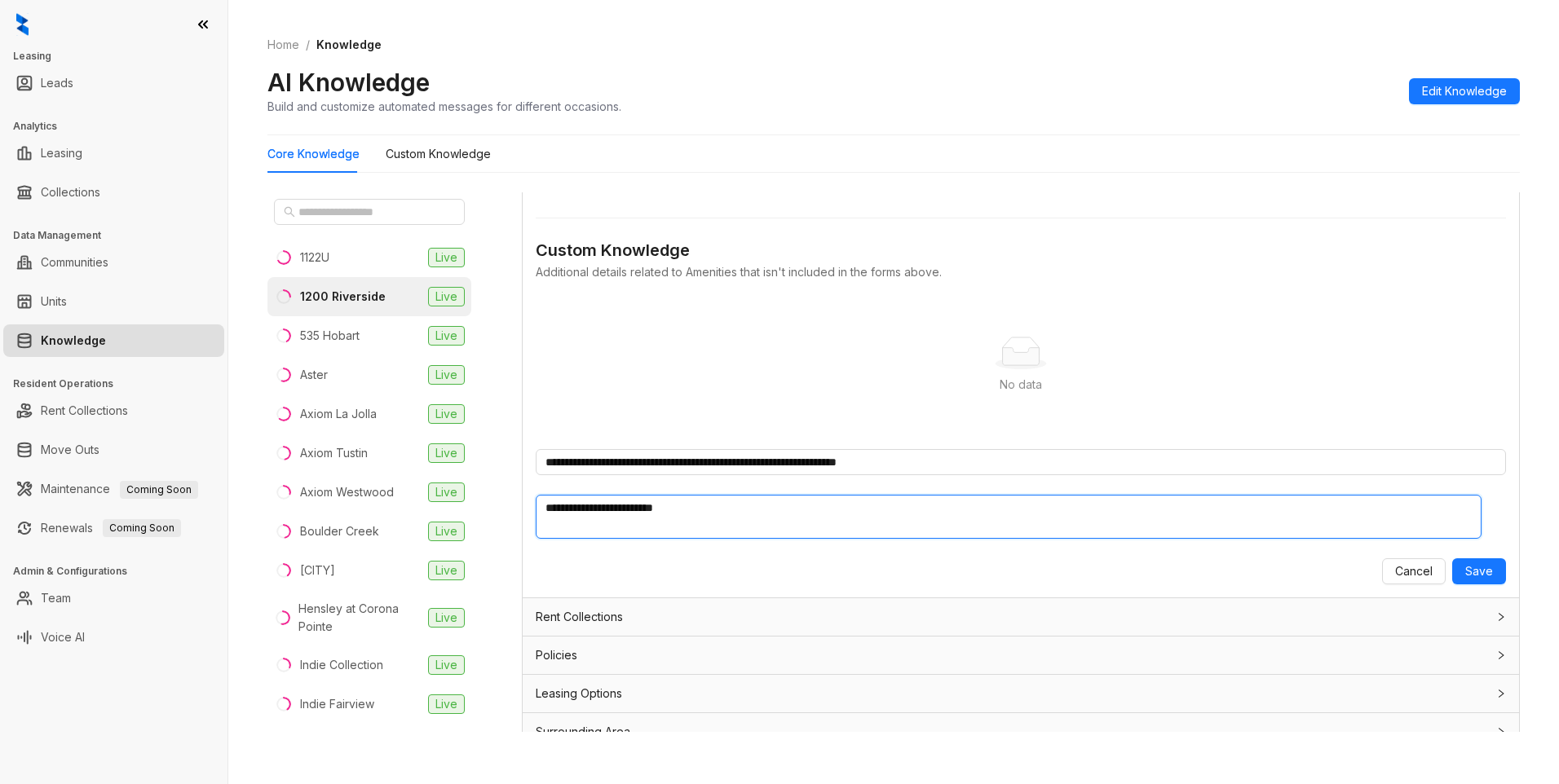 type 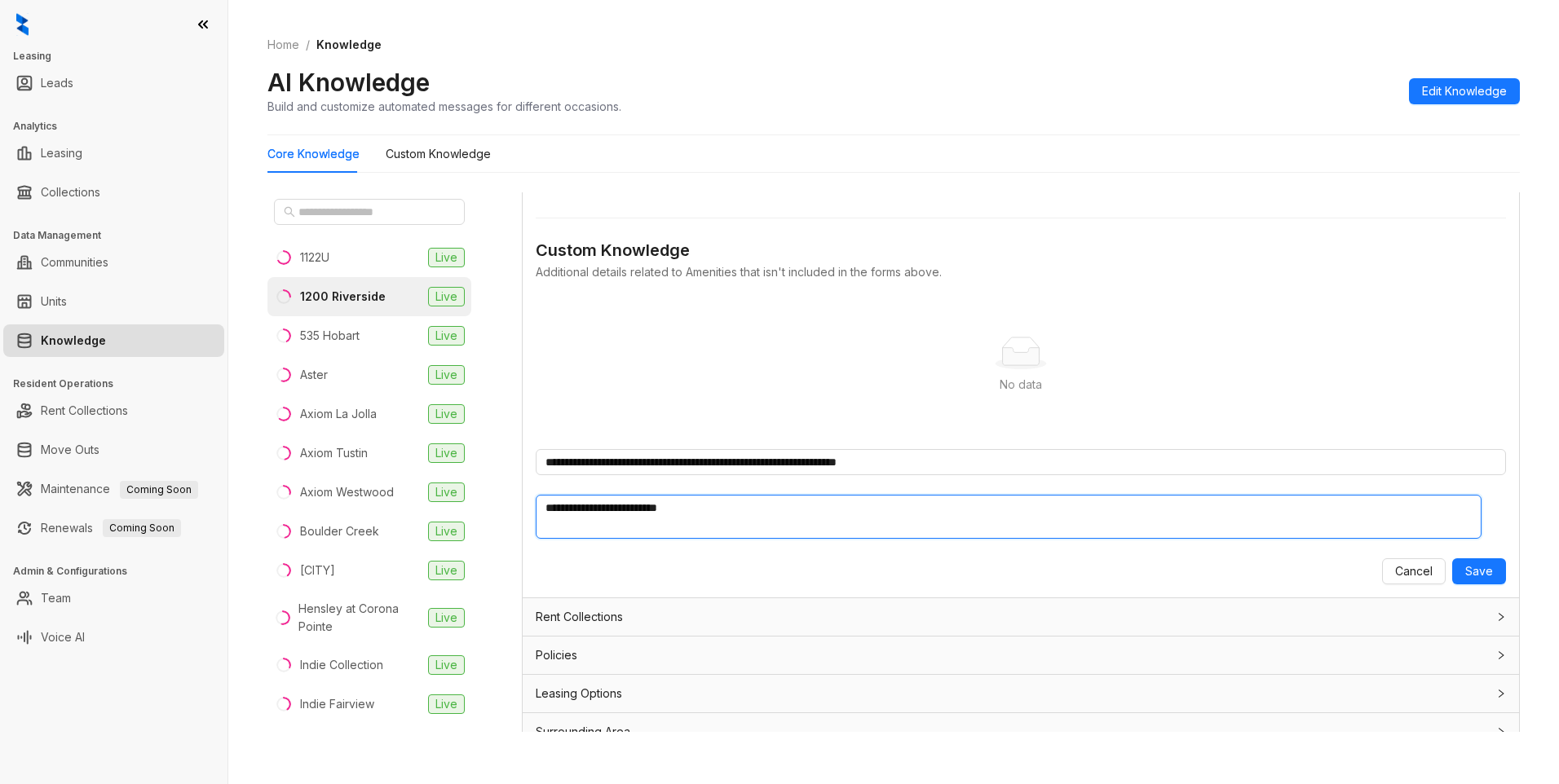 type 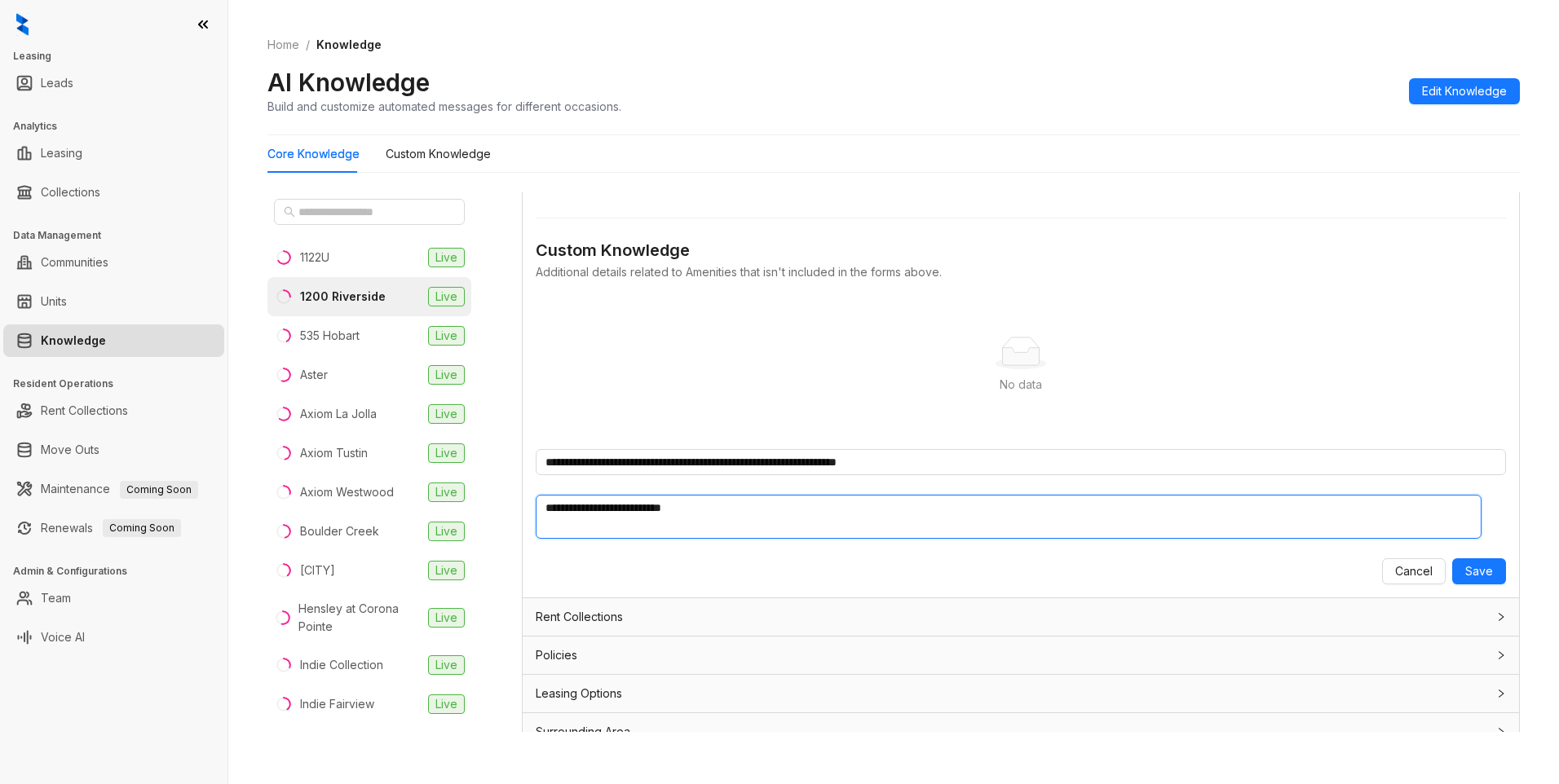 type 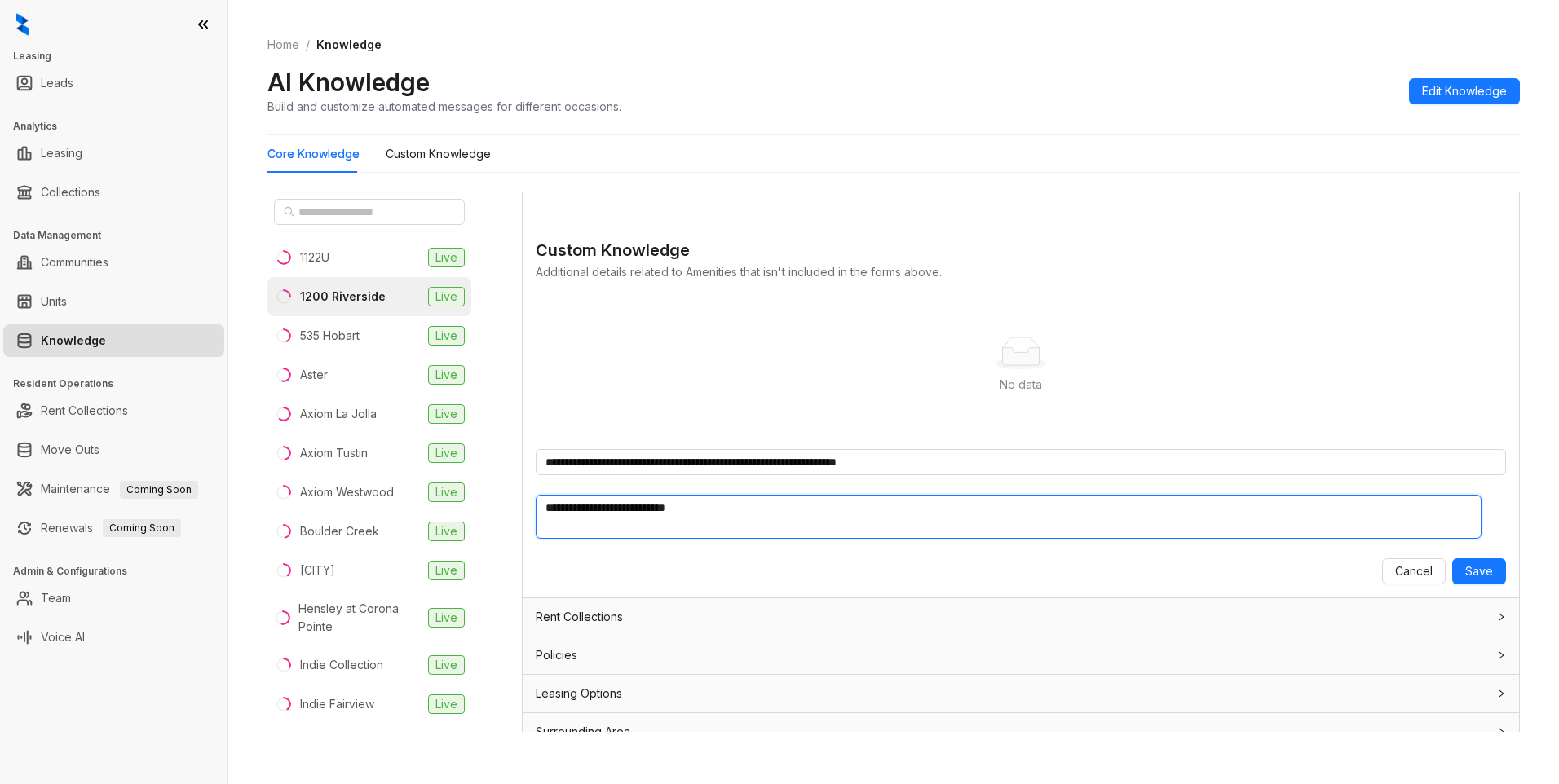 type 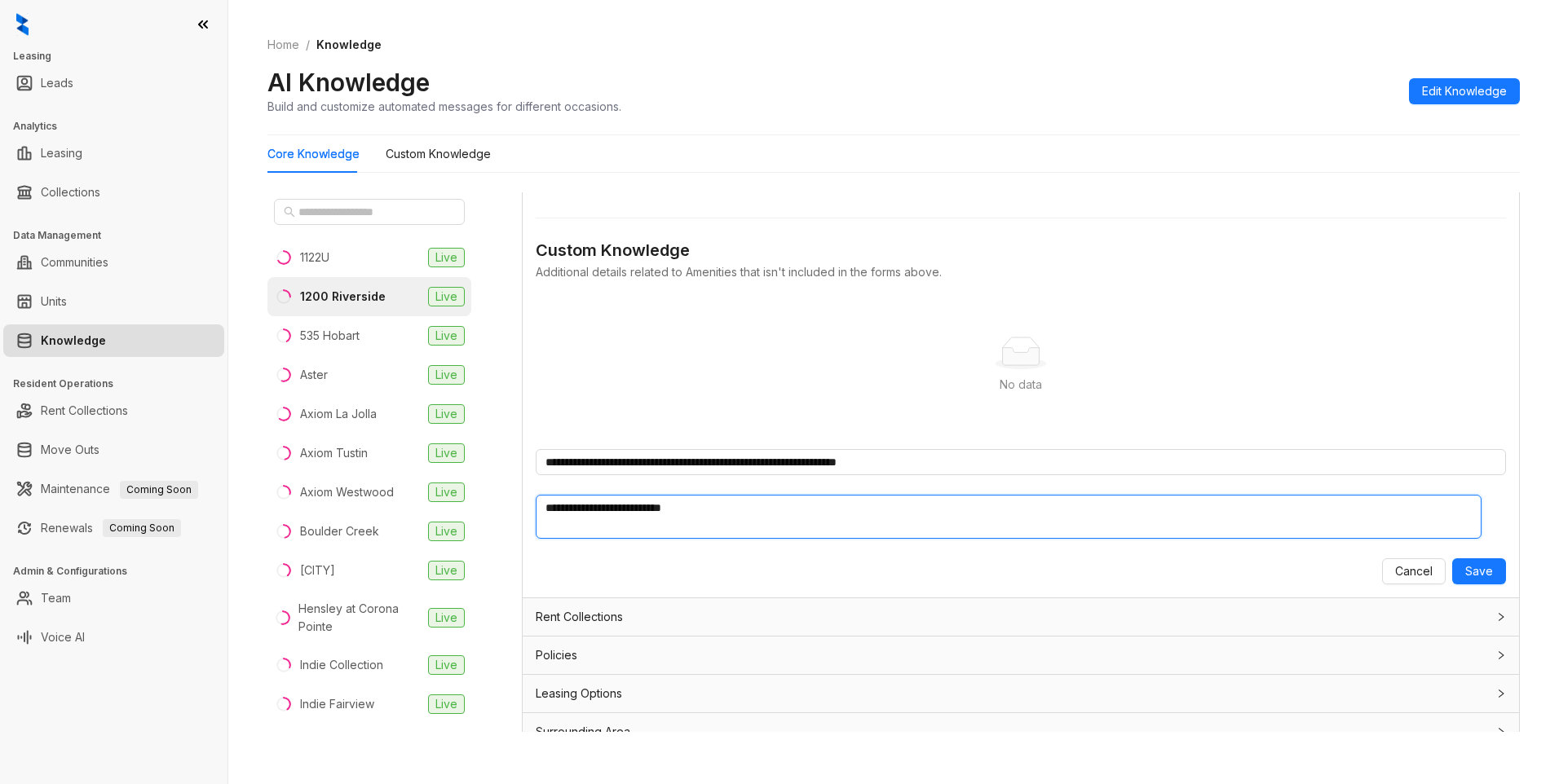 type 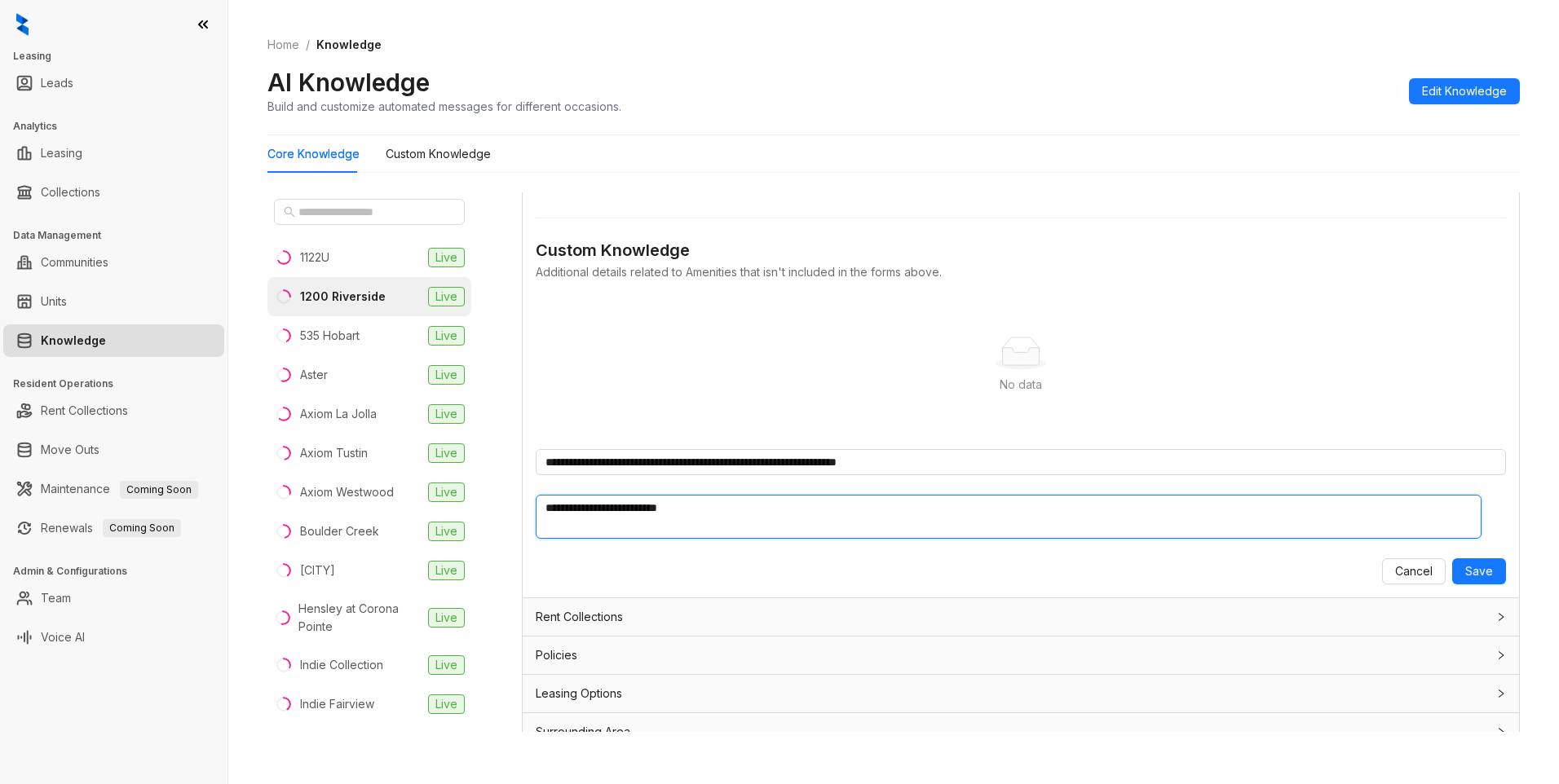 type 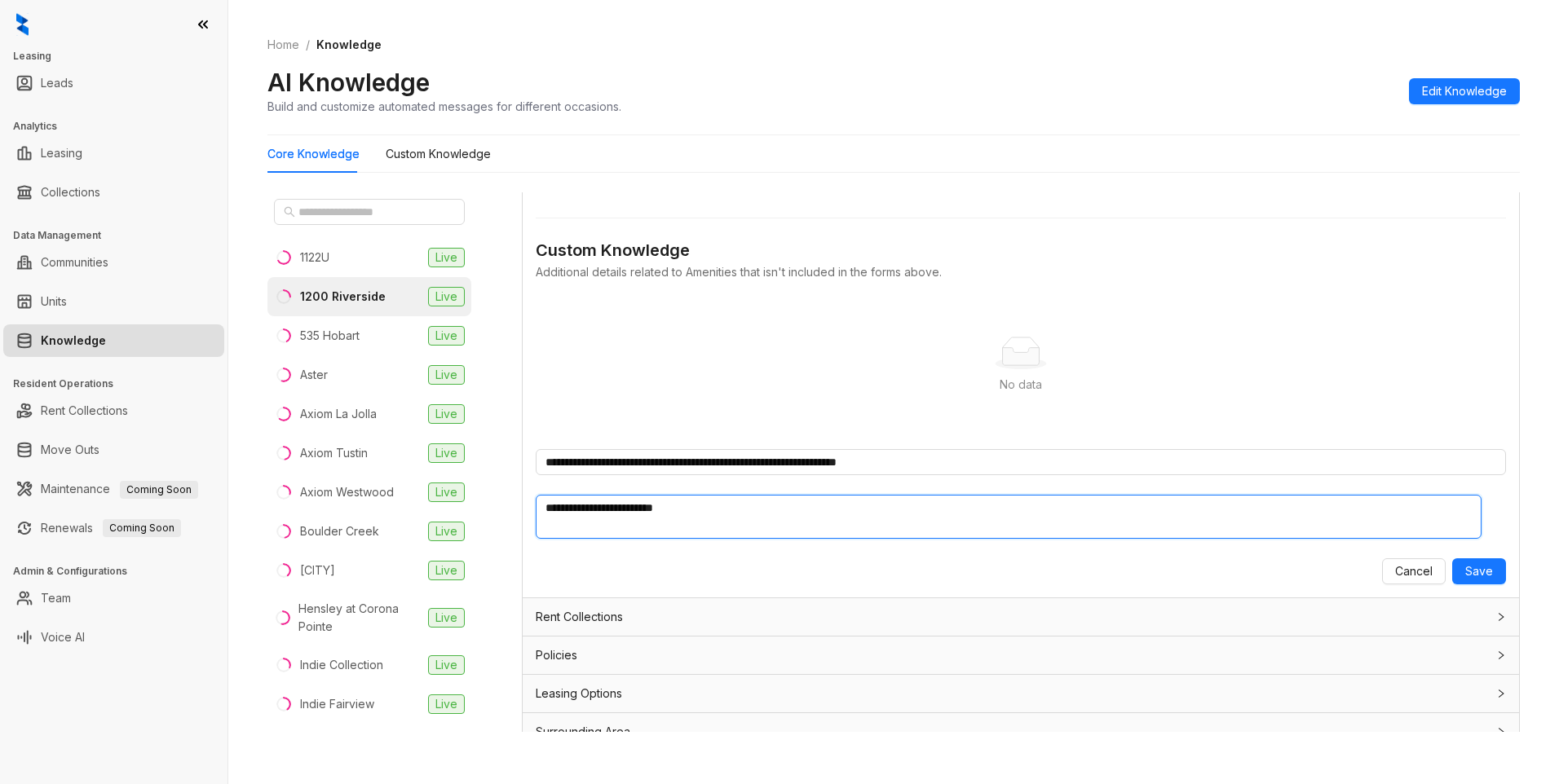 type 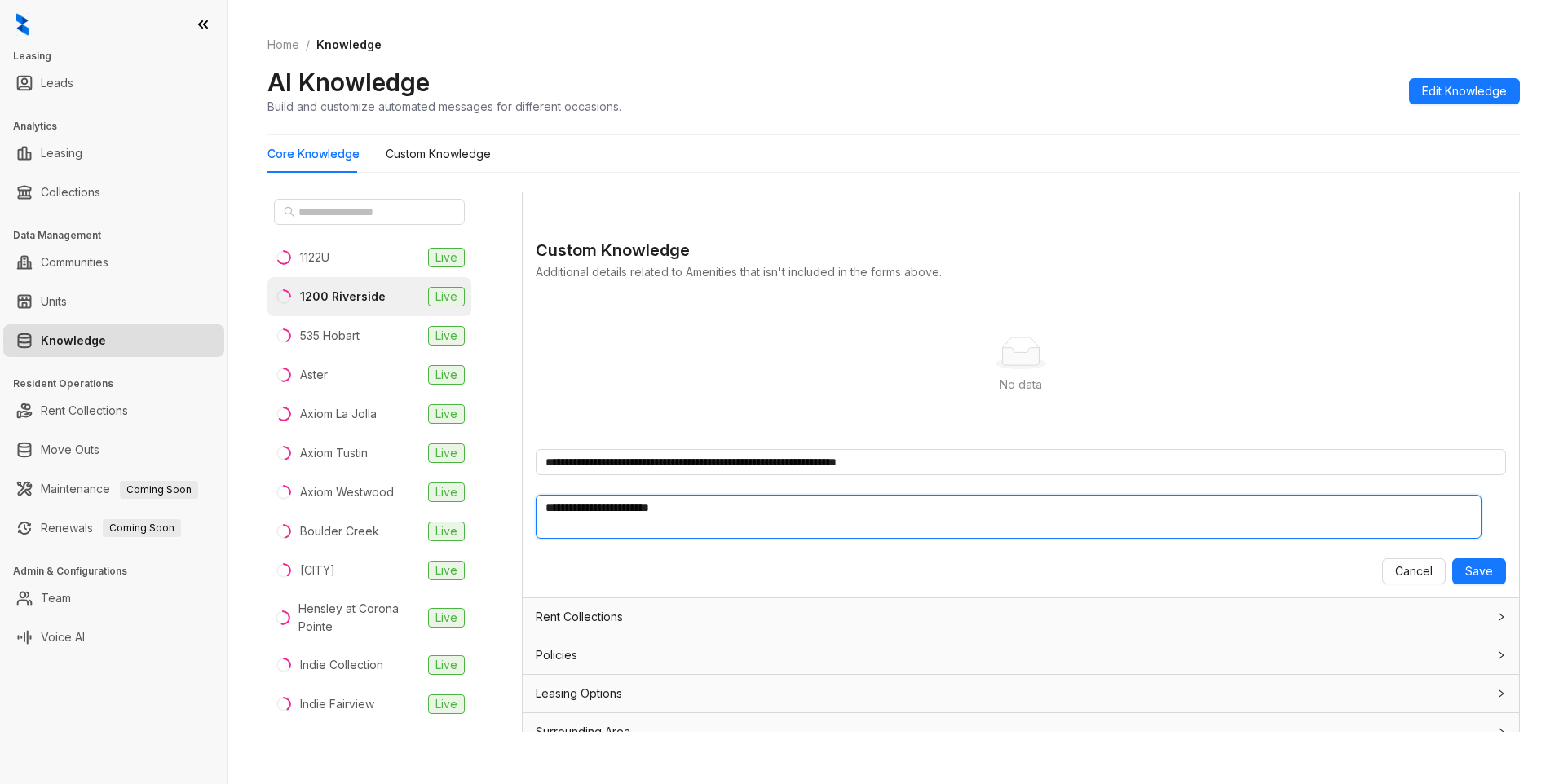 type 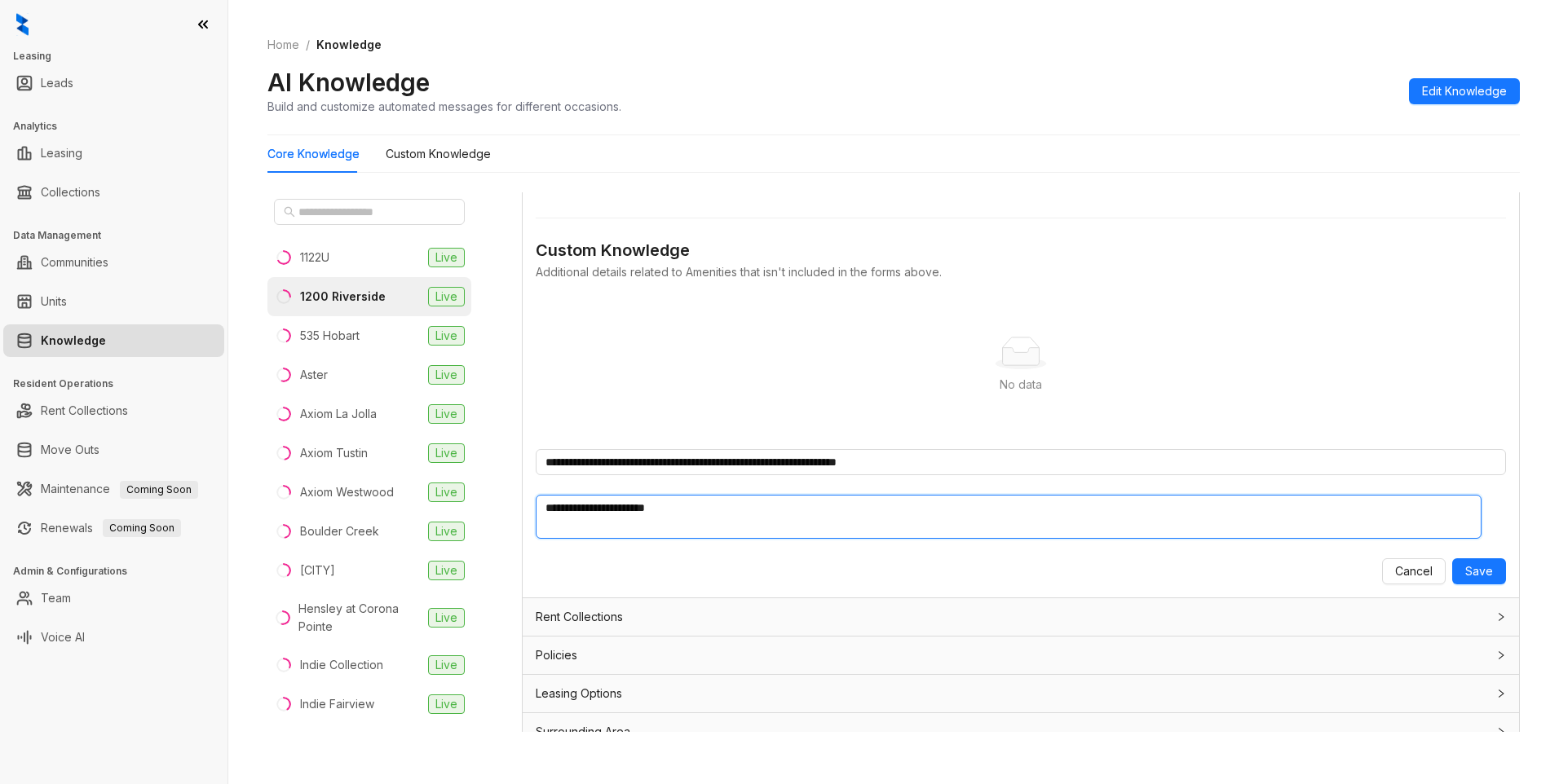 type 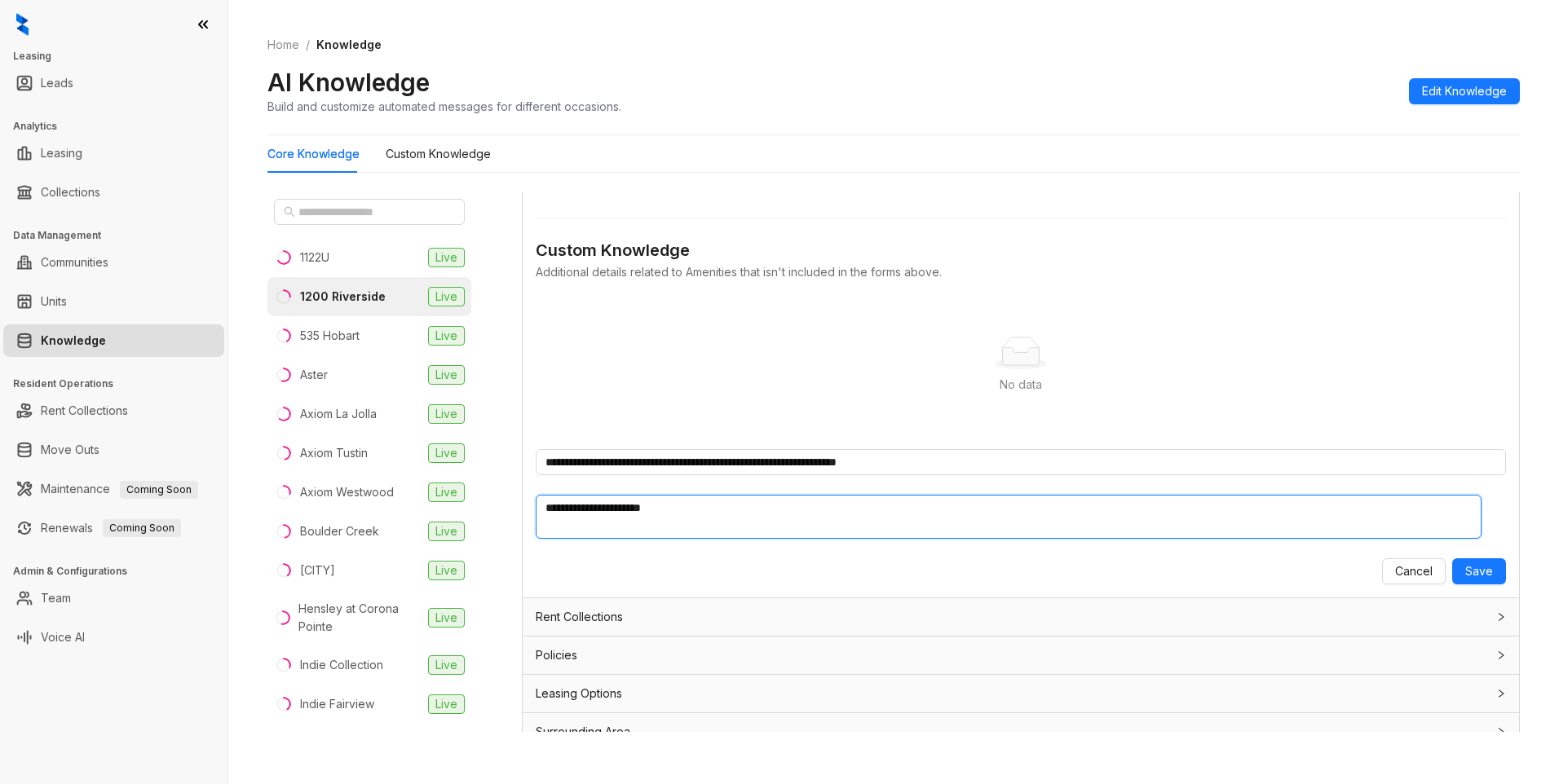 type 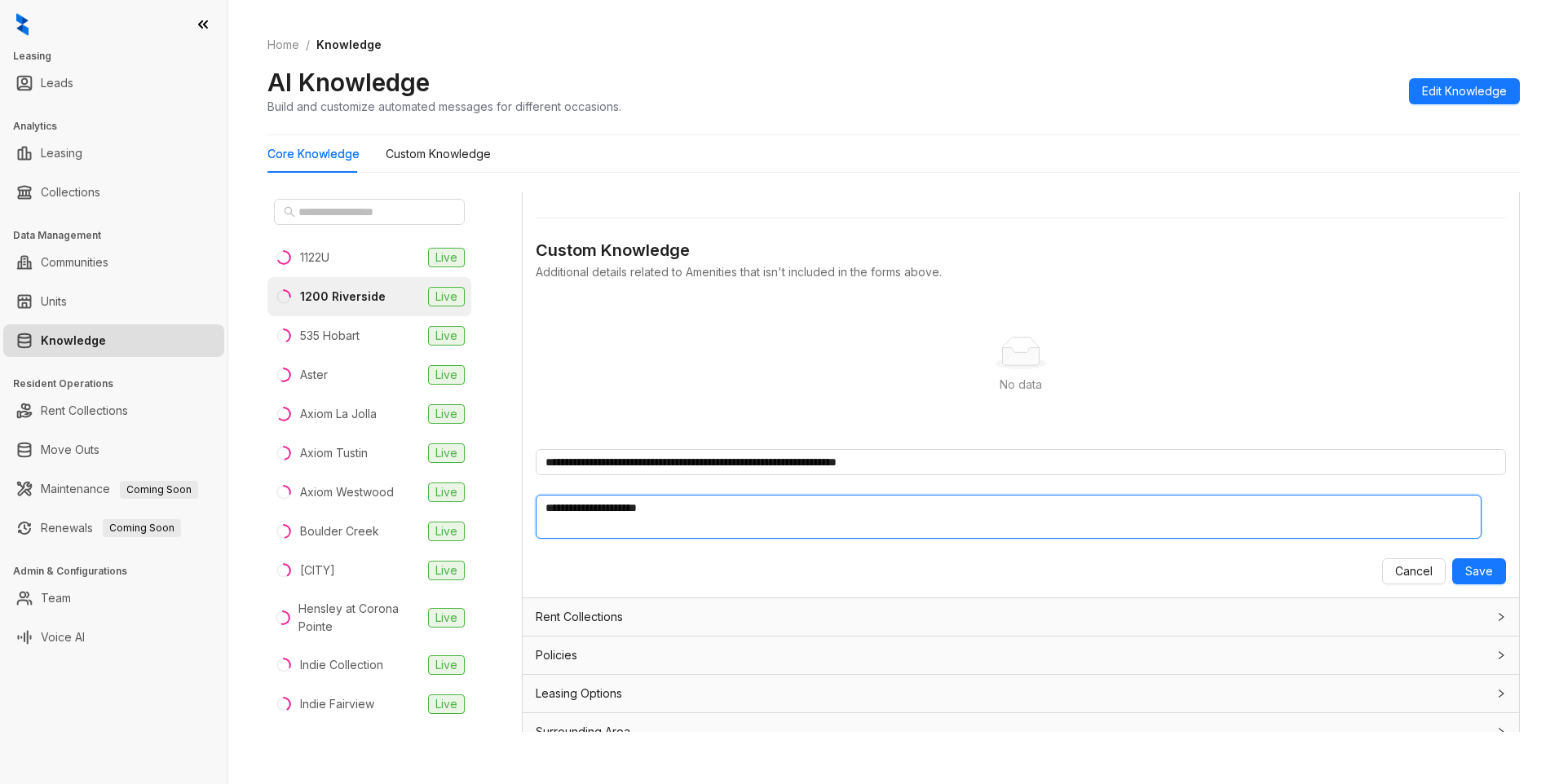 type 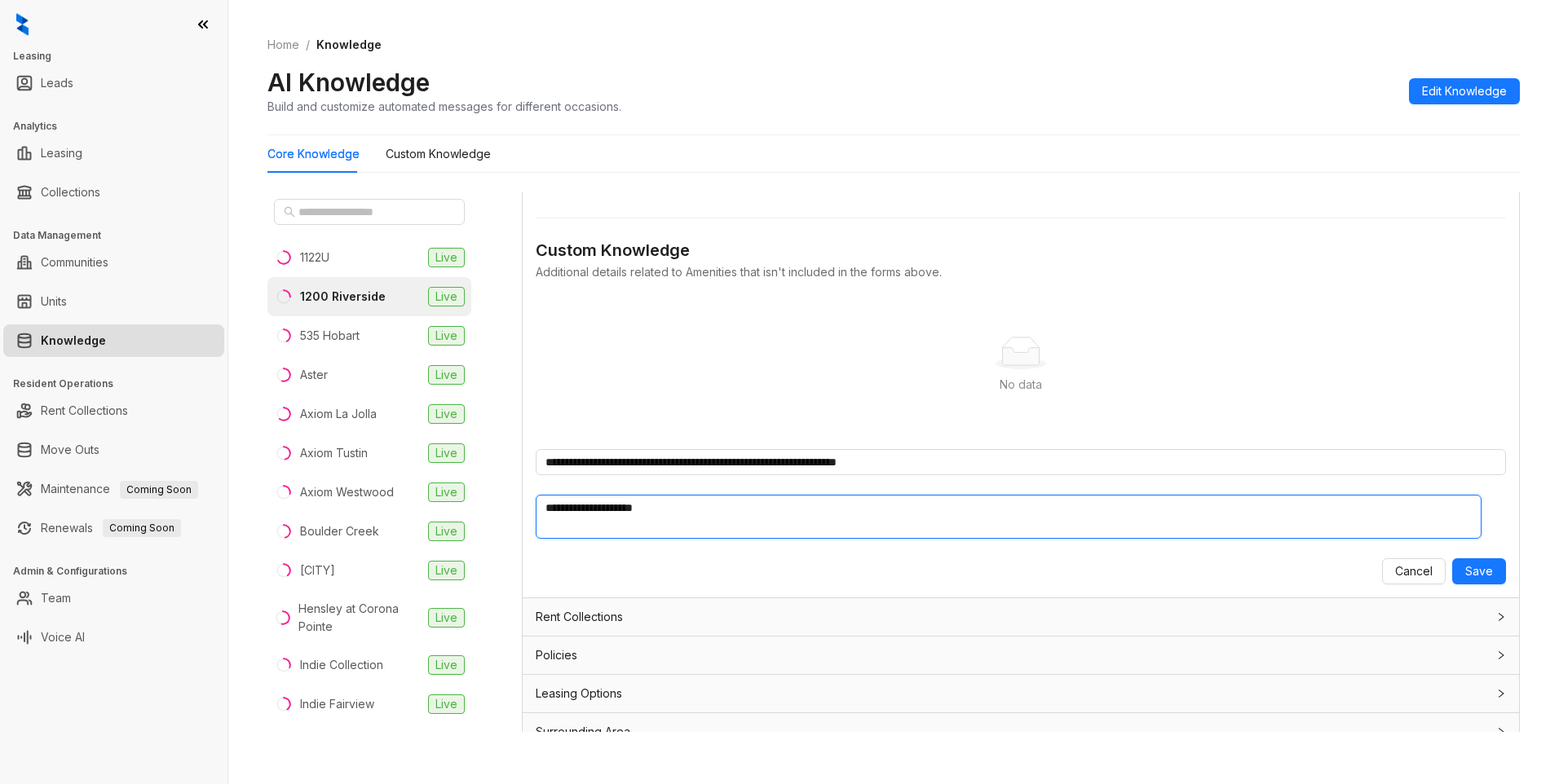type 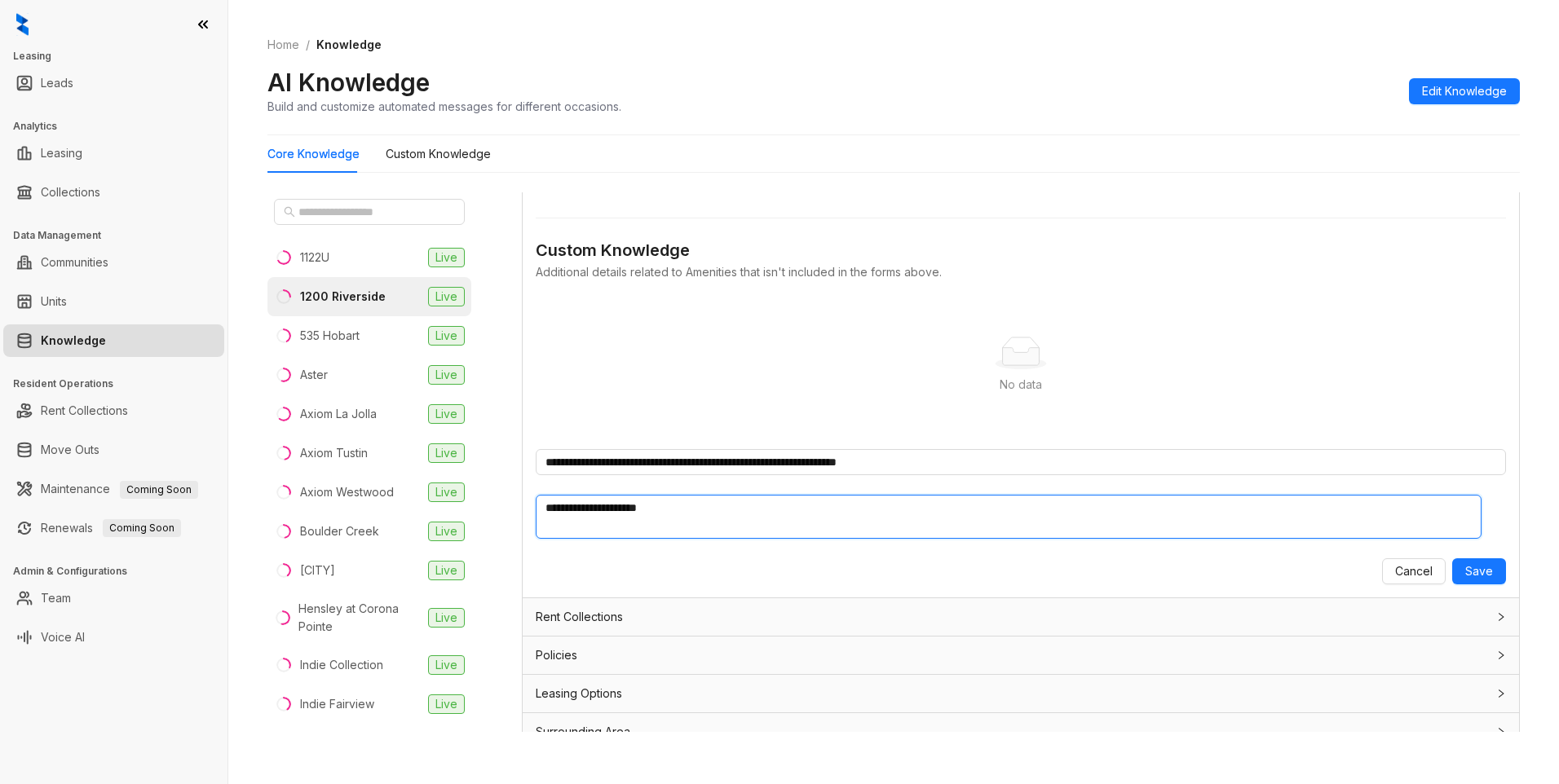type 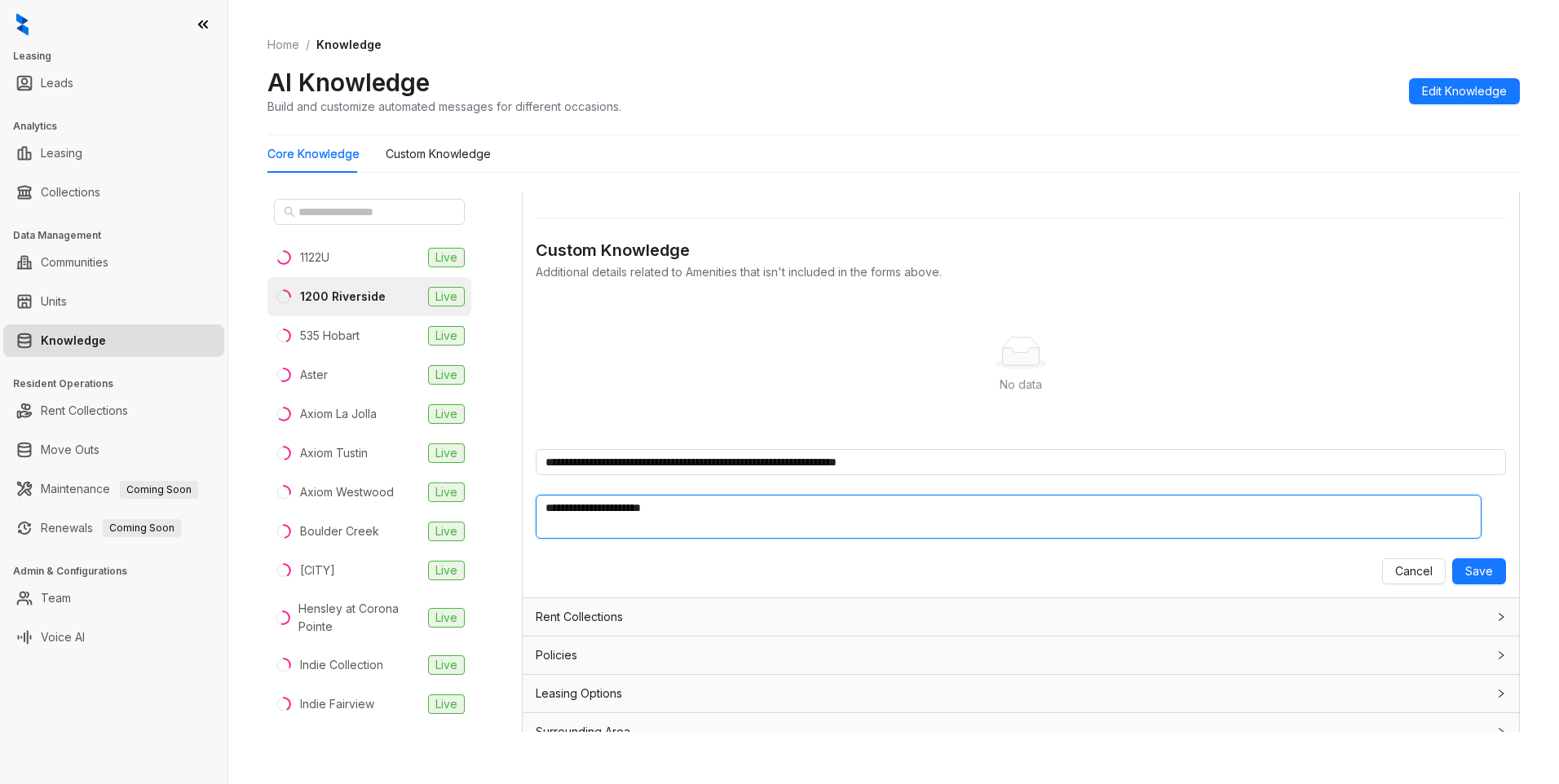 type 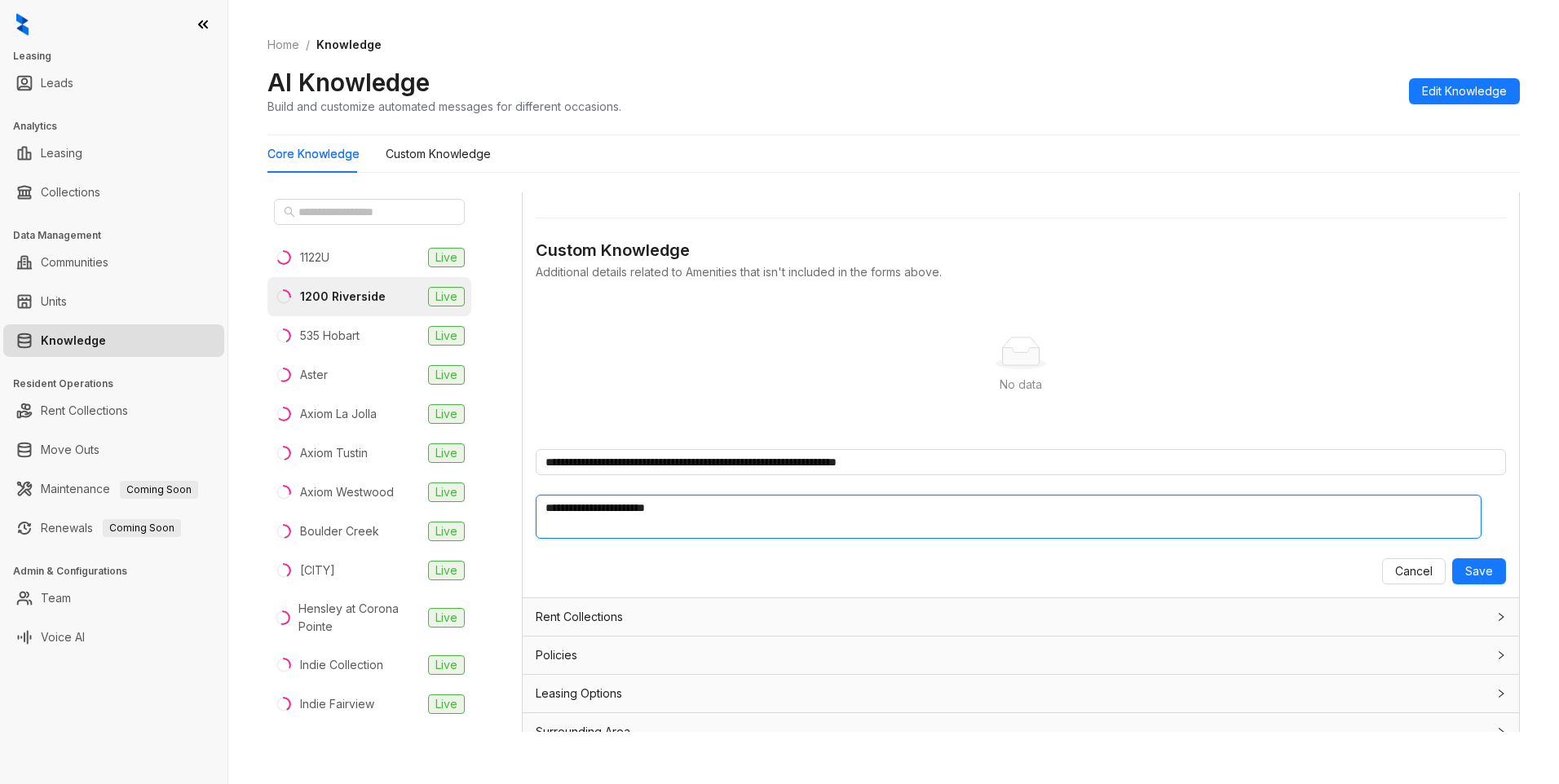 type 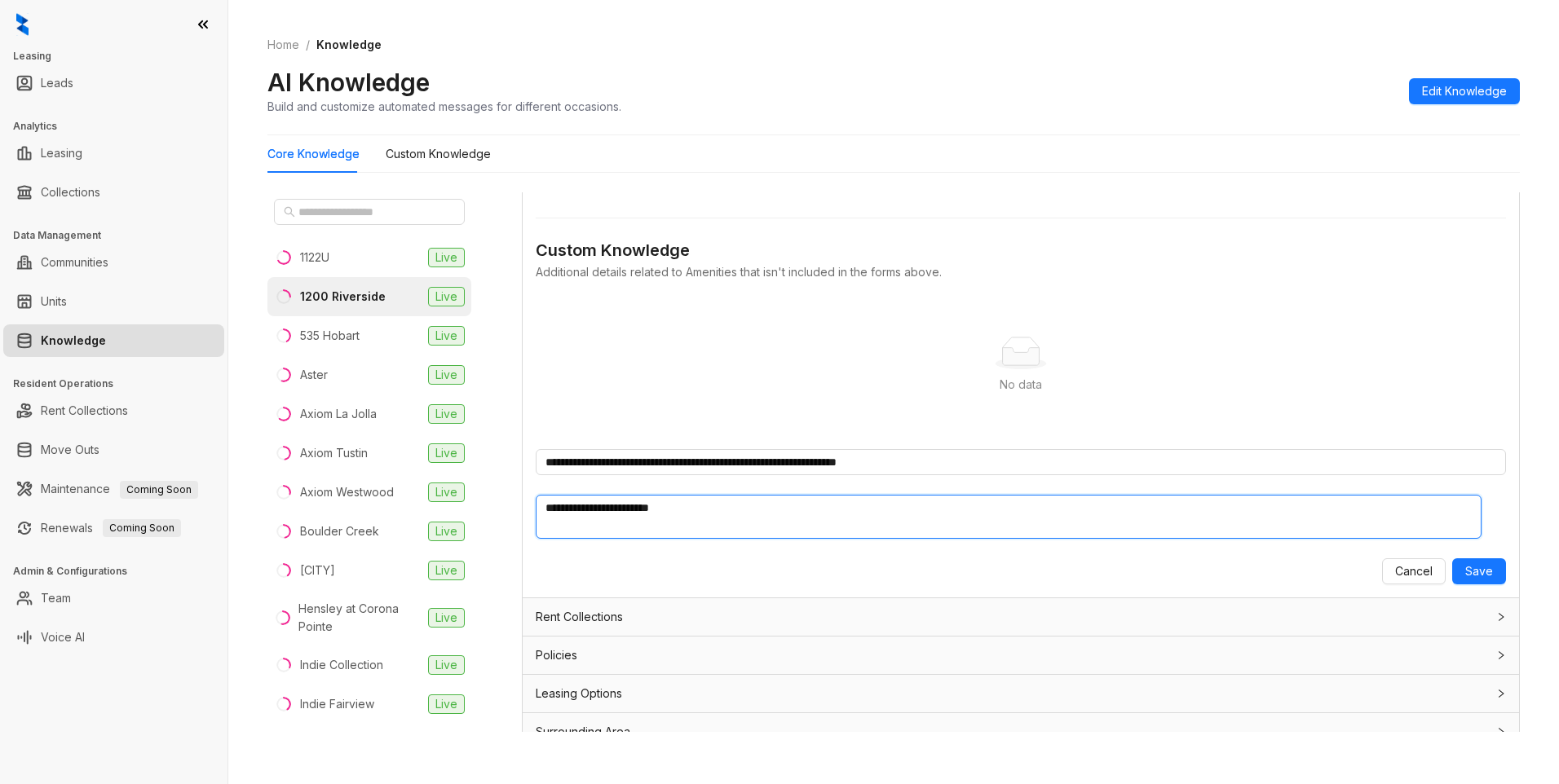 type 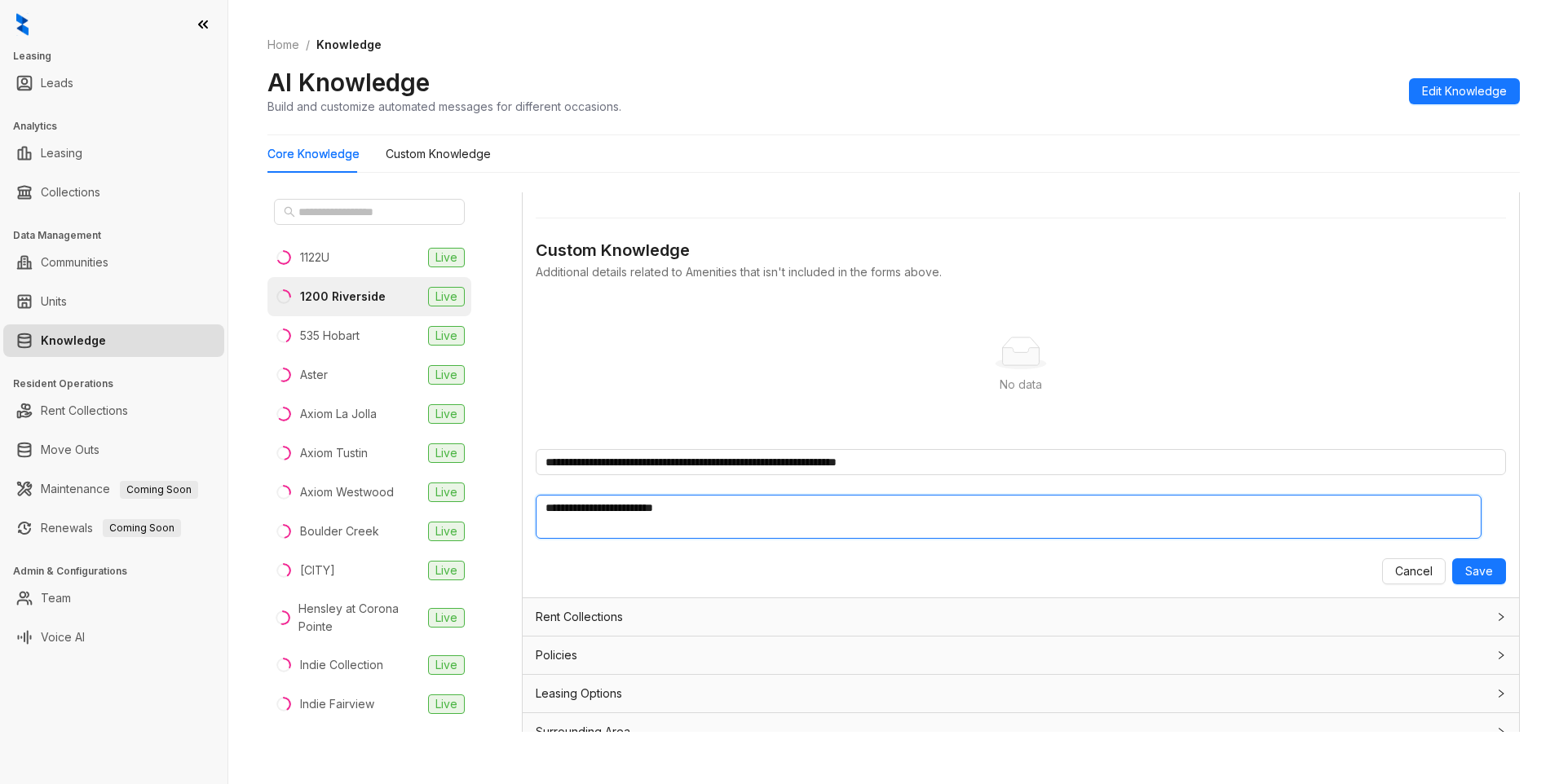 type 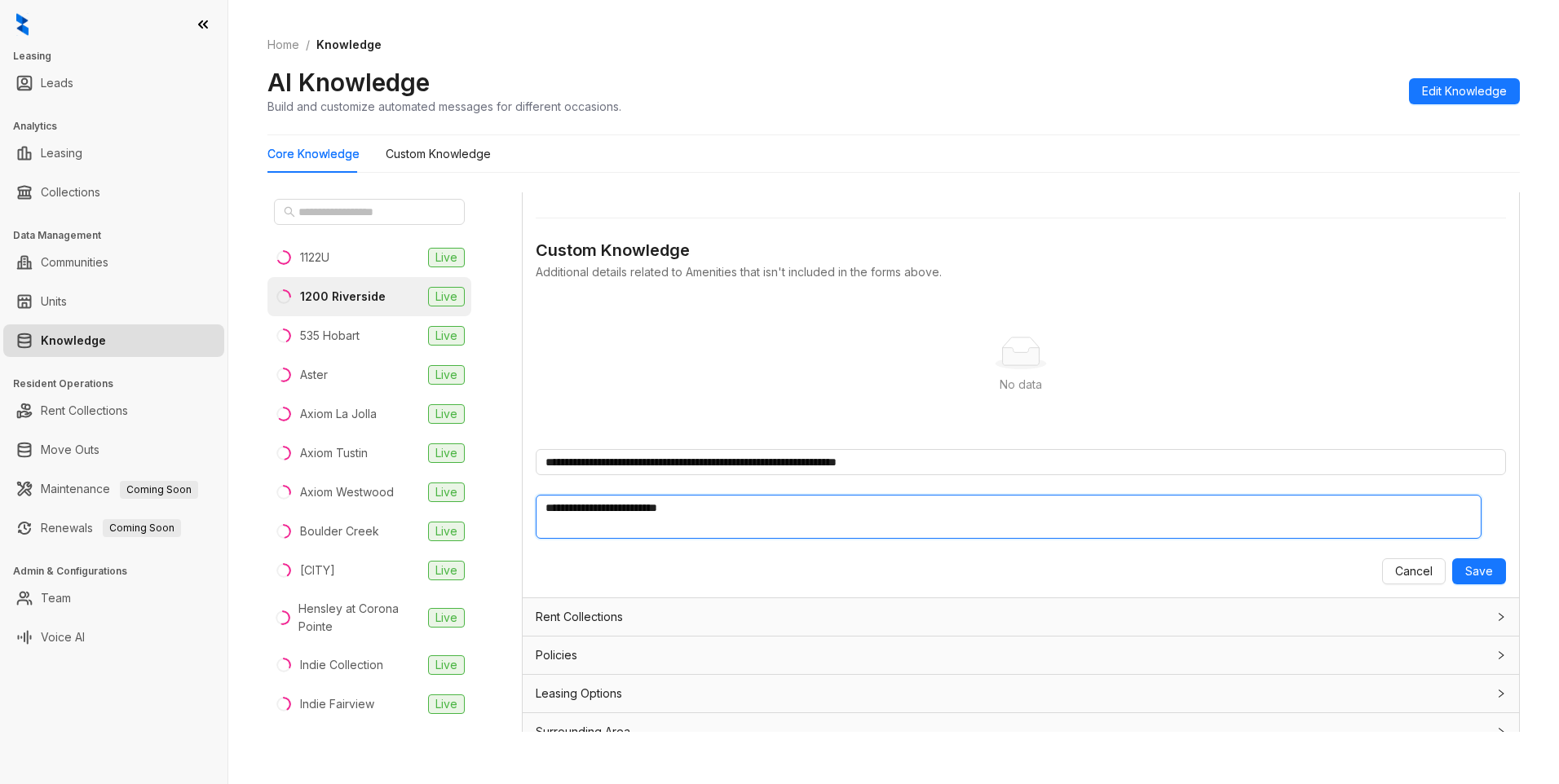 type 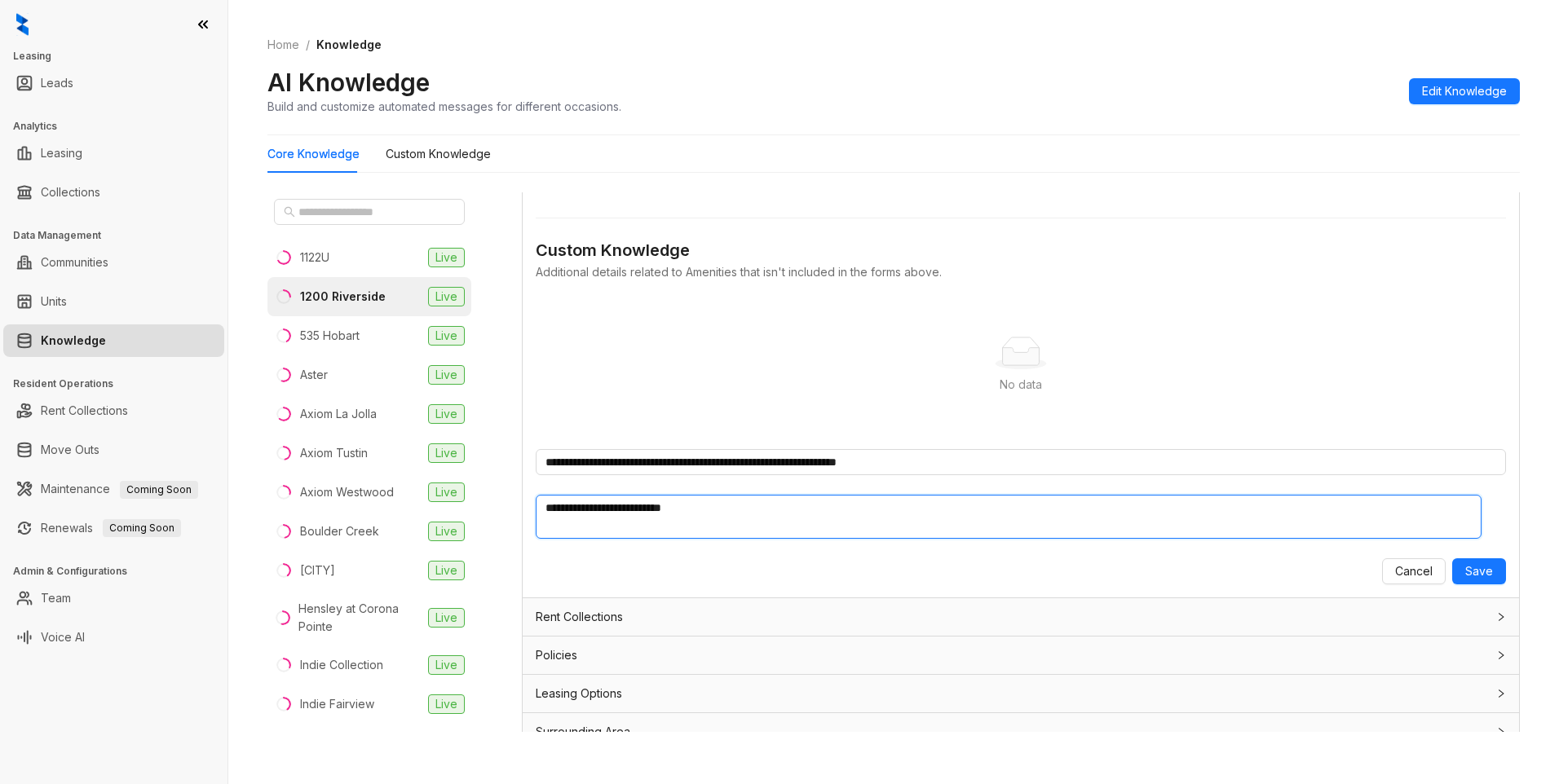 type 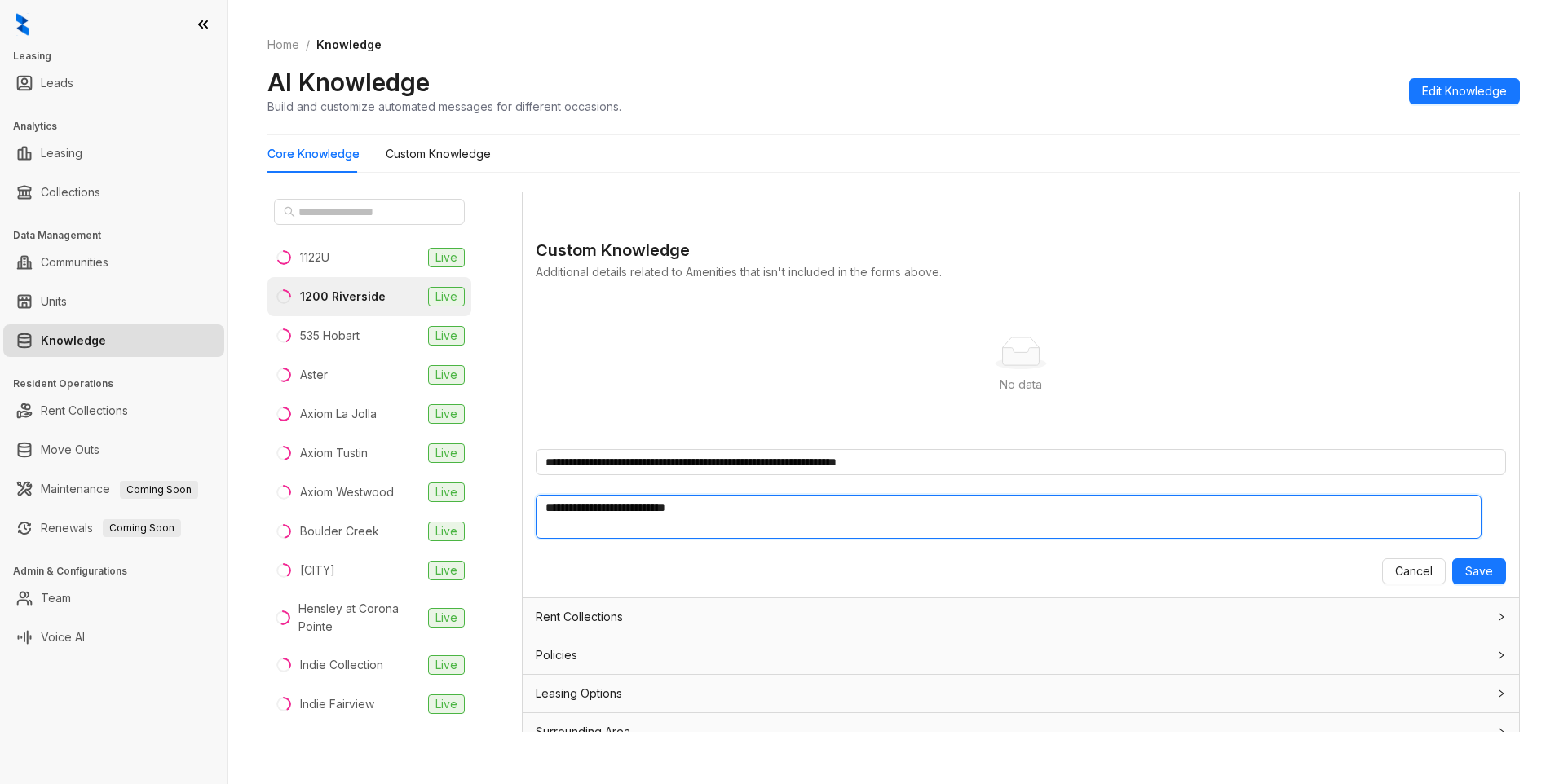 type 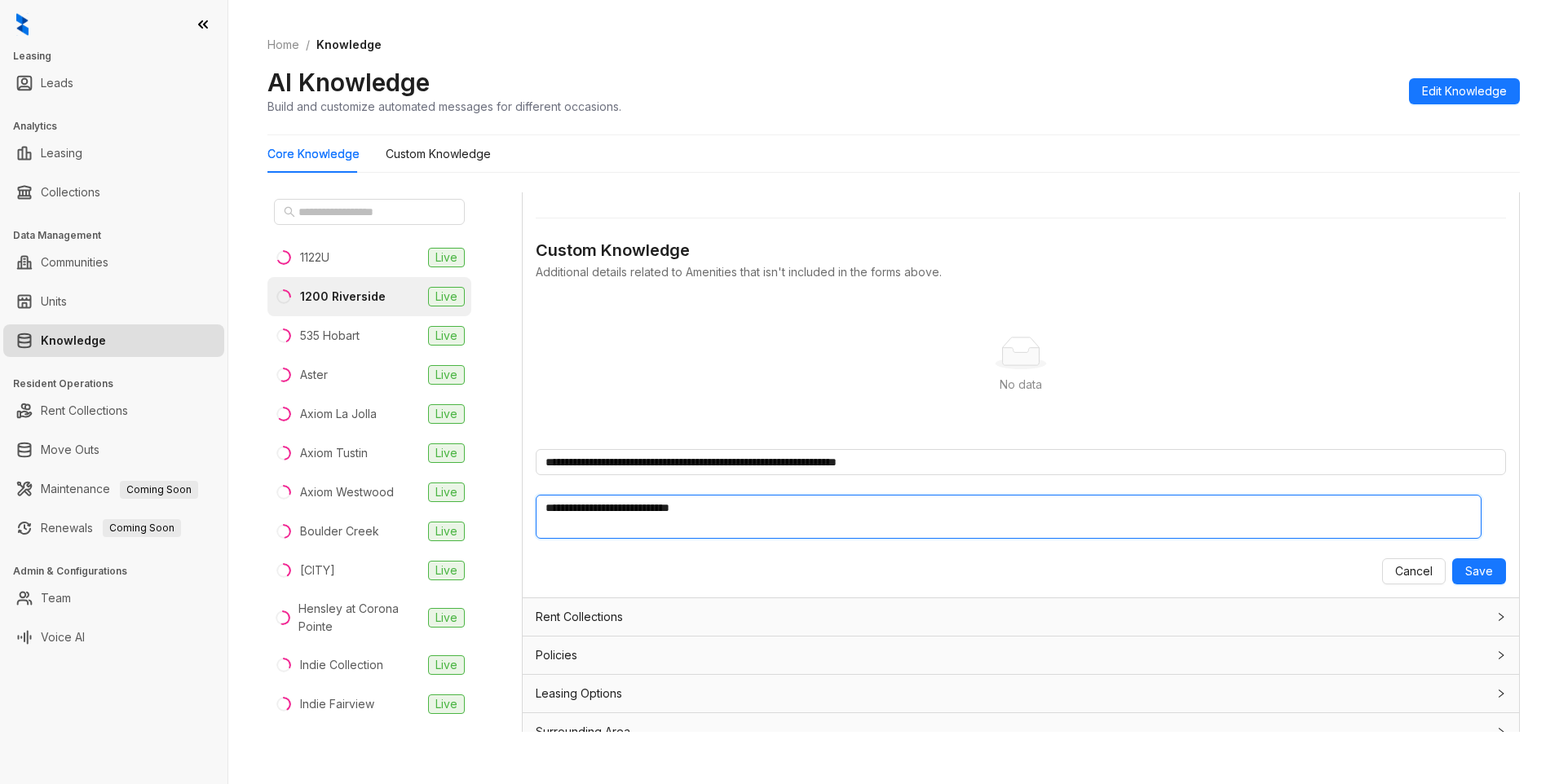 type 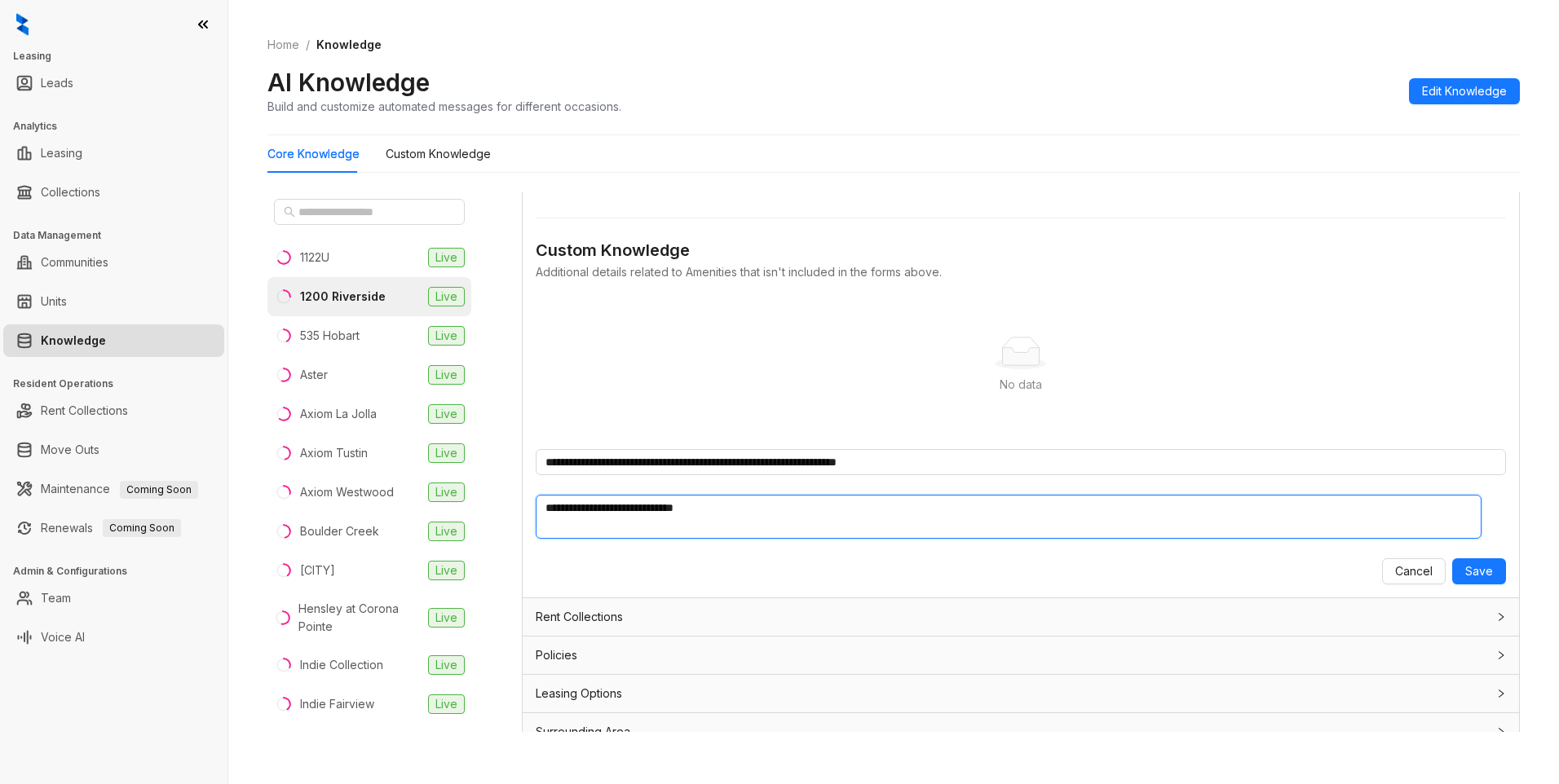 type 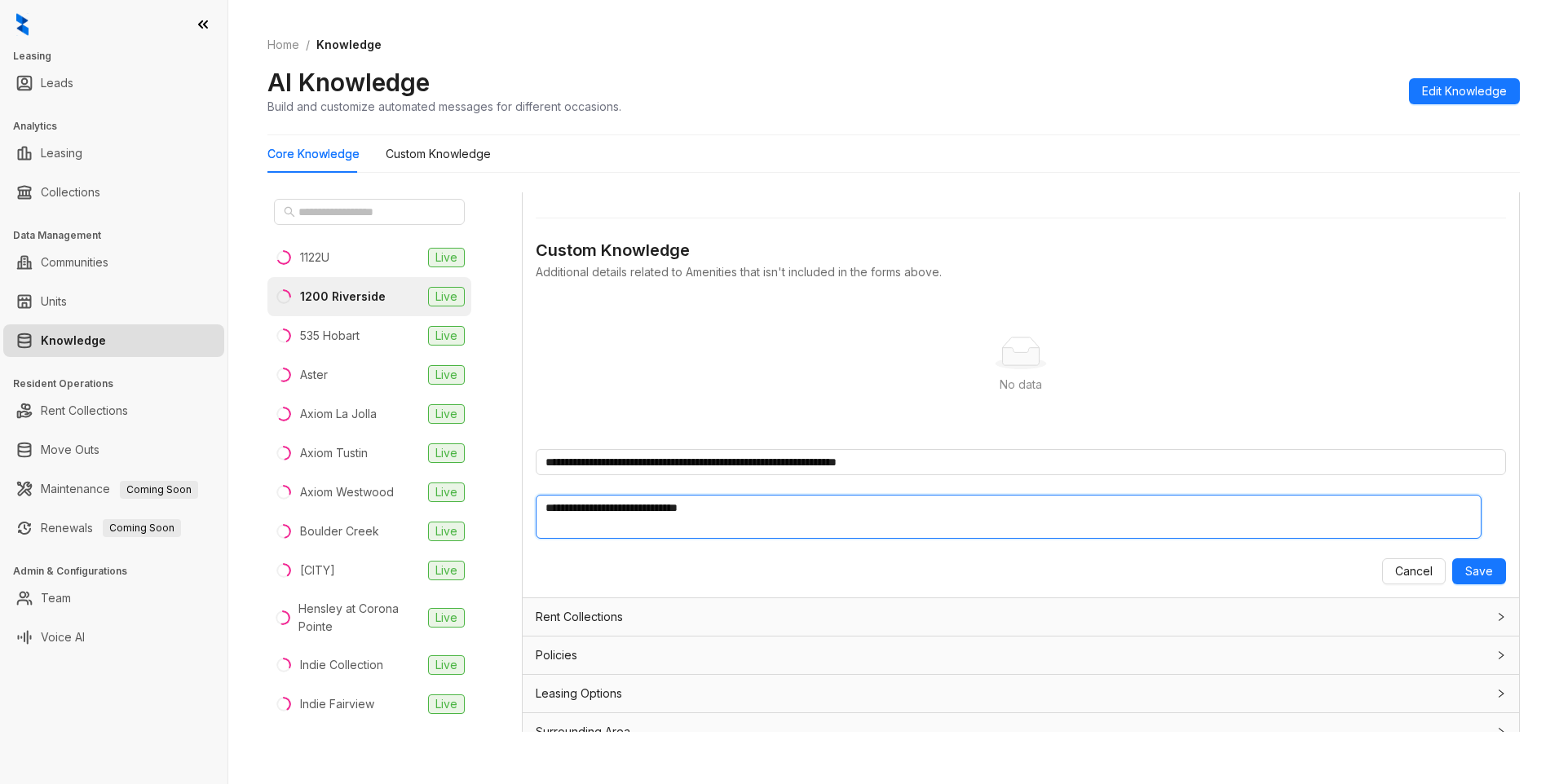 type 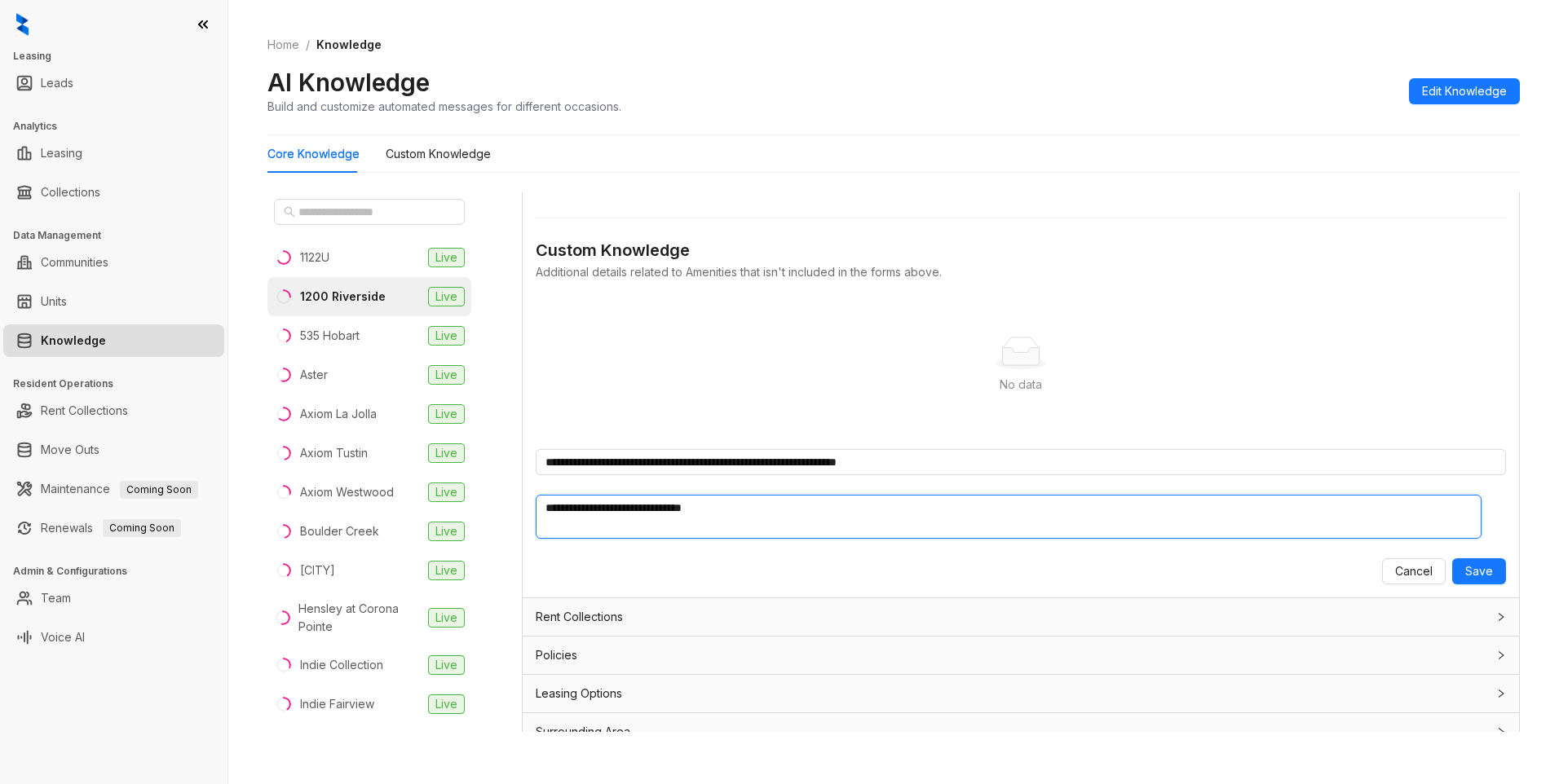 type 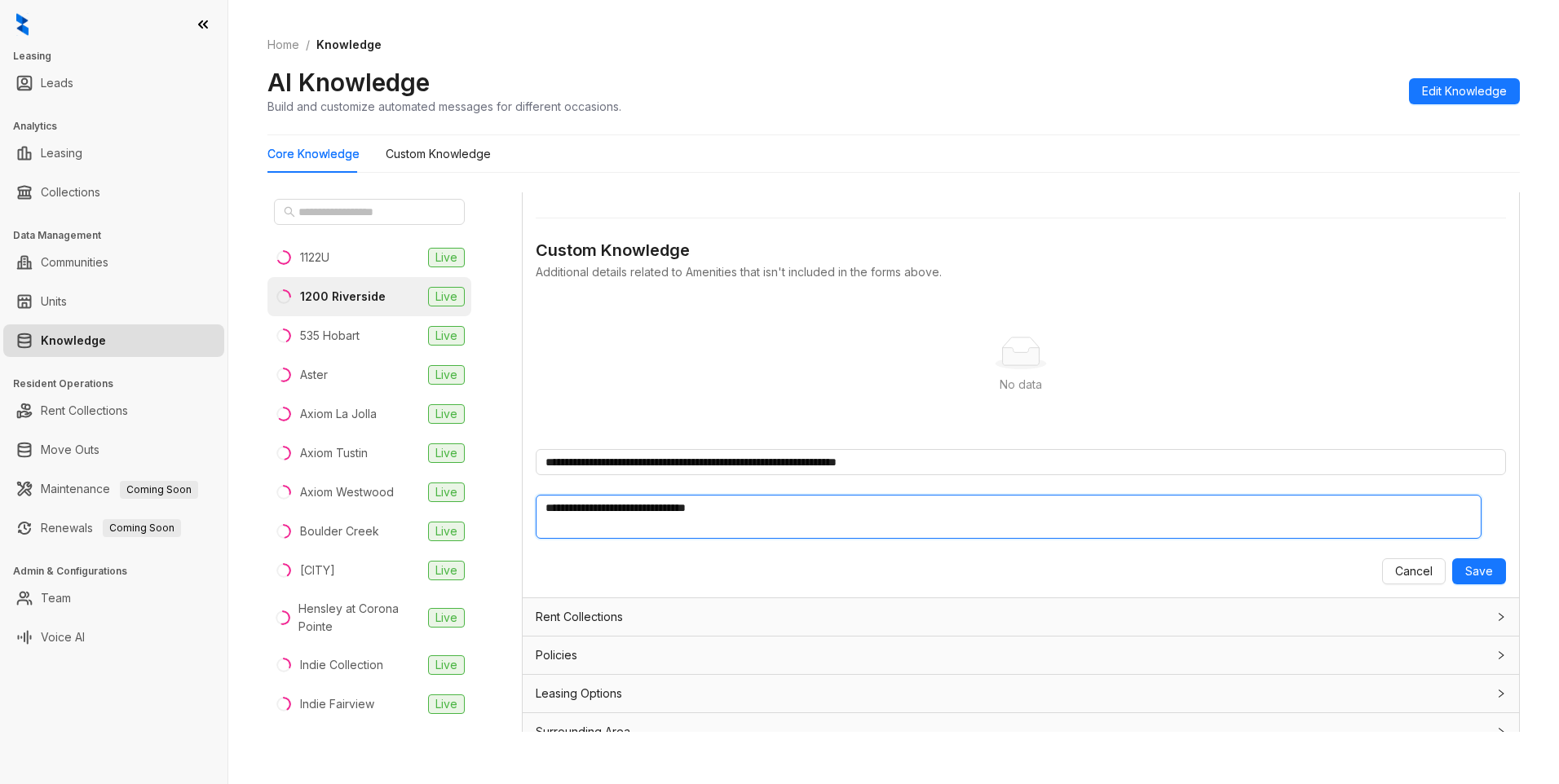type 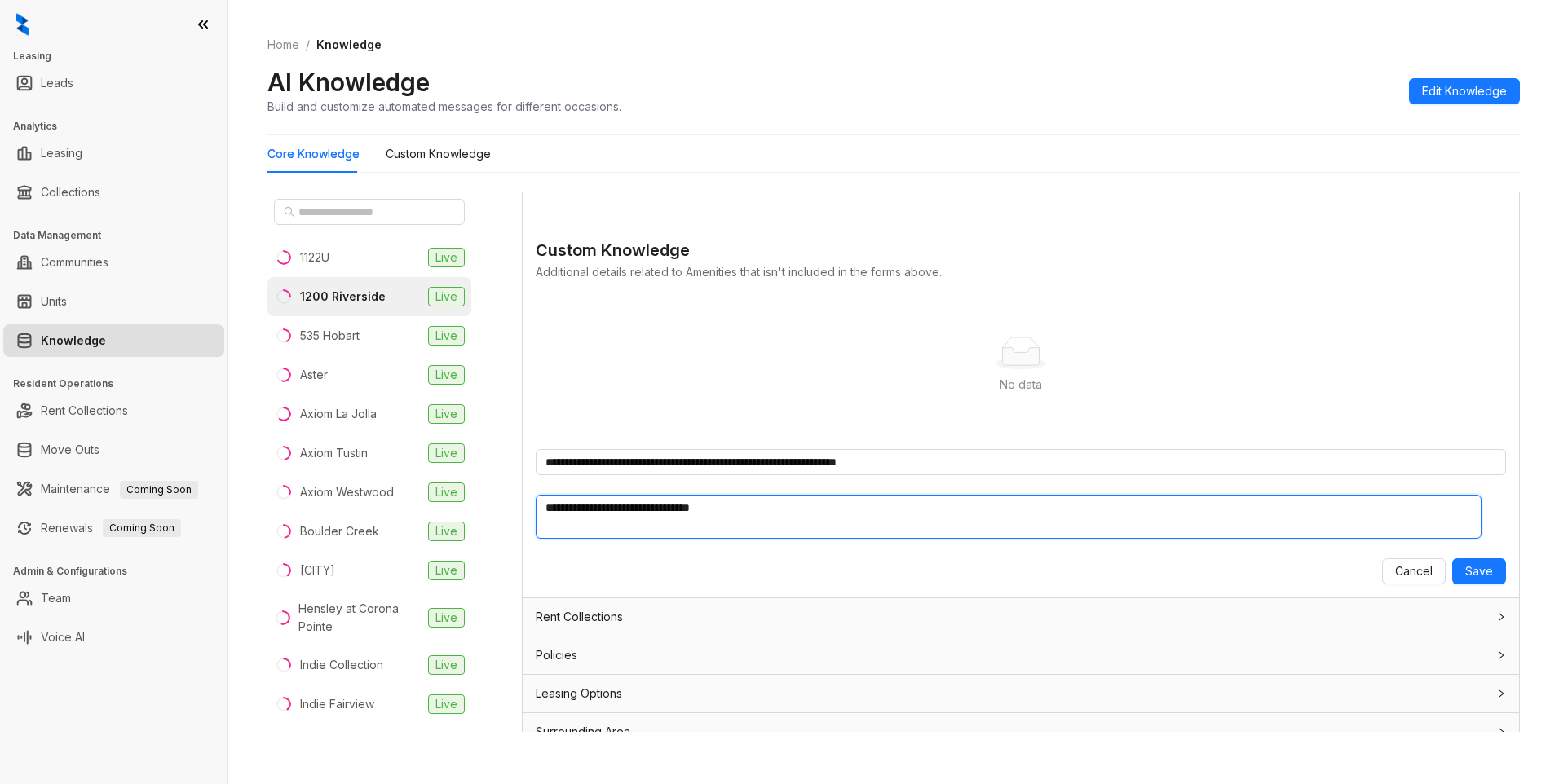 type 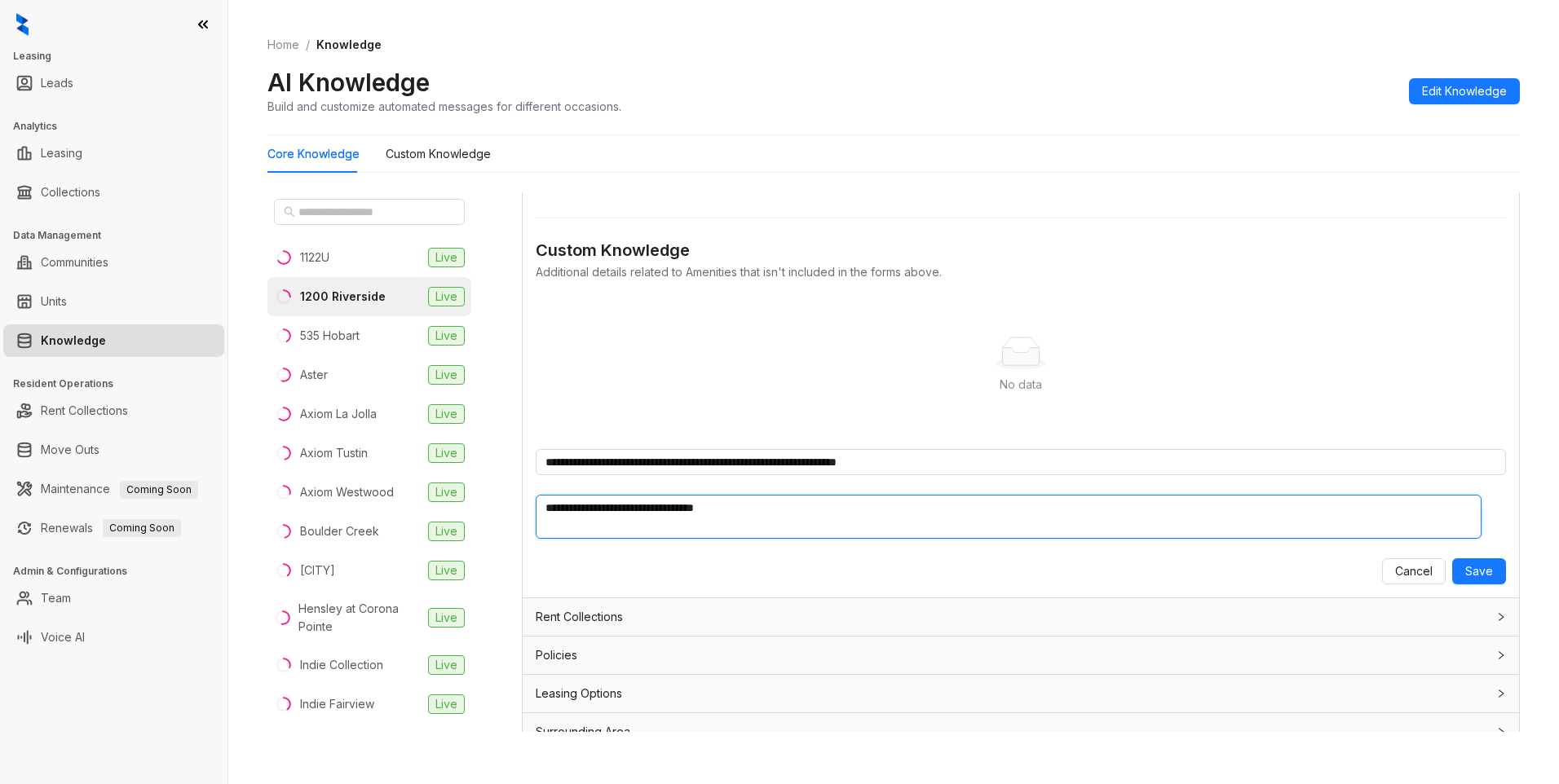 type 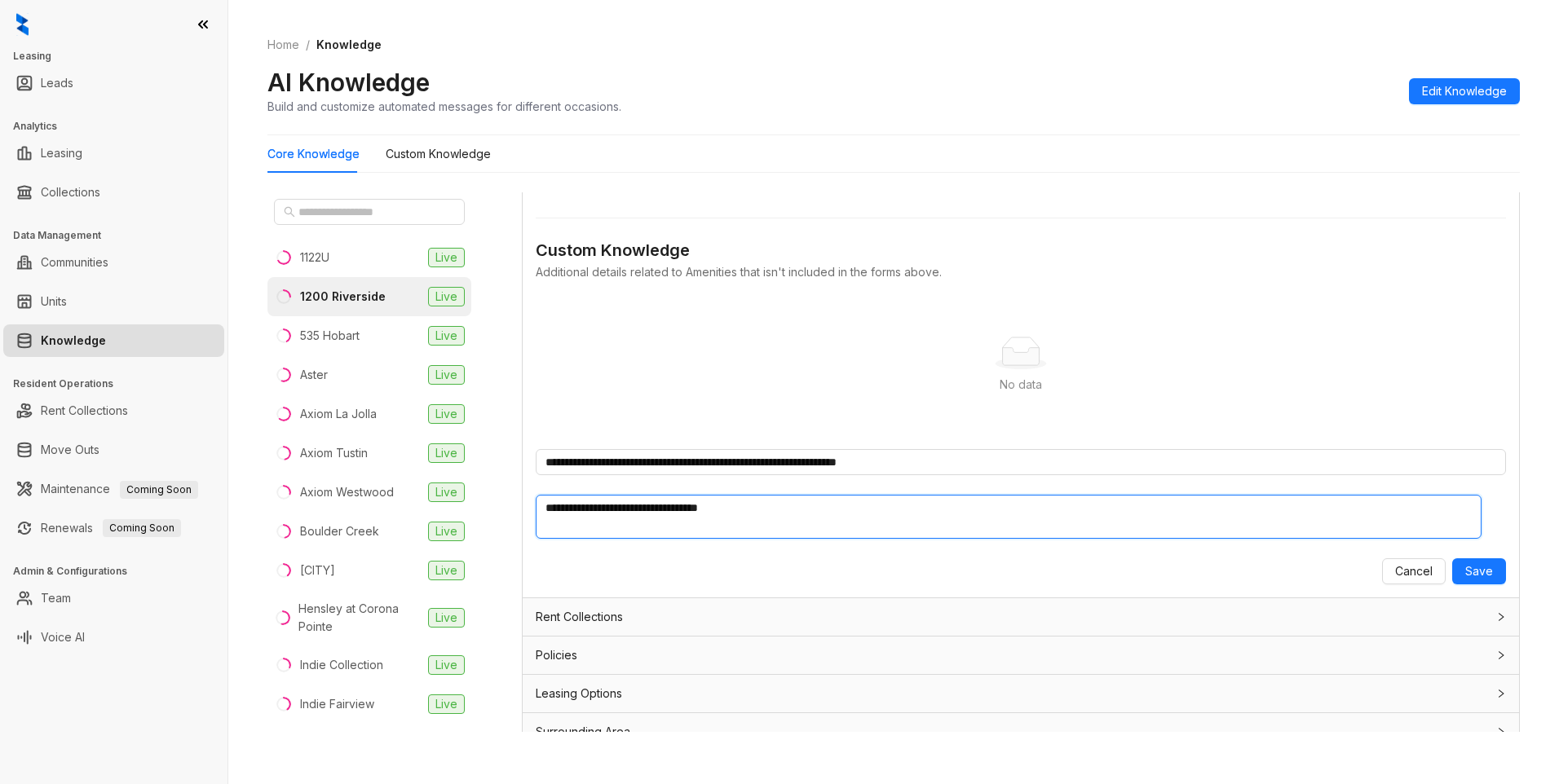 type 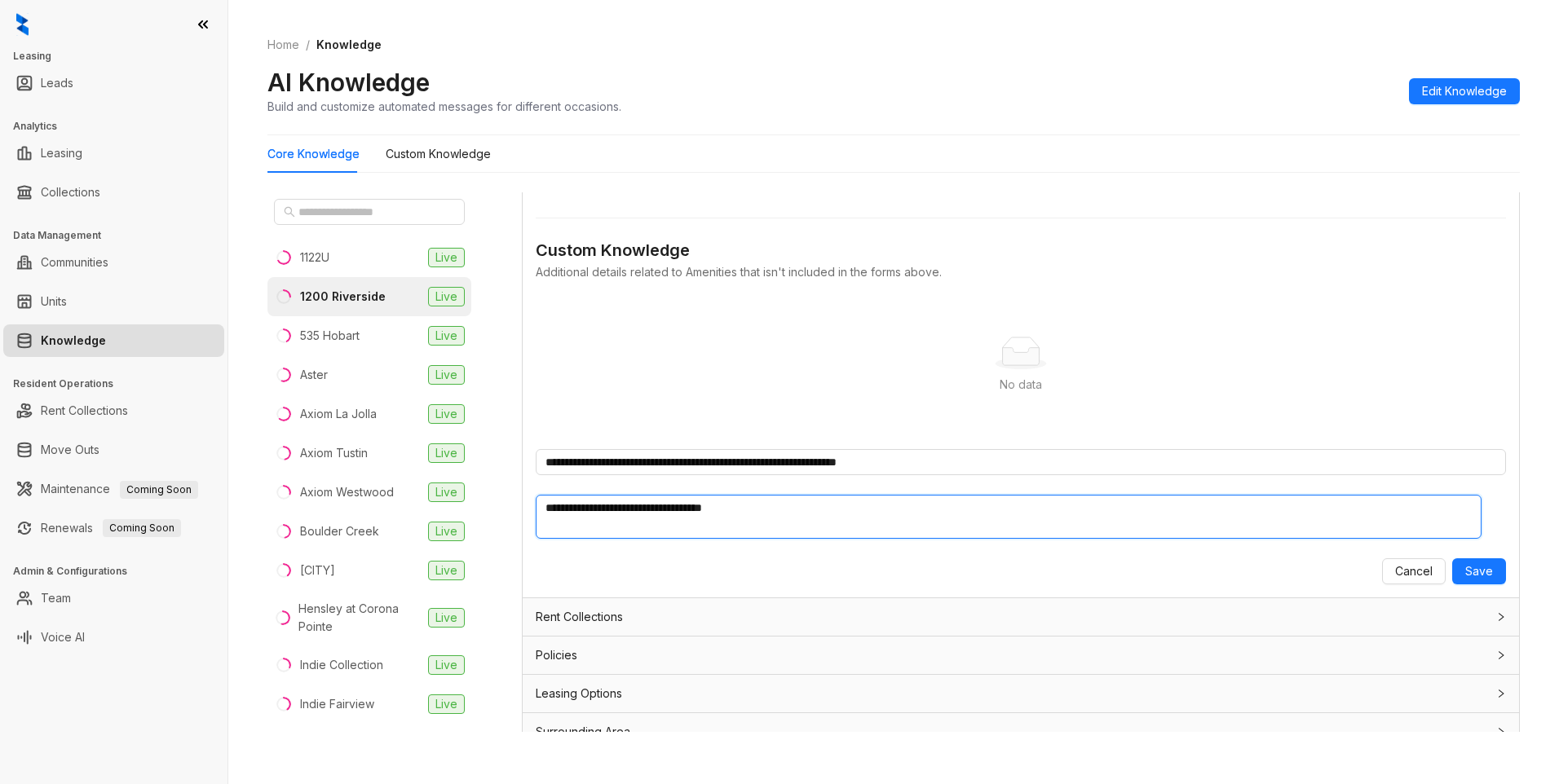 type 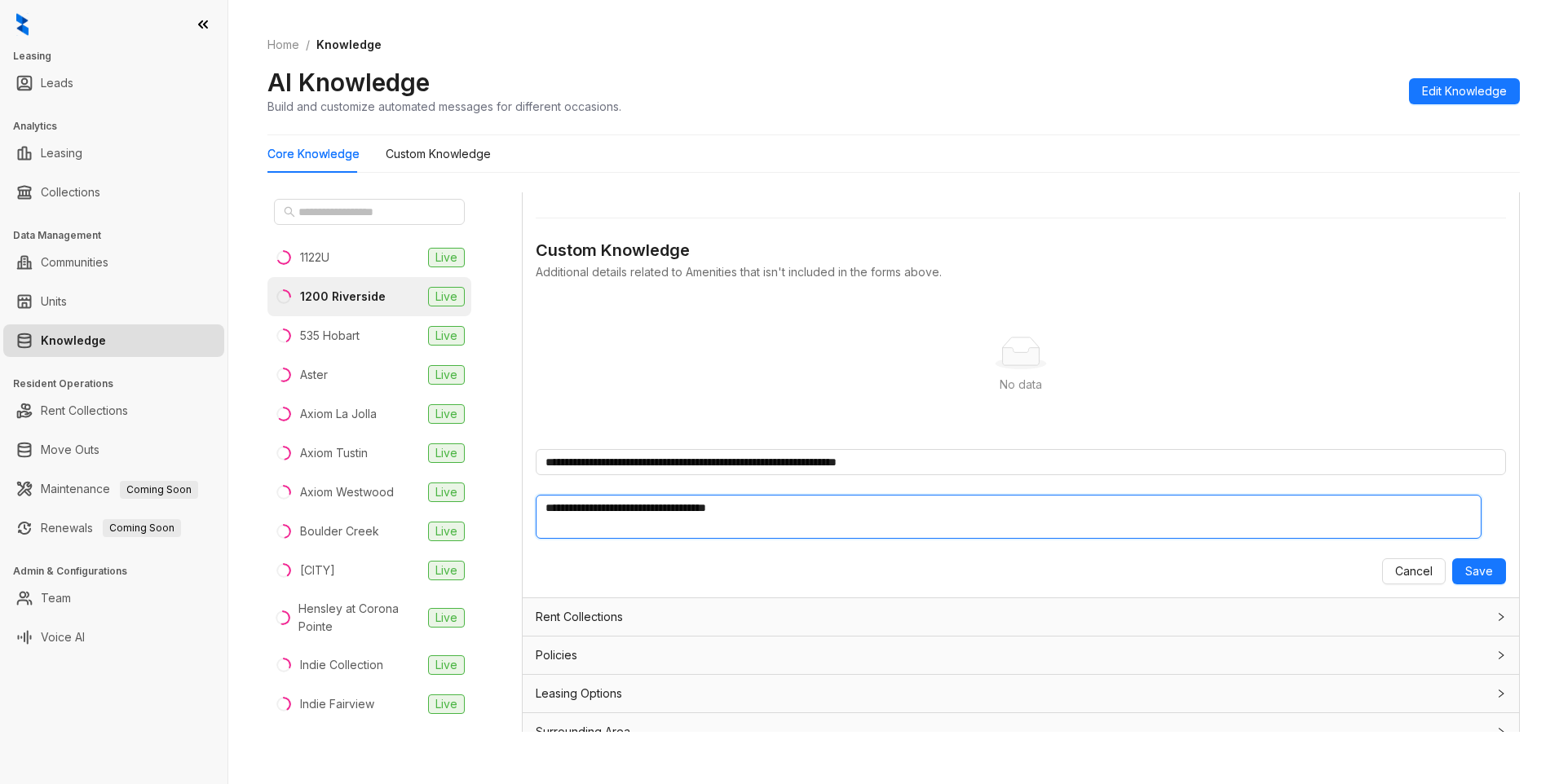 type on "**********" 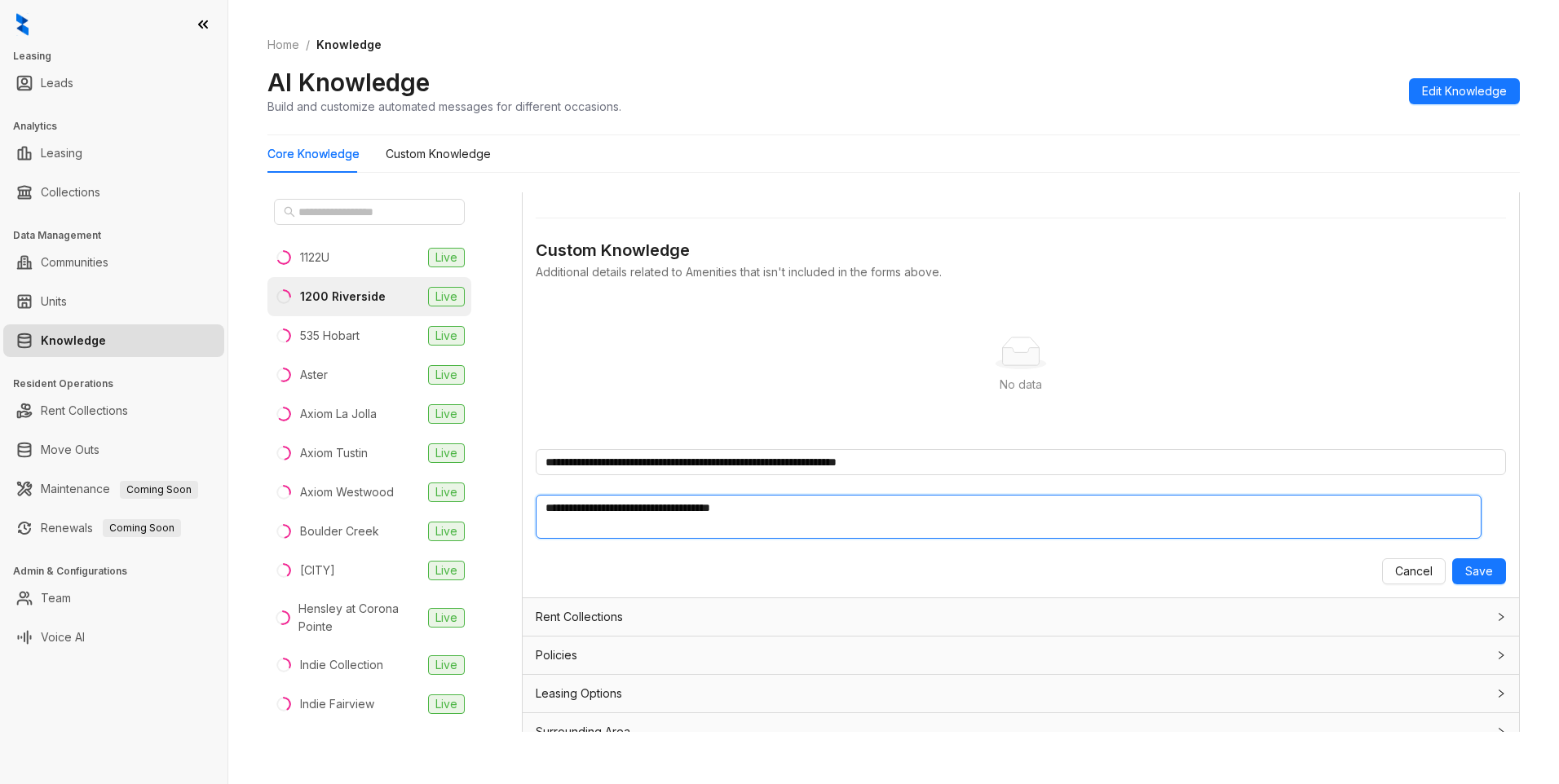 type 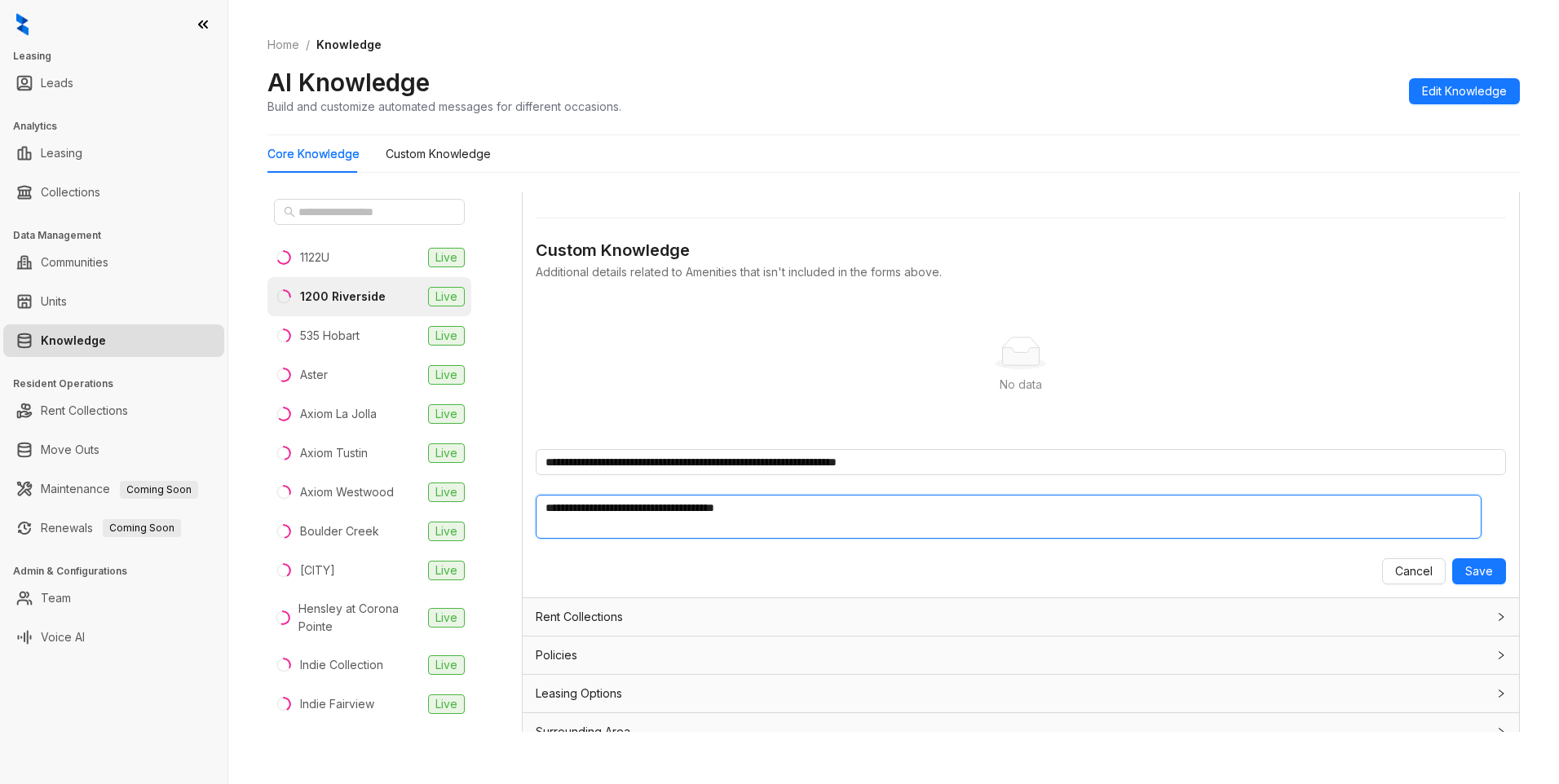 type on "**********" 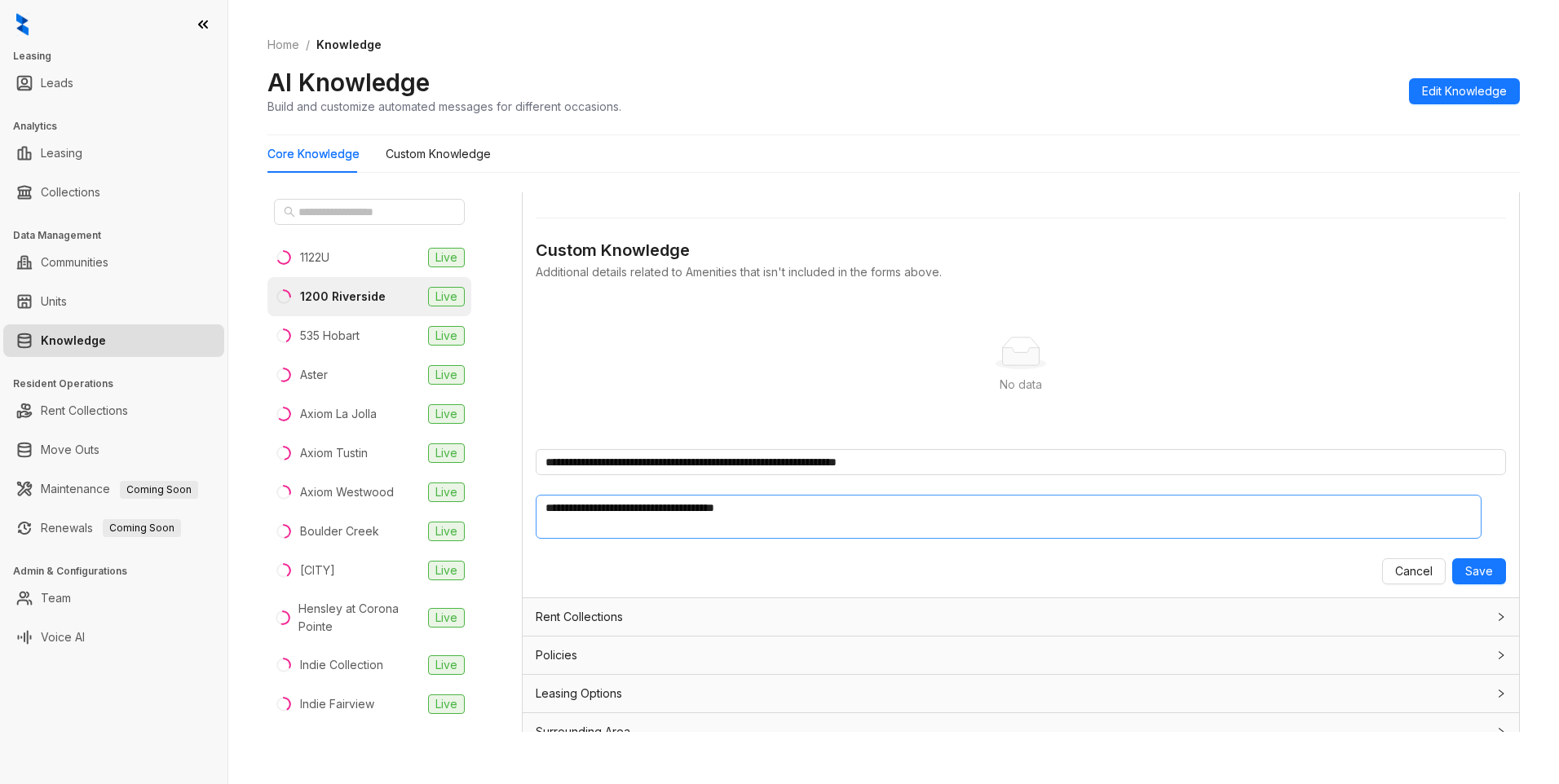 type 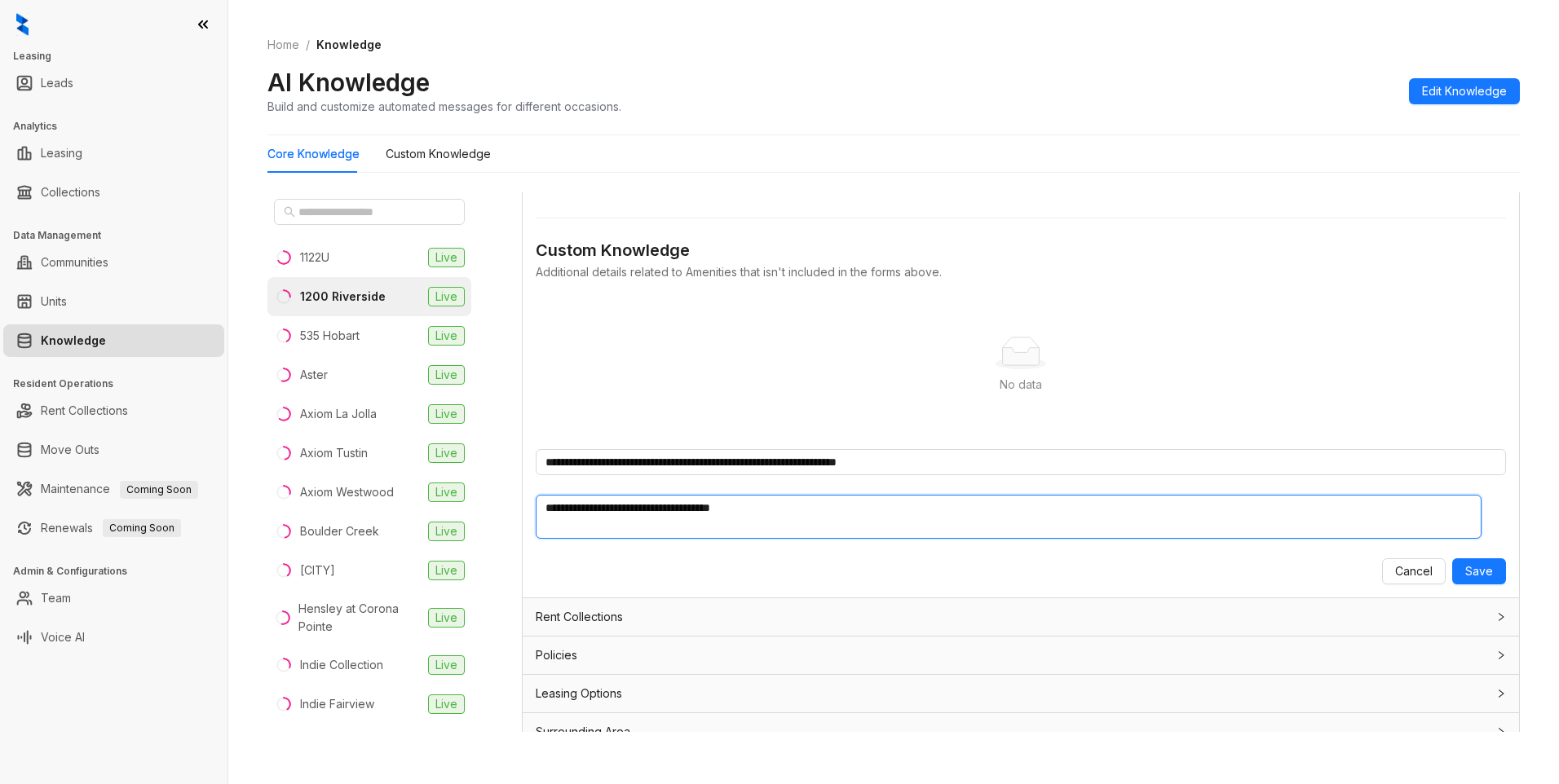 click on "**********" at bounding box center [1009, 517] 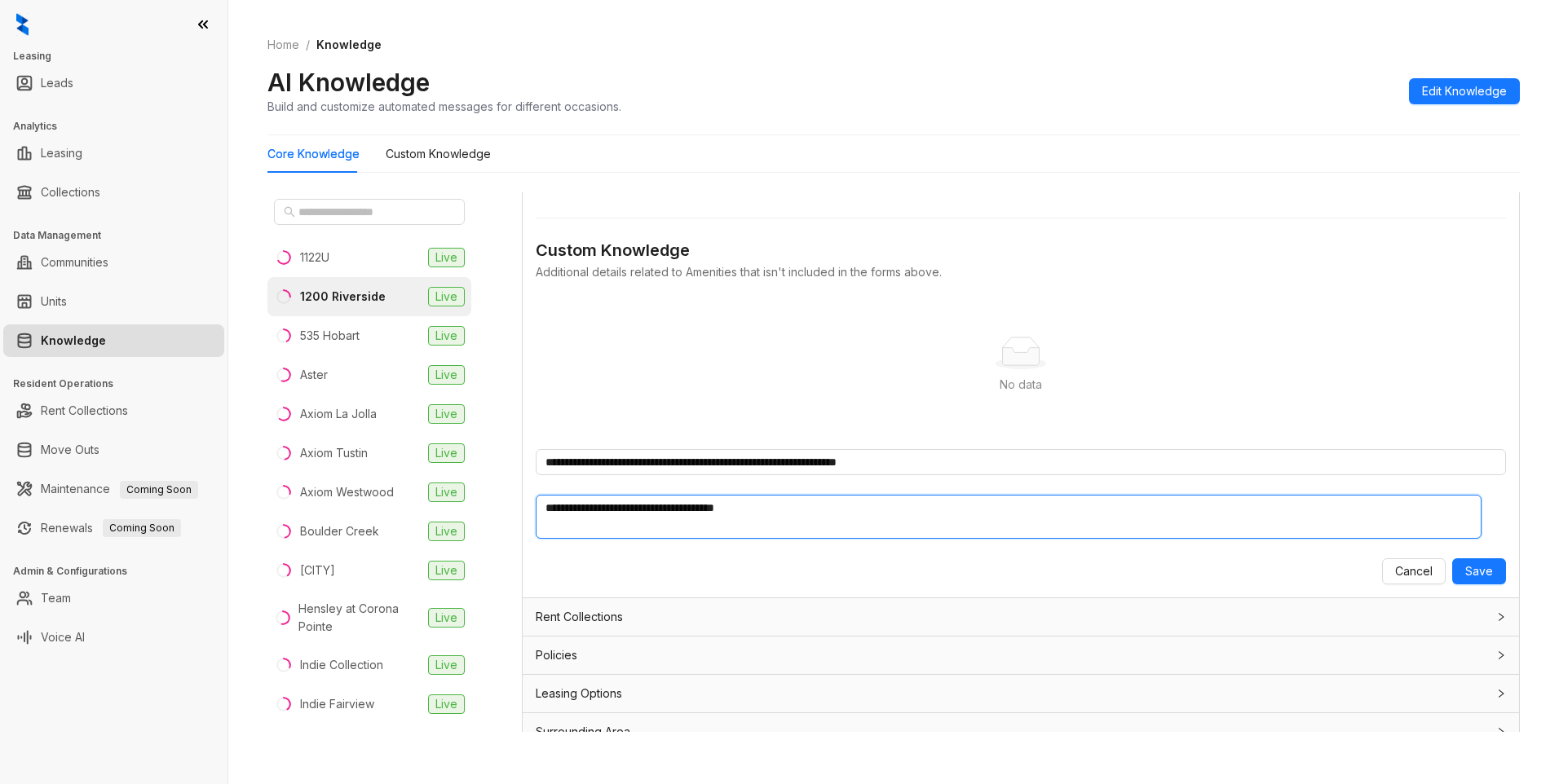 type 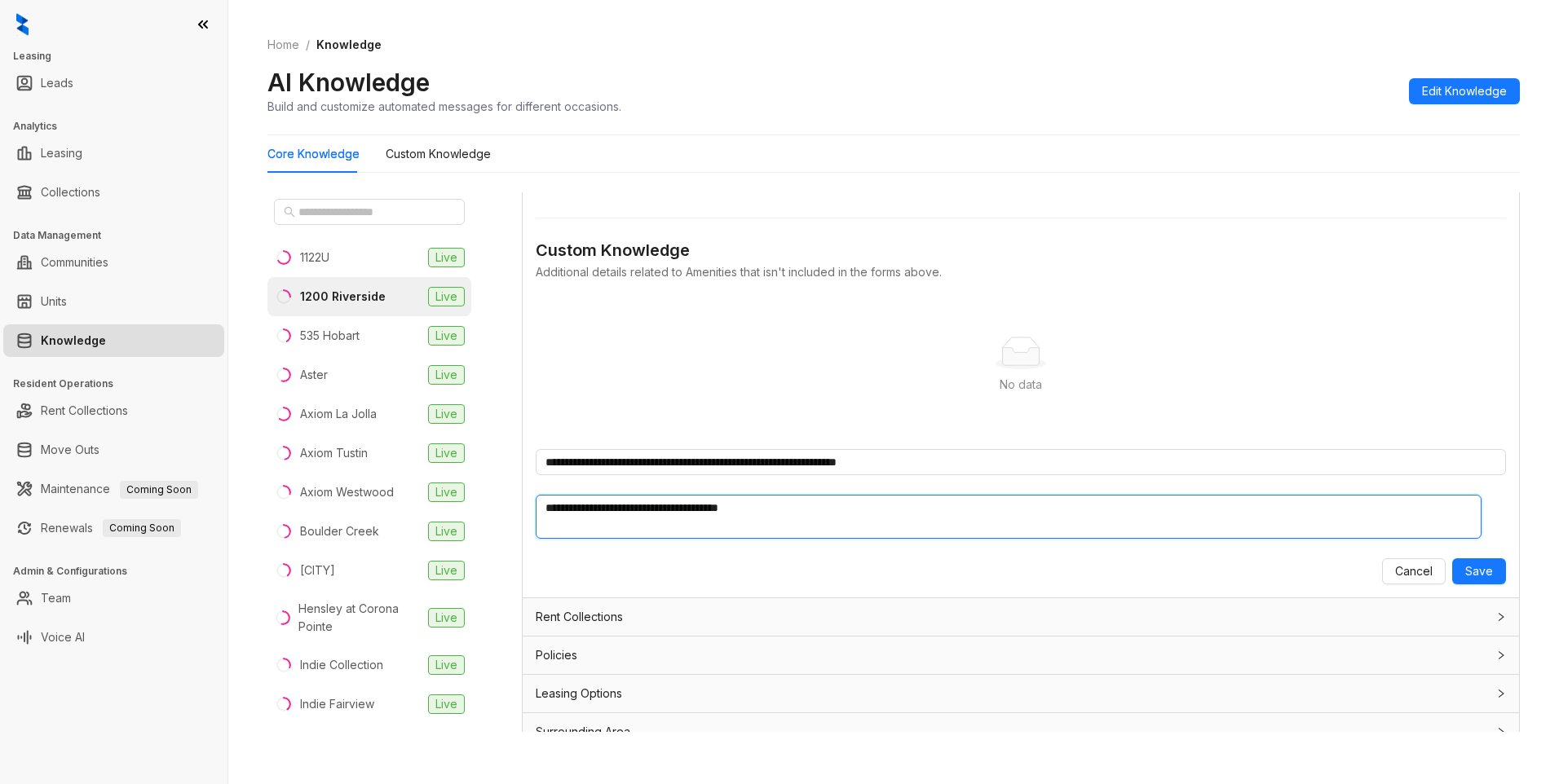 type 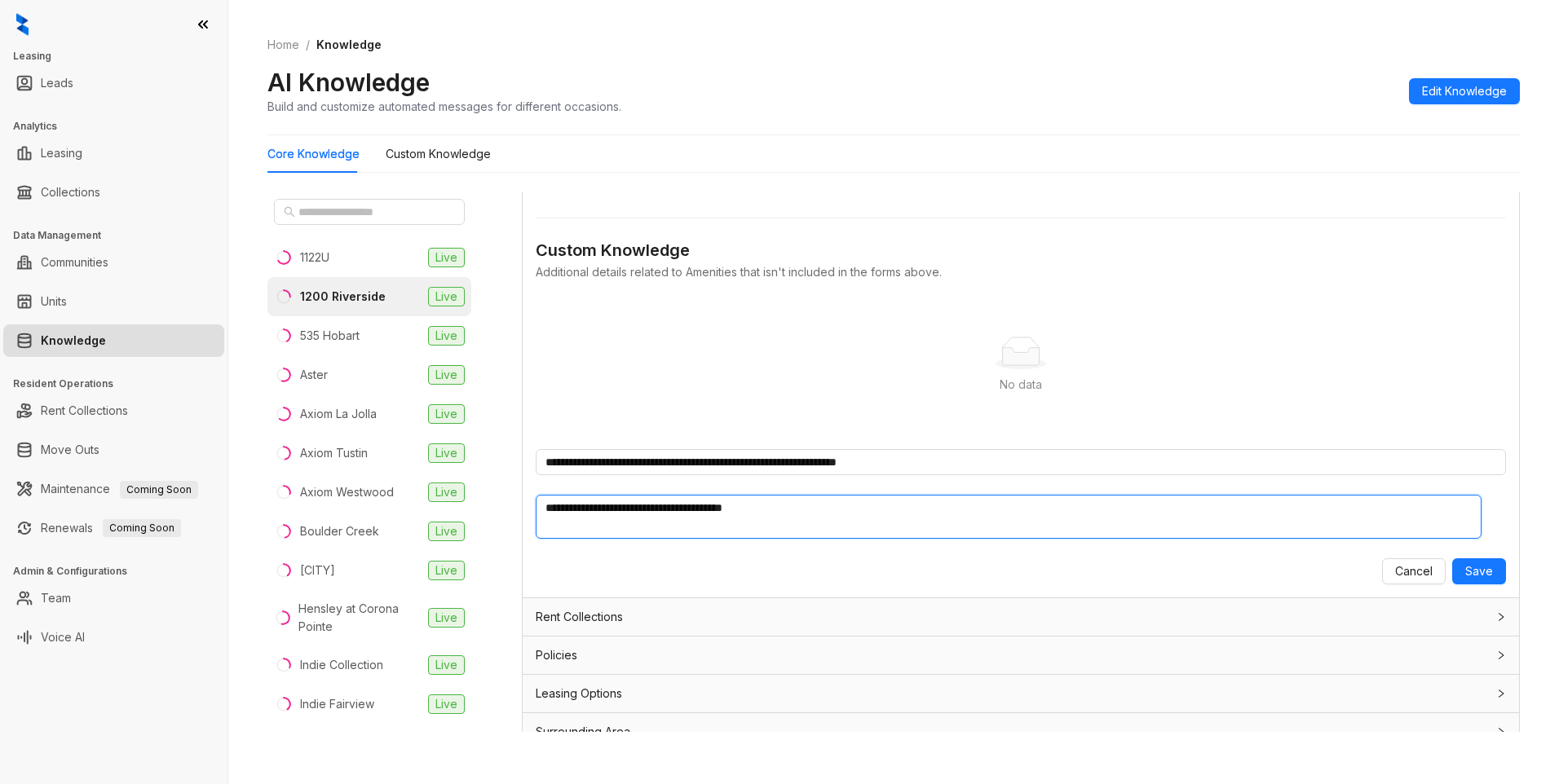 type 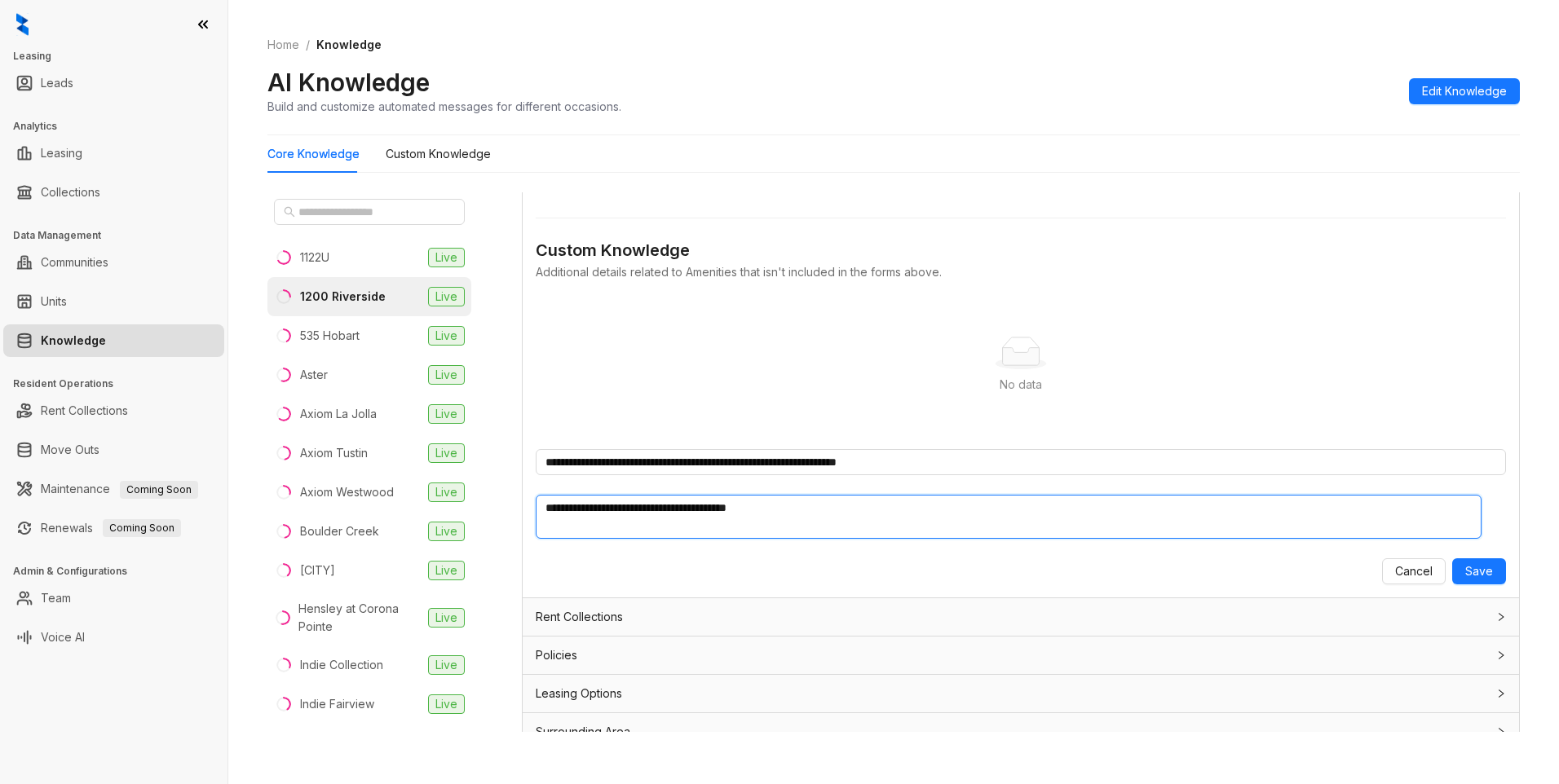 type 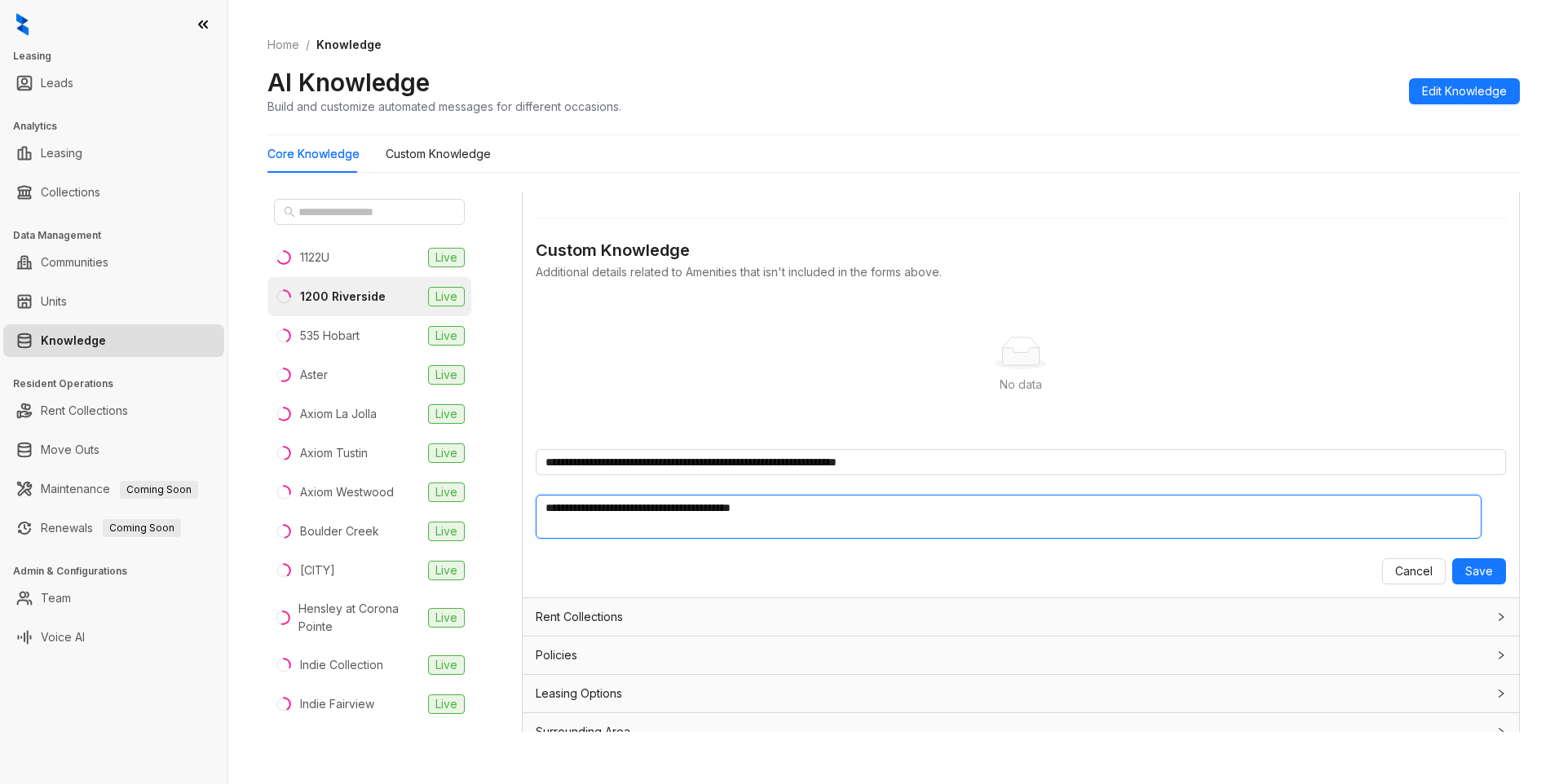 type 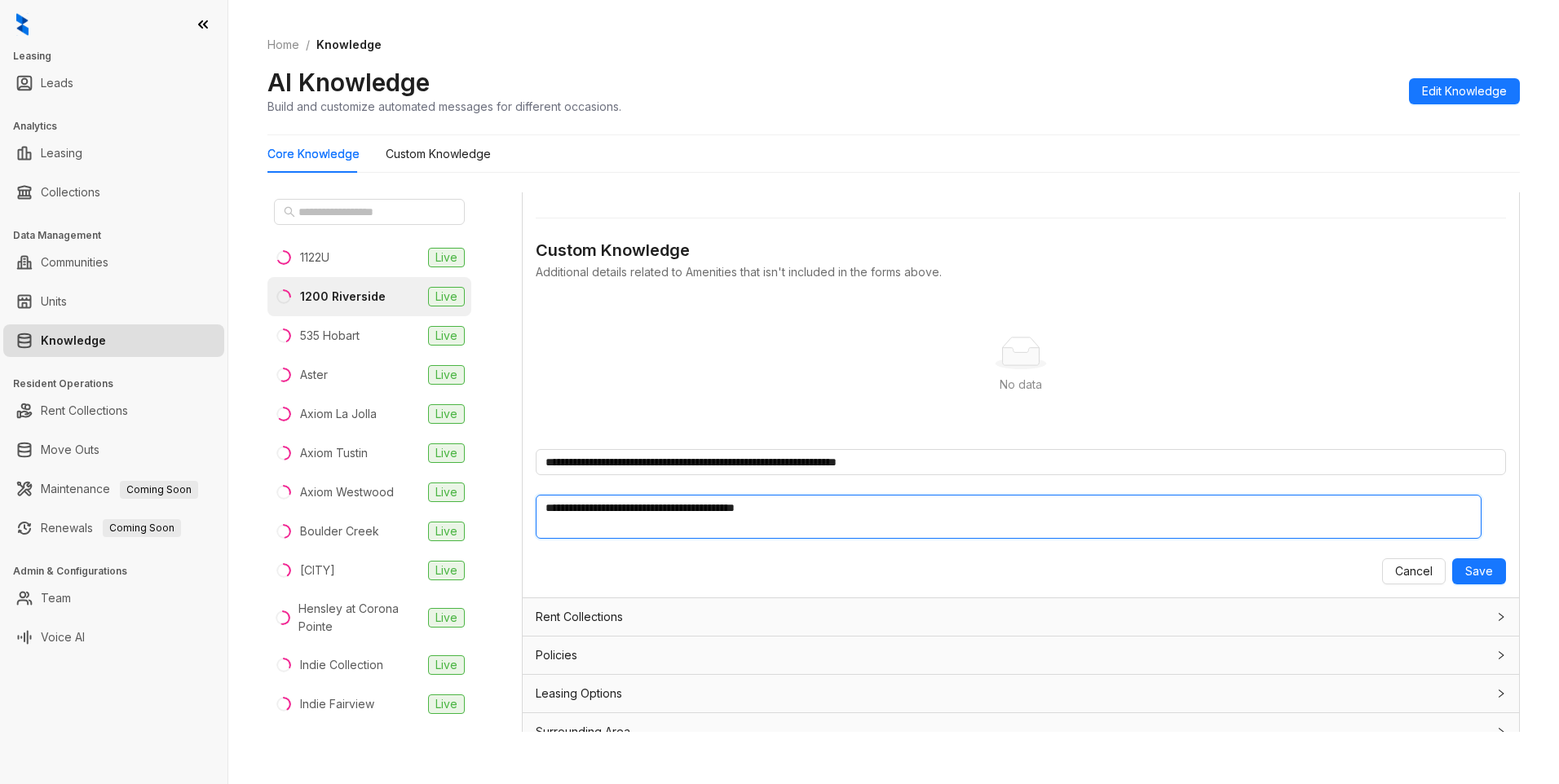 type 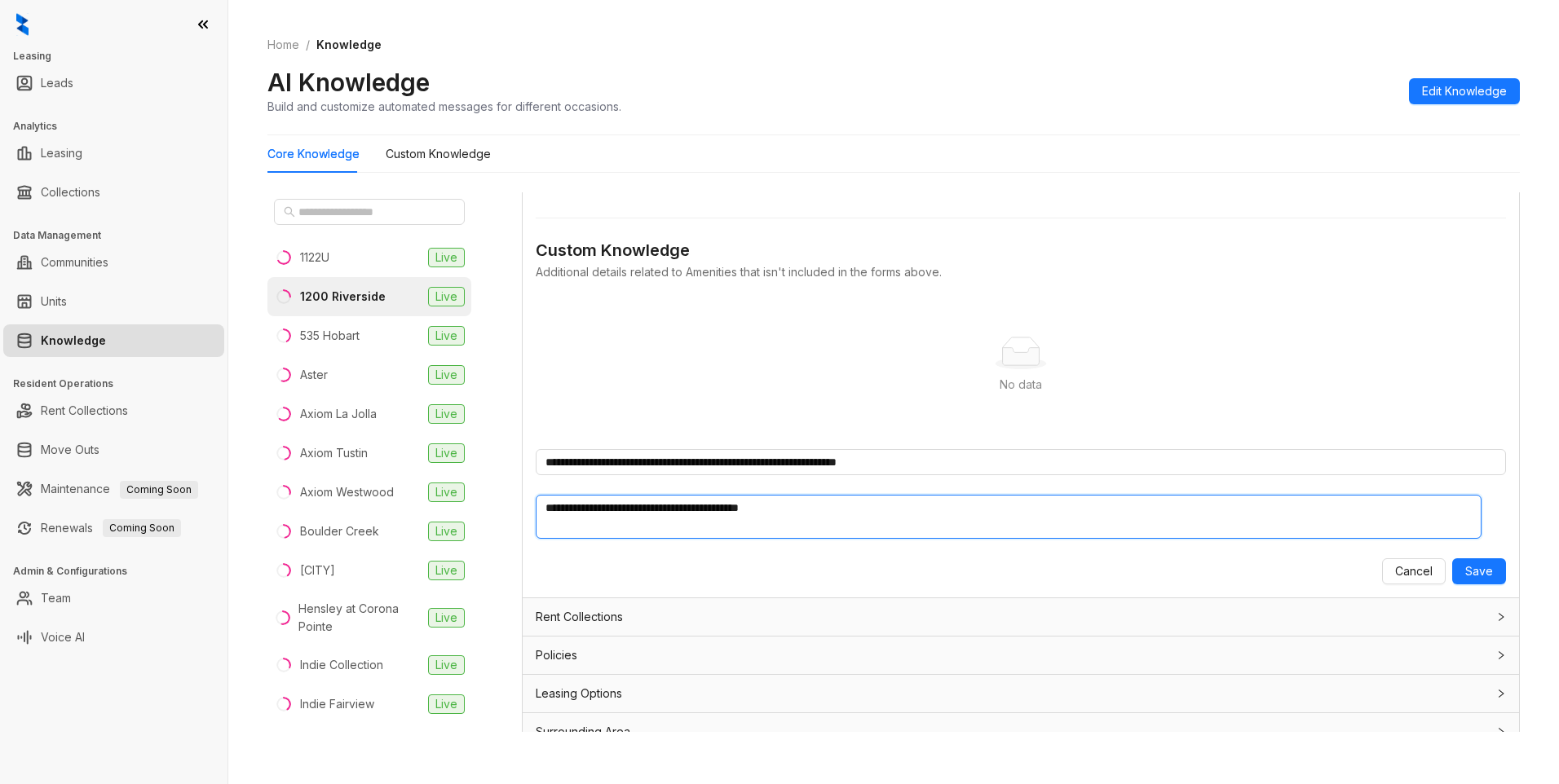 type 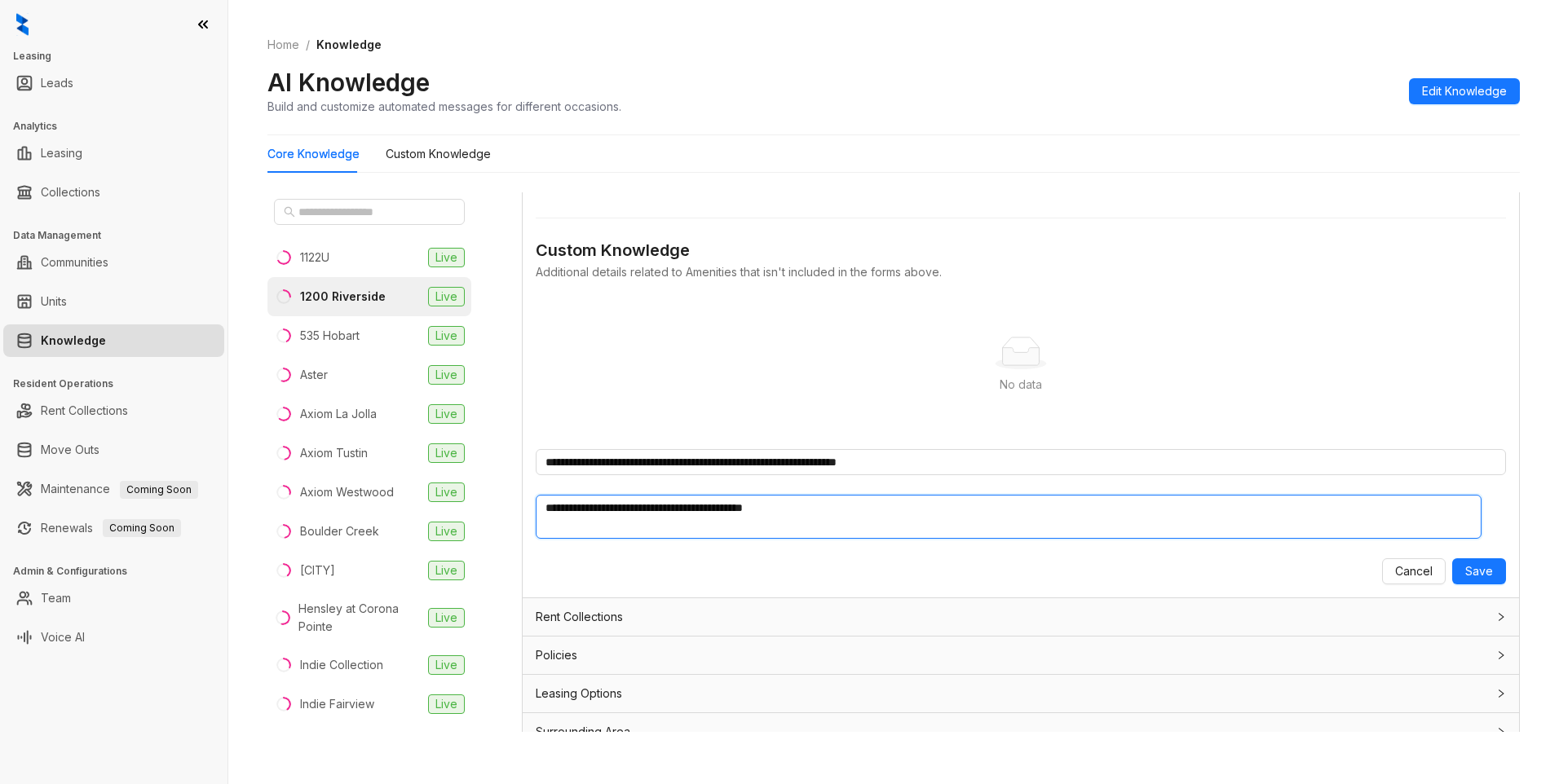type on "**********" 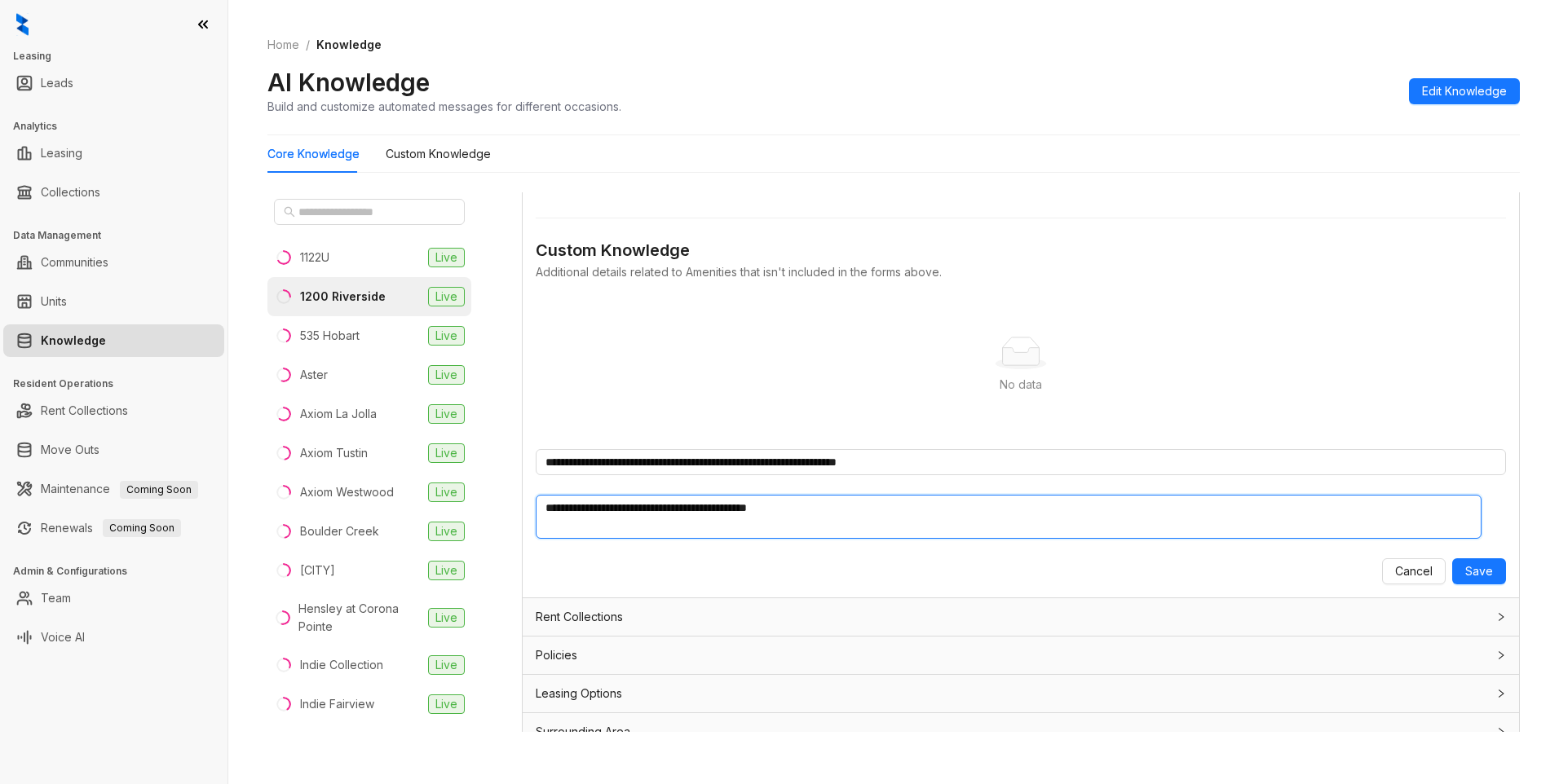 type 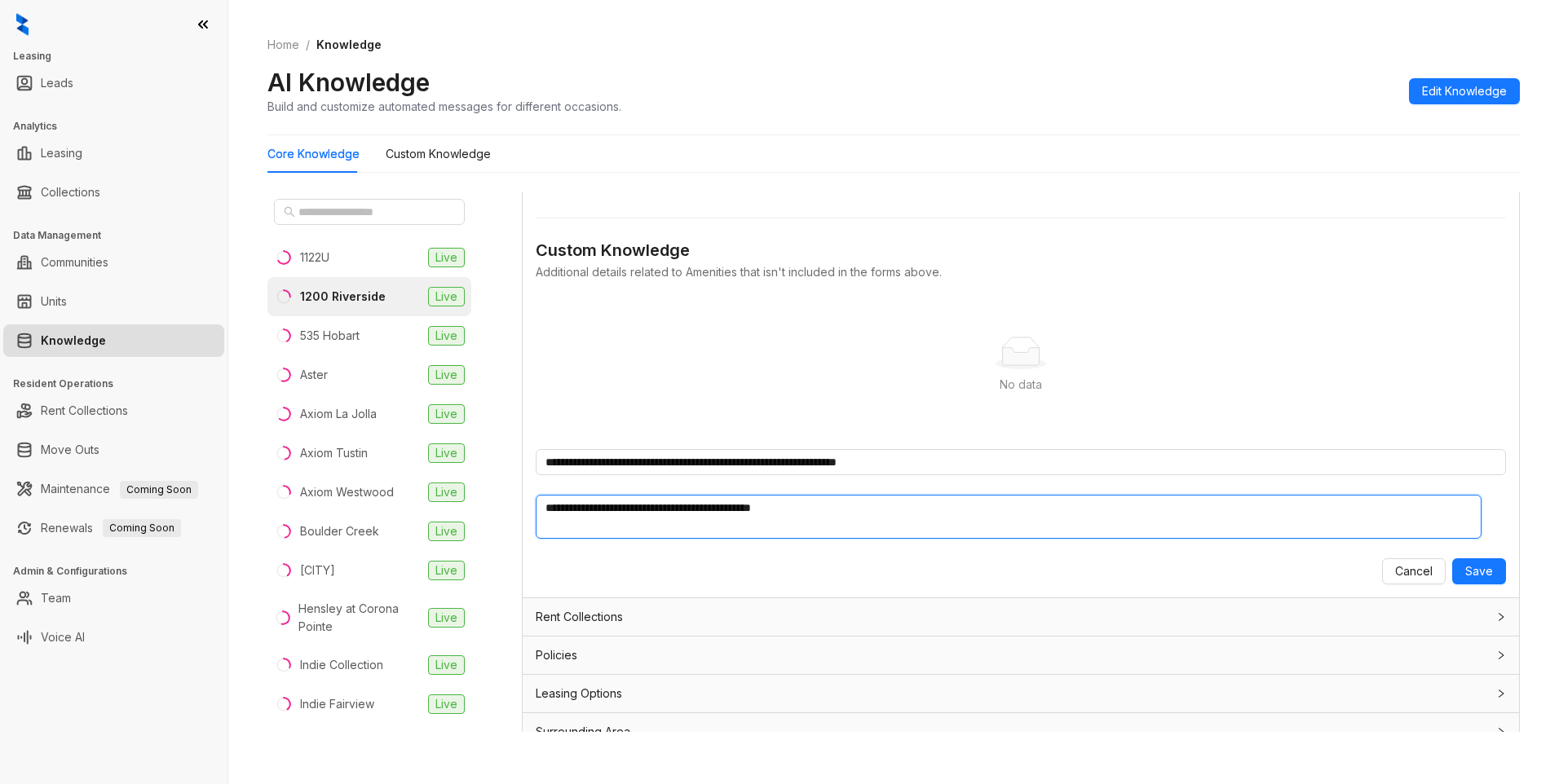 type 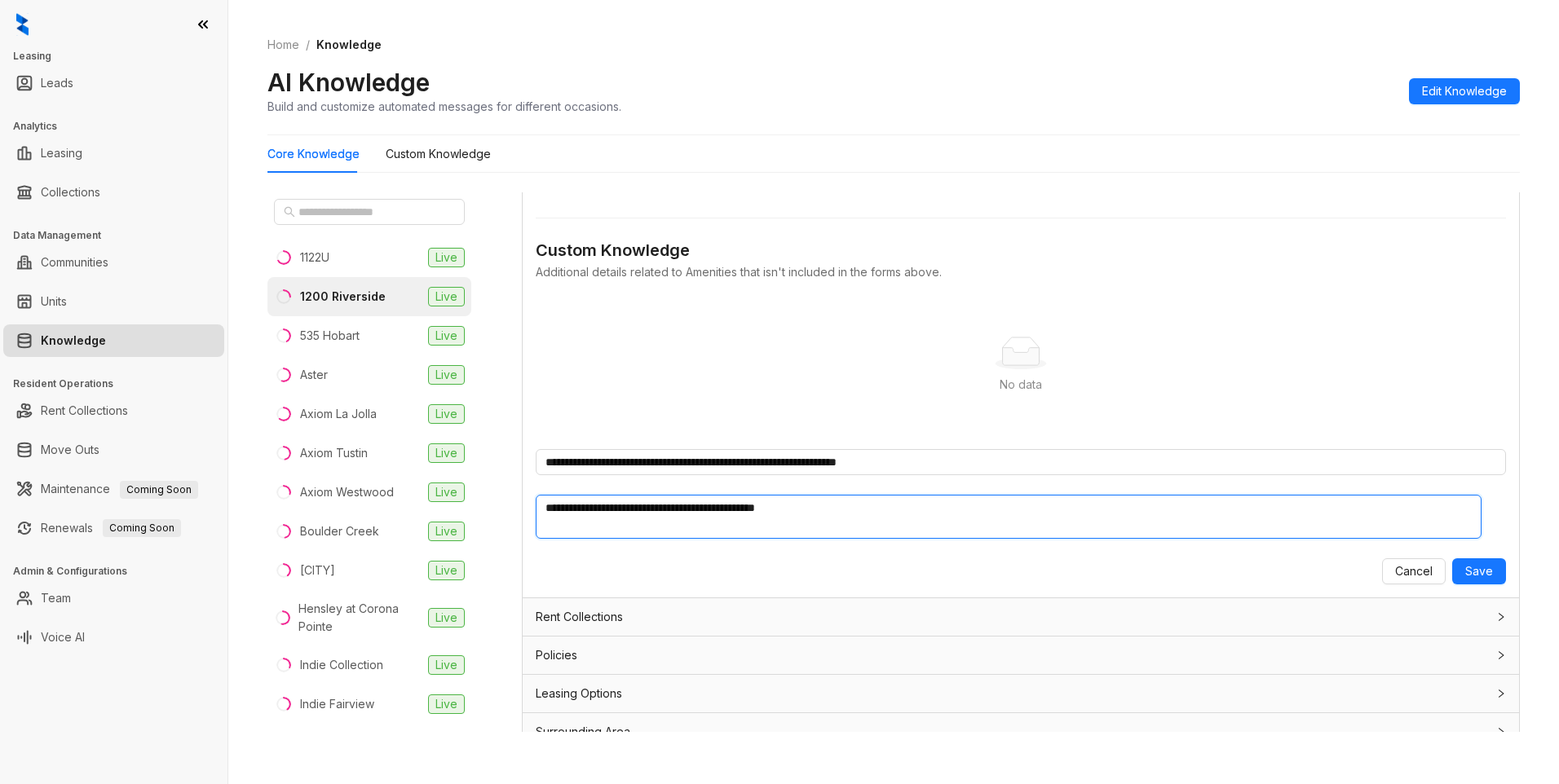 type 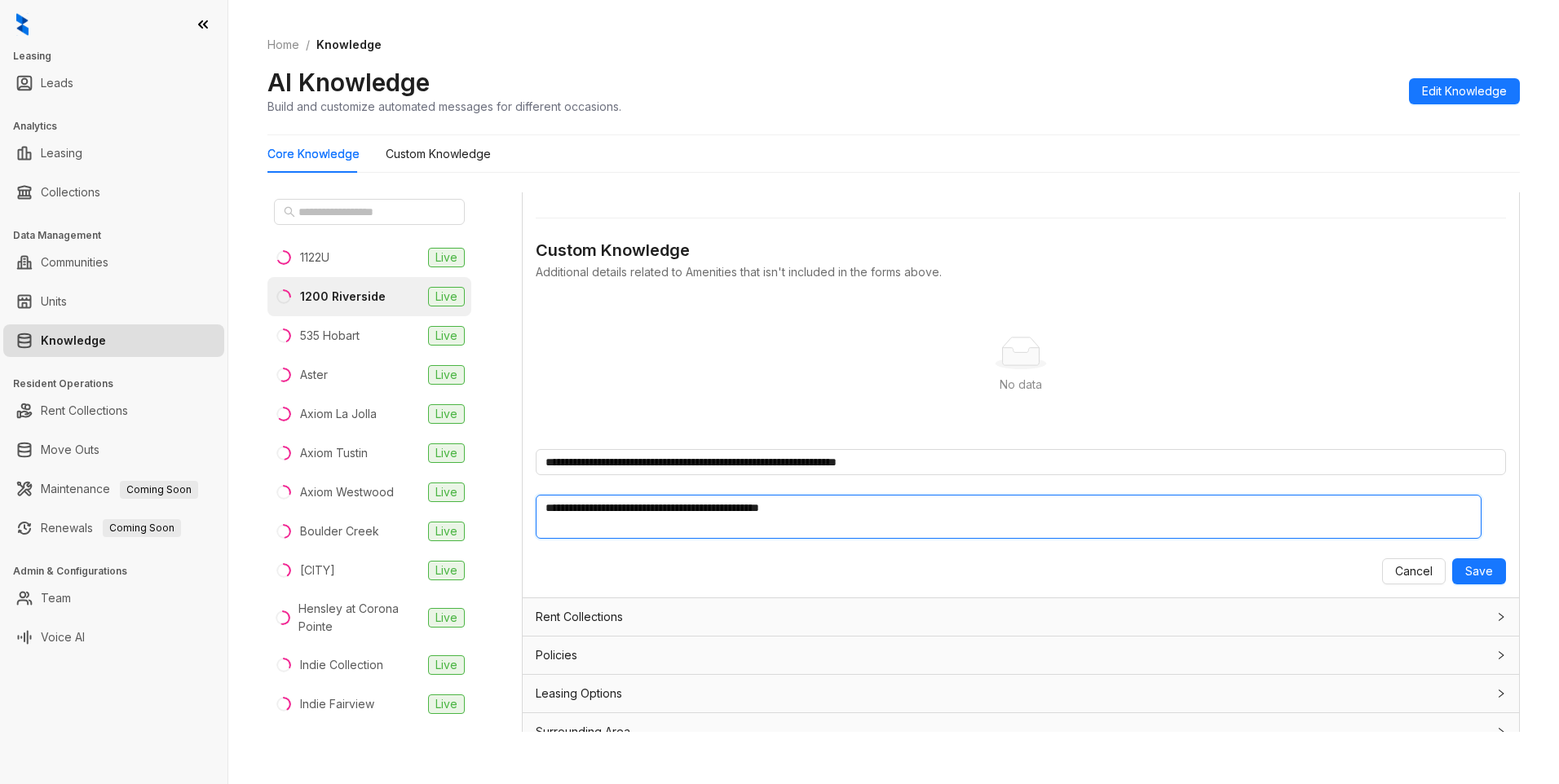 type 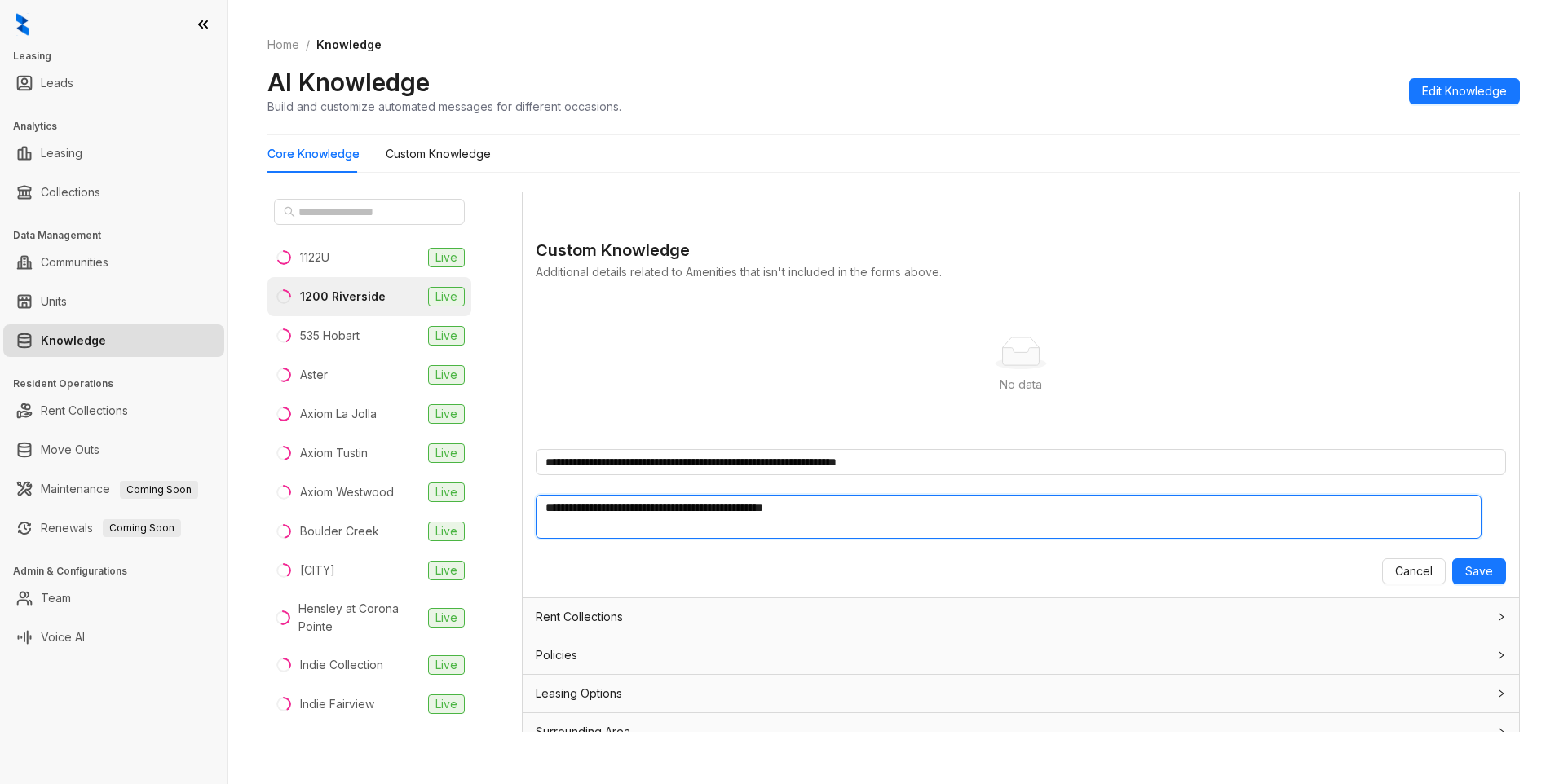 type on "**********" 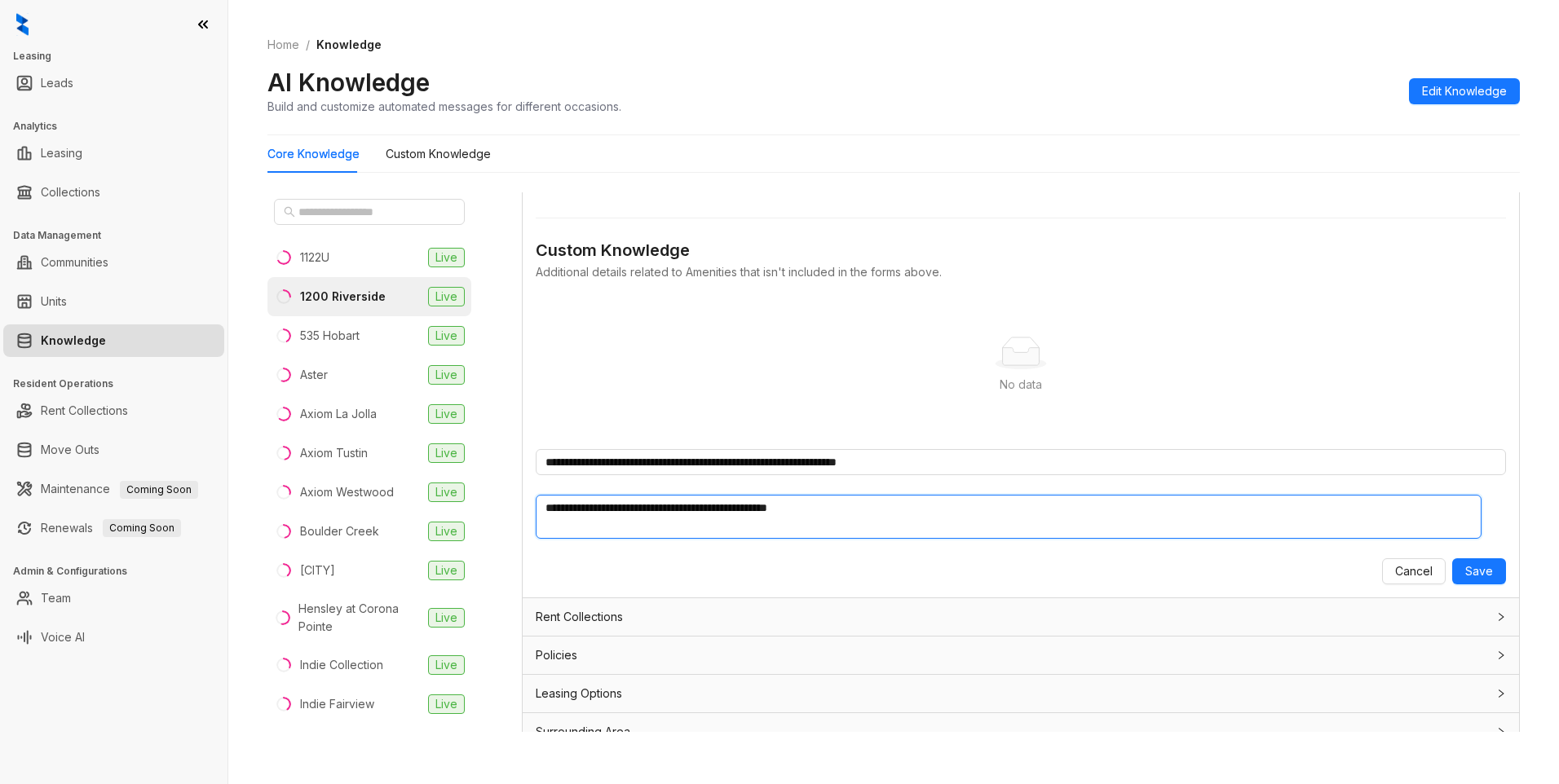 type 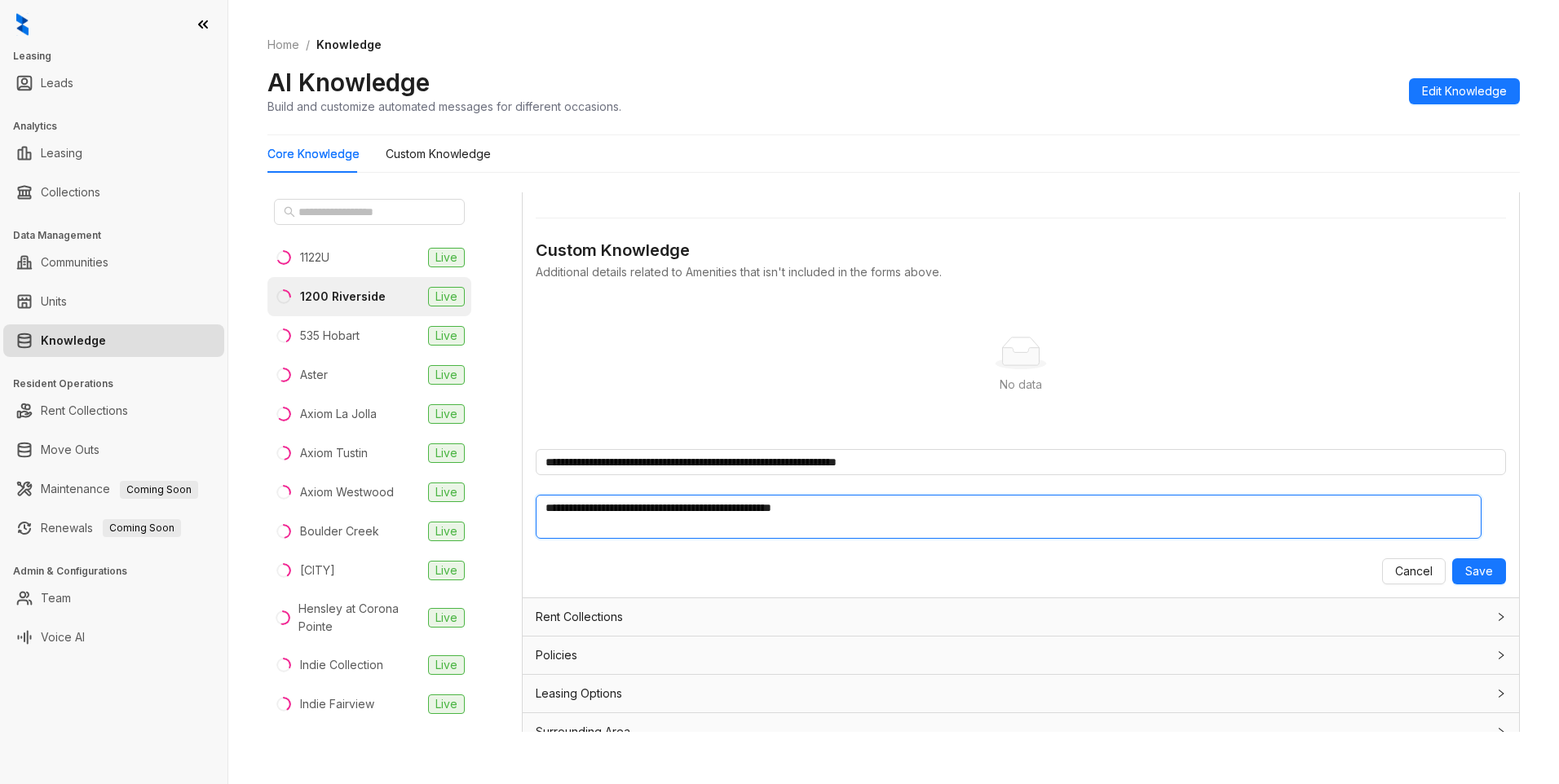 type on "**********" 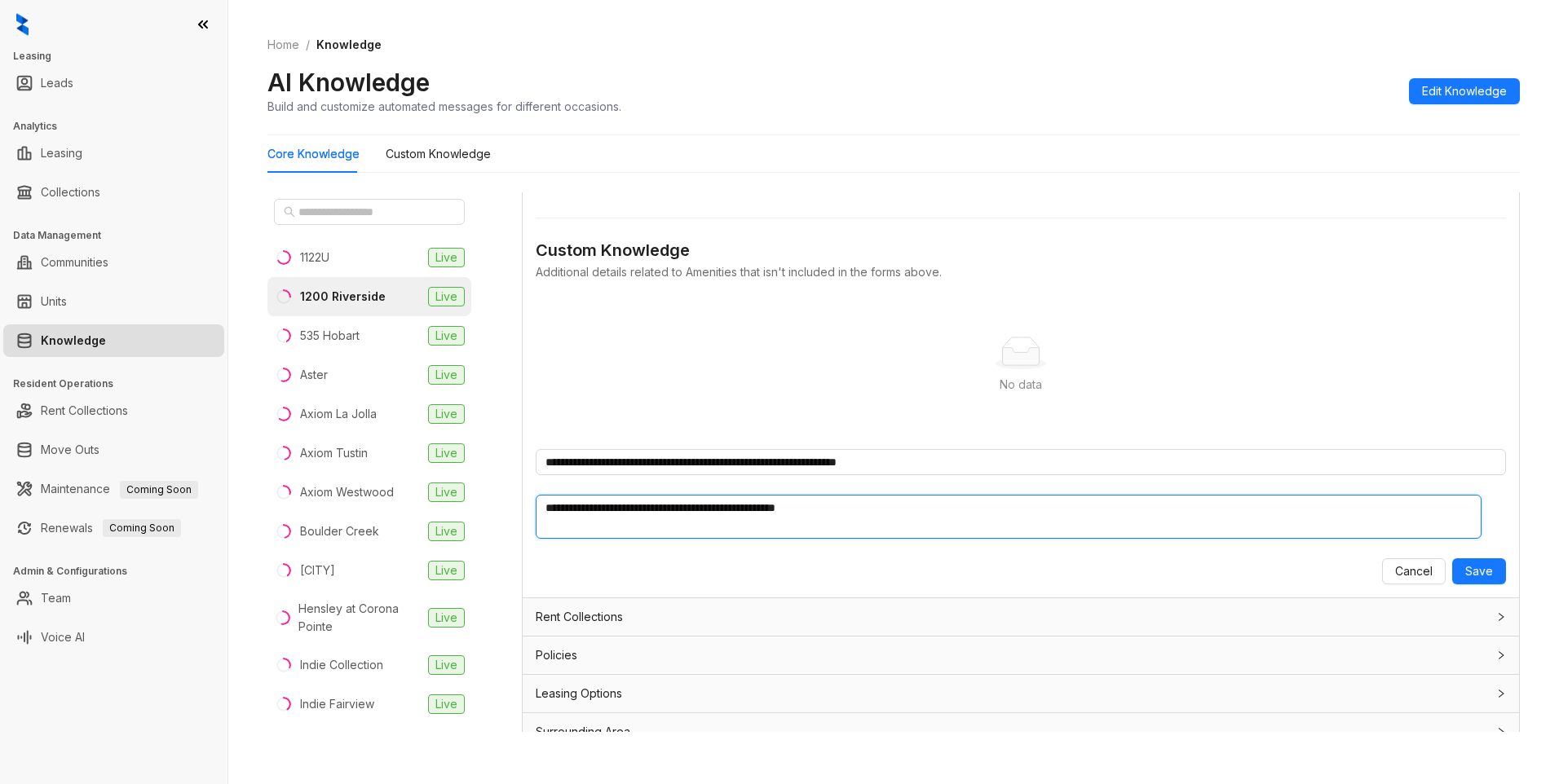 type 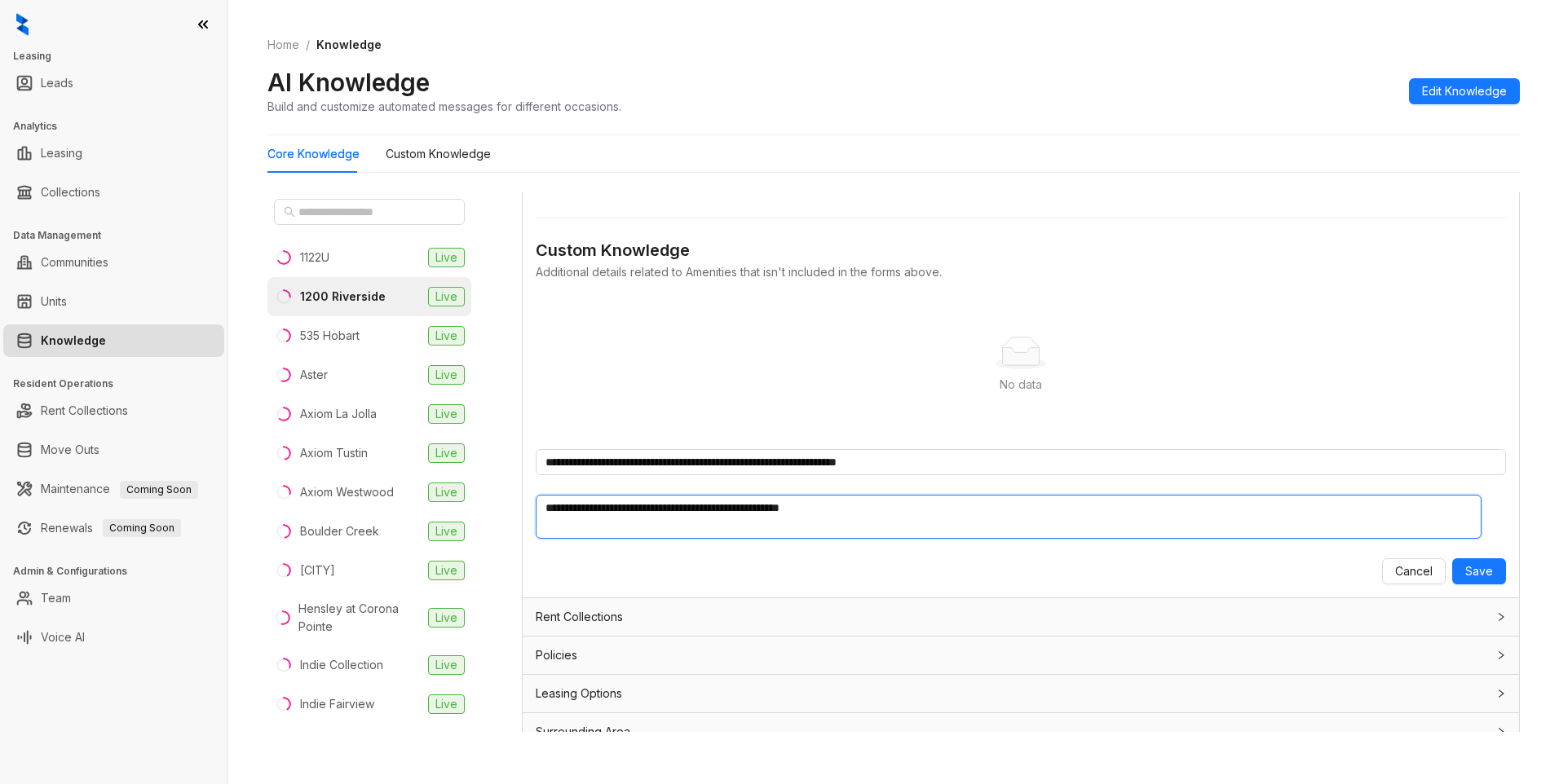 type 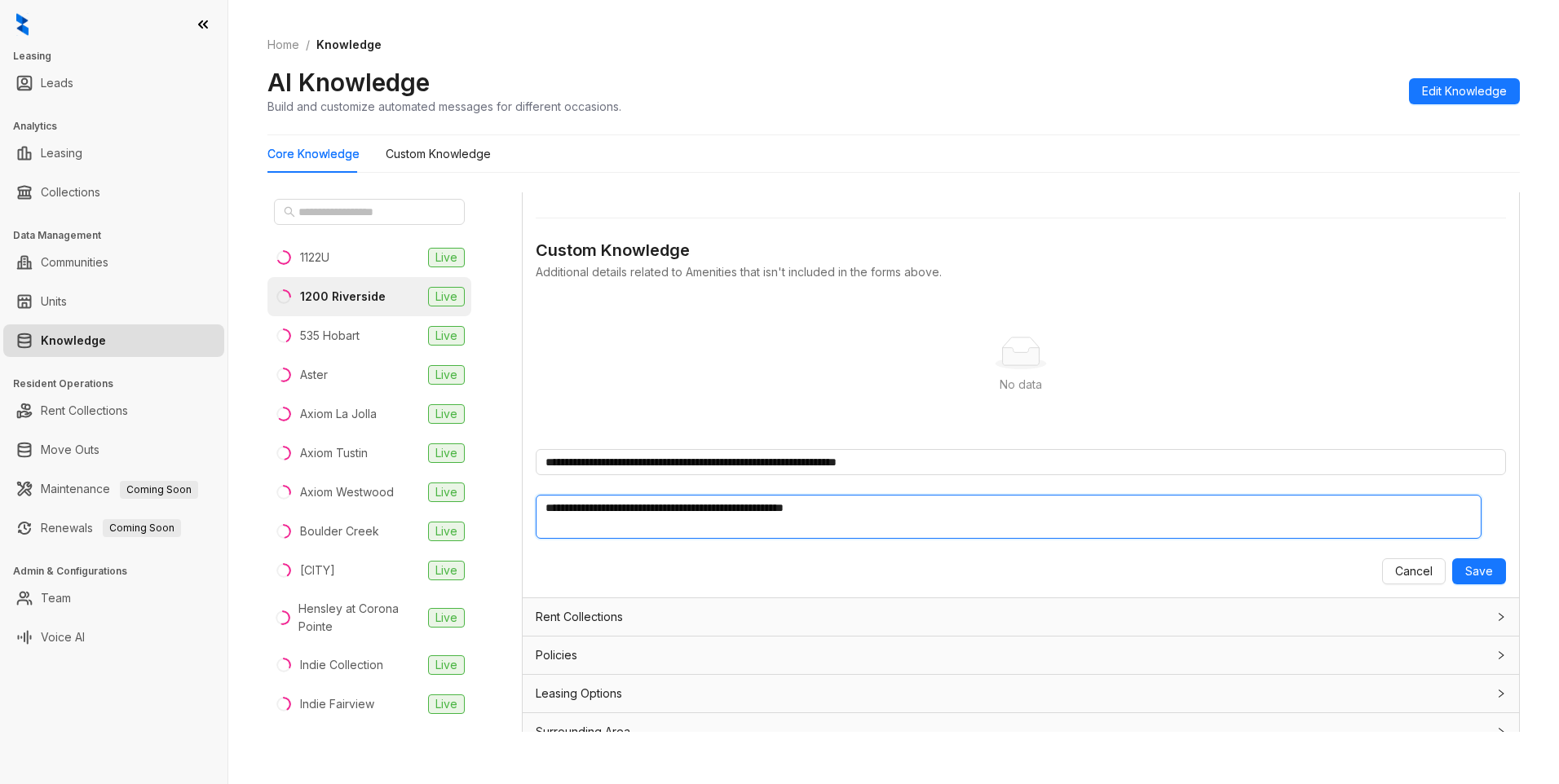 type 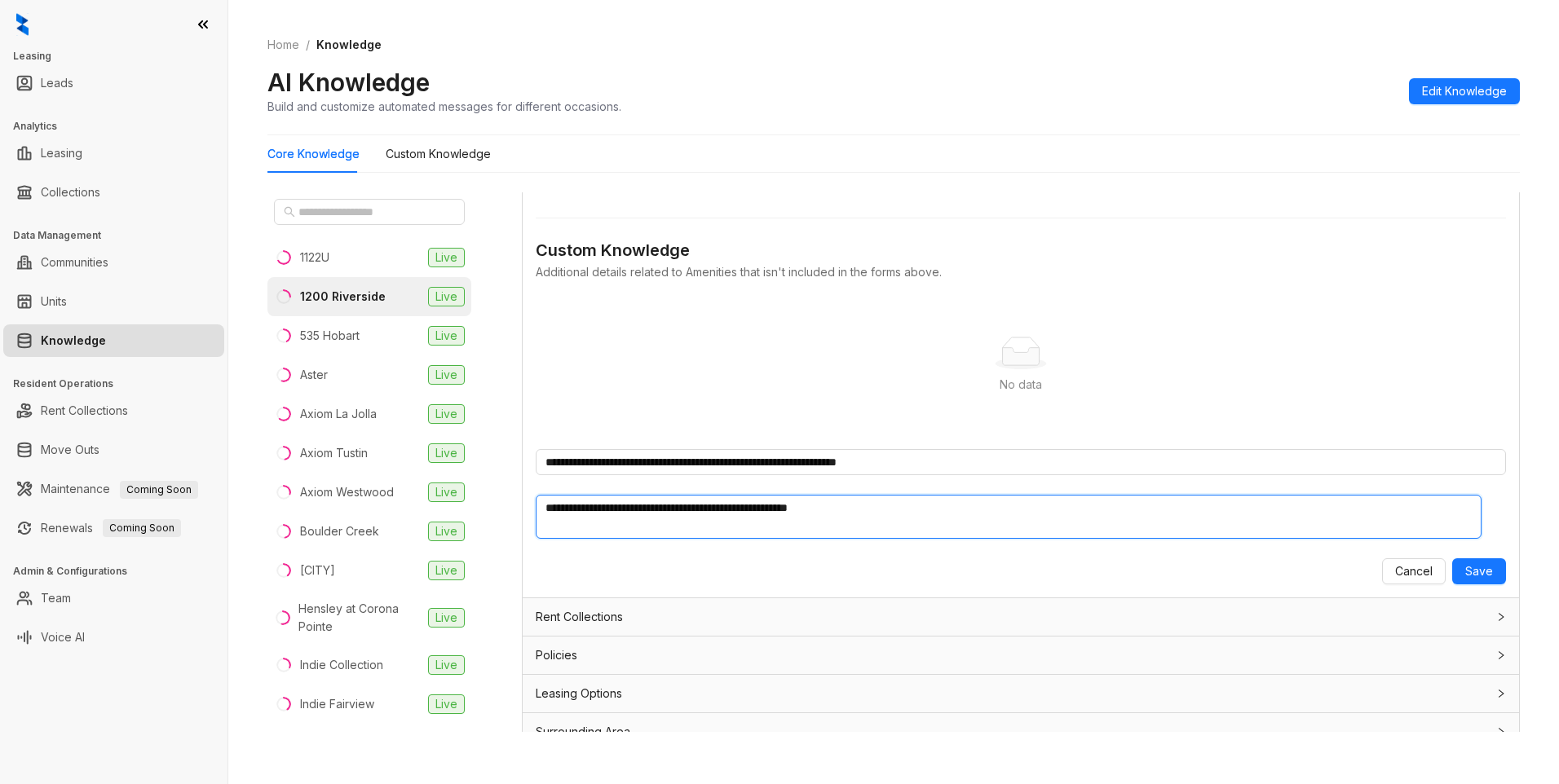 type 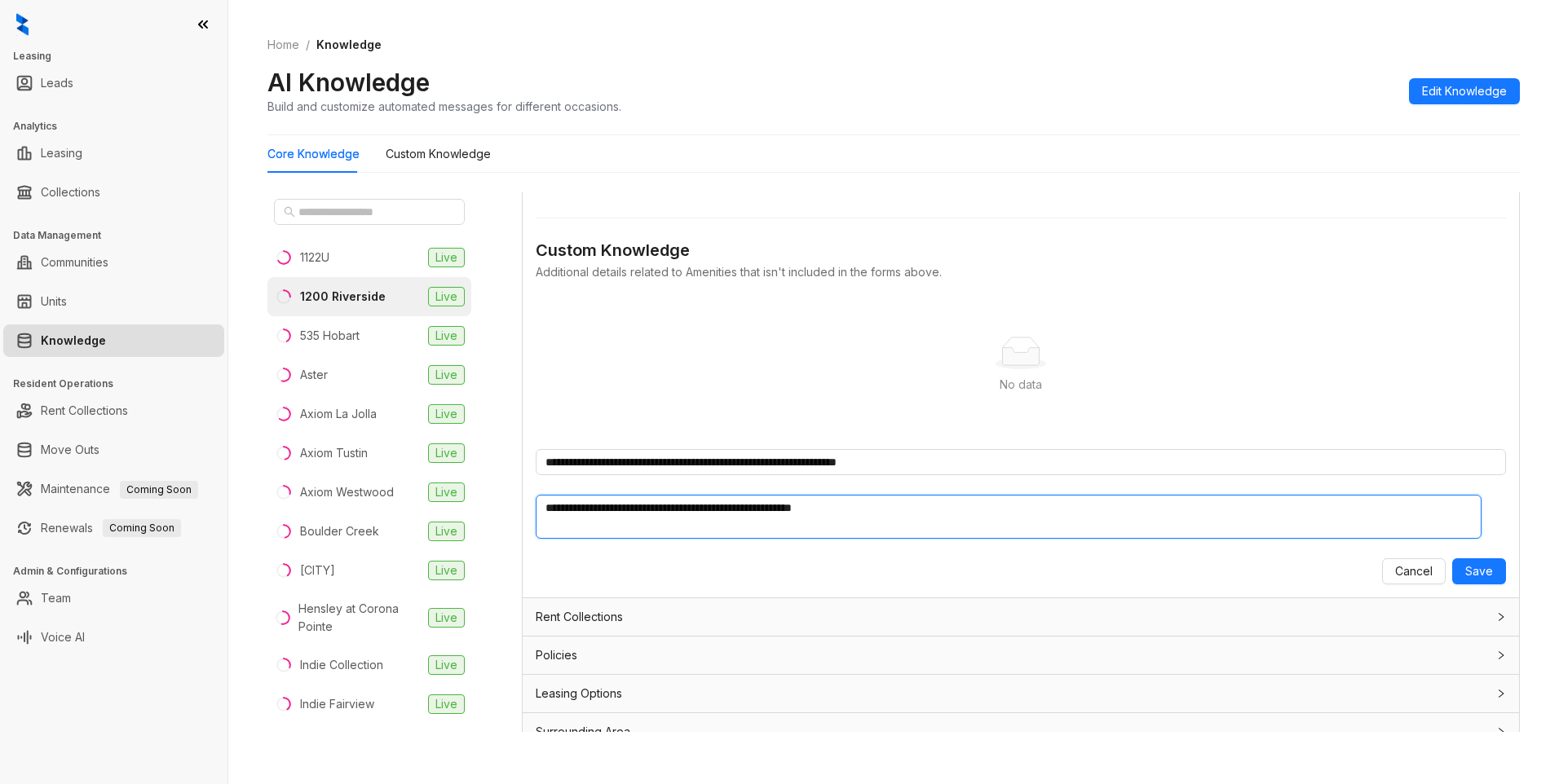 type 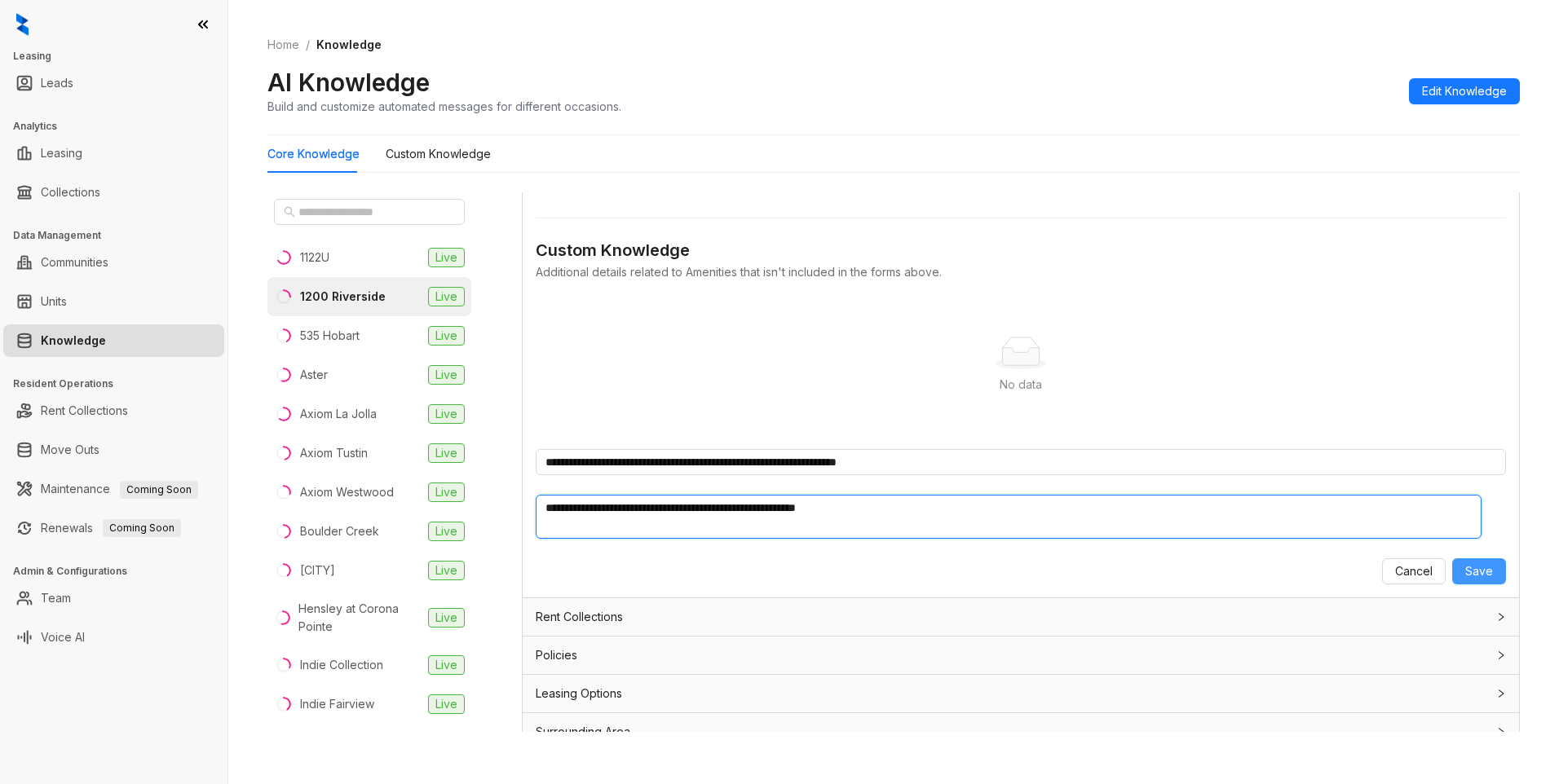 type on "**********" 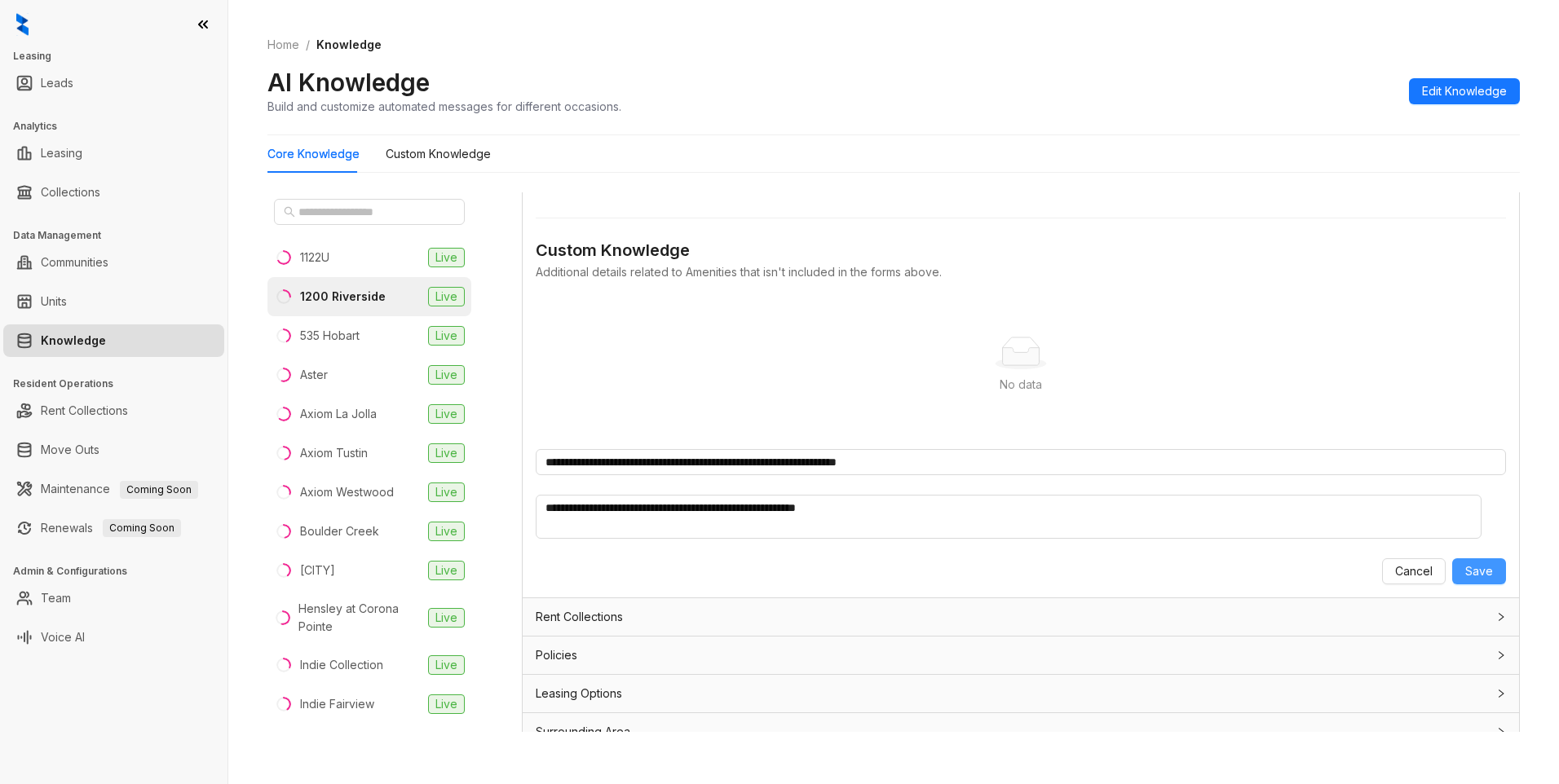 click on "Save" at bounding box center [1479, 571] 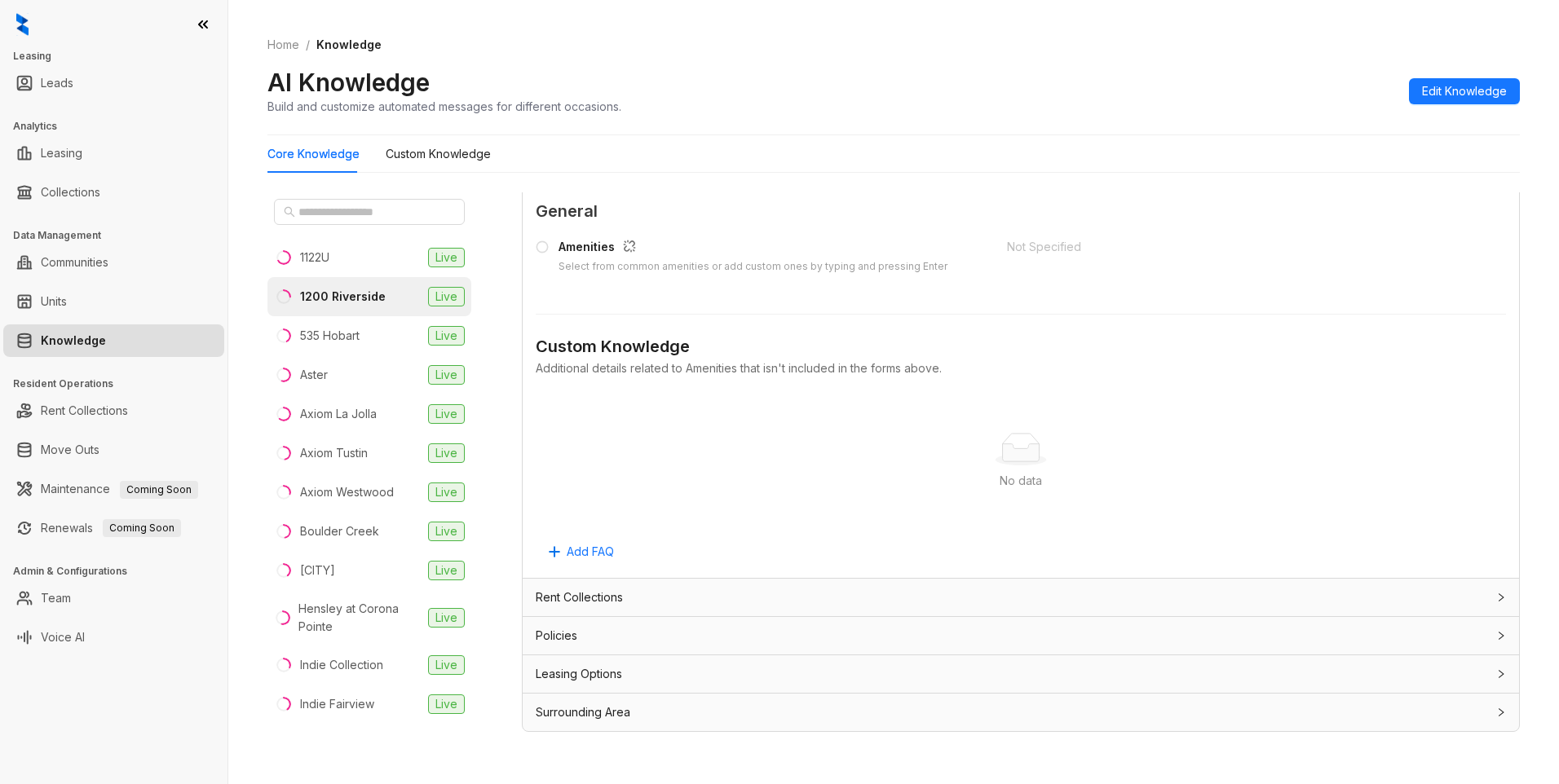 scroll, scrollTop: 1384, scrollLeft: 0, axis: vertical 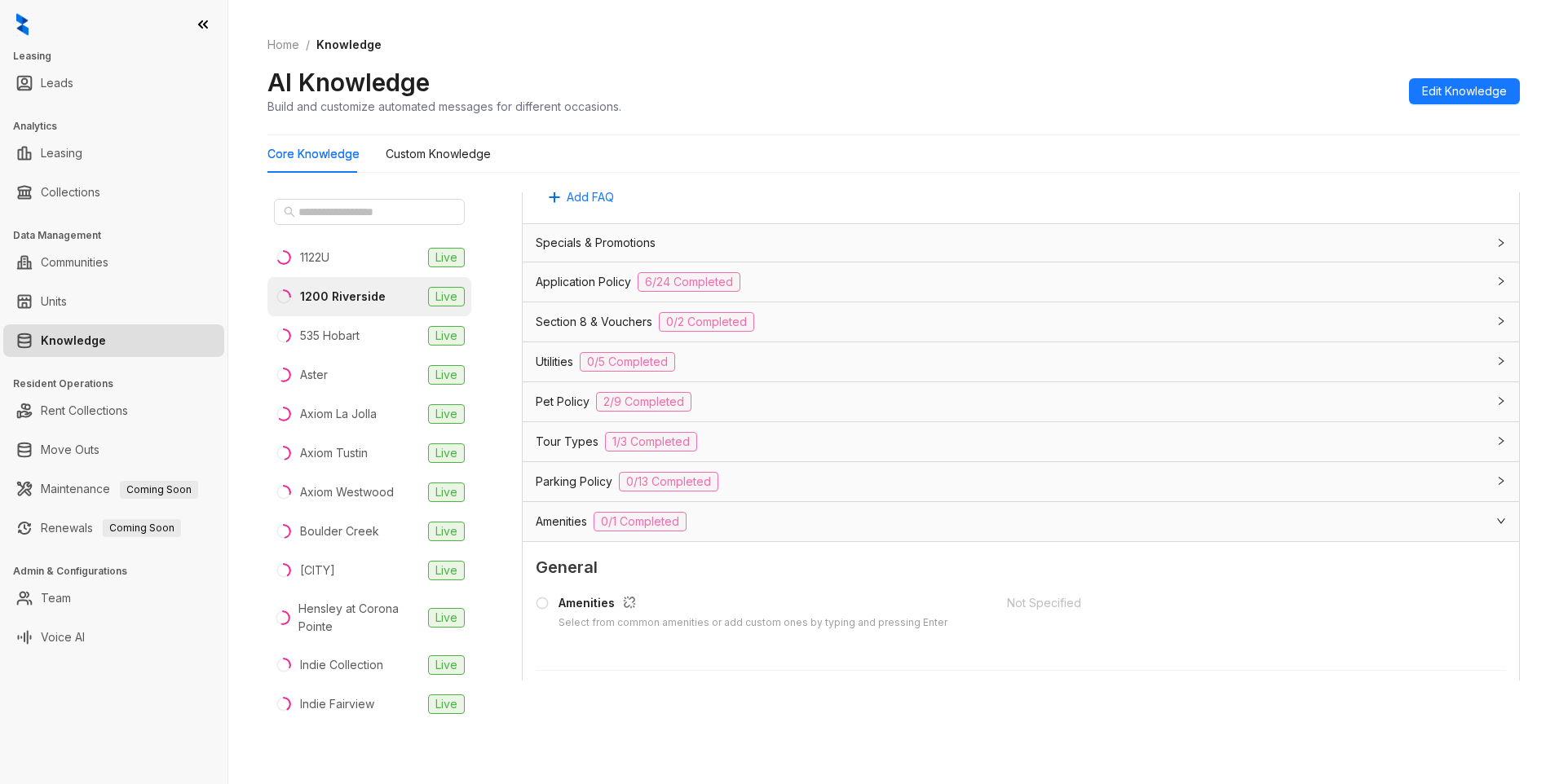 click on "Amenities" at bounding box center (561, 522) 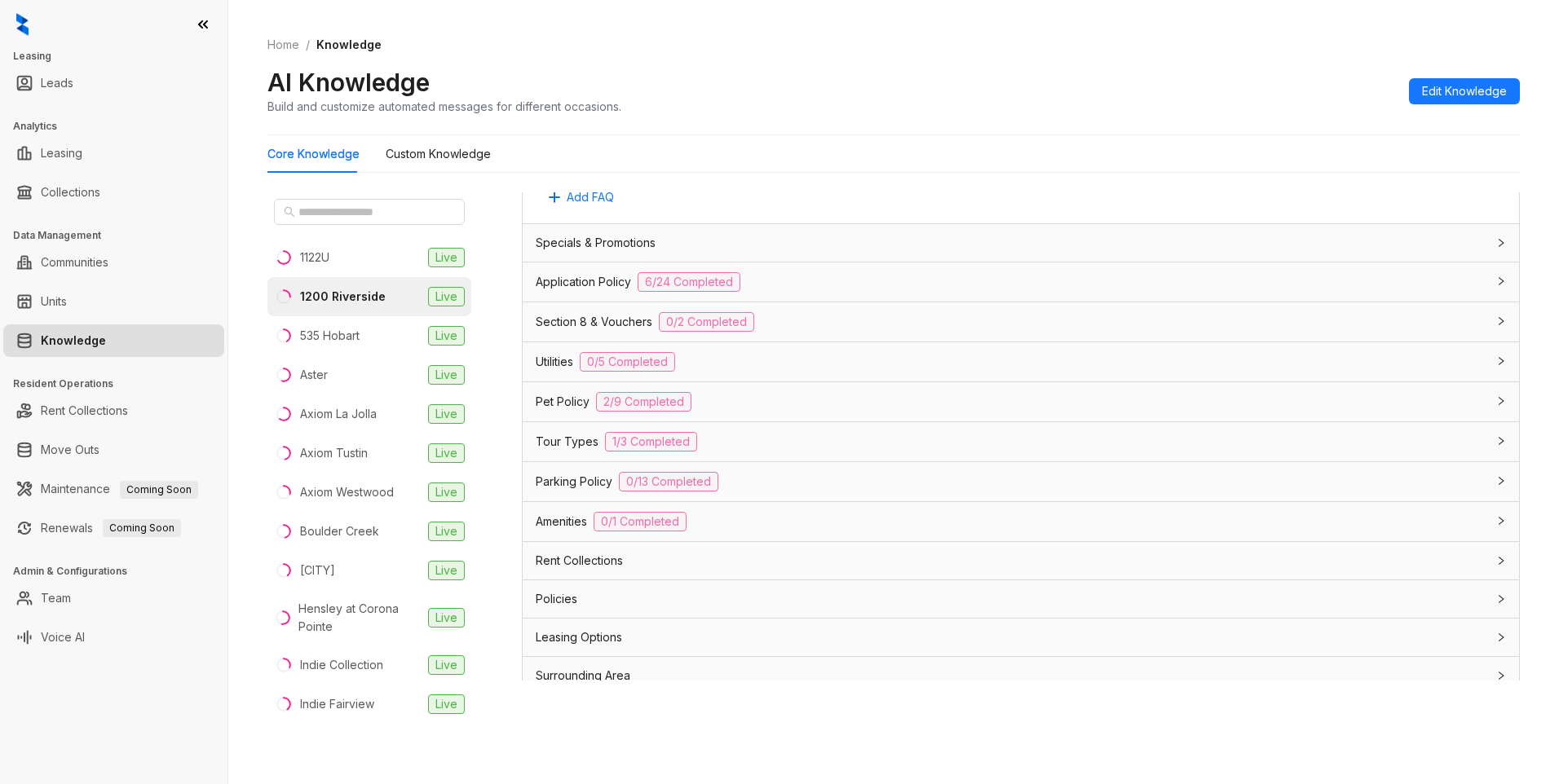 click on "Amenities" at bounding box center [561, 522] 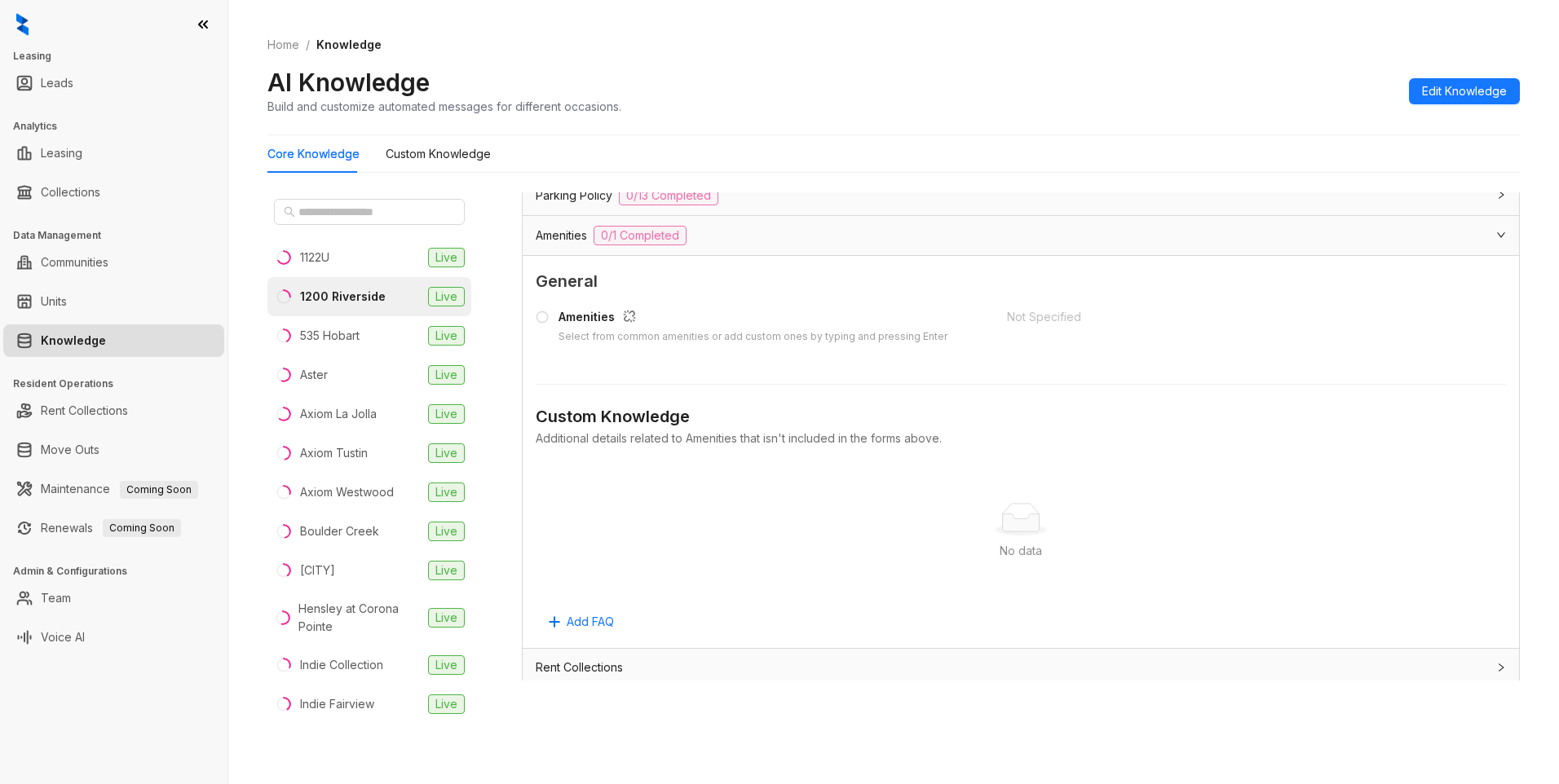 scroll, scrollTop: 1221, scrollLeft: 0, axis: vertical 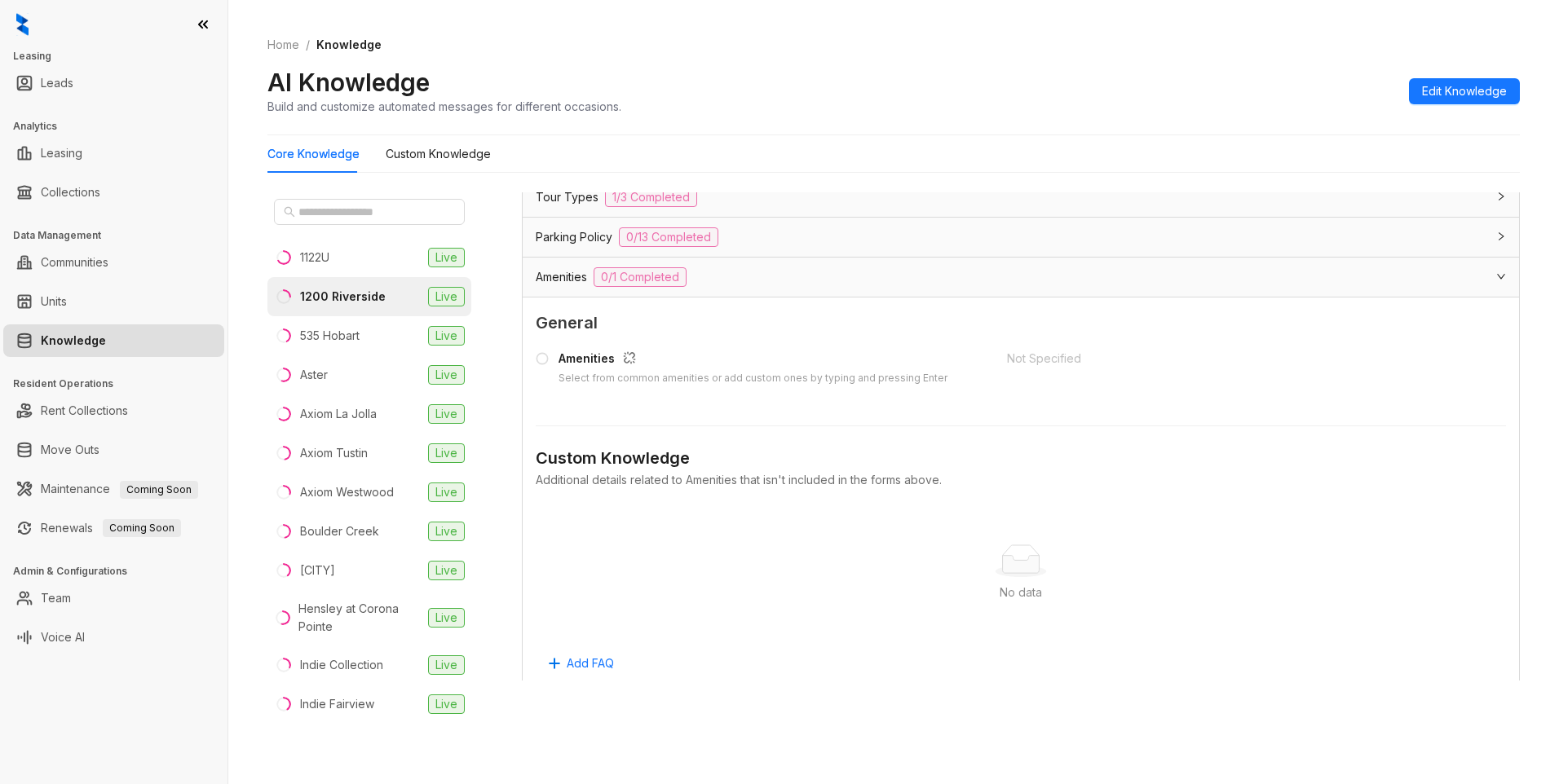 click on "Not Specified" at bounding box center (1233, 359) 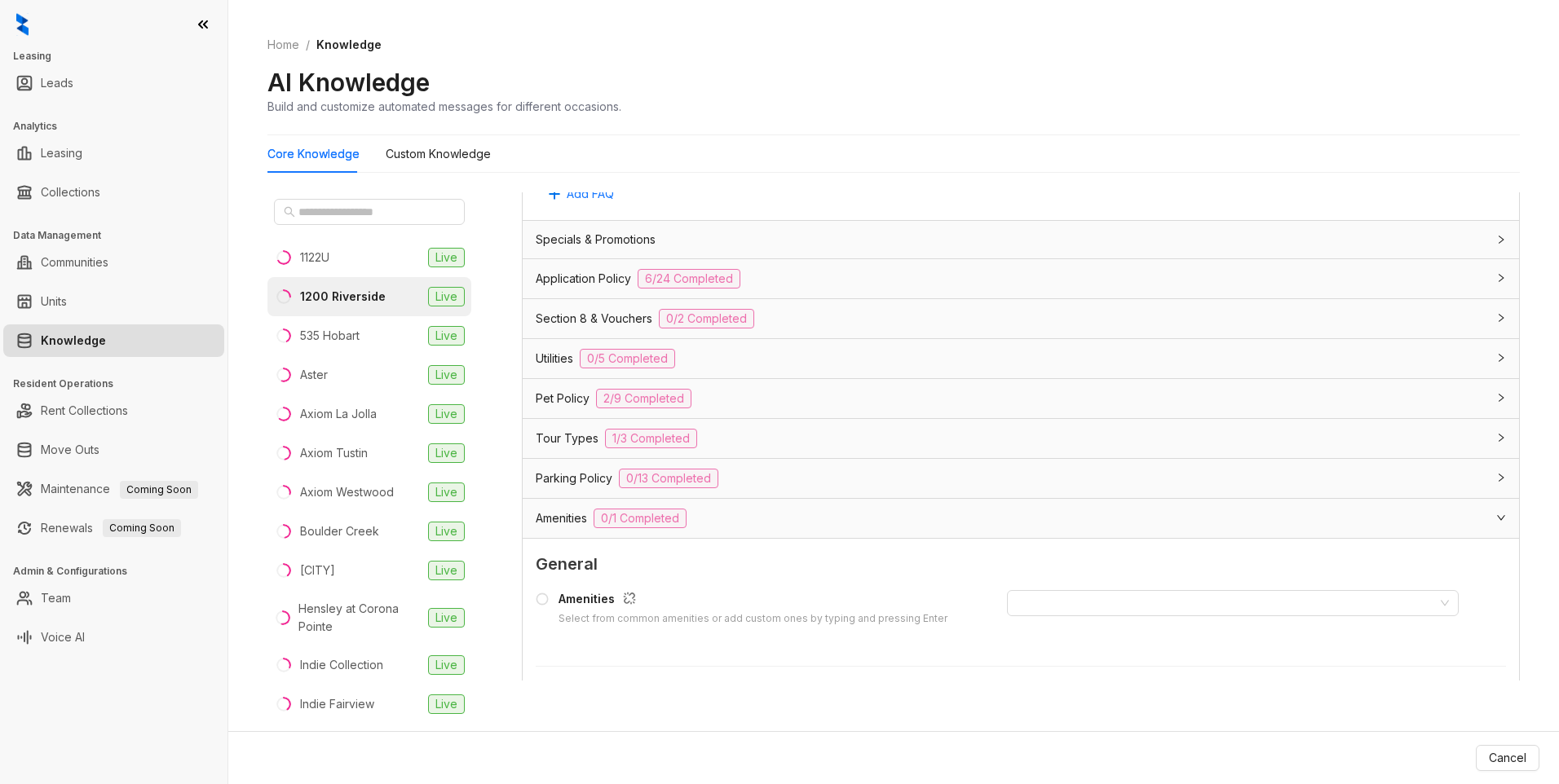 scroll, scrollTop: 1462, scrollLeft: 0, axis: vertical 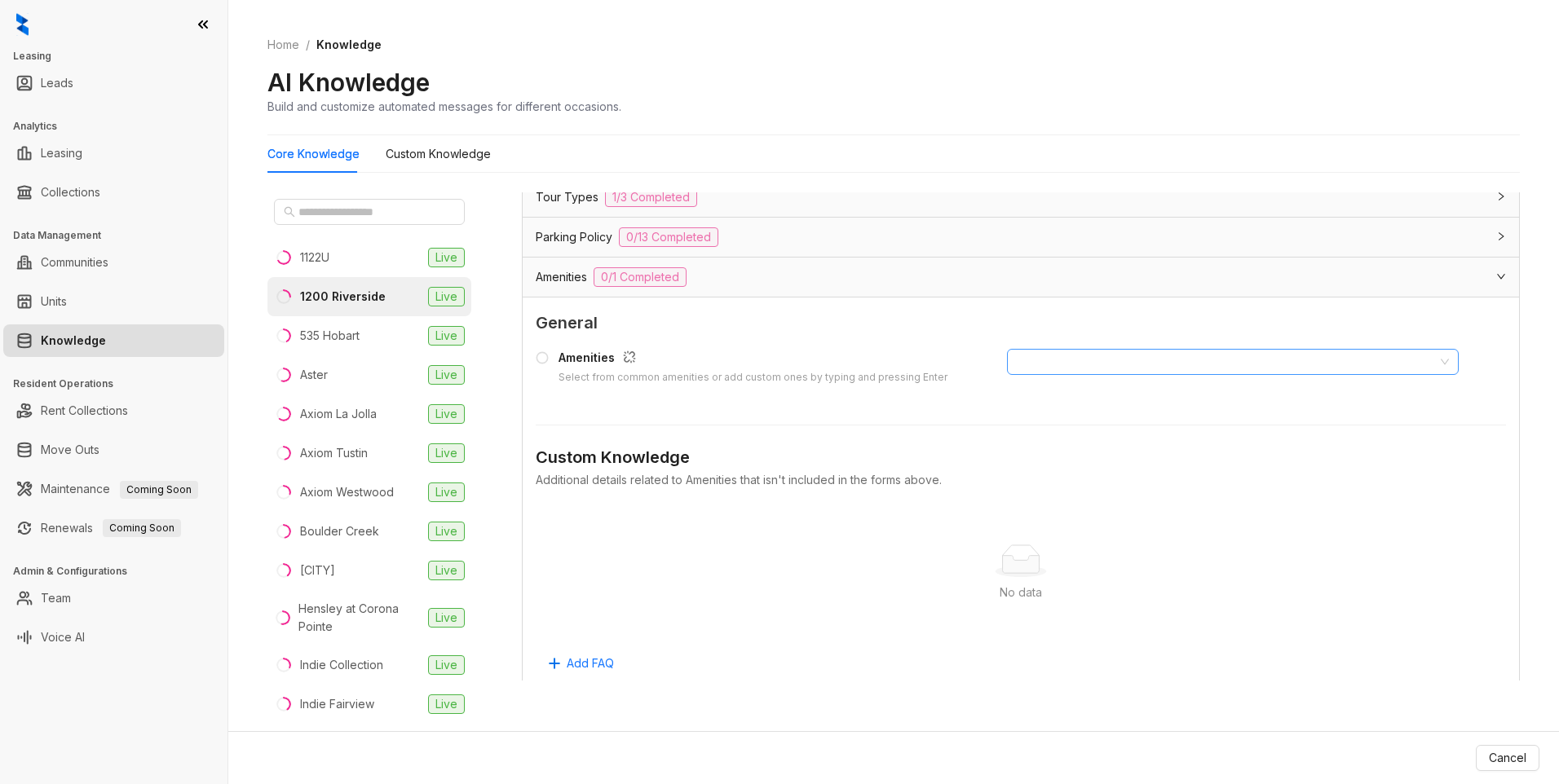 click at bounding box center [1224, 362] 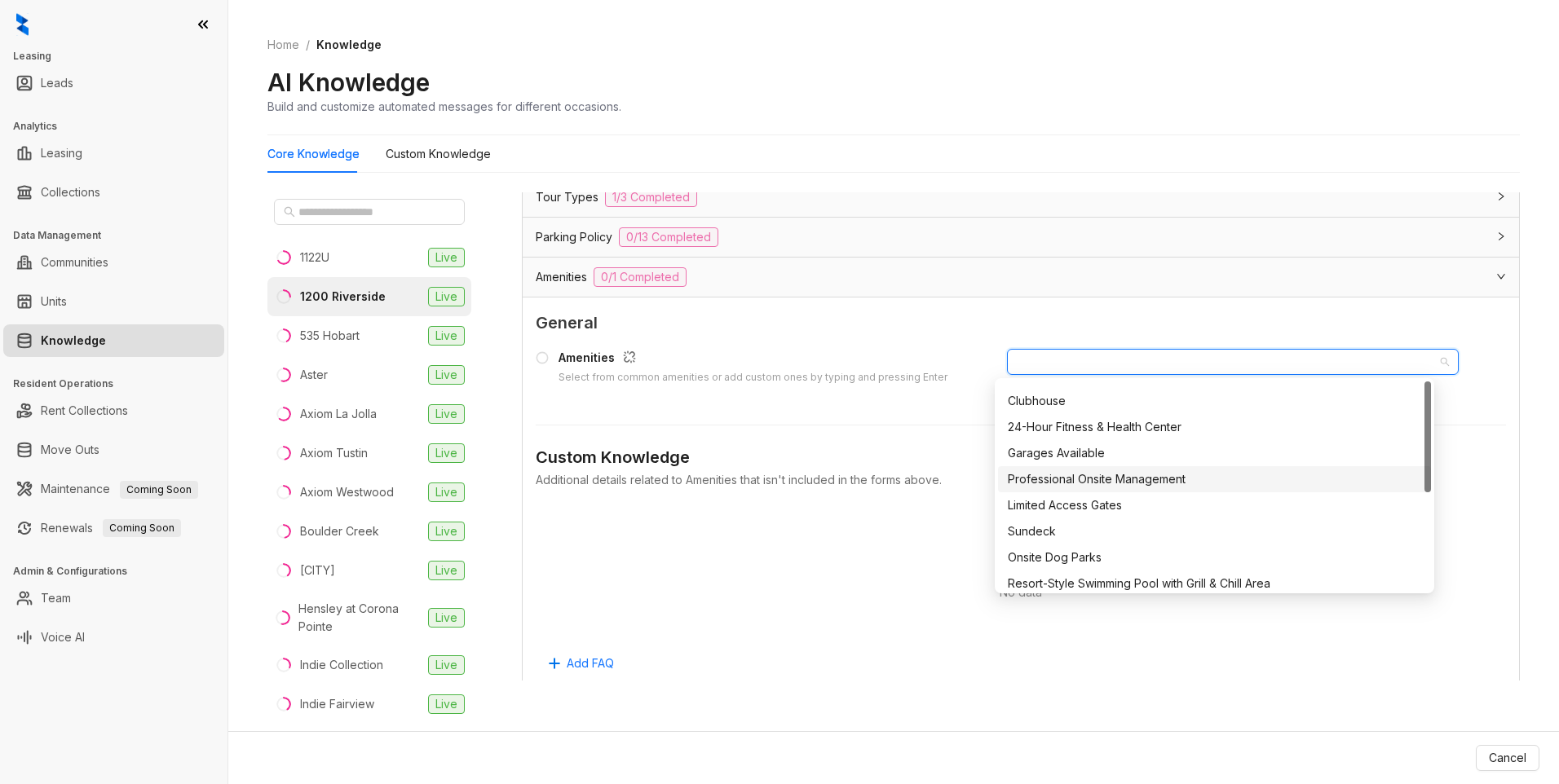 scroll, scrollTop: 0, scrollLeft: 0, axis: both 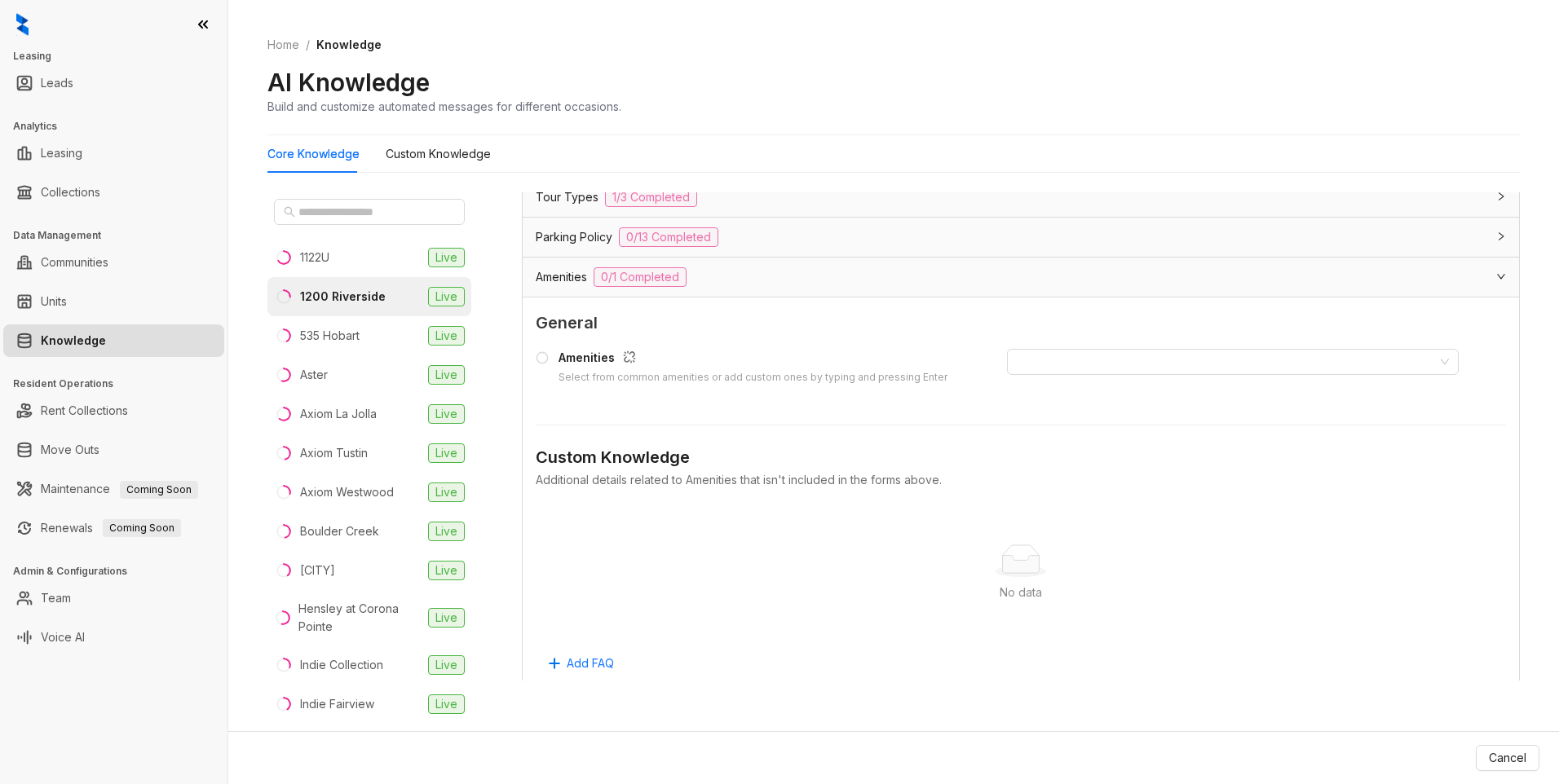 click on "Custom Knowledge Additional details related to Amenities that isn't included in the forms above. No data No data Add FAQ" at bounding box center (1021, 540) 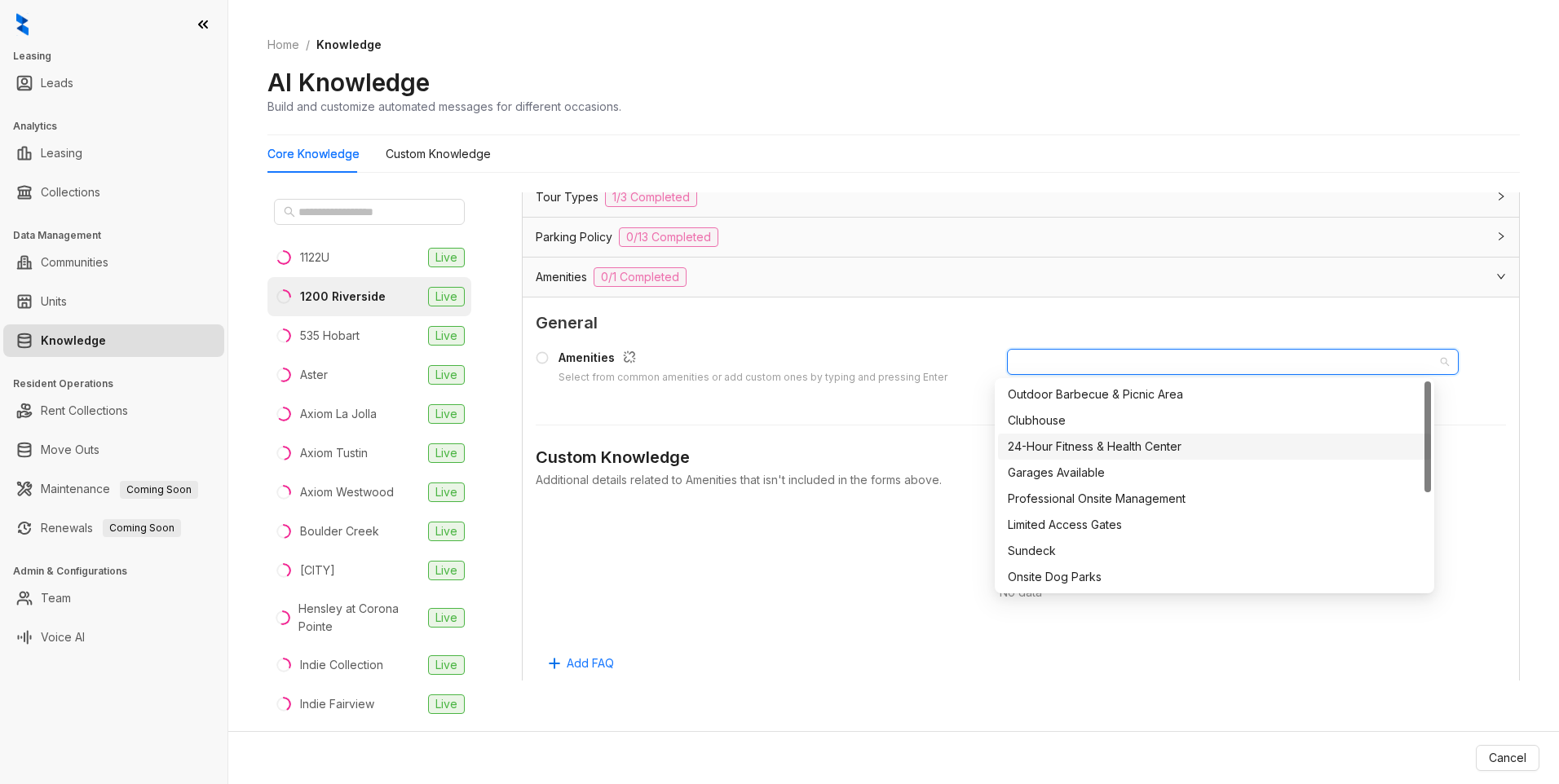 click at bounding box center [1018, 362] 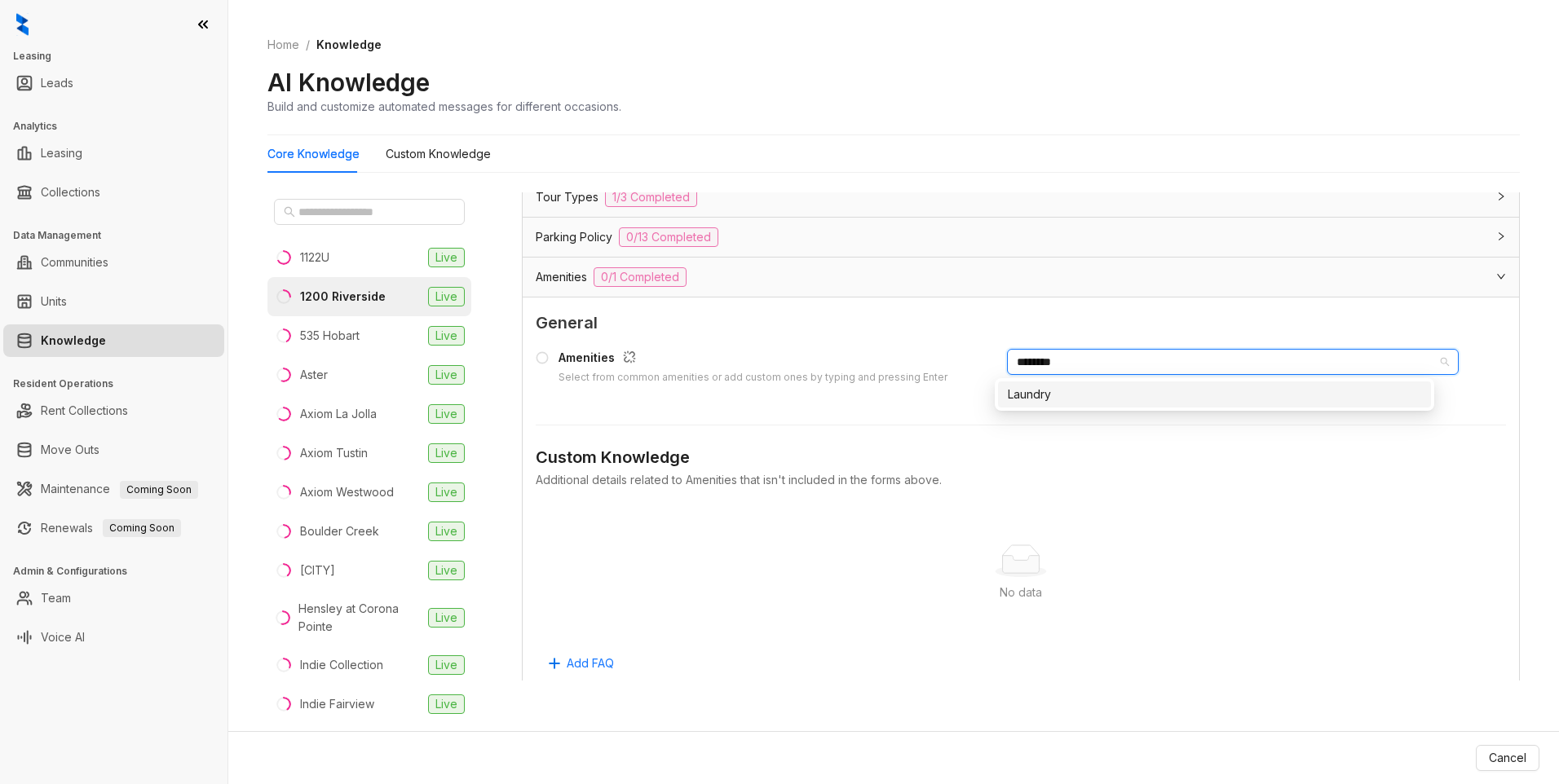 type on "*******" 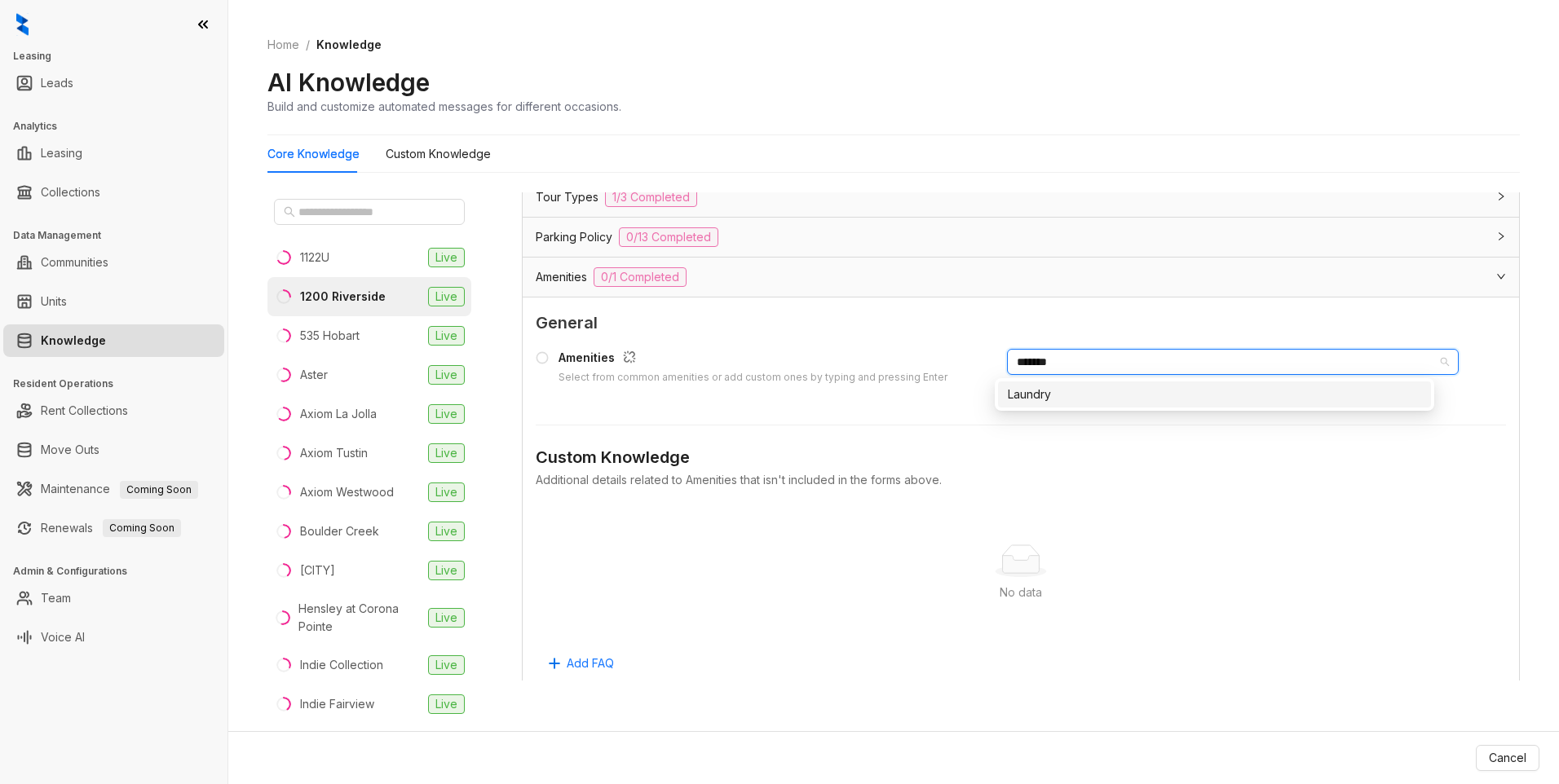 type 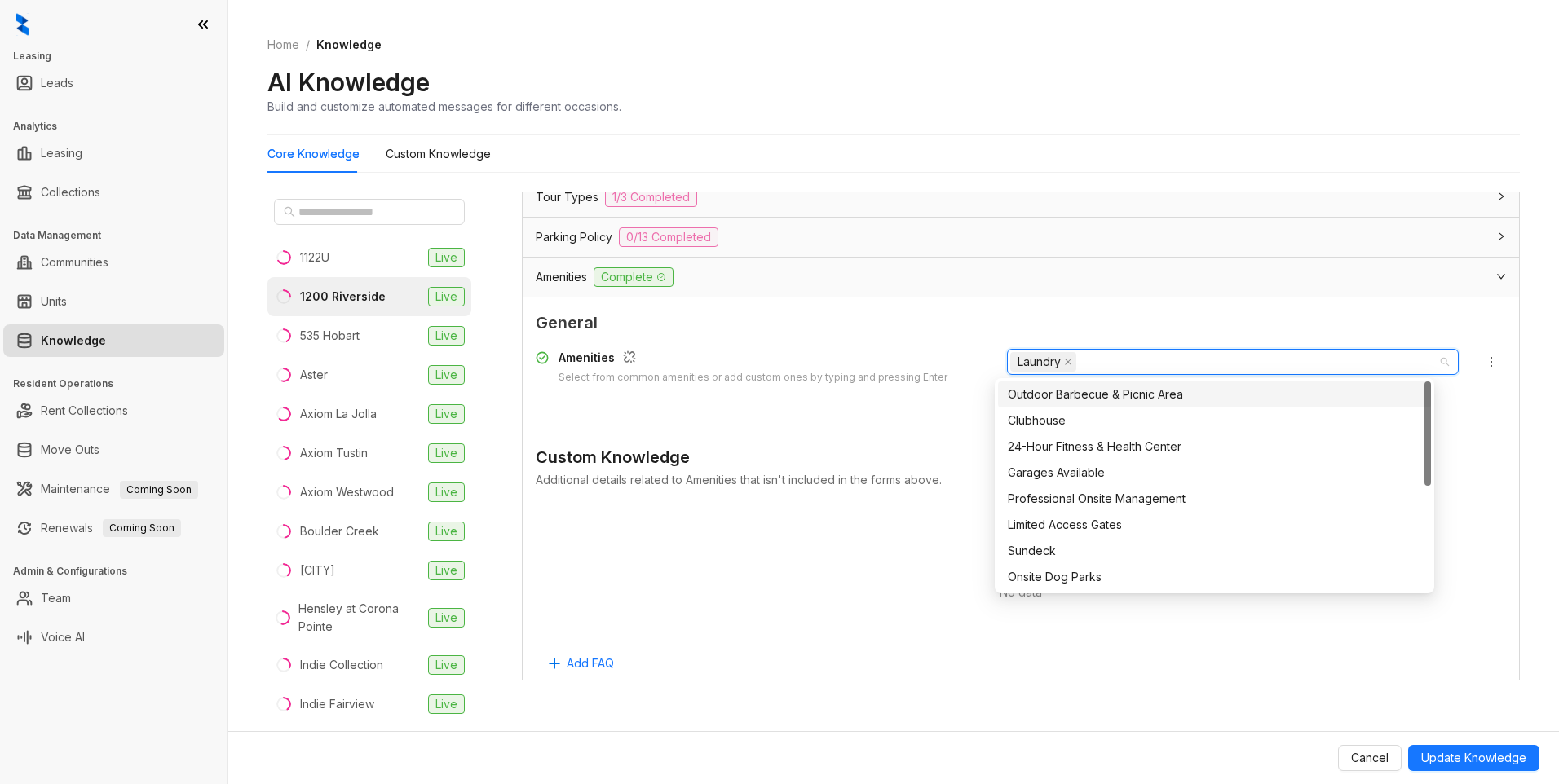 click on "General" at bounding box center [1021, 323] 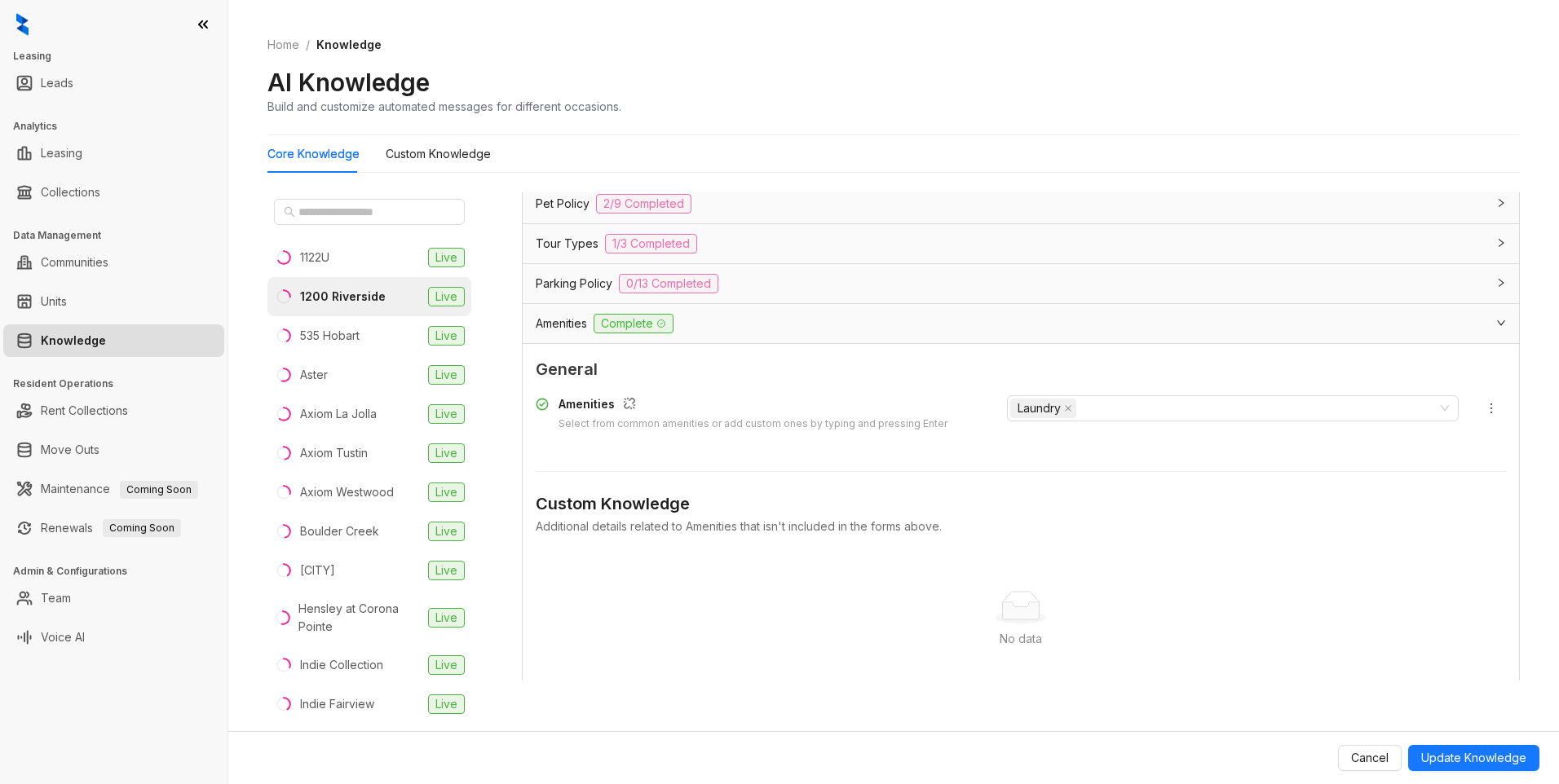 scroll, scrollTop: 1381, scrollLeft: 0, axis: vertical 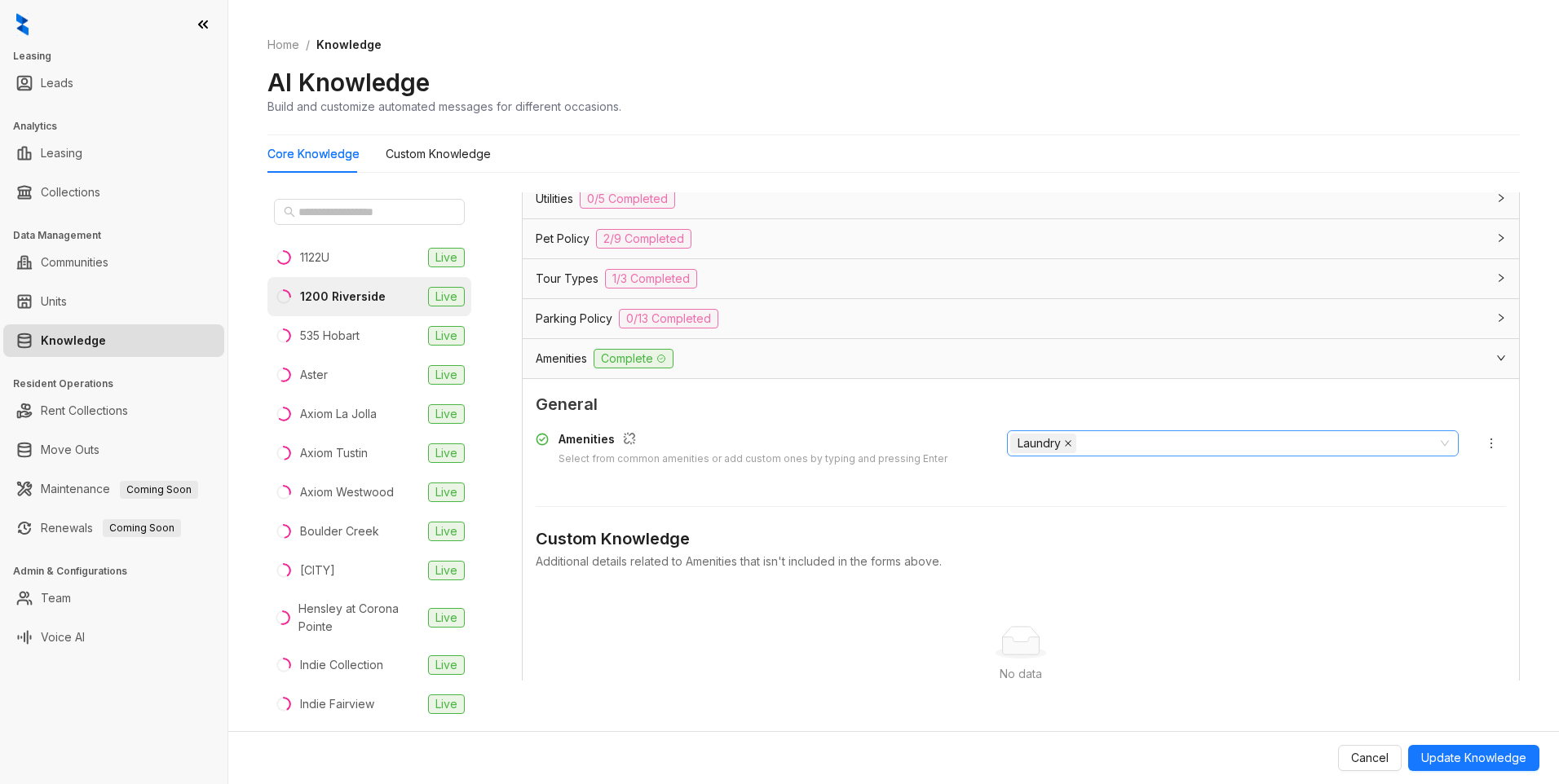 click at bounding box center [1068, 443] 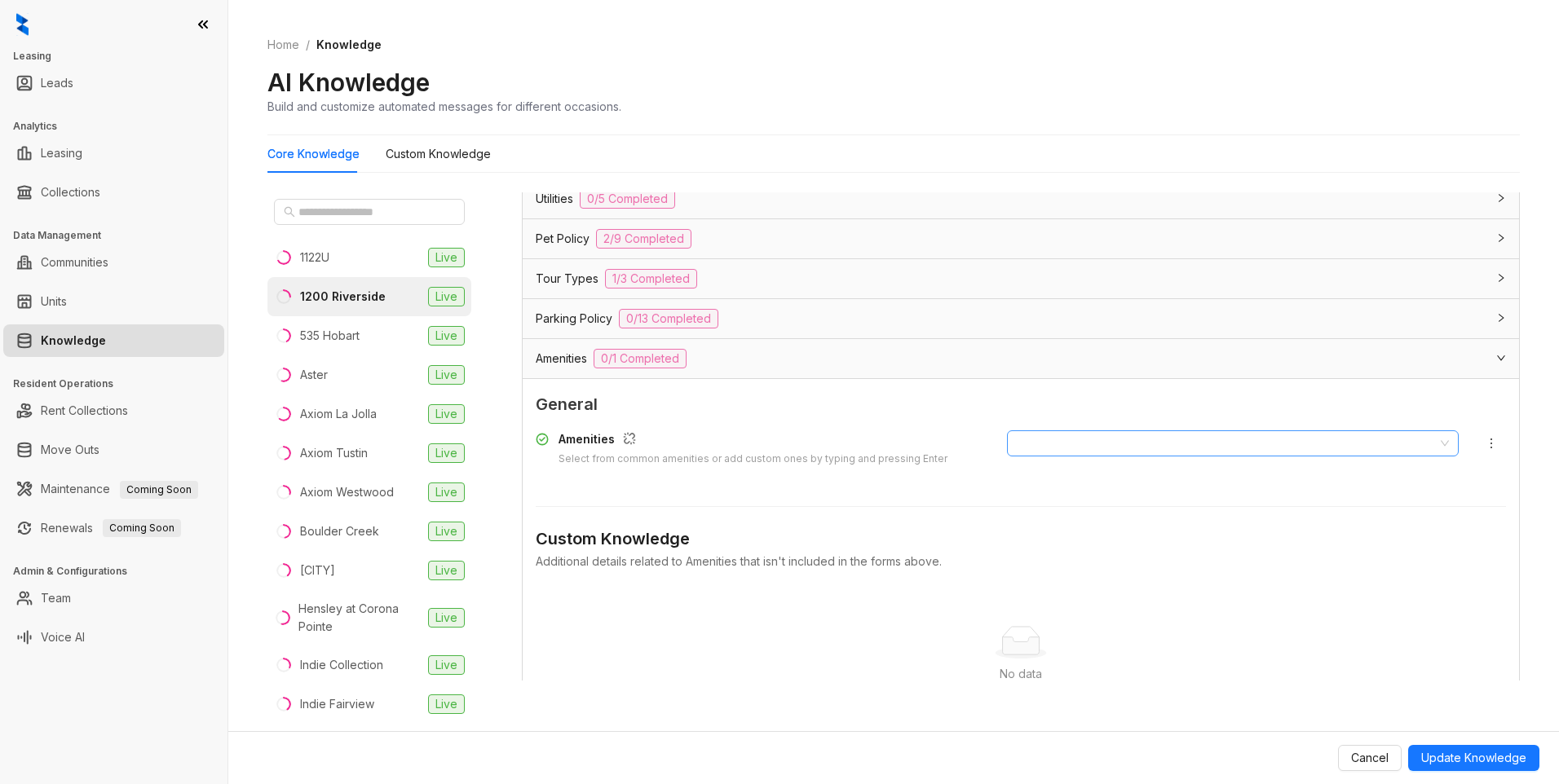 click on "Amenities 0/1 Completed" at bounding box center [1011, 359] 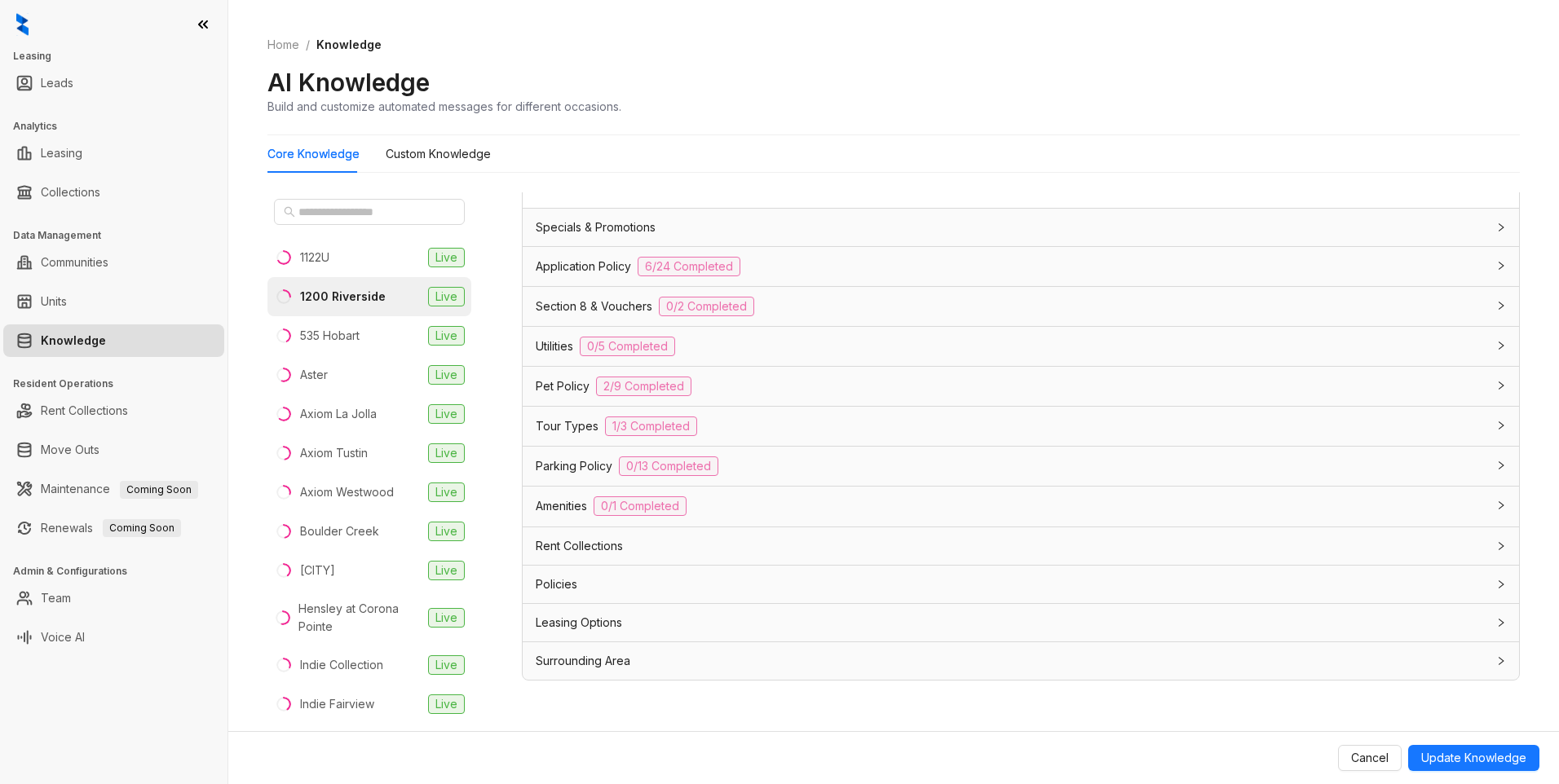 scroll, scrollTop: 1232, scrollLeft: 0, axis: vertical 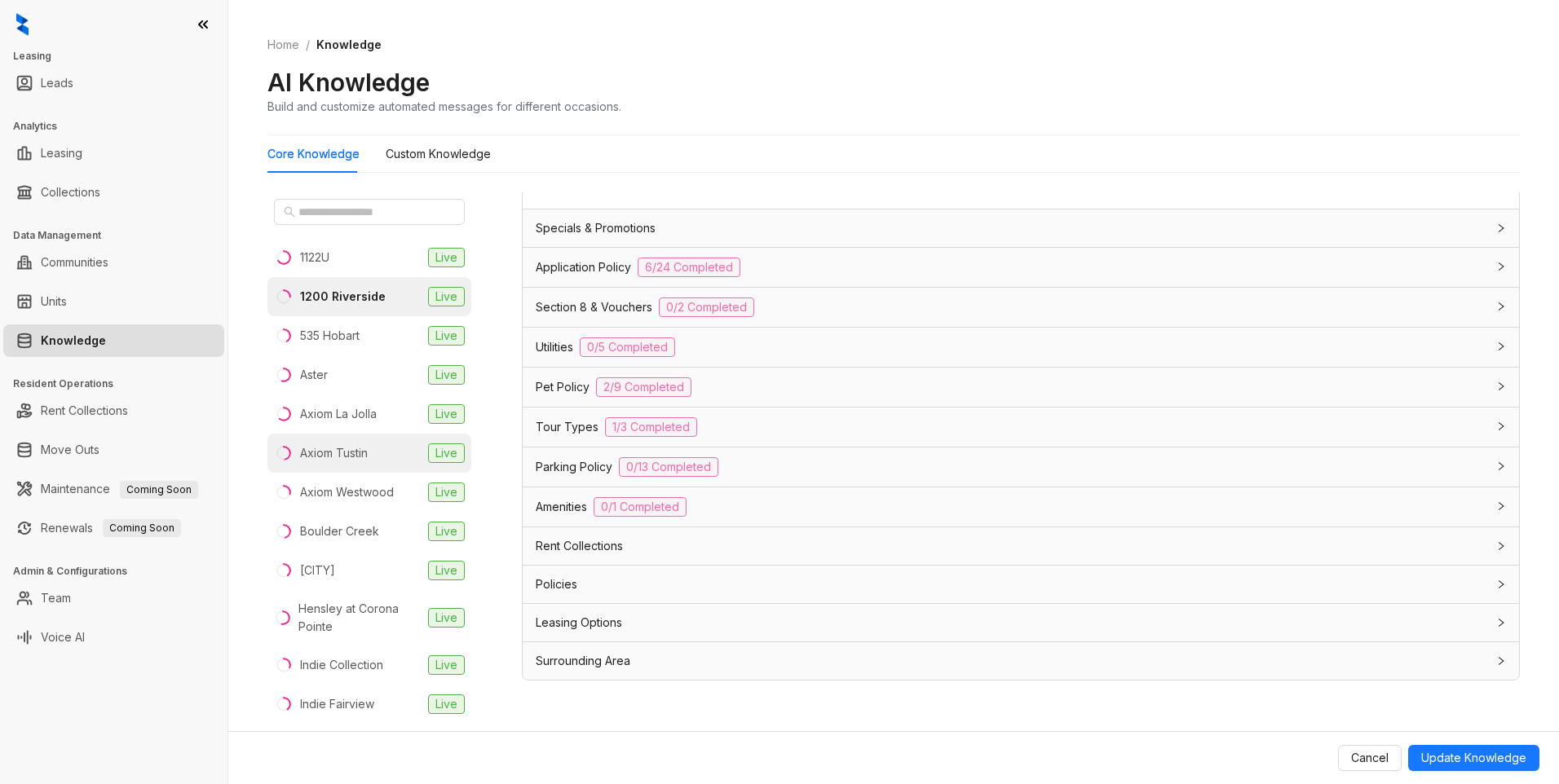 click on "Axiom Tustin" at bounding box center [333, 453] 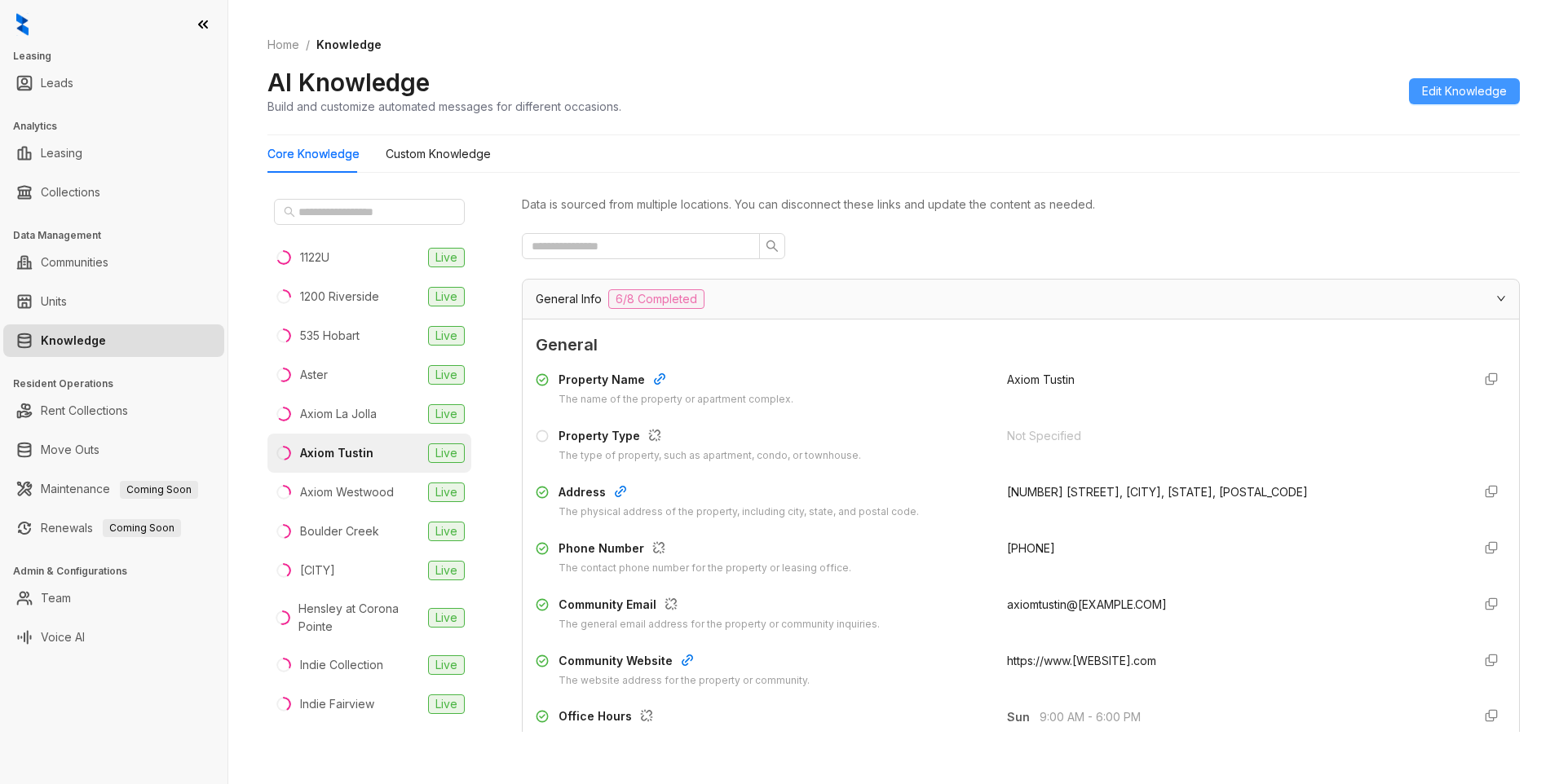 click on "Edit Knowledge" at bounding box center (1464, 91) 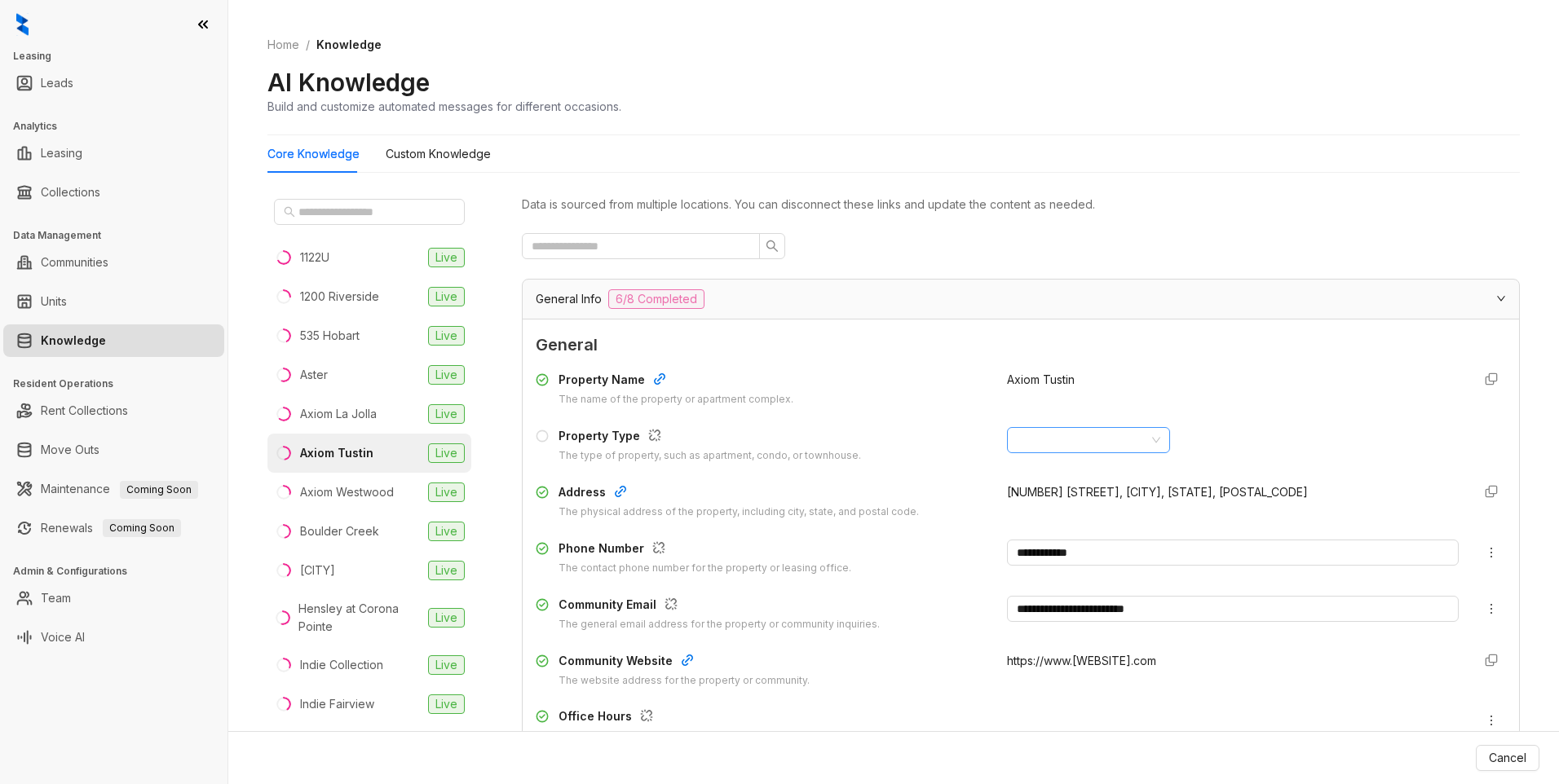 click at bounding box center (1081, 440) 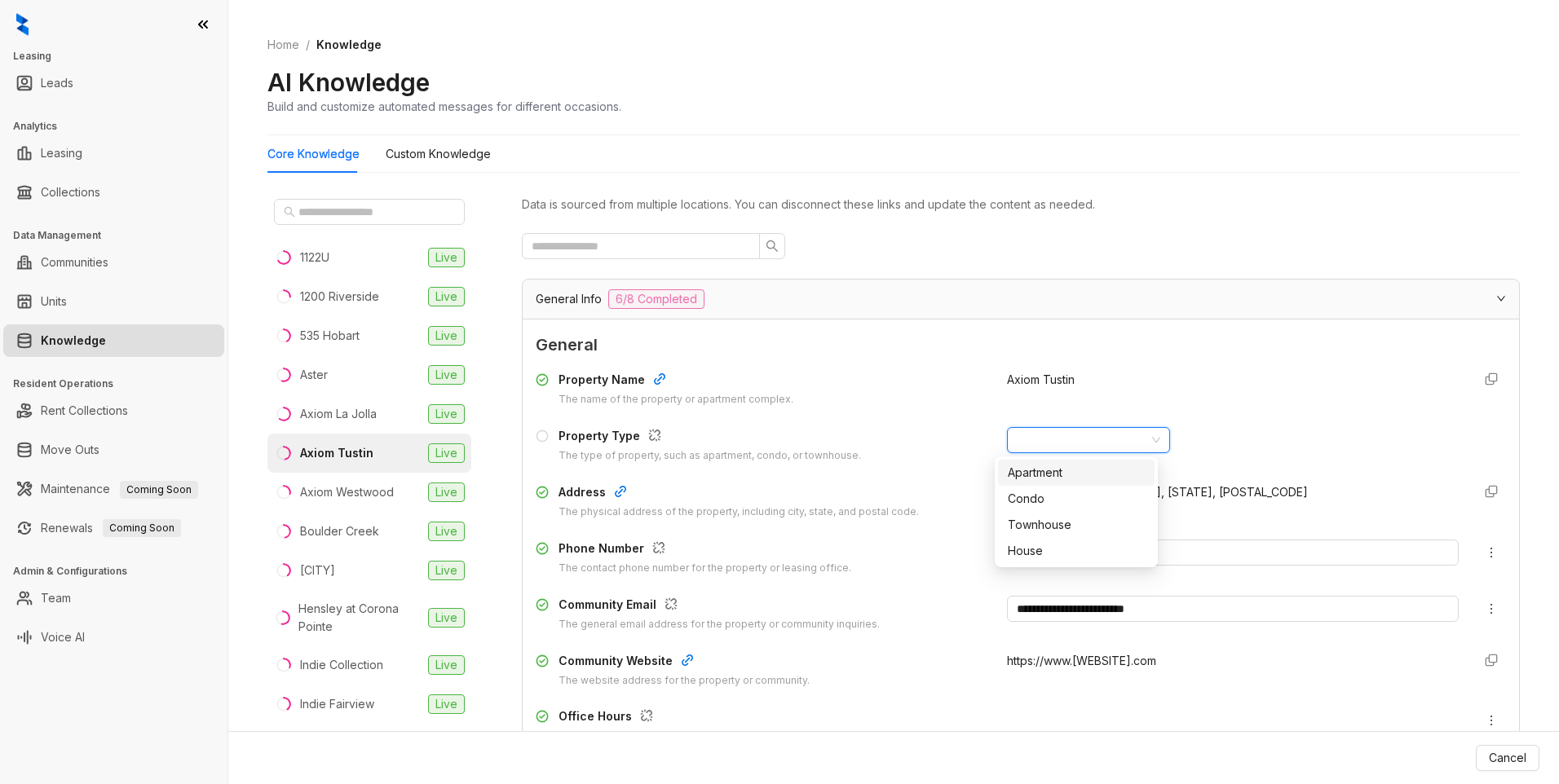 click on "Apartment" at bounding box center (1076, 473) 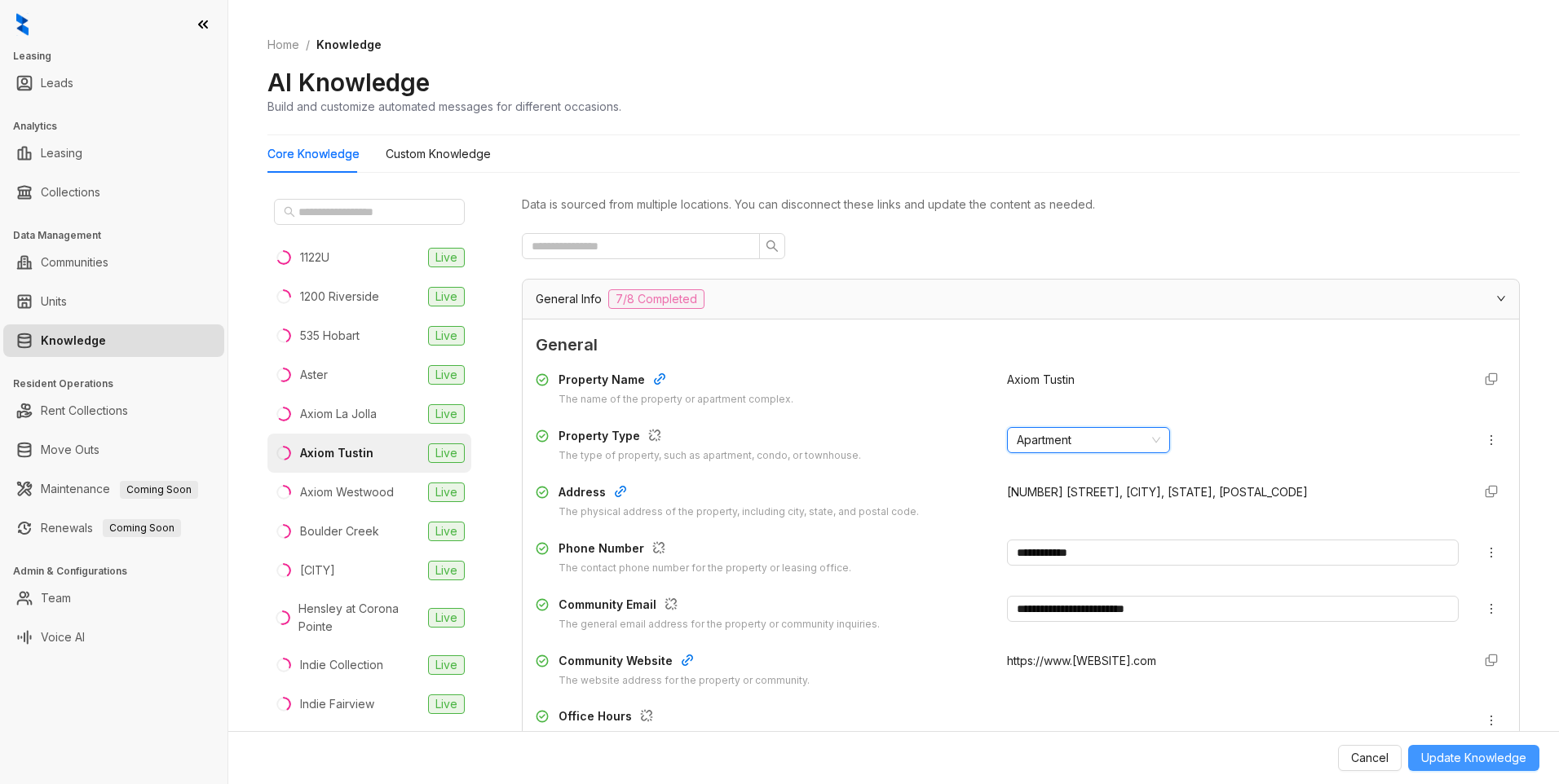 click on "Update Knowledge" at bounding box center [1473, 758] 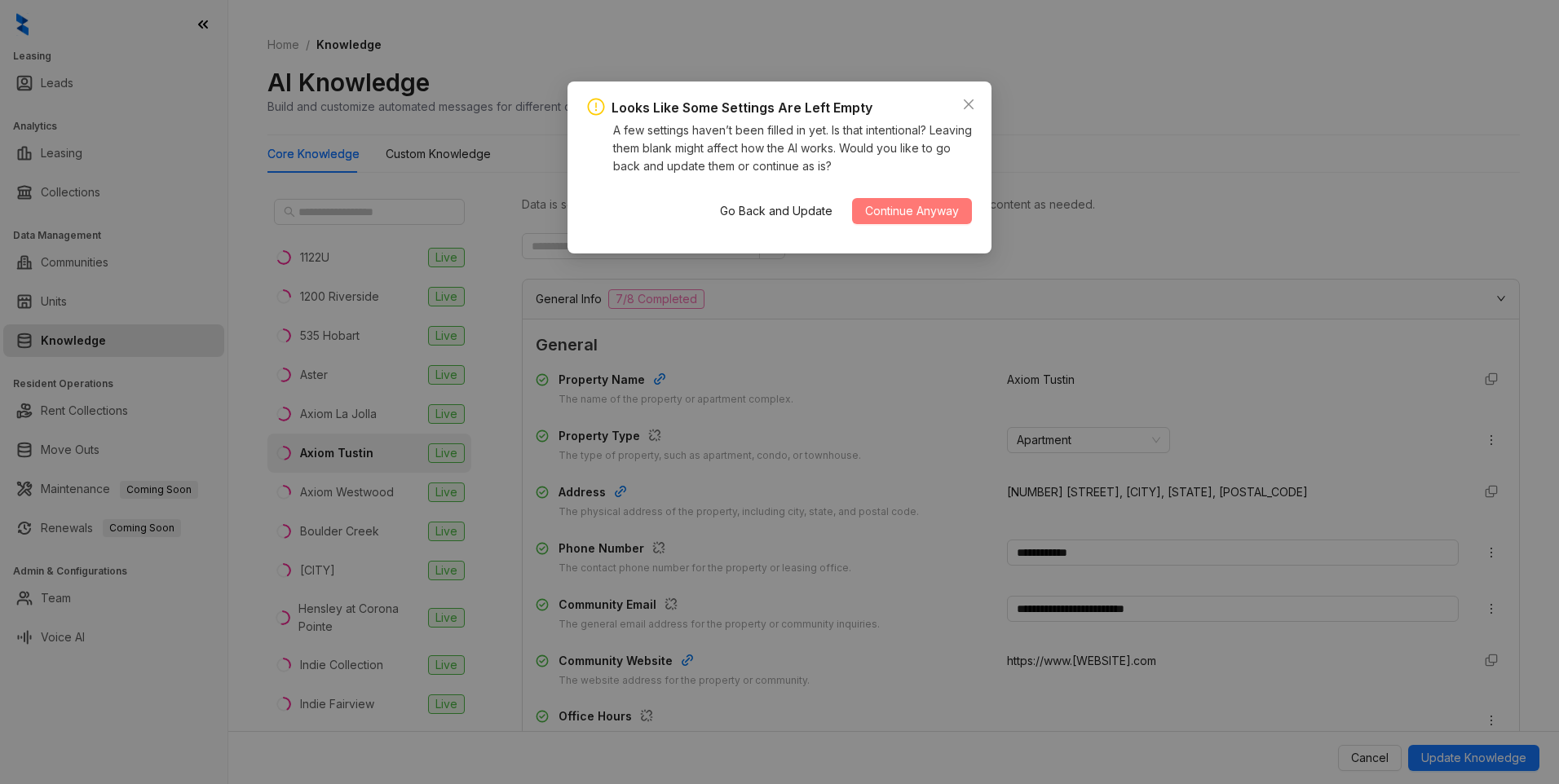 click on "Continue Anyway" at bounding box center (912, 211) 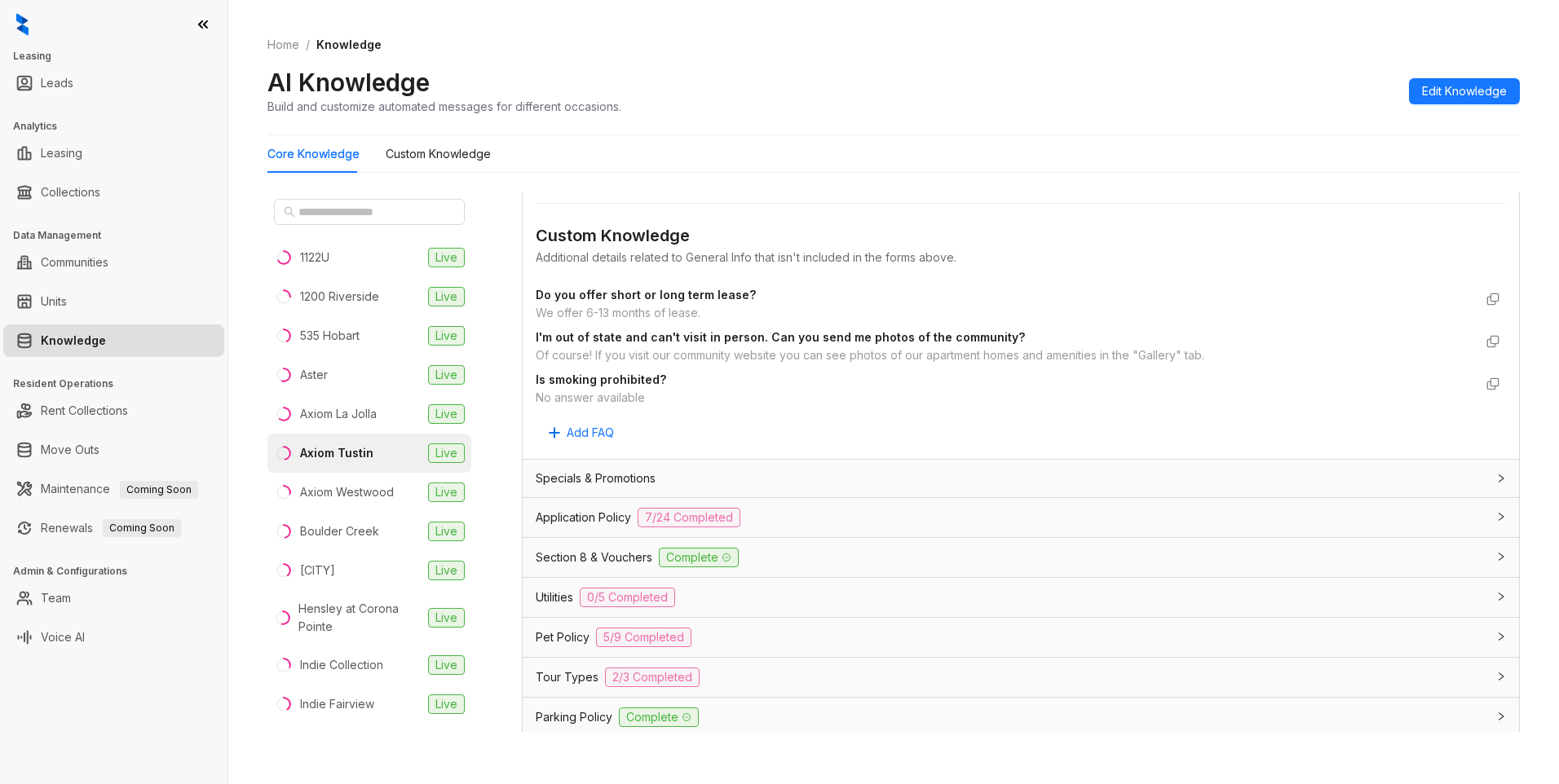 scroll, scrollTop: 978, scrollLeft: 0, axis: vertical 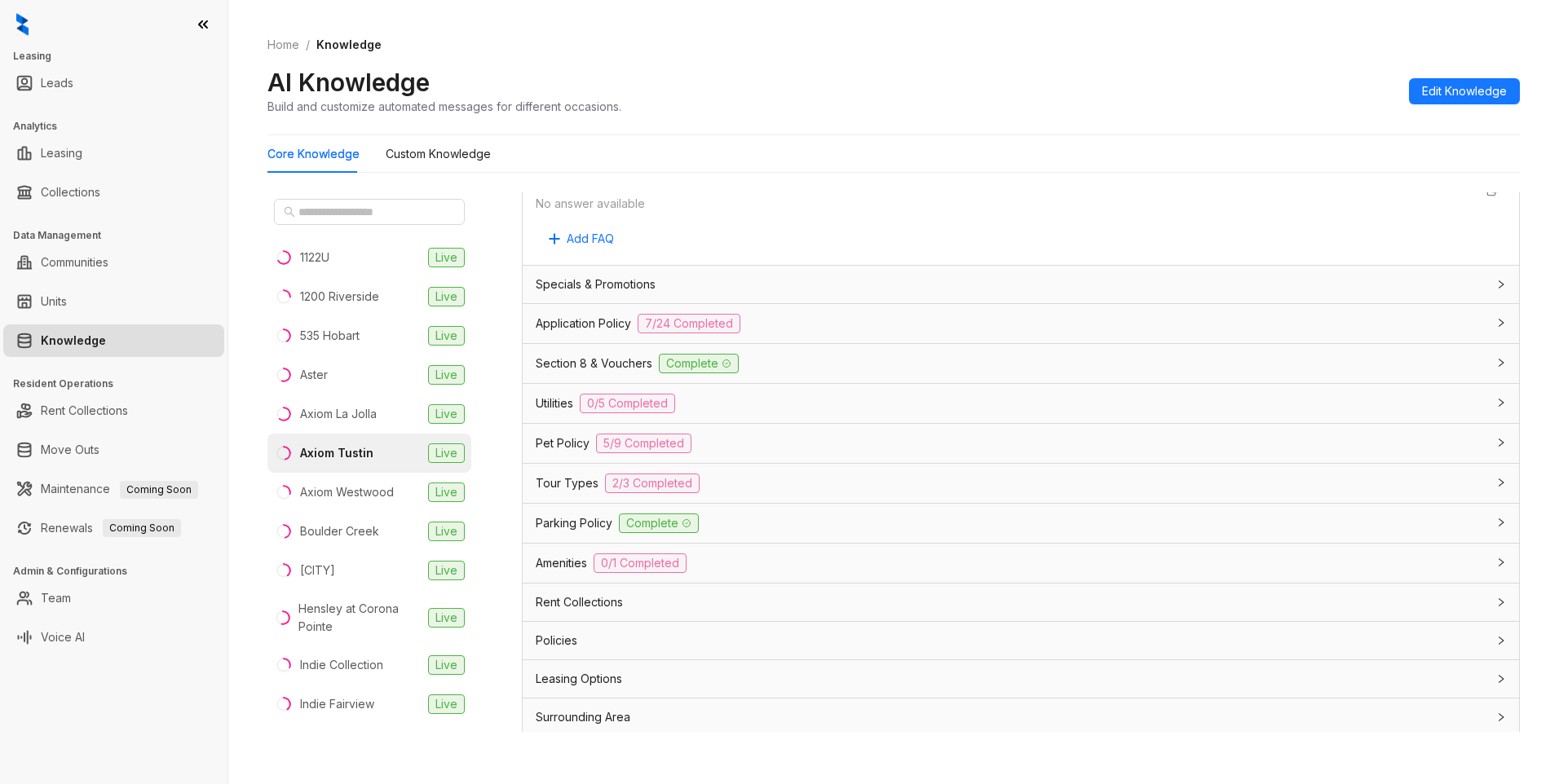 click on "Amenities" at bounding box center (561, 563) 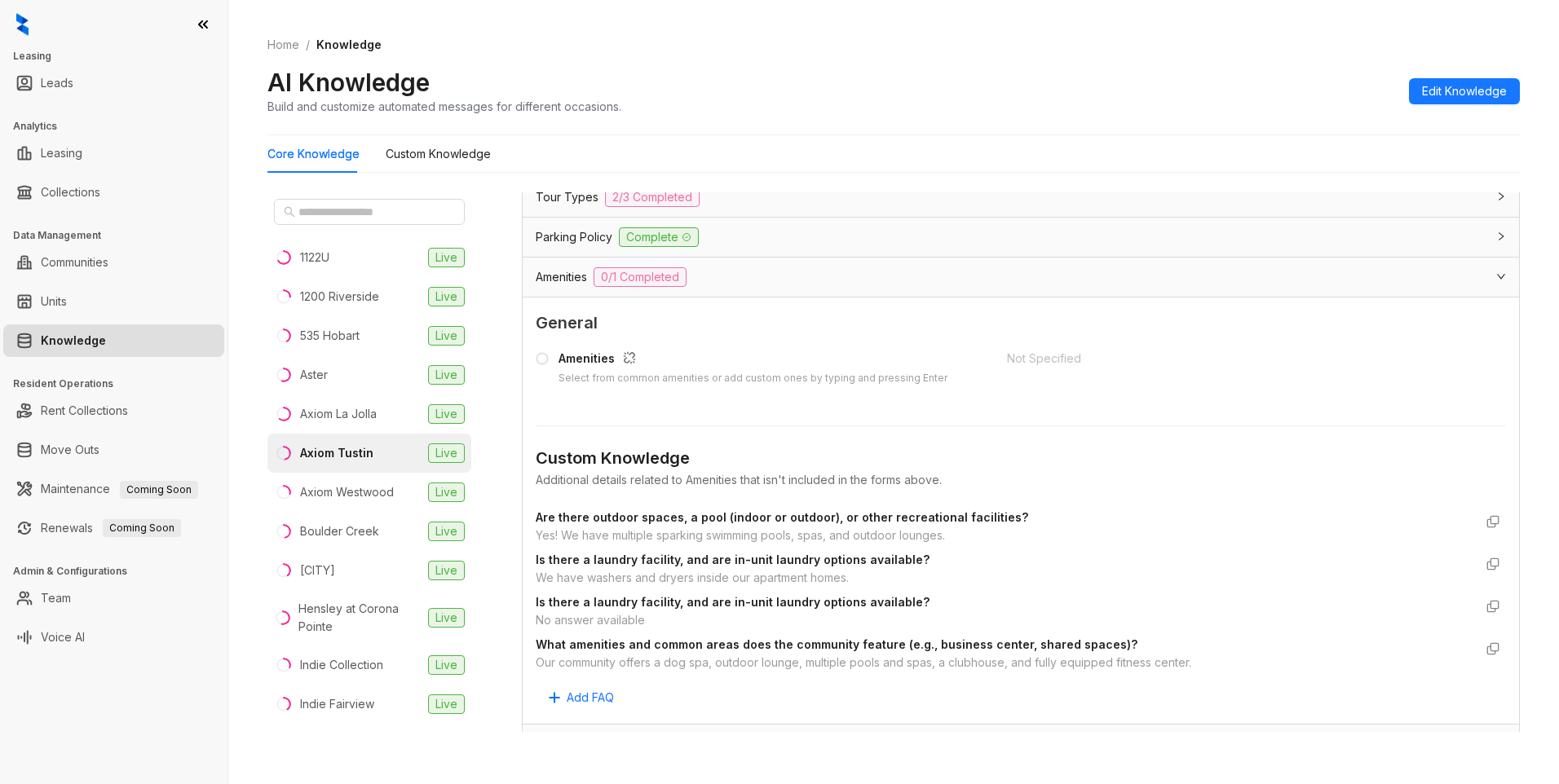 scroll, scrollTop: 1304, scrollLeft: 0, axis: vertical 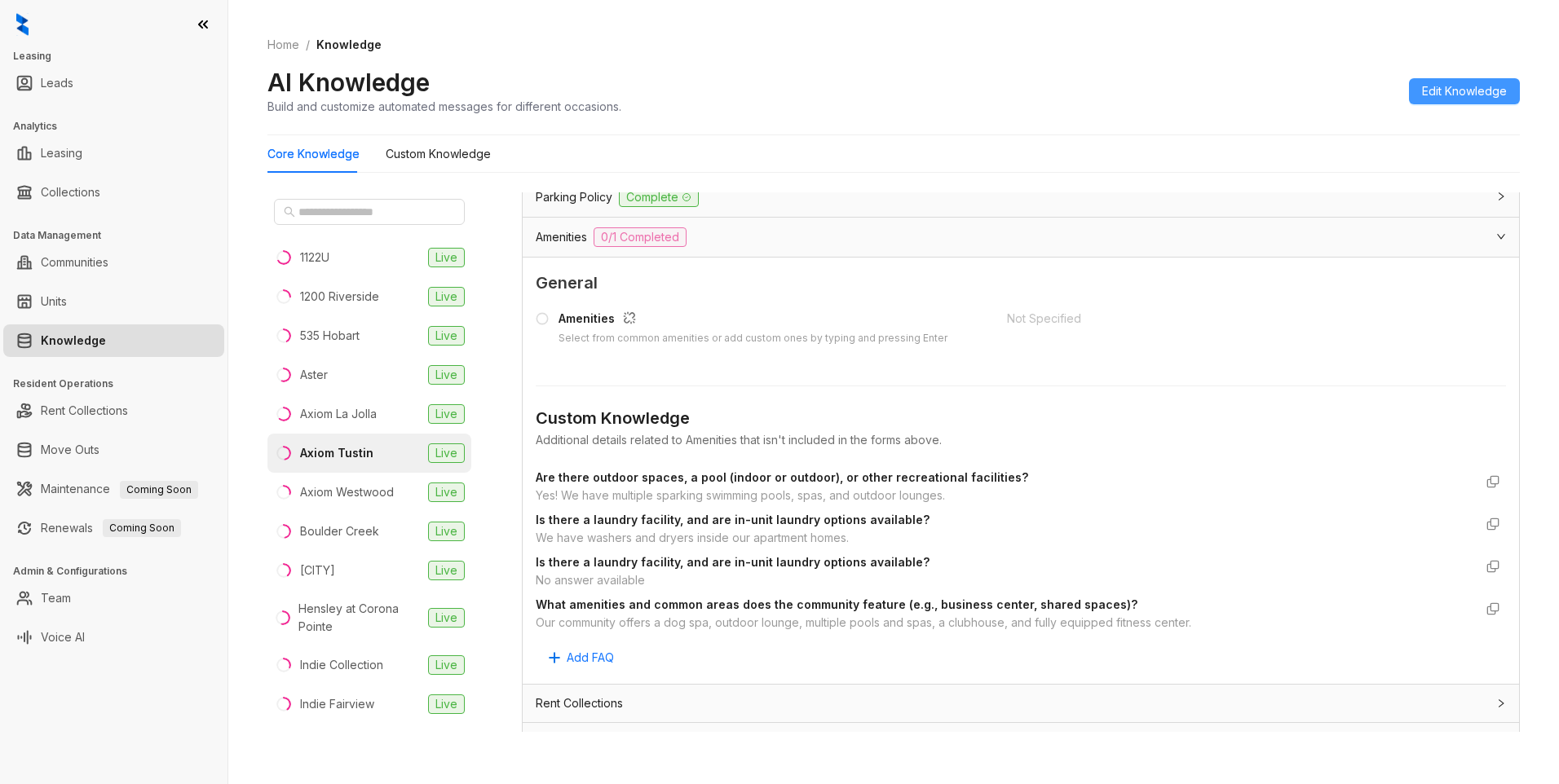 click on "Edit Knowledge" at bounding box center (1464, 91) 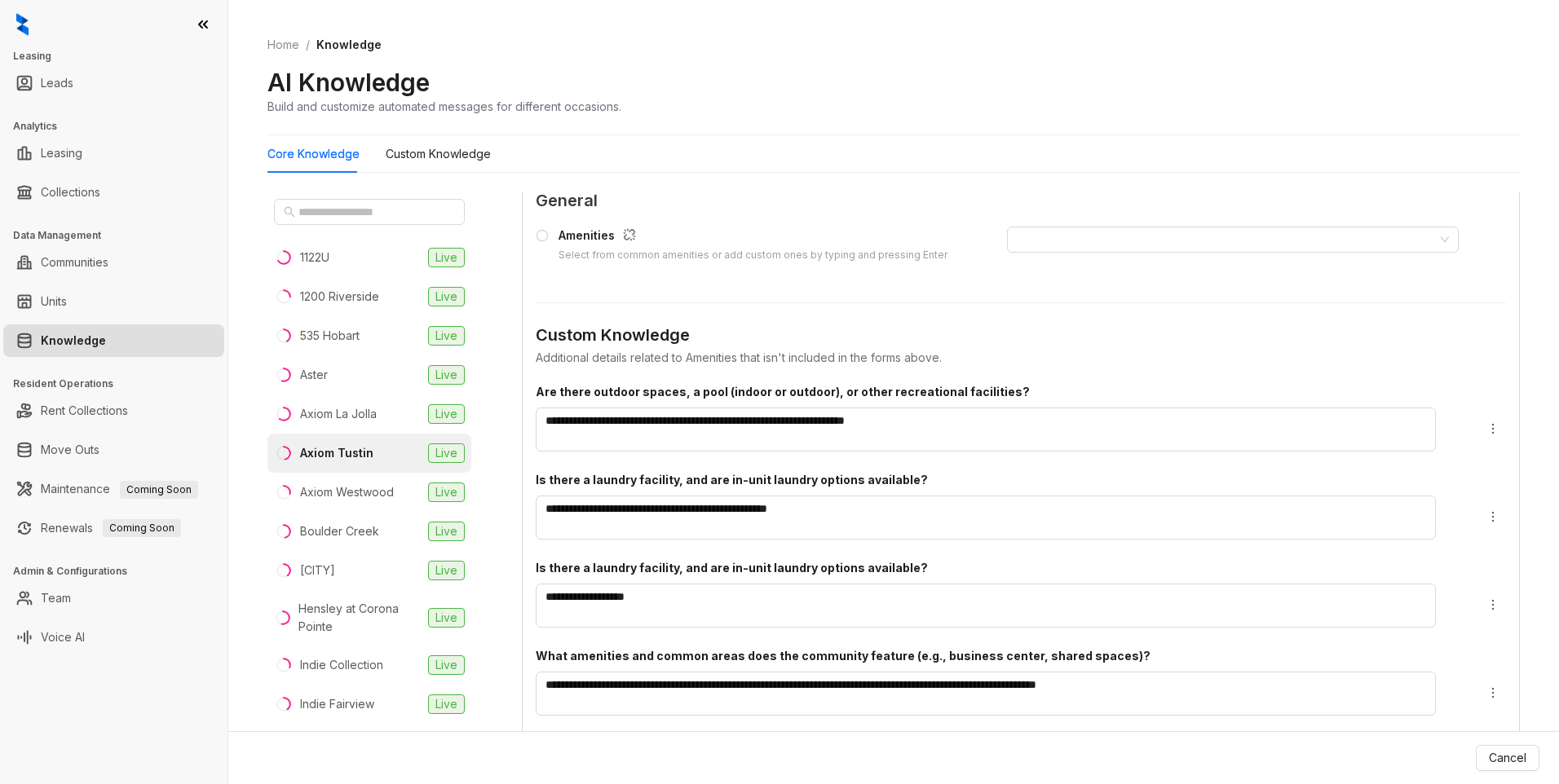 scroll, scrollTop: 1845, scrollLeft: 0, axis: vertical 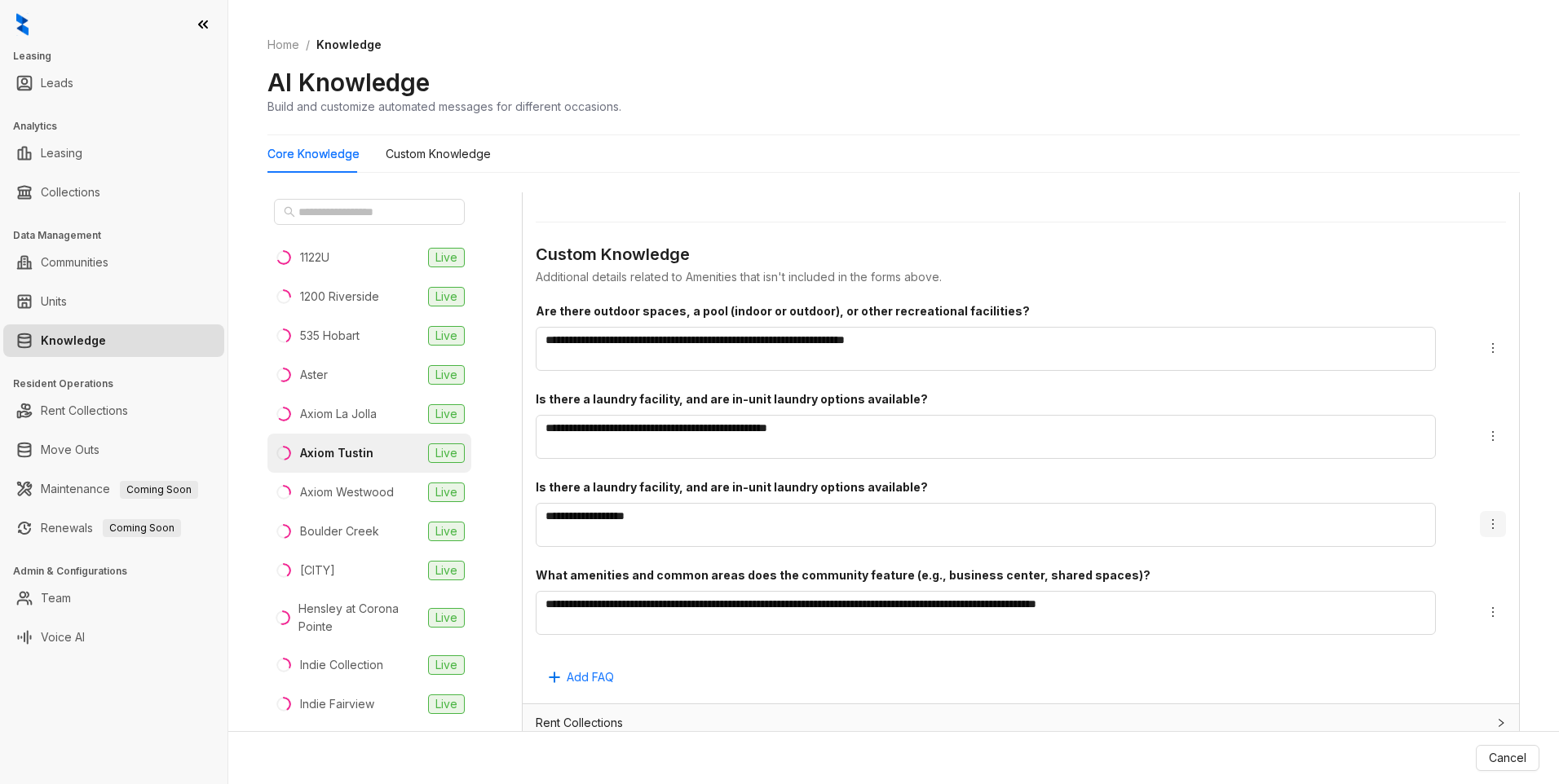 click 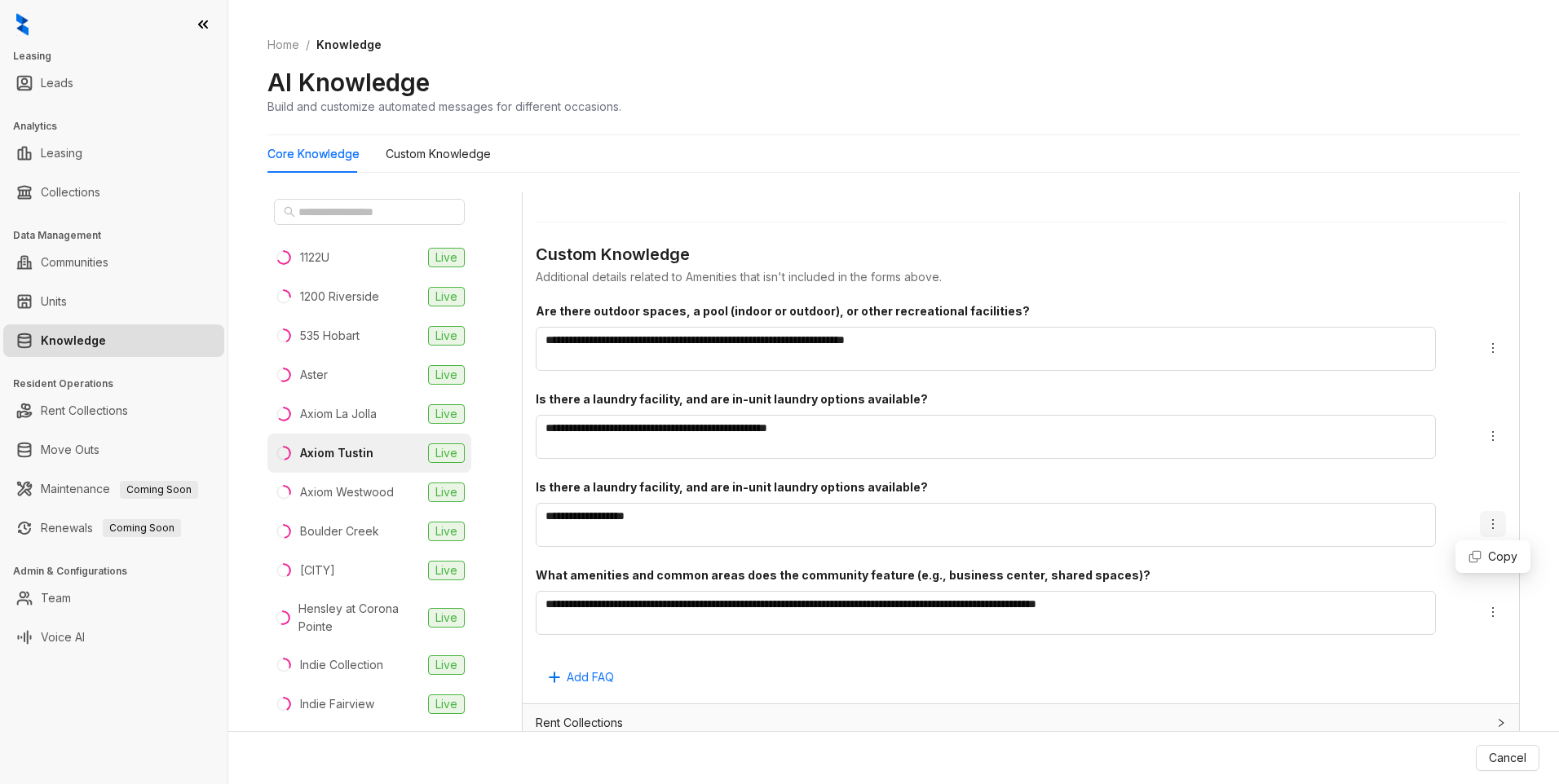 click 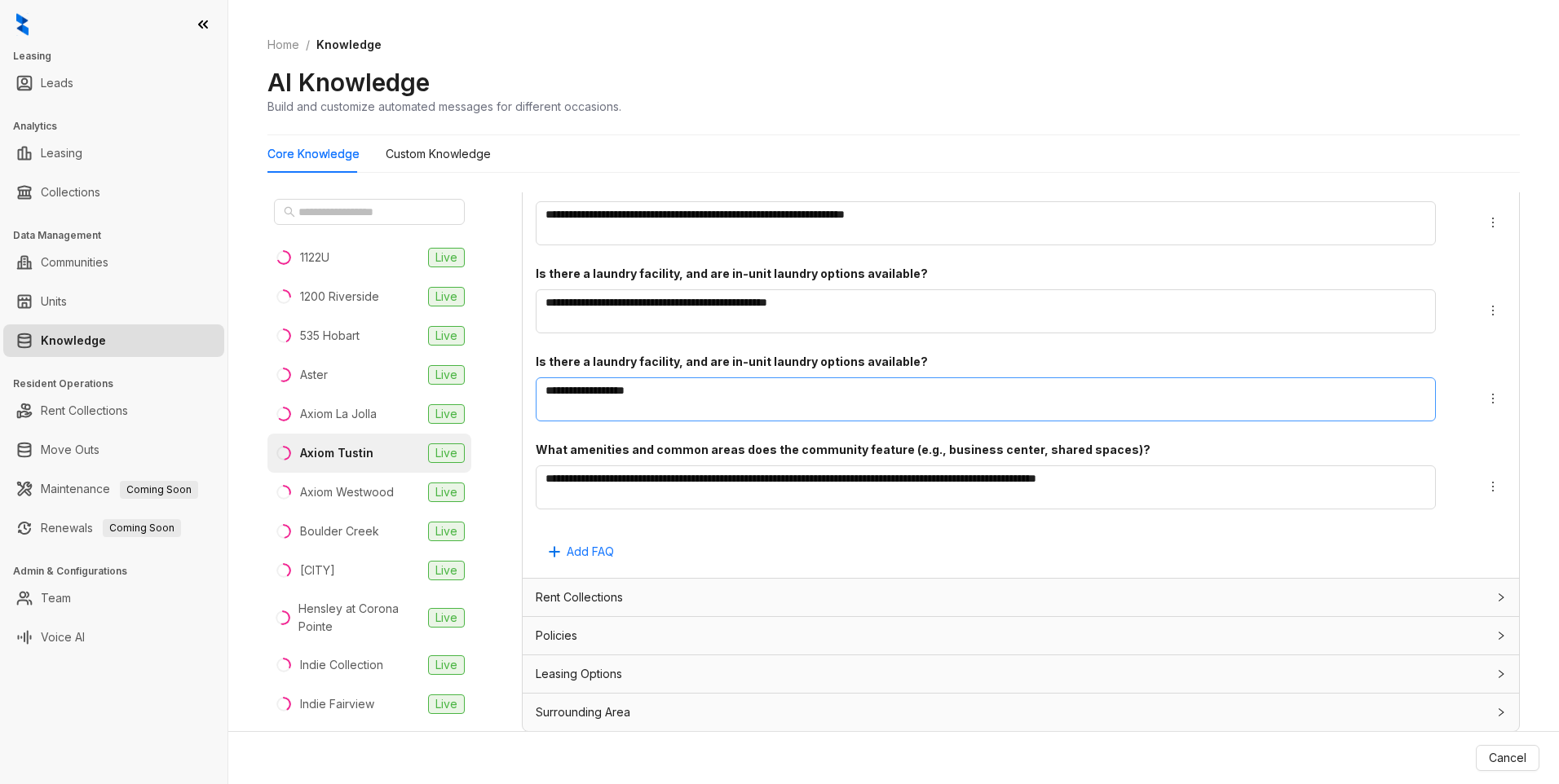 scroll, scrollTop: 1889, scrollLeft: 0, axis: vertical 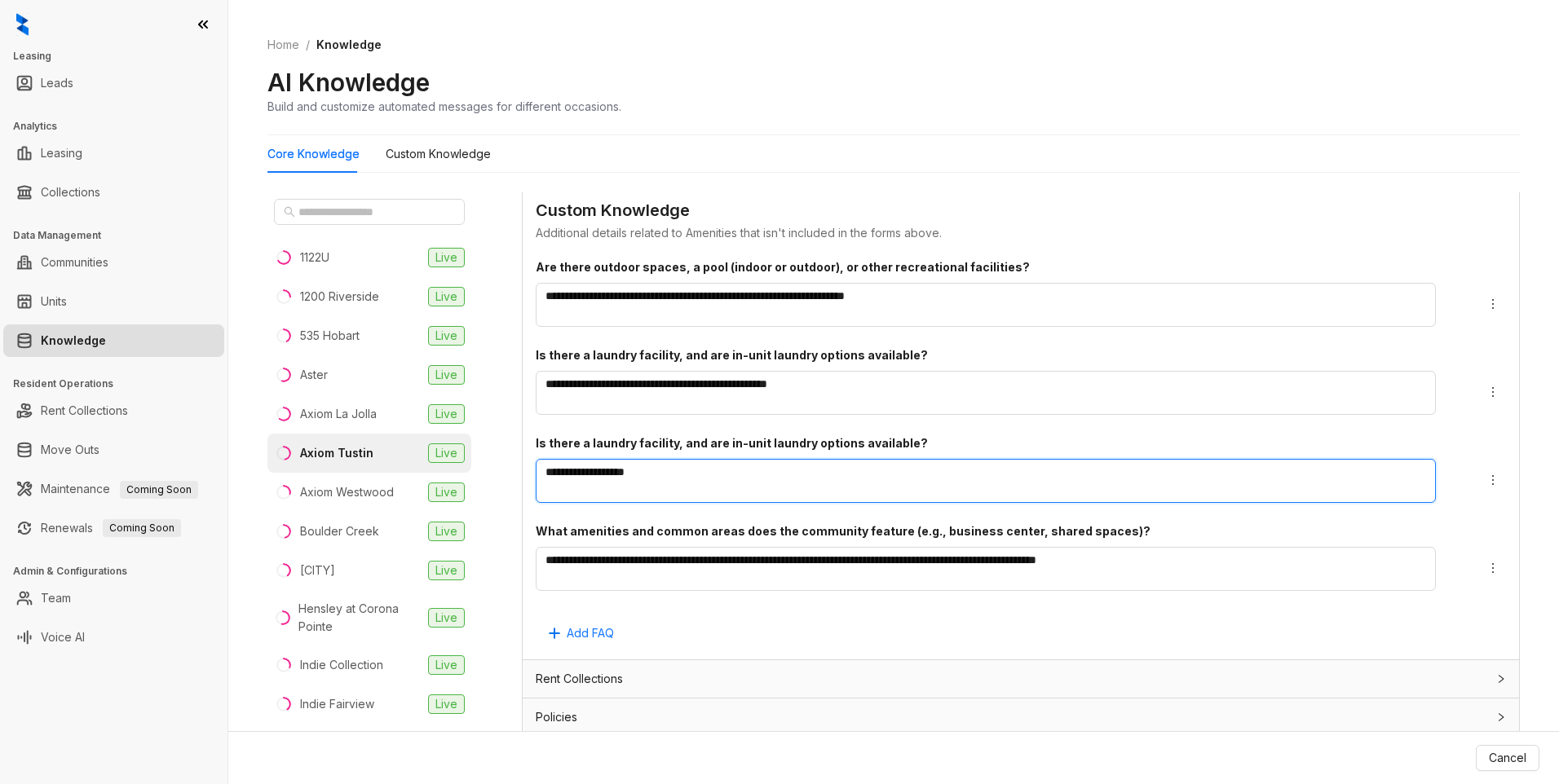 click on "**********" at bounding box center (986, 305) 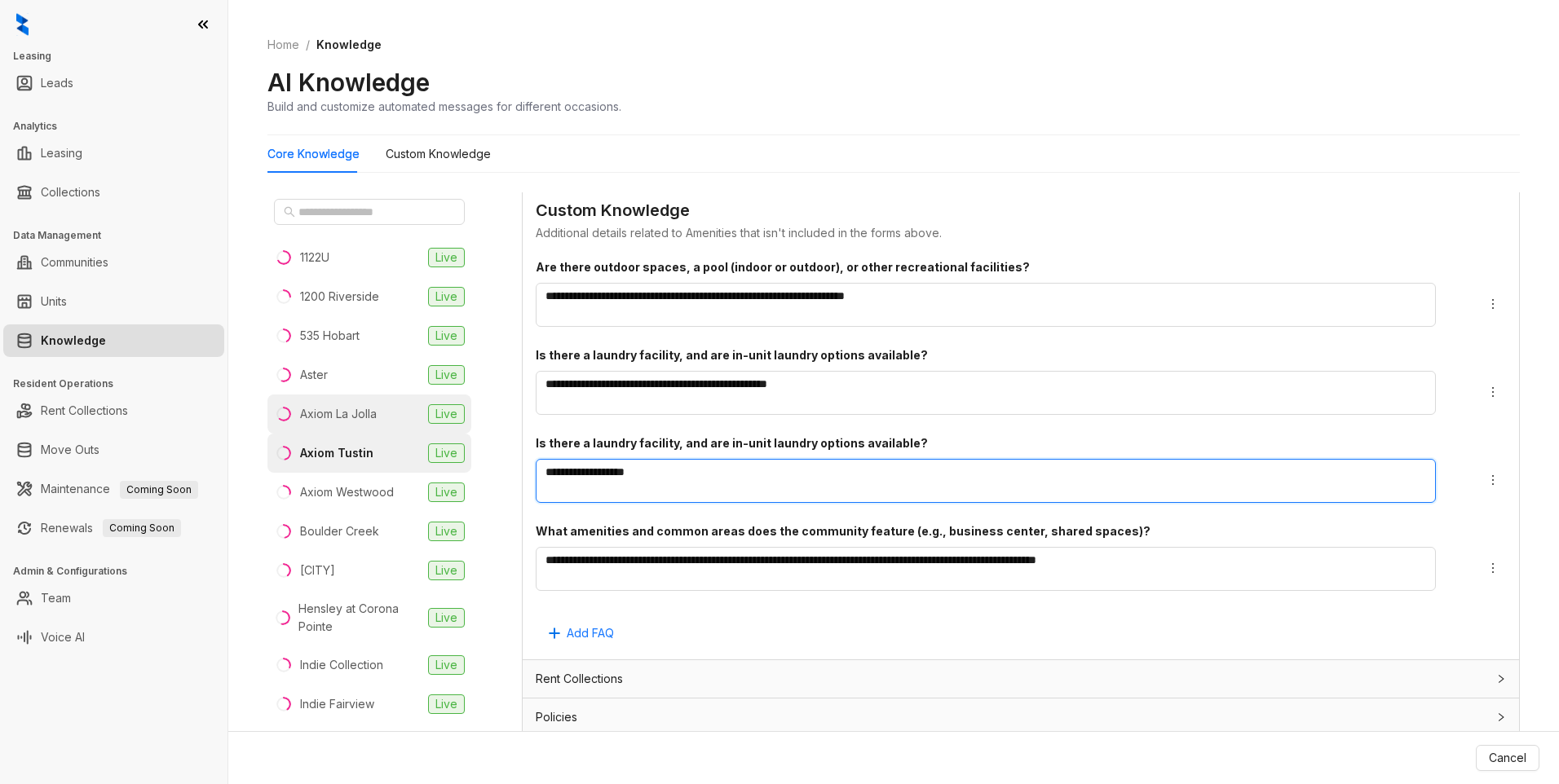 drag, startPoint x: 663, startPoint y: 474, endPoint x: 453, endPoint y: 433, distance: 213.96495 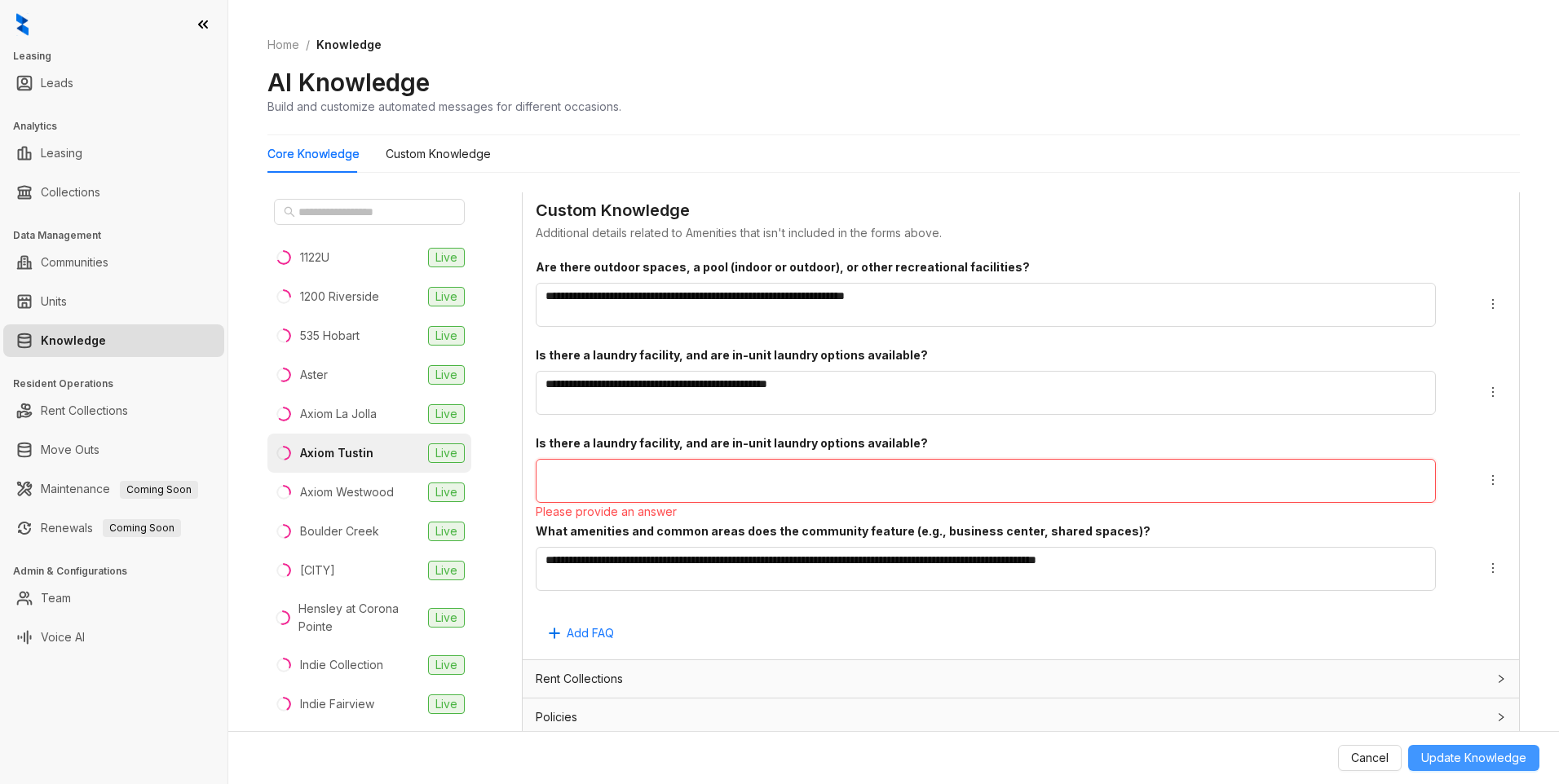 type 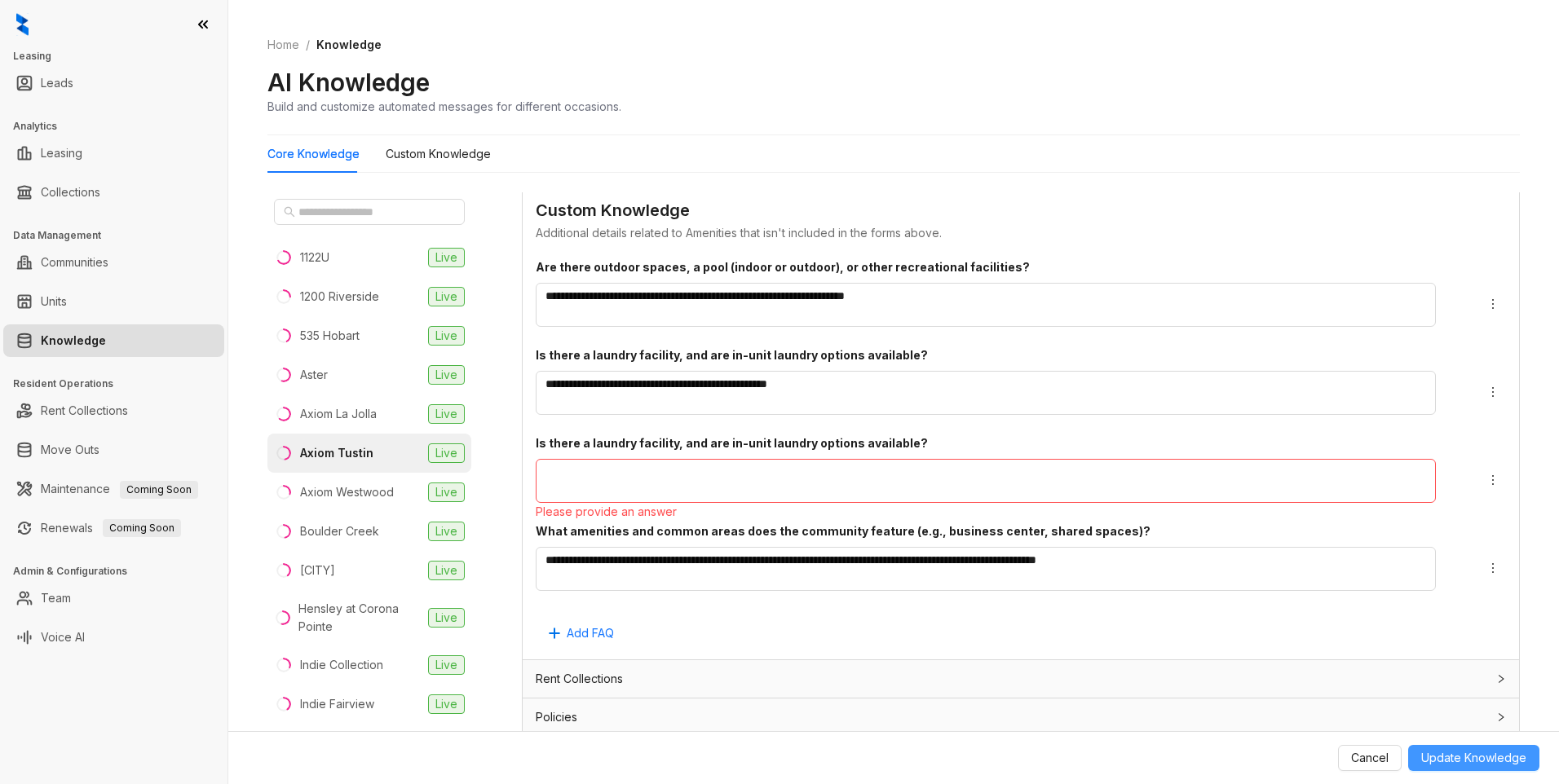 click on "Update Knowledge" at bounding box center [1473, 758] 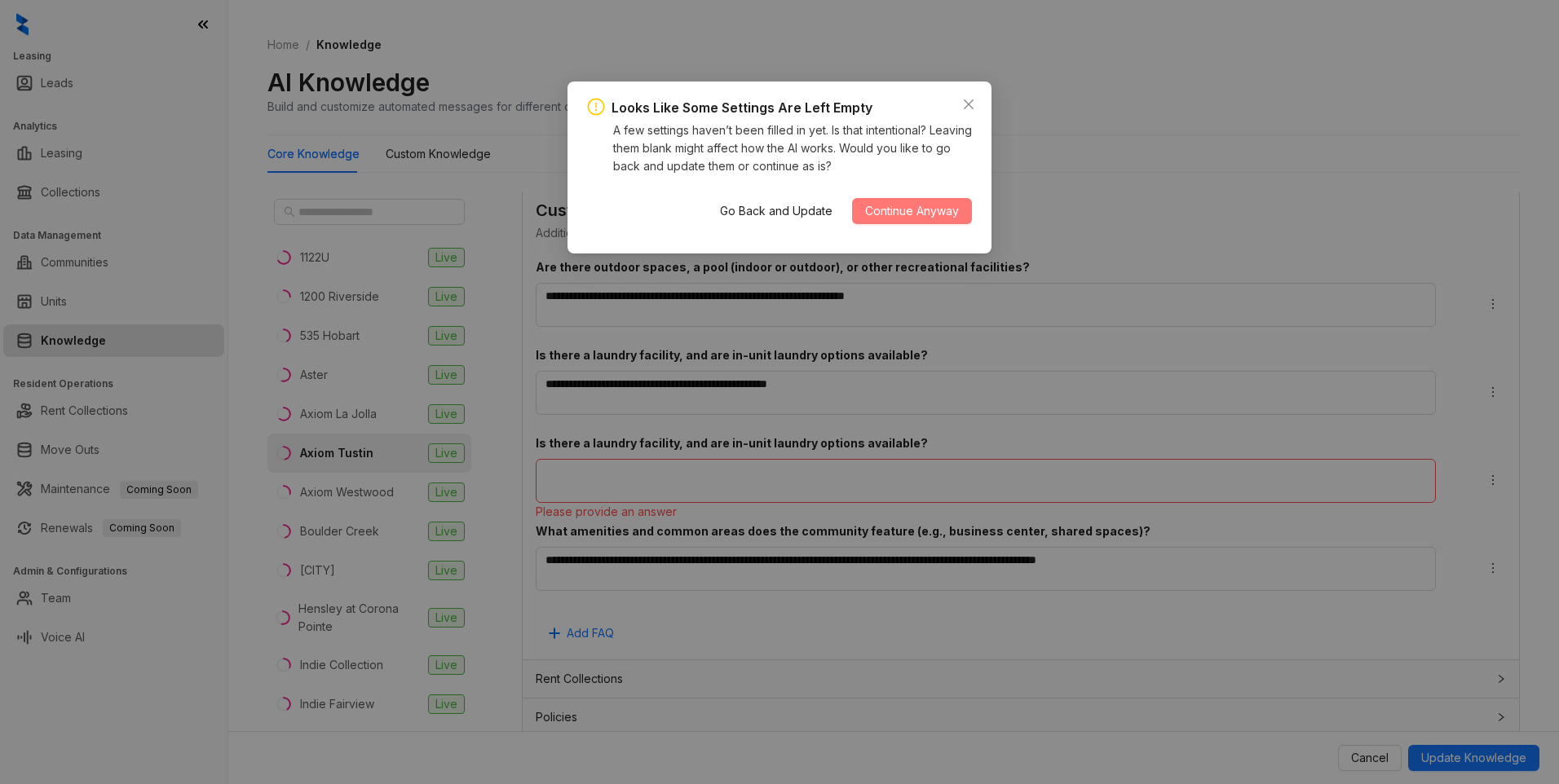 click on "Continue Anyway" at bounding box center (912, 211) 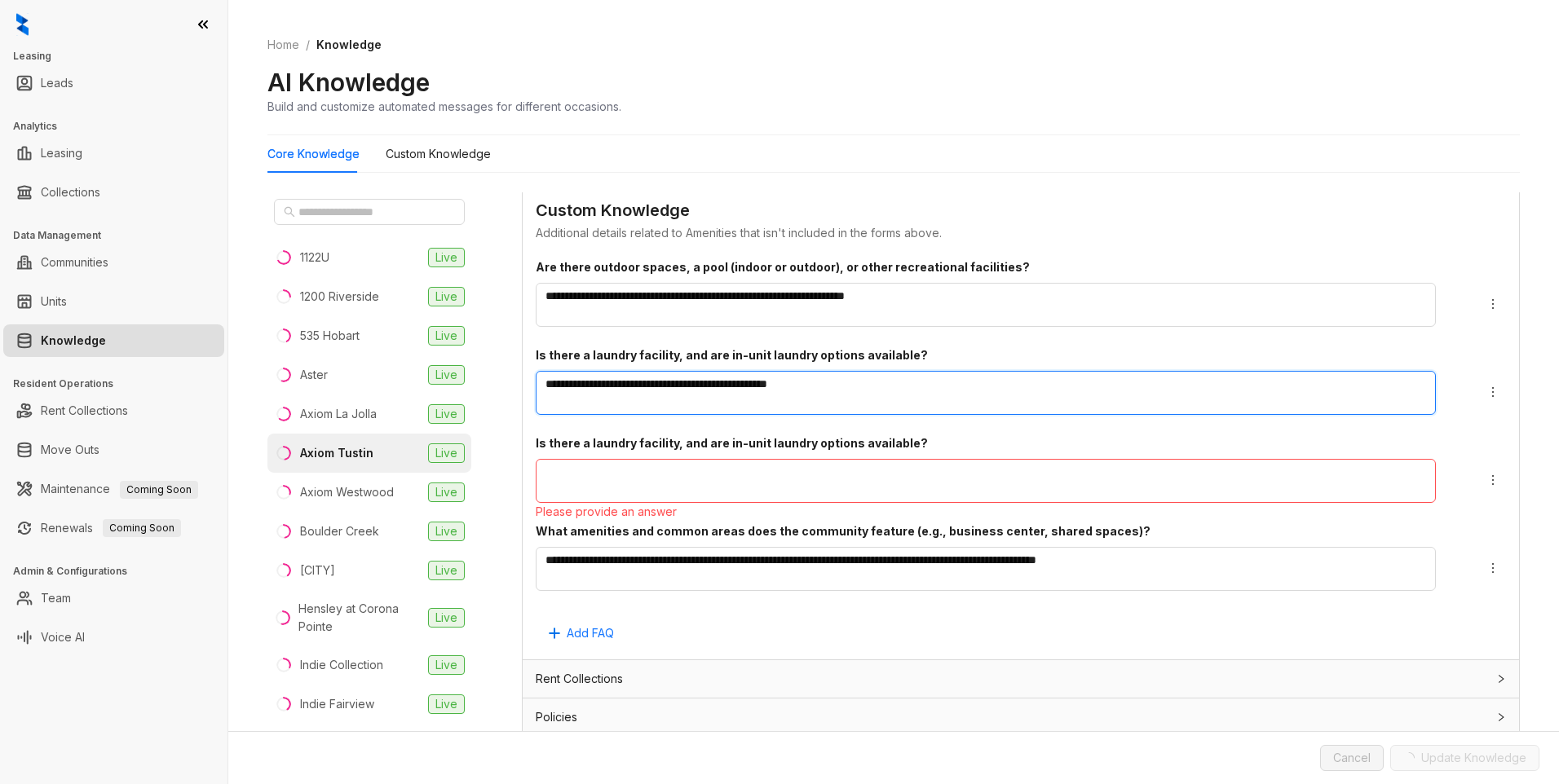 drag, startPoint x: 875, startPoint y: 384, endPoint x: 495, endPoint y: 368, distance: 380.337 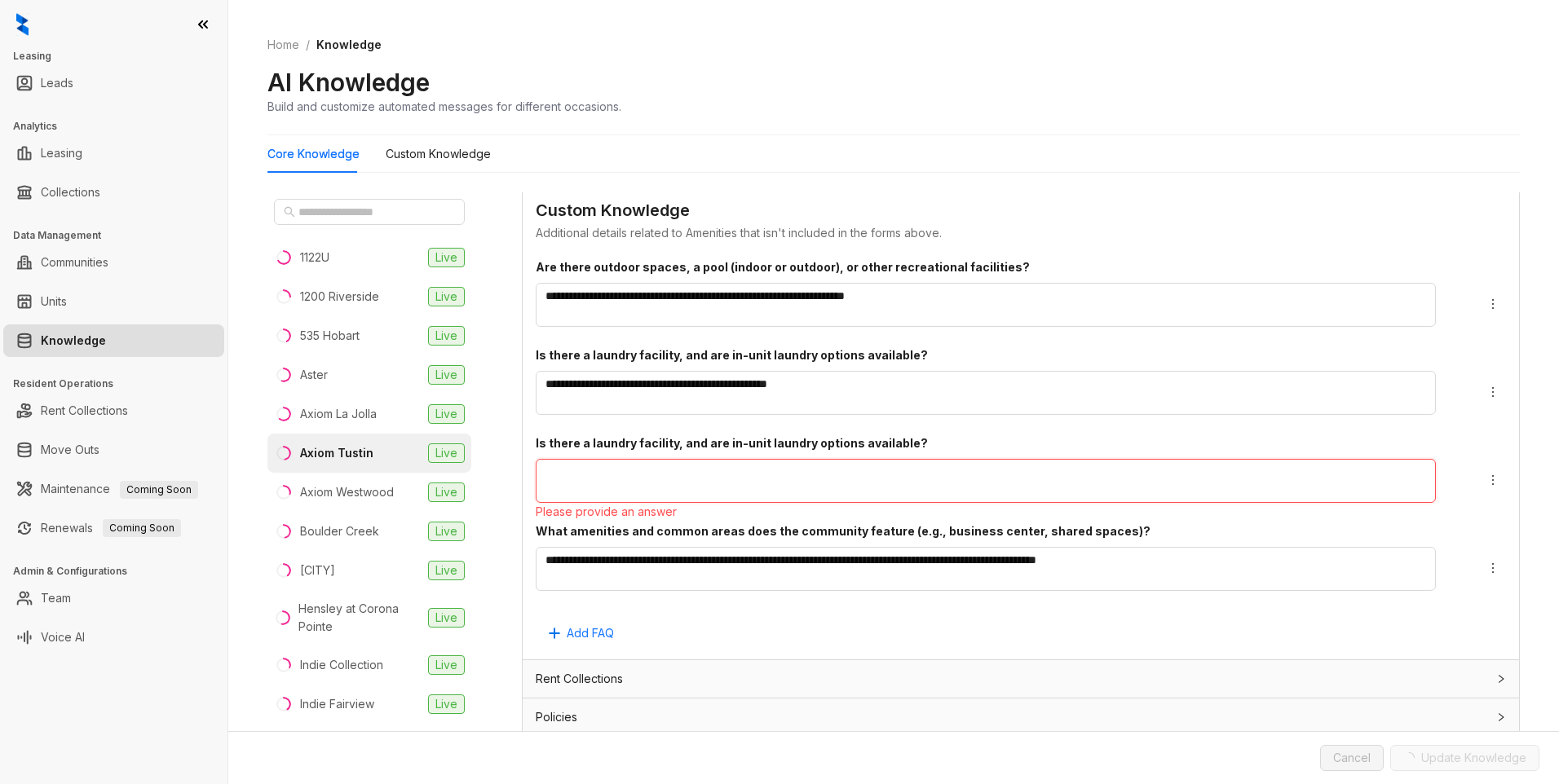 click at bounding box center (986, 481) 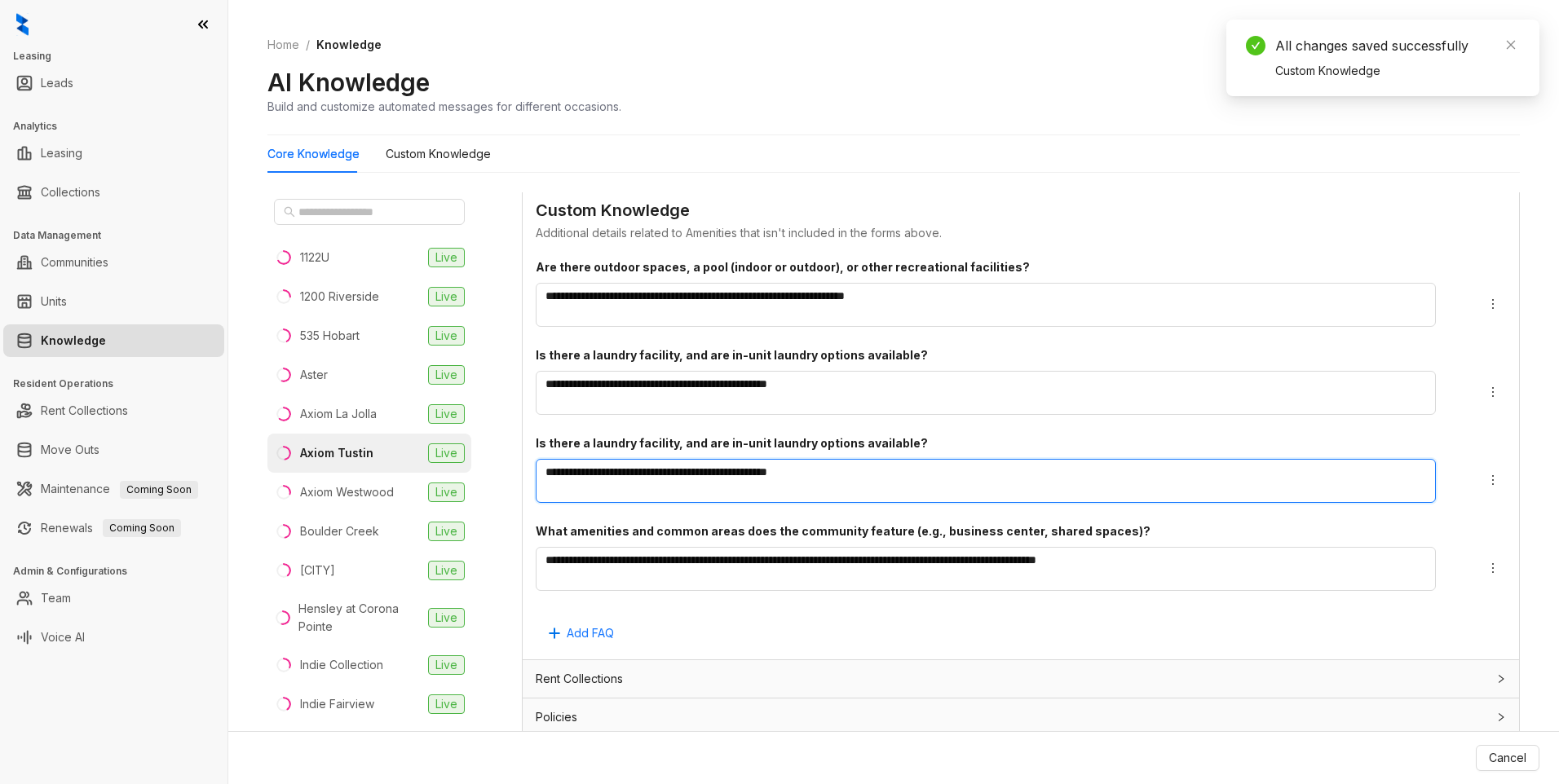 type 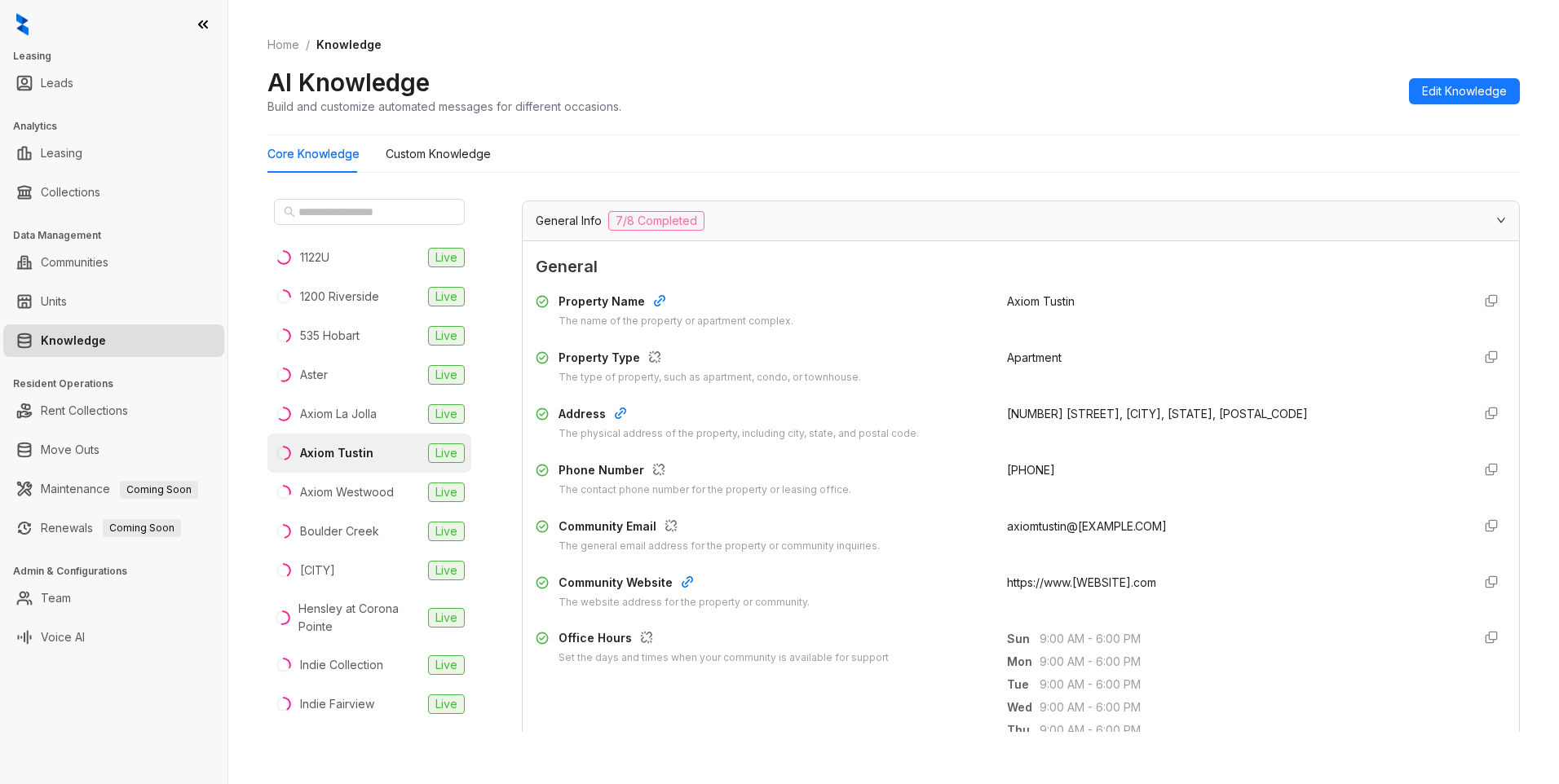 scroll, scrollTop: 0, scrollLeft: 0, axis: both 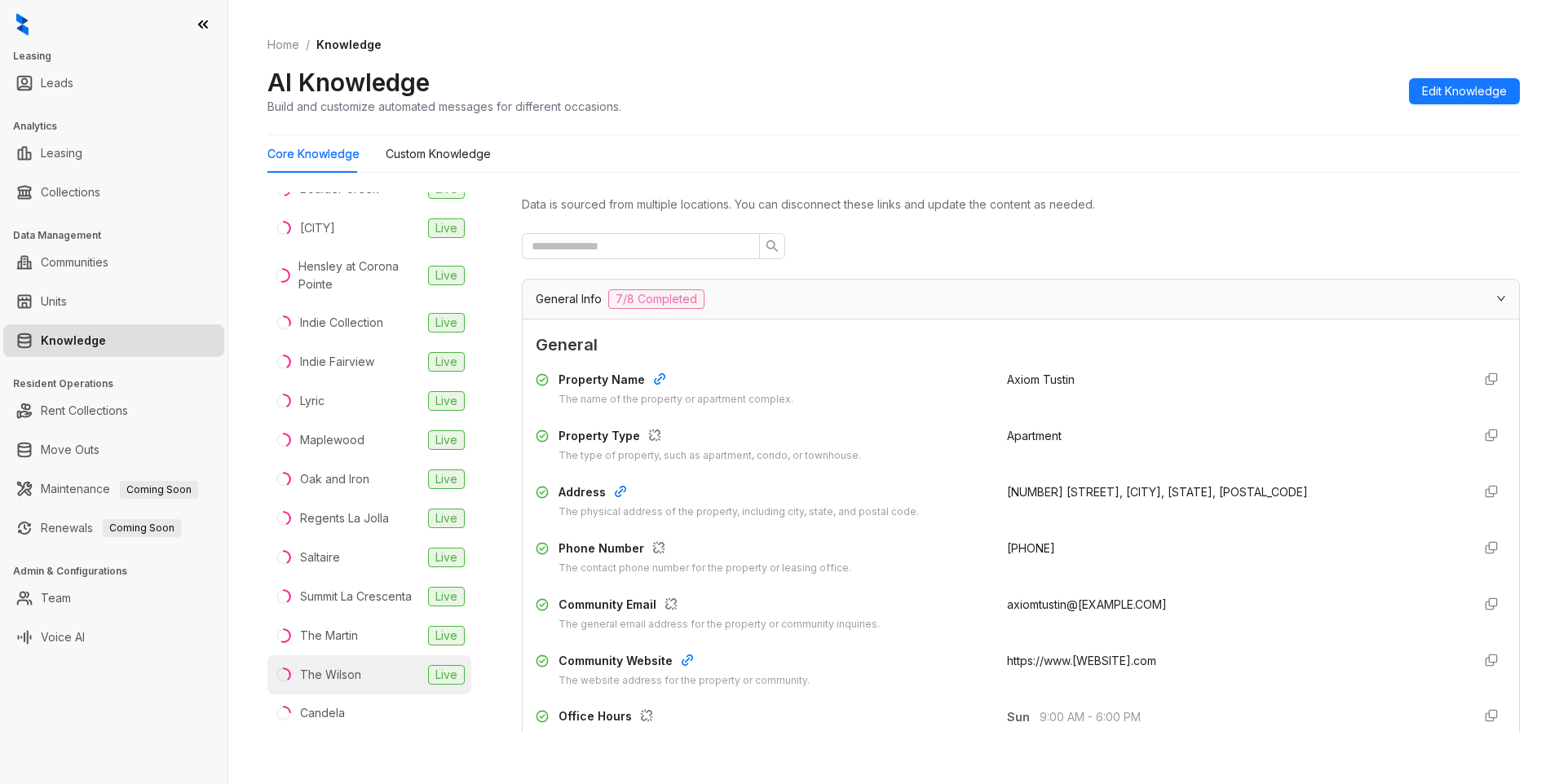 click on "The Wilson" at bounding box center [330, 675] 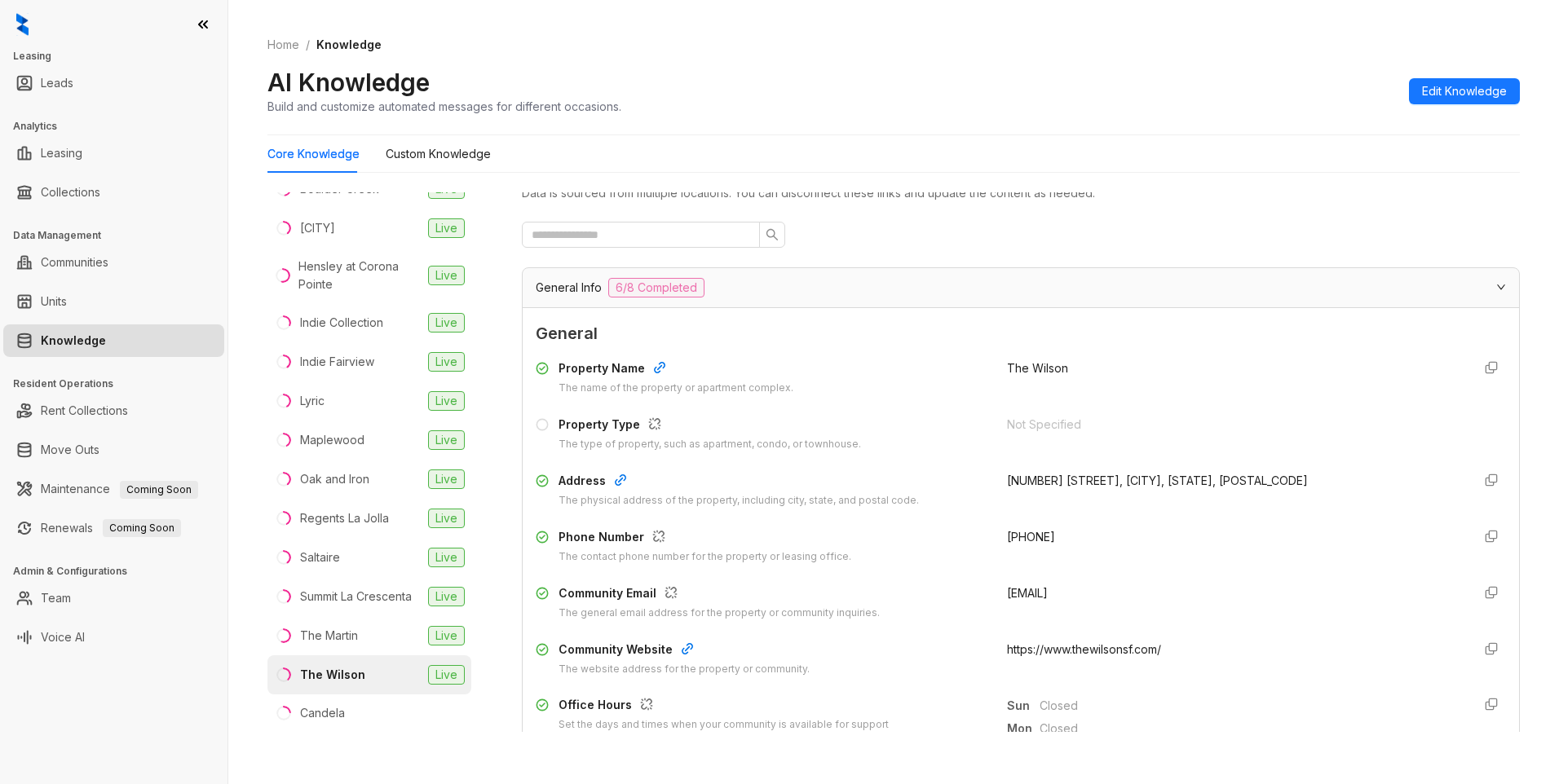 scroll, scrollTop: 0, scrollLeft: 0, axis: both 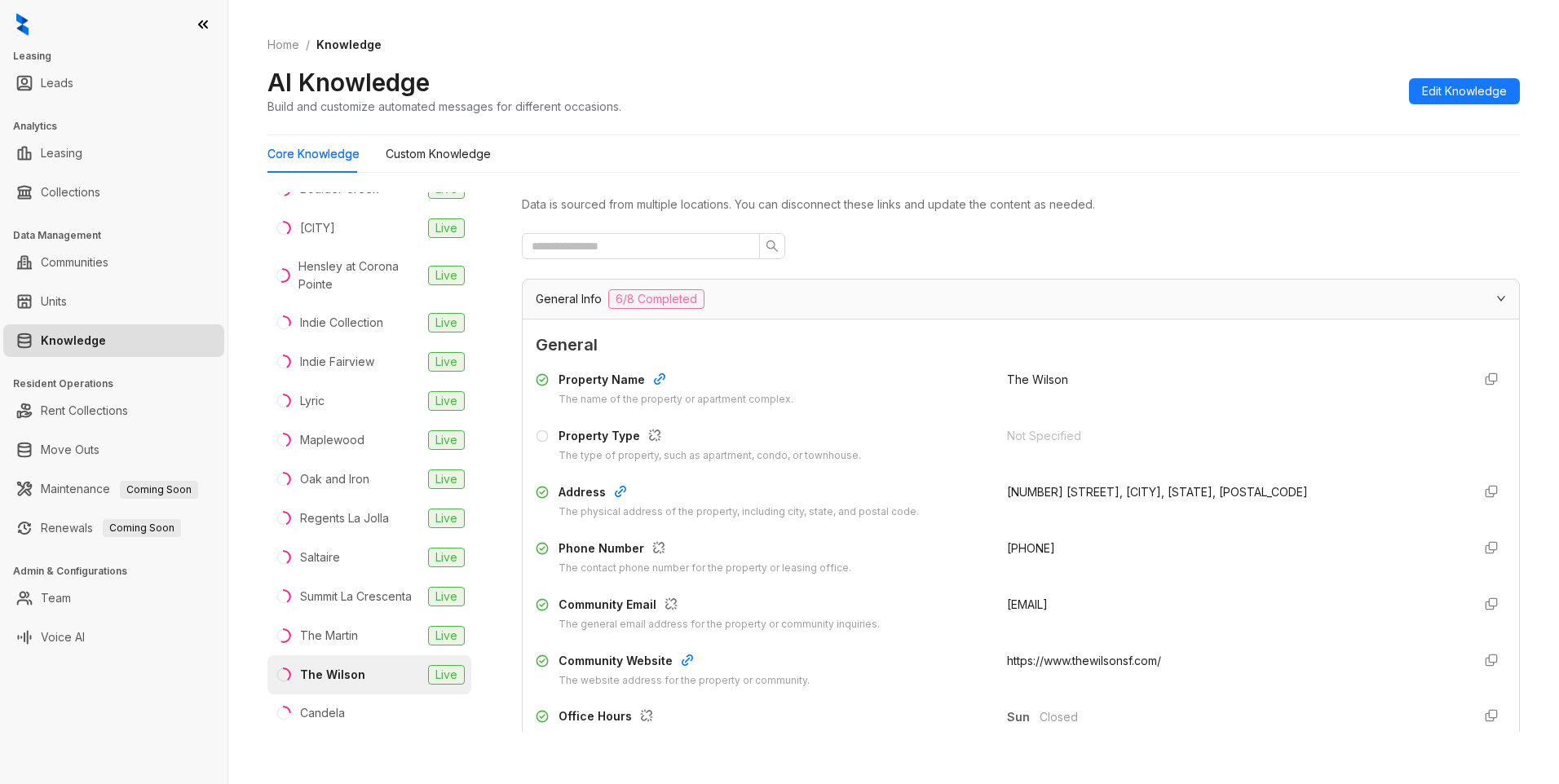 click on "Edit Knowledge" at bounding box center (1464, 91) 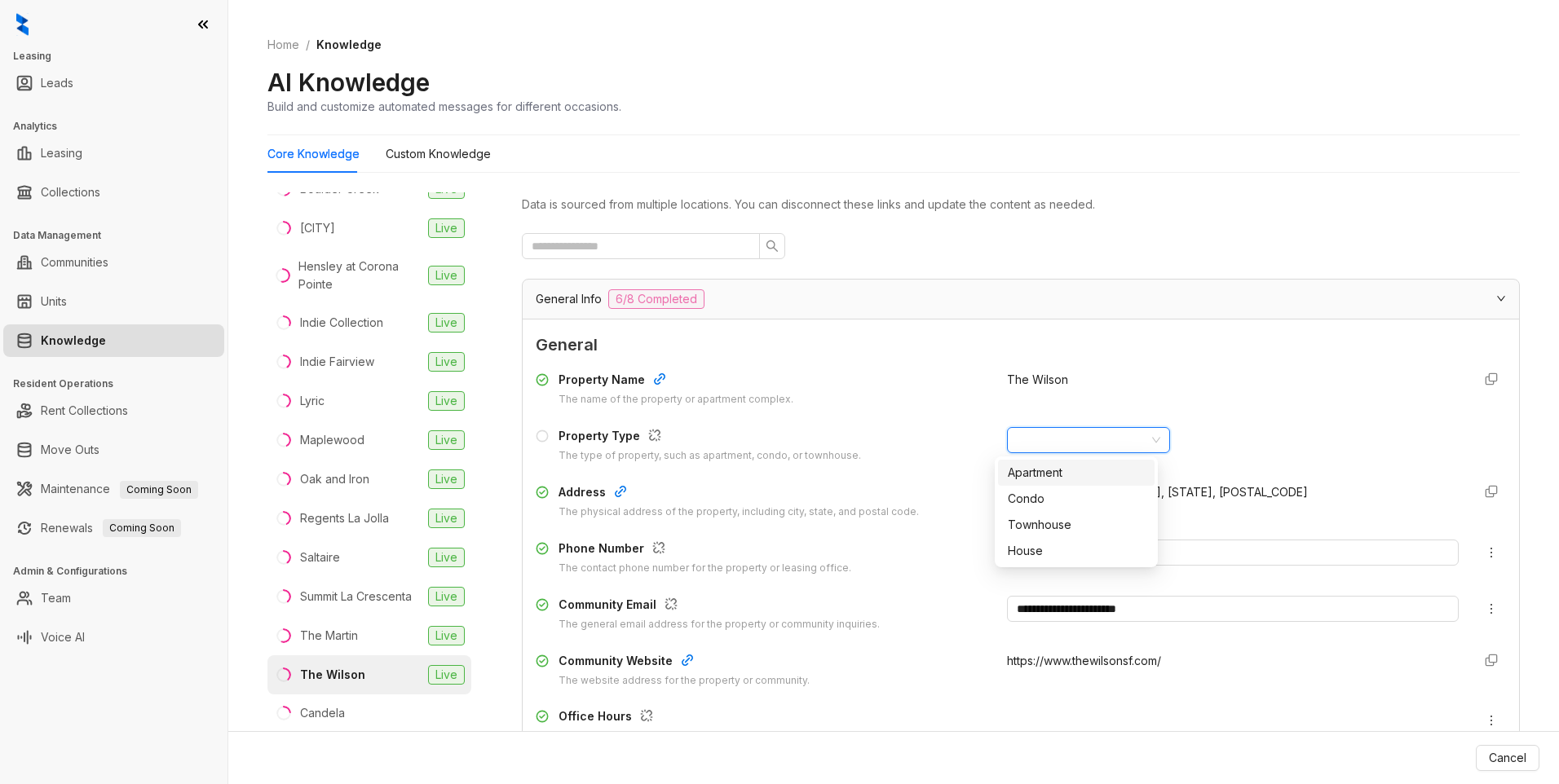 click at bounding box center [1081, 440] 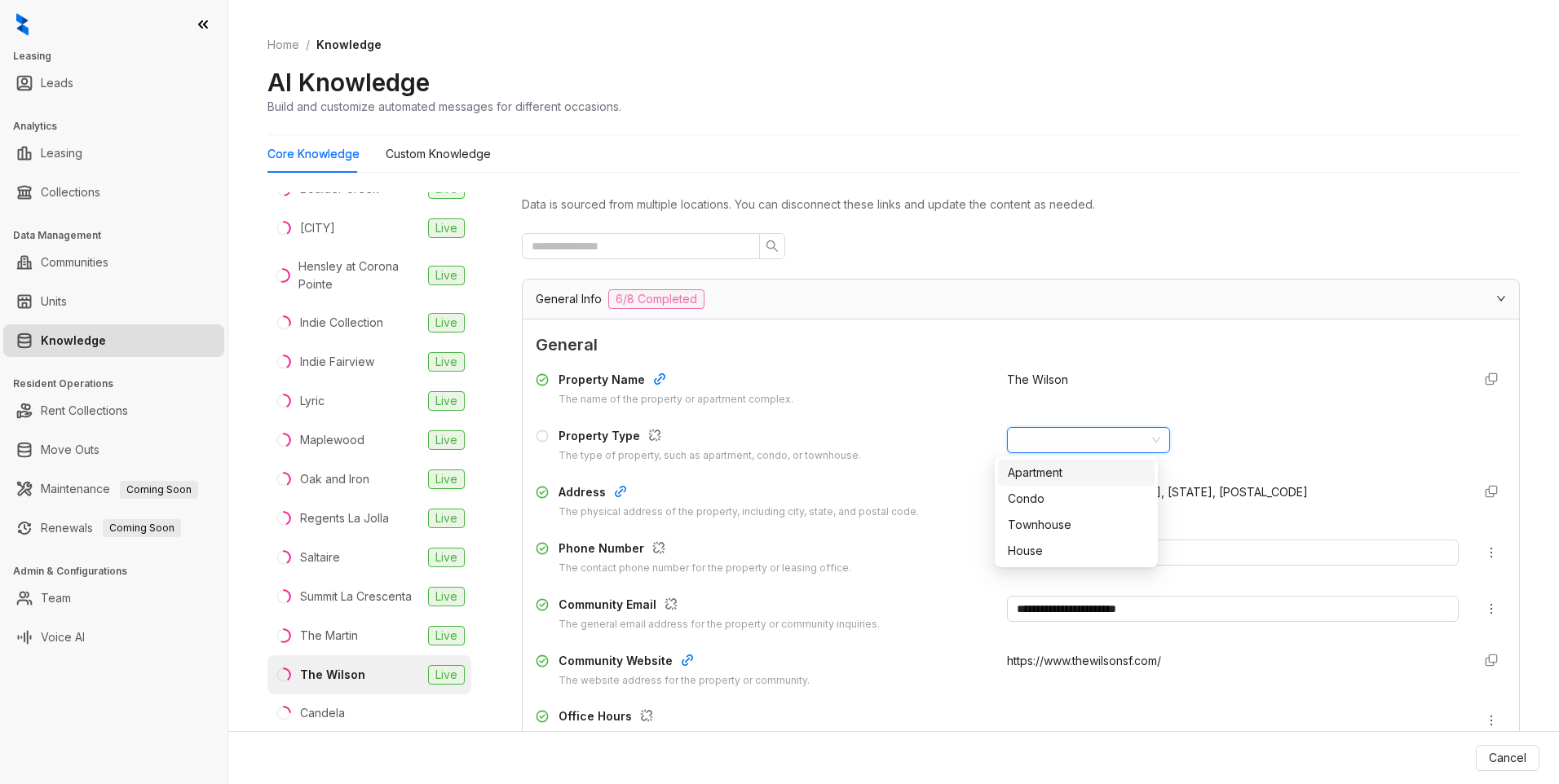 click on "Apartment" at bounding box center [1076, 473] 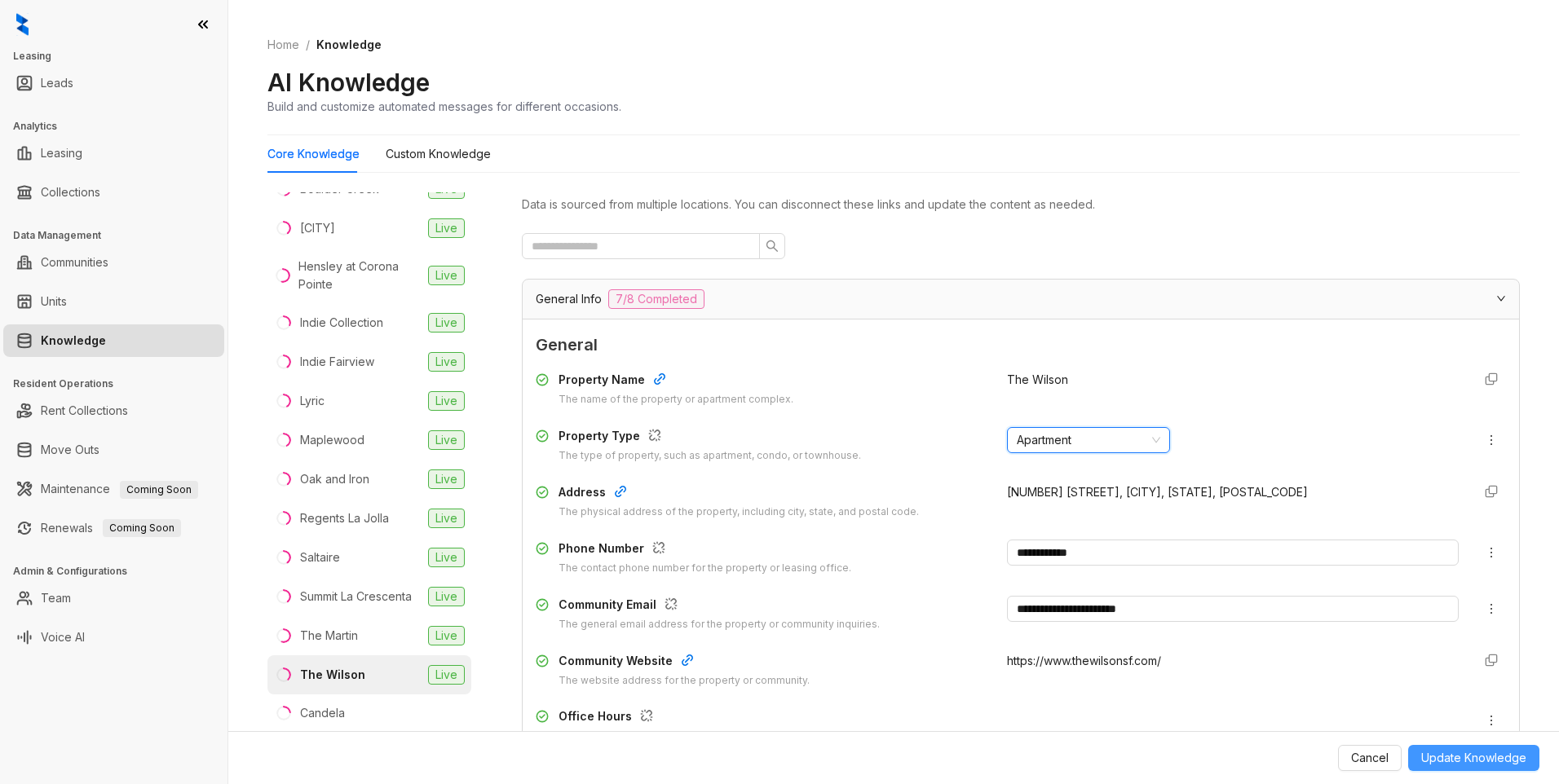 click on "Update Knowledge" at bounding box center [1473, 758] 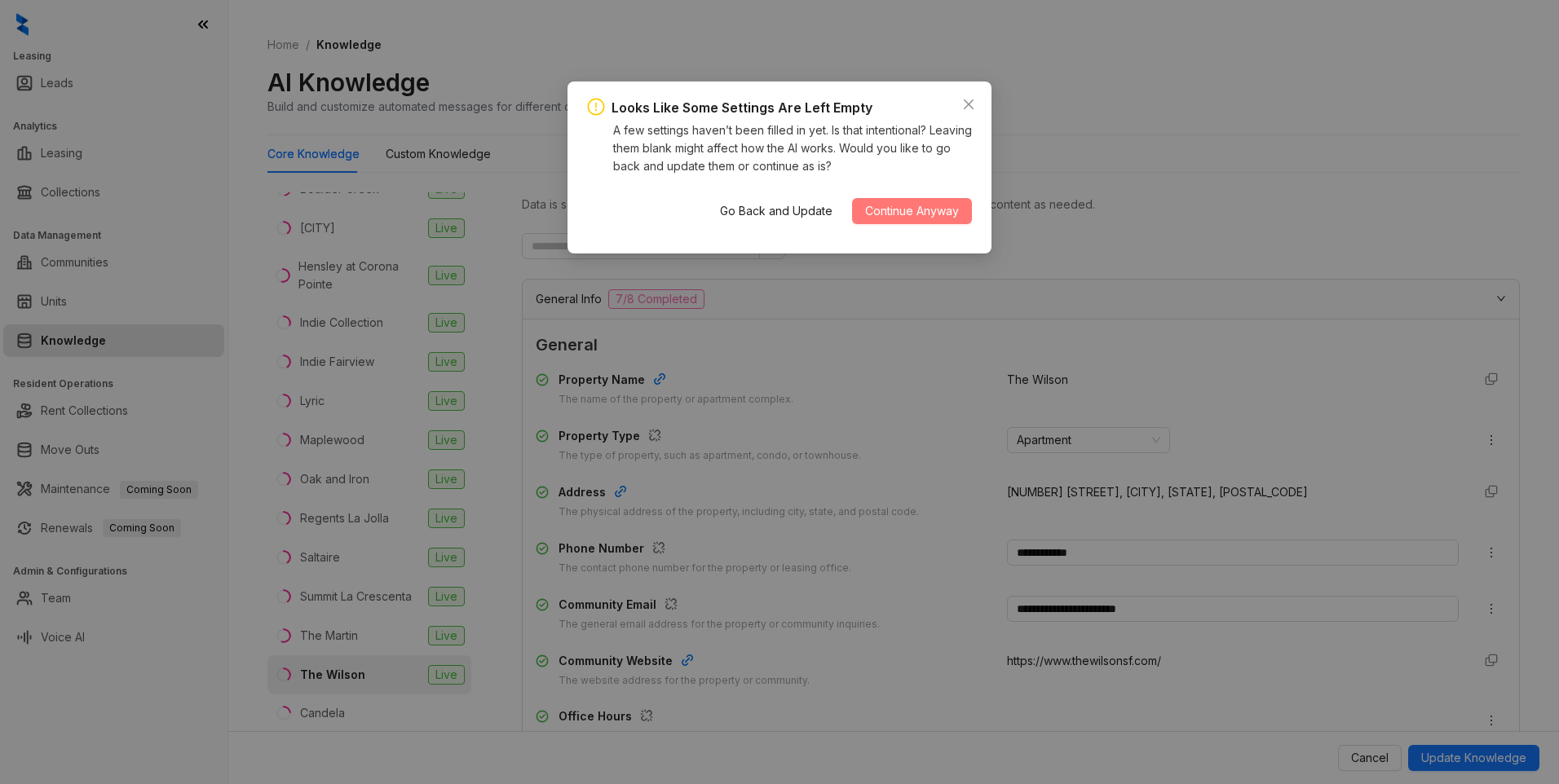 click on "Continue Anyway" at bounding box center [912, 211] 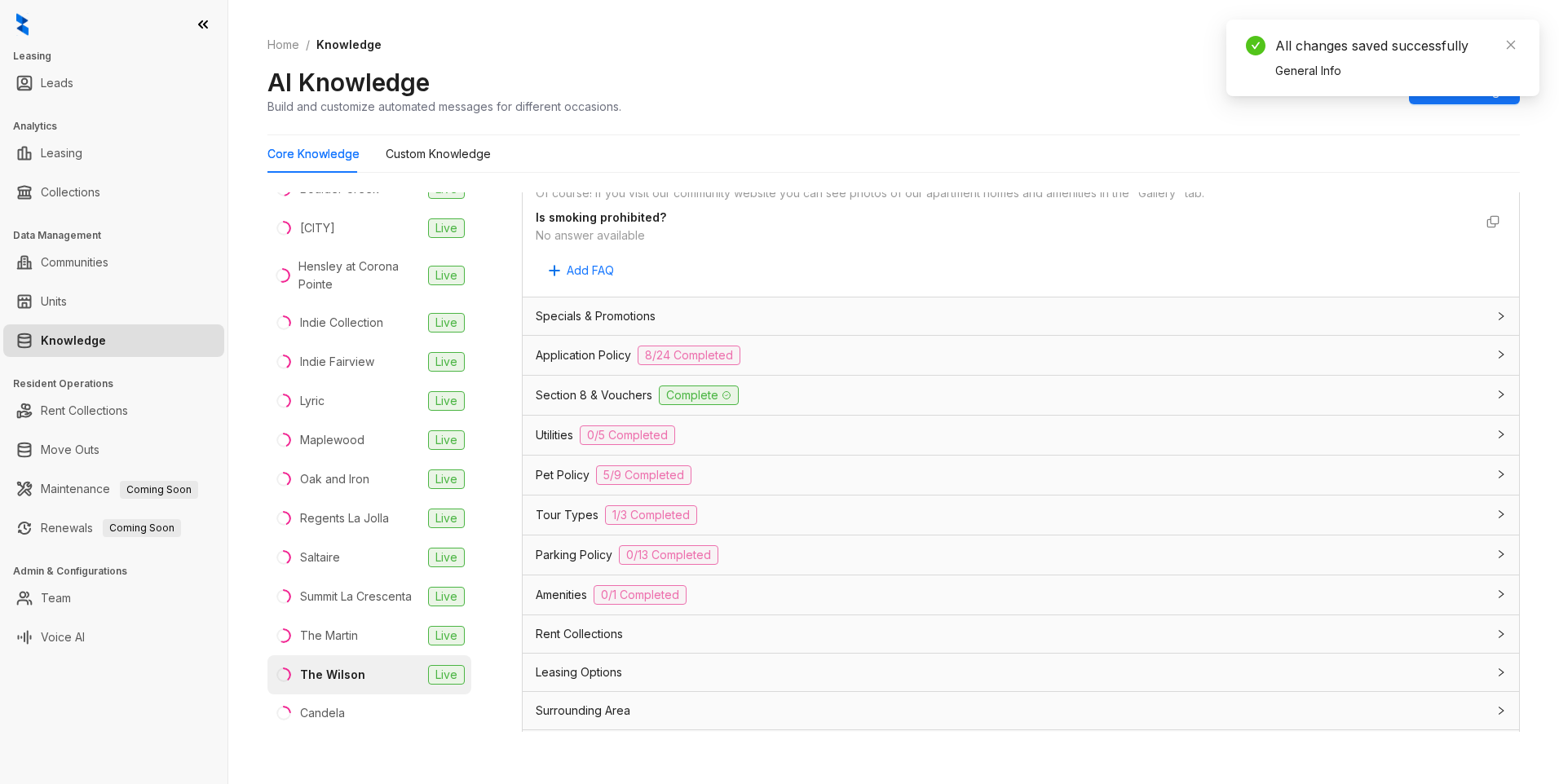 scroll, scrollTop: 940, scrollLeft: 0, axis: vertical 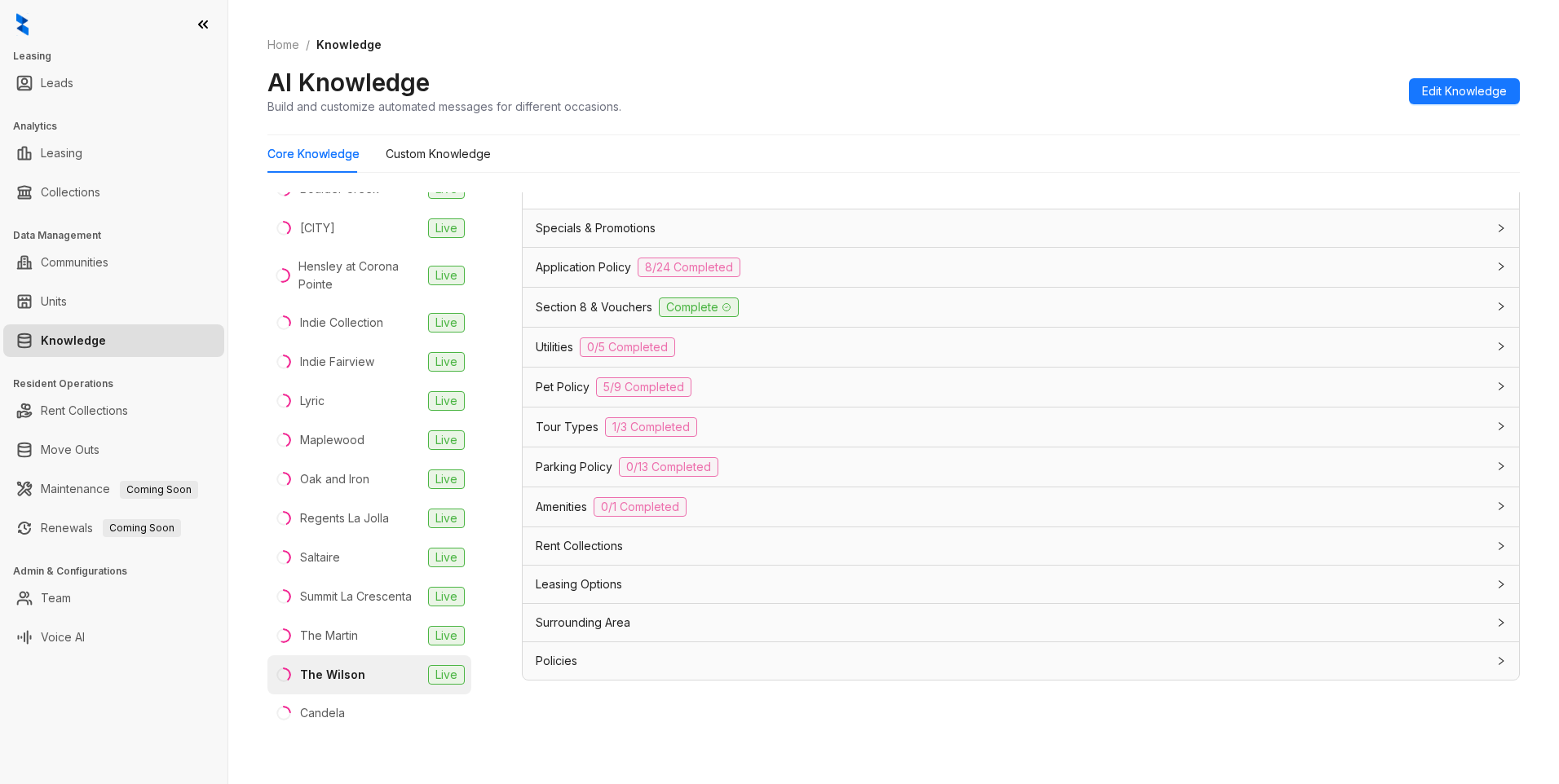 click on "Amenities" at bounding box center [561, 507] 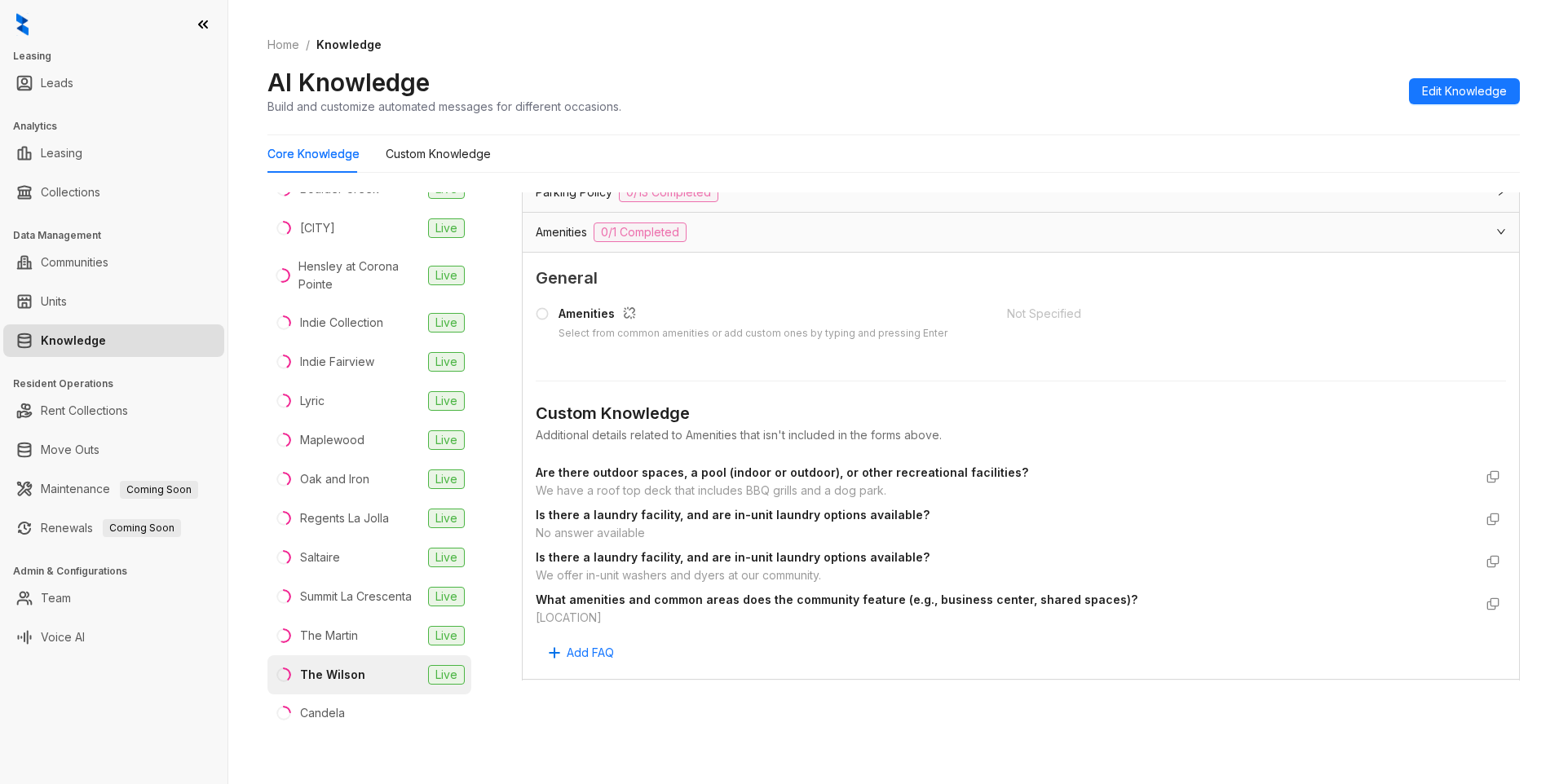 scroll, scrollTop: 1185, scrollLeft: 0, axis: vertical 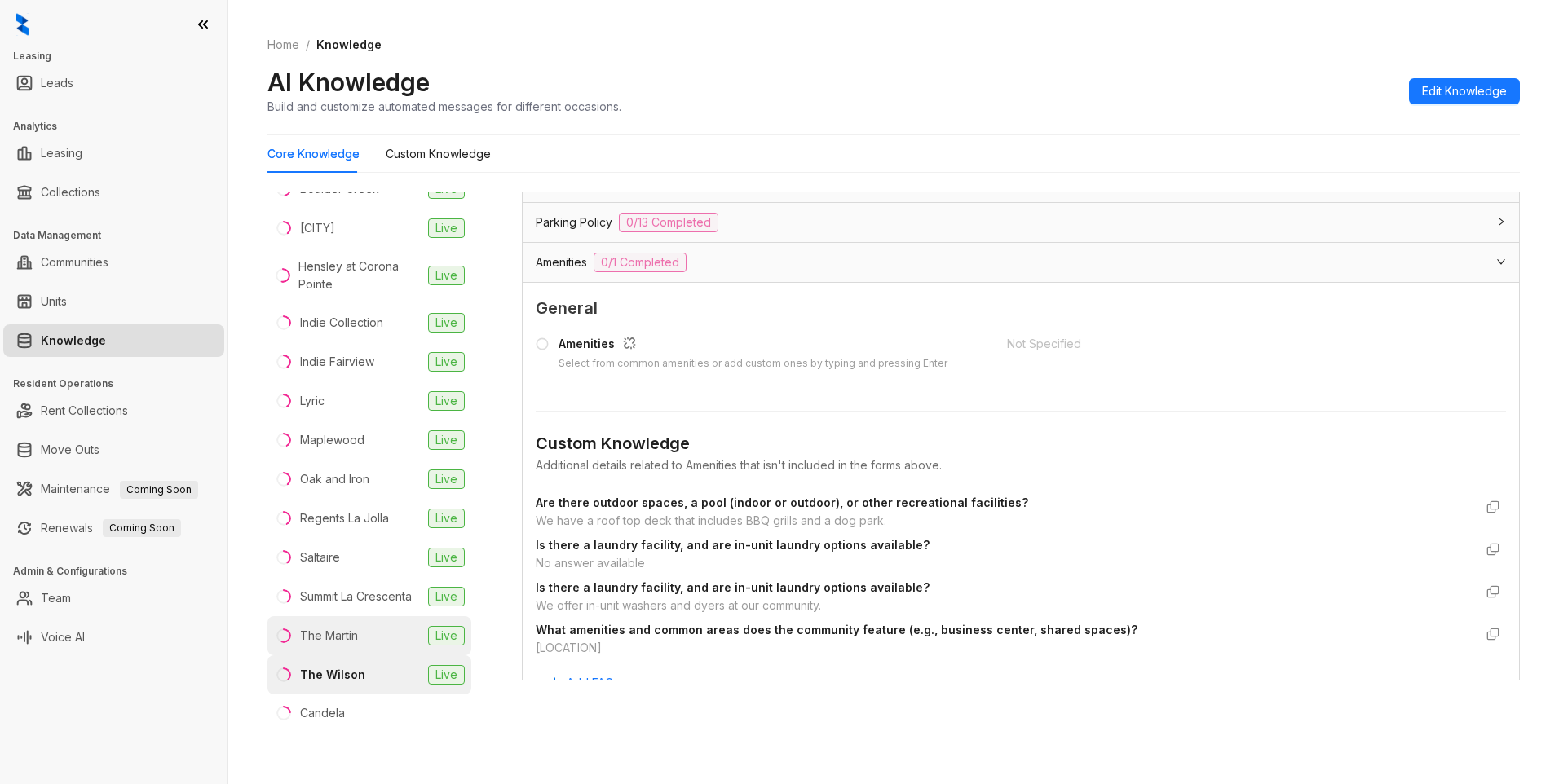 click on "The Martin" at bounding box center (329, 636) 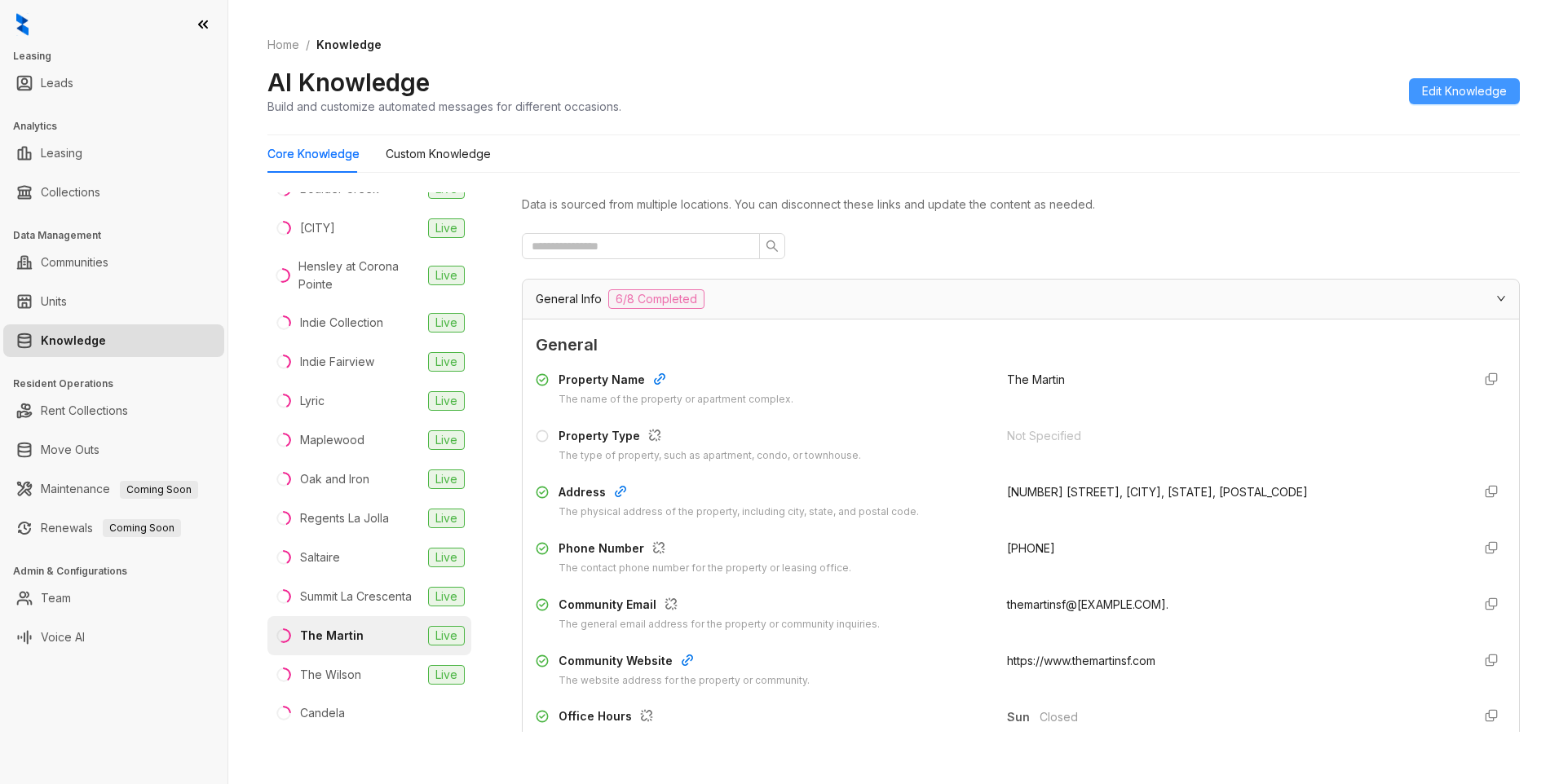 click on "Edit Knowledge" at bounding box center [1464, 91] 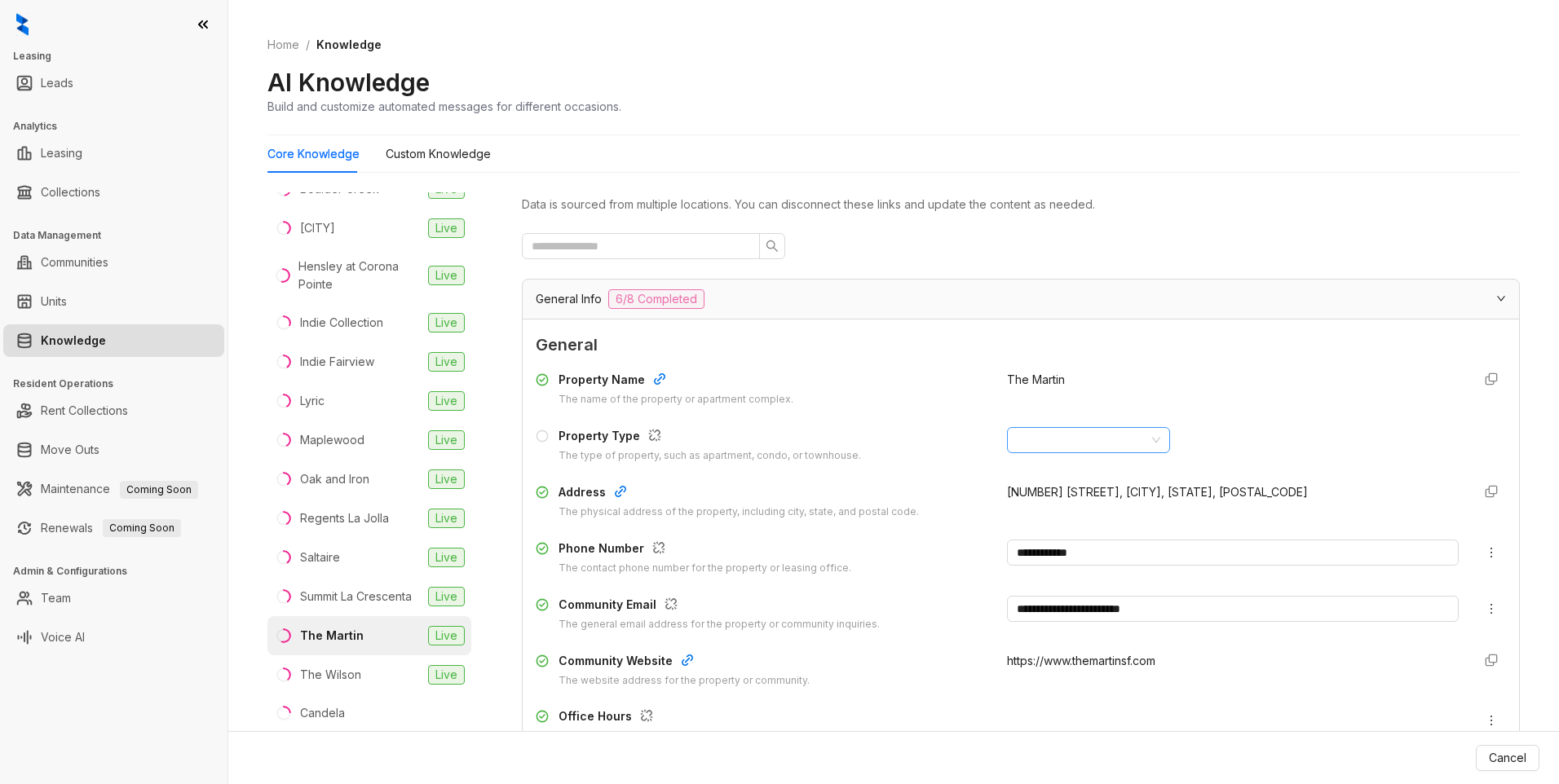 click at bounding box center [1081, 440] 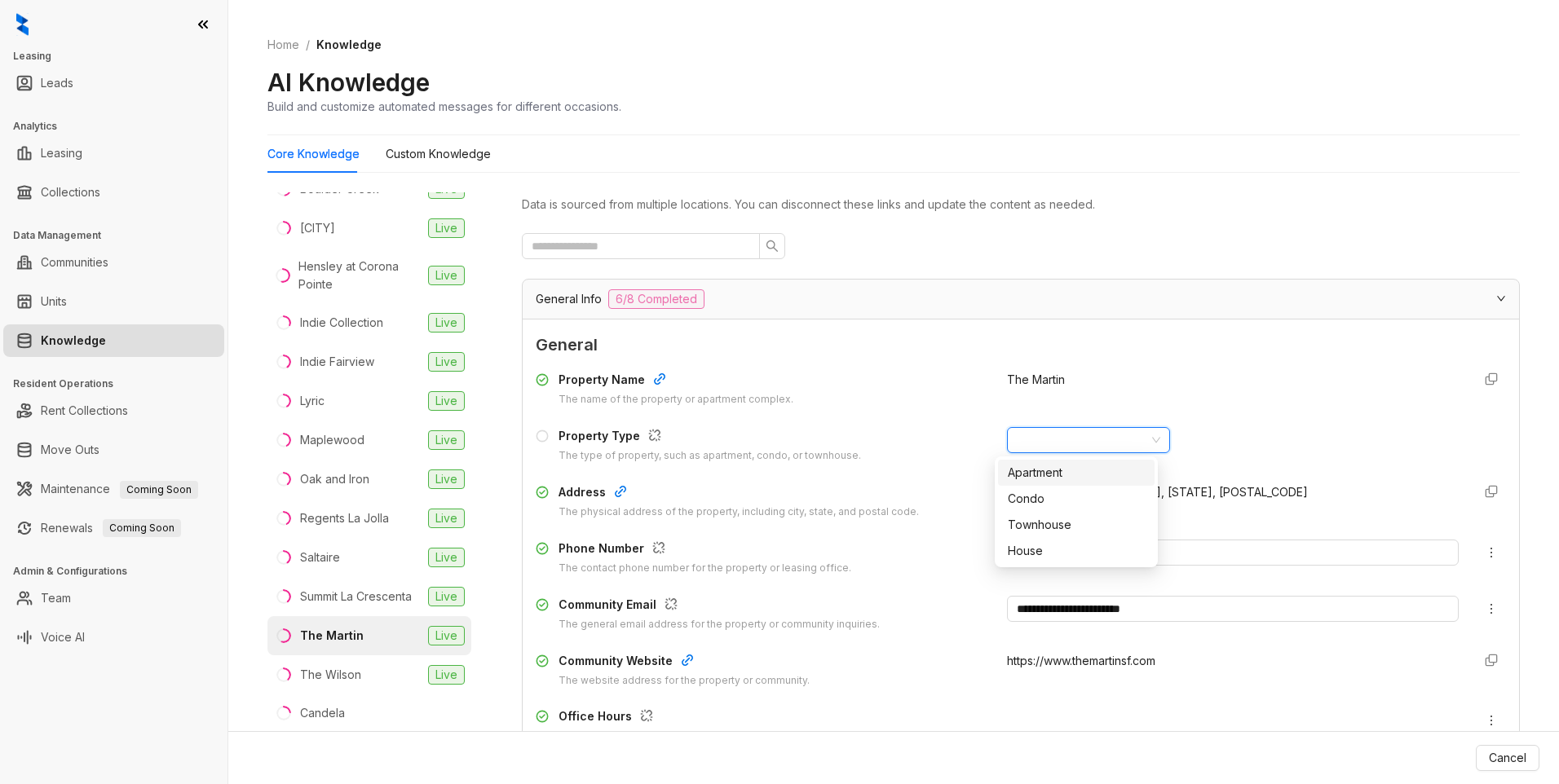 click on "Apartment" at bounding box center [1076, 473] 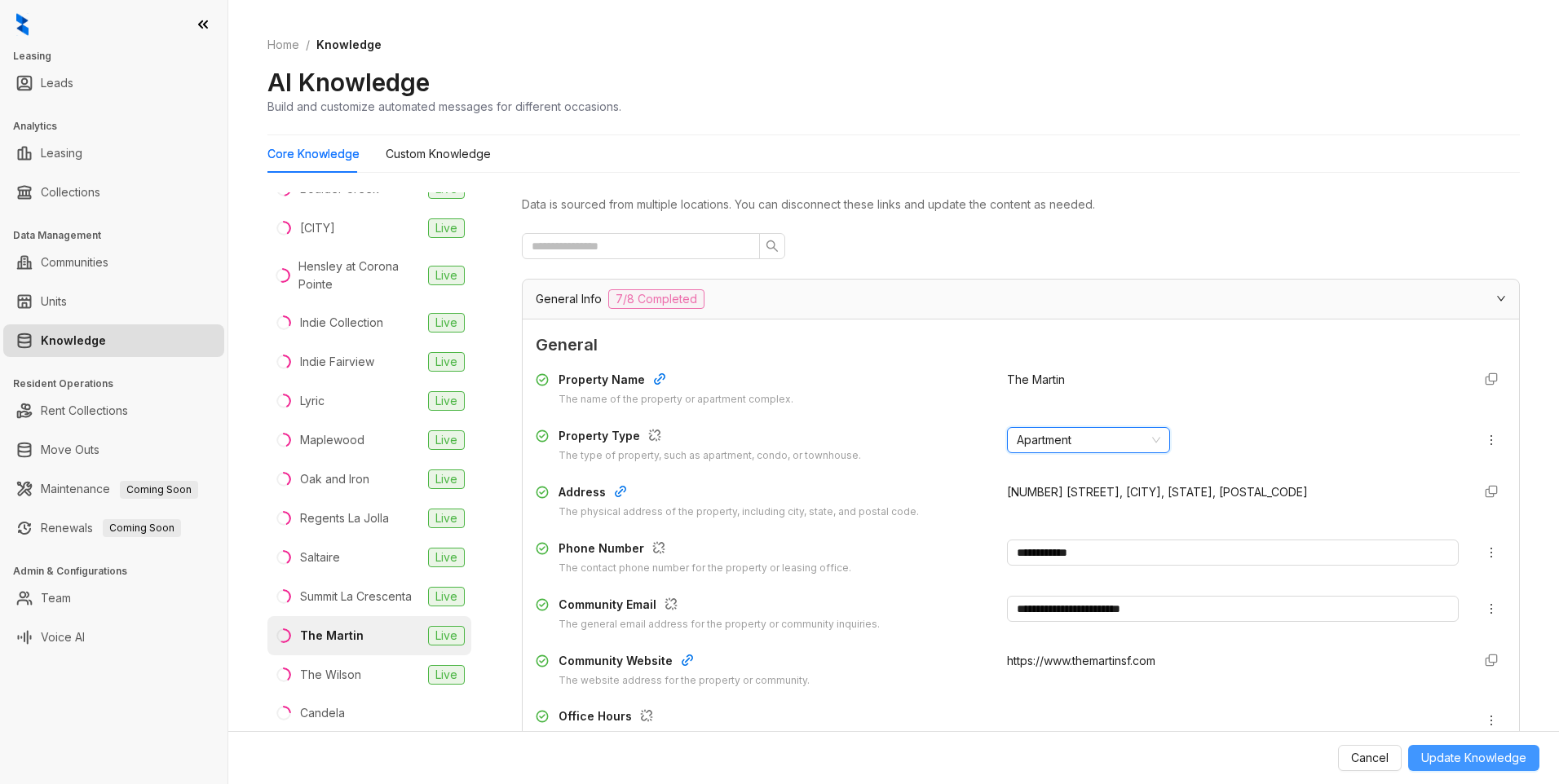 click on "Update Knowledge" at bounding box center [1473, 758] 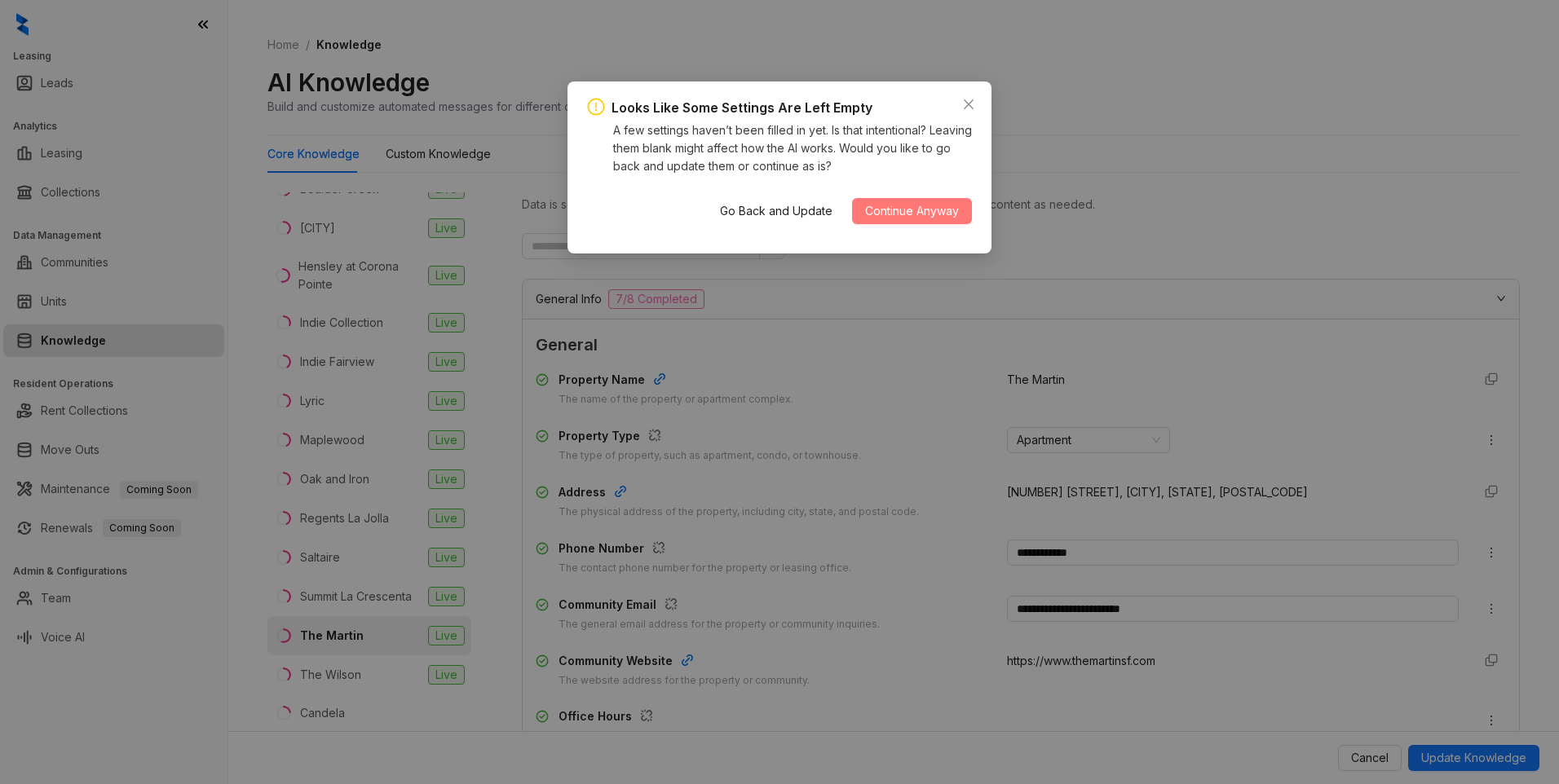 click on "Continue Anyway" at bounding box center [912, 211] 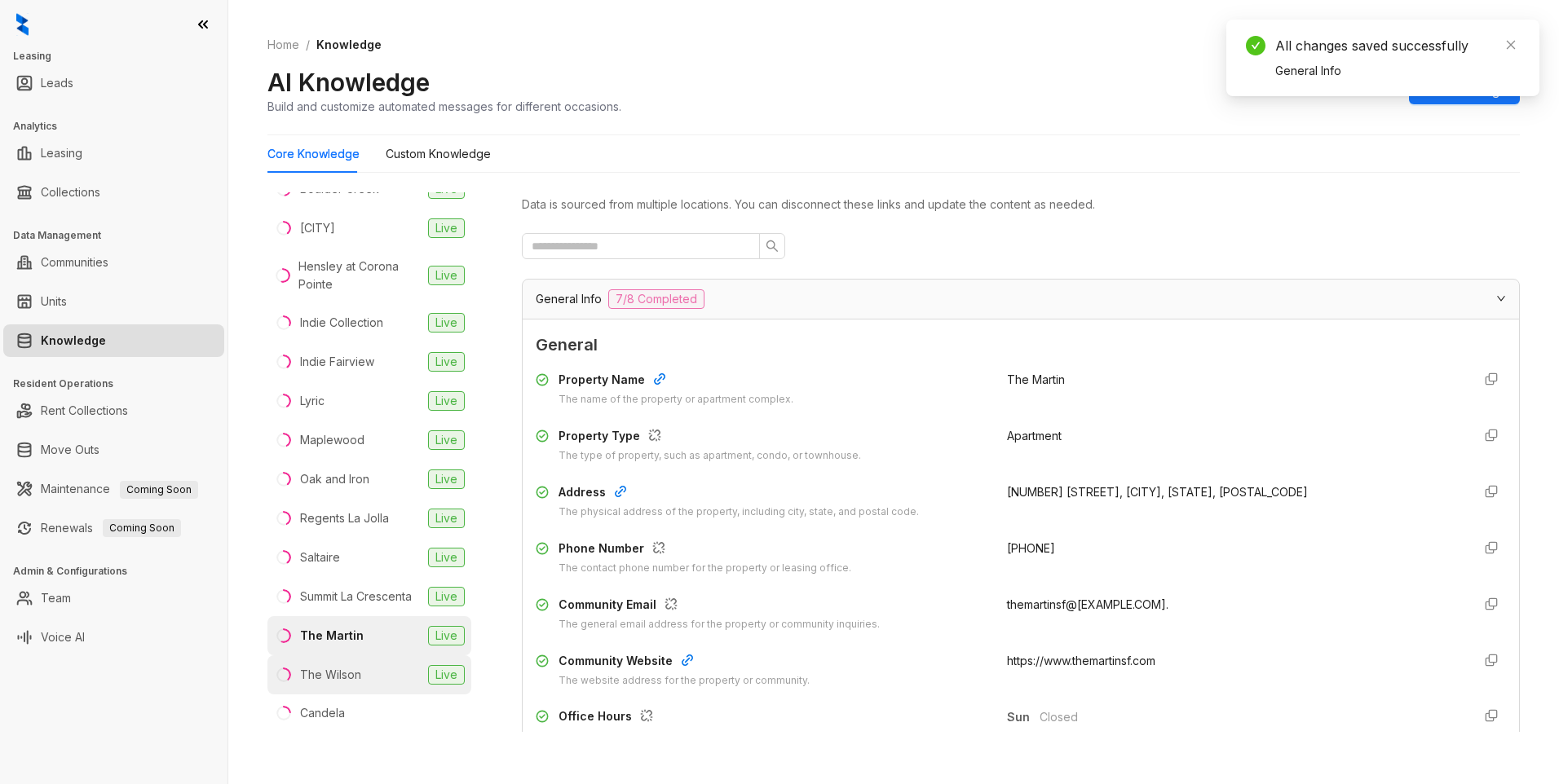 click on "The Wilson" at bounding box center [330, 675] 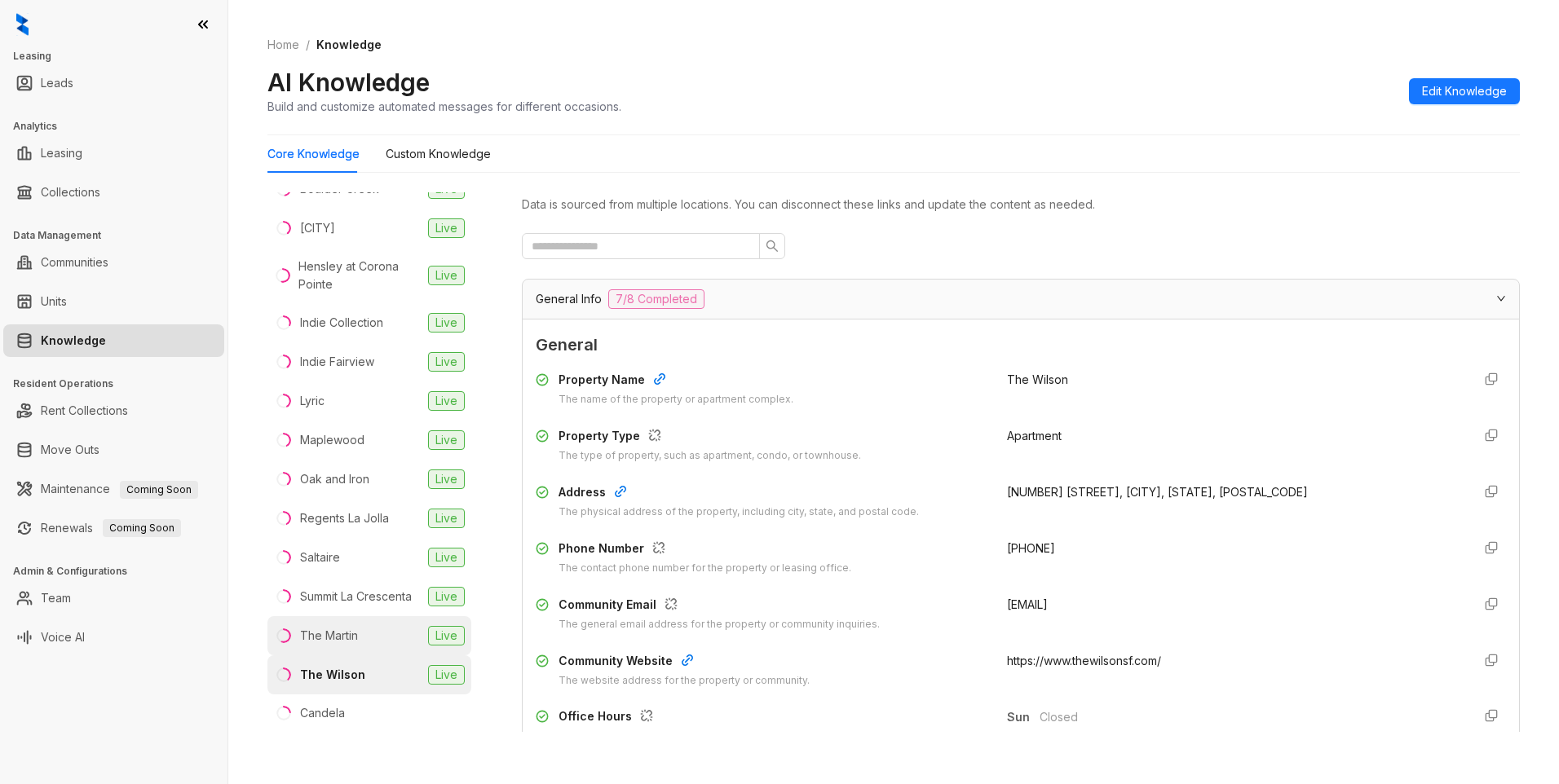 click on "The Martin" at bounding box center (329, 636) 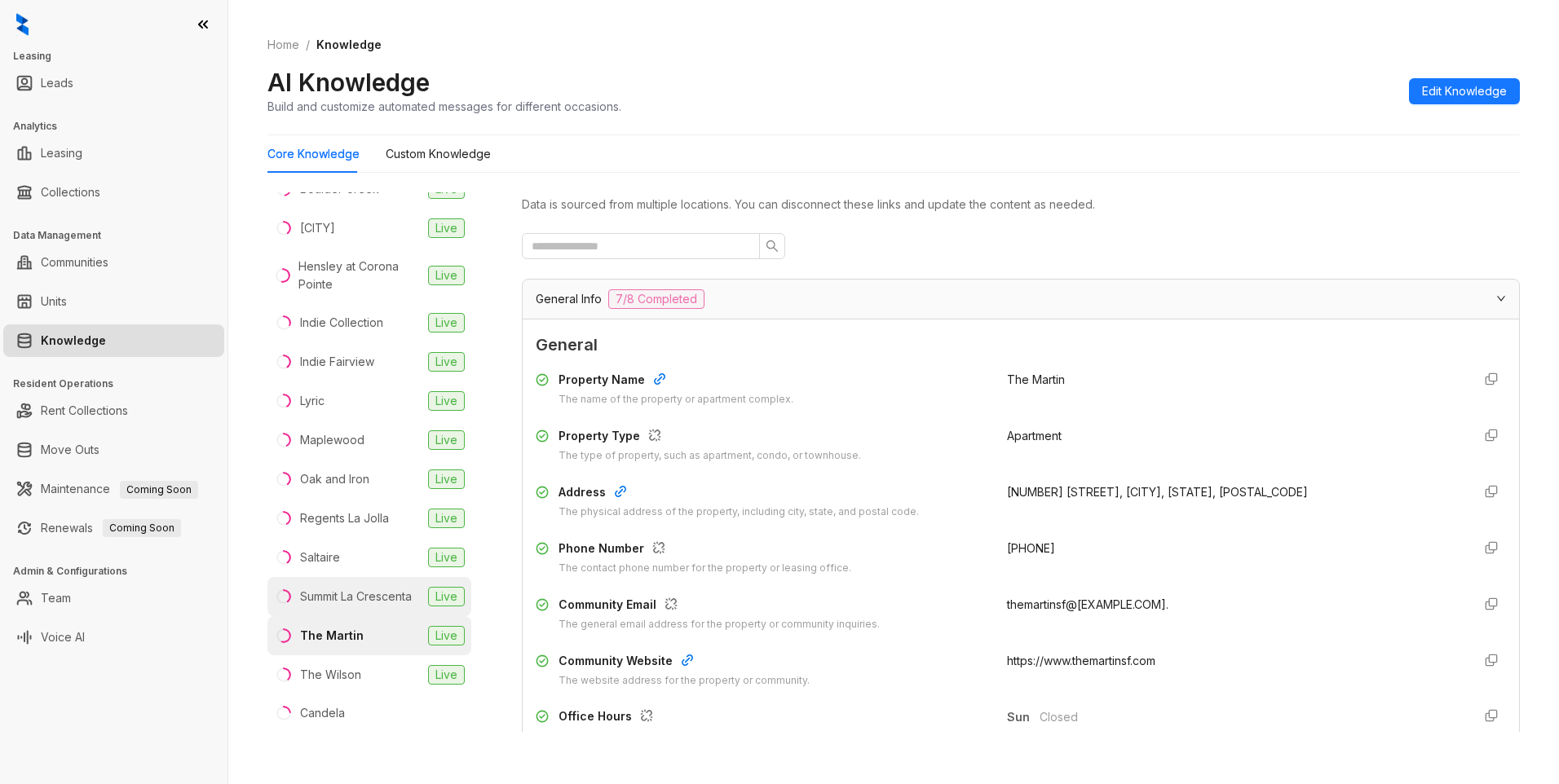 click on "Summit La Crescenta" at bounding box center (356, 597) 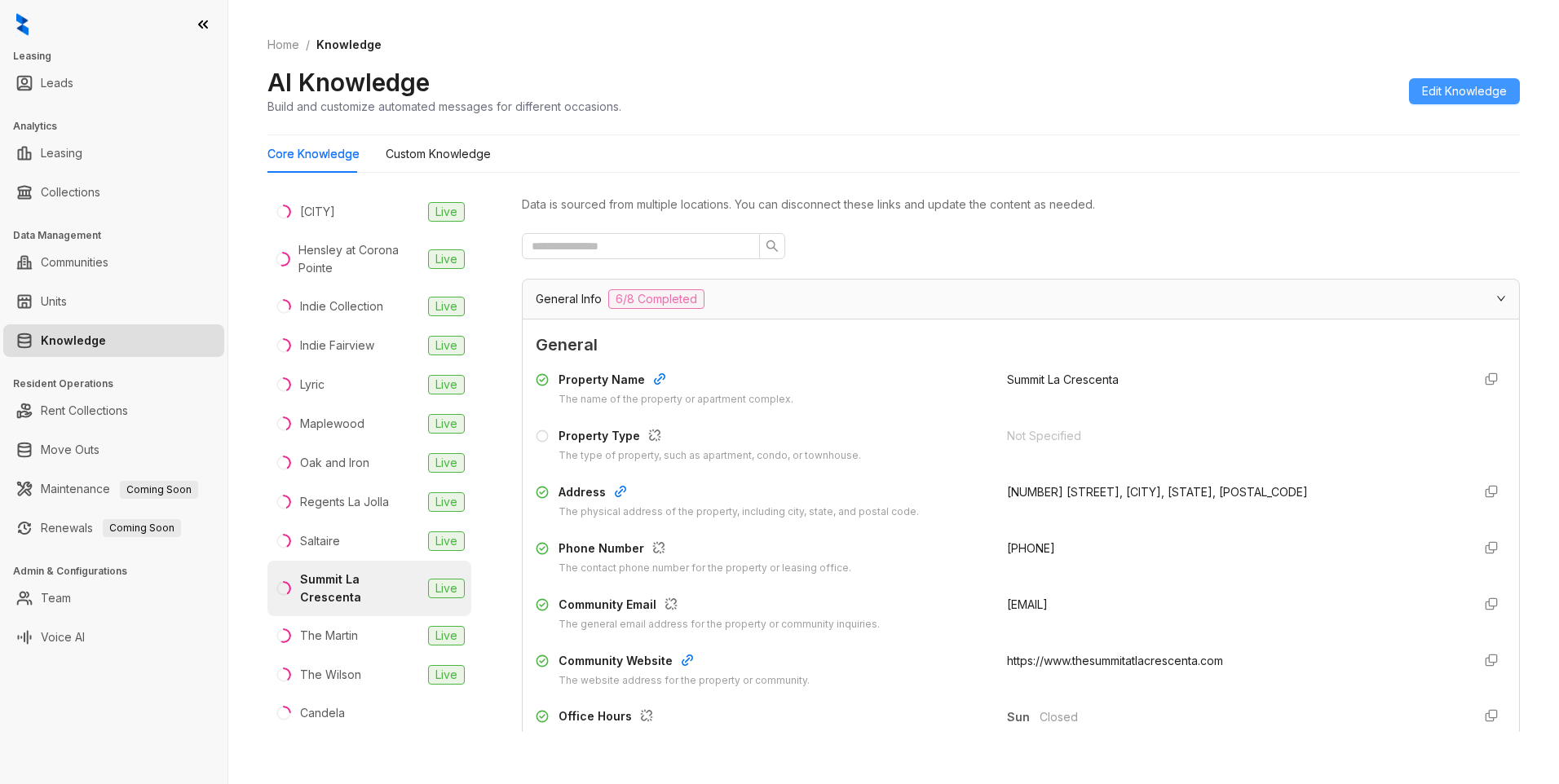 click on "Edit Knowledge" at bounding box center (1464, 91) 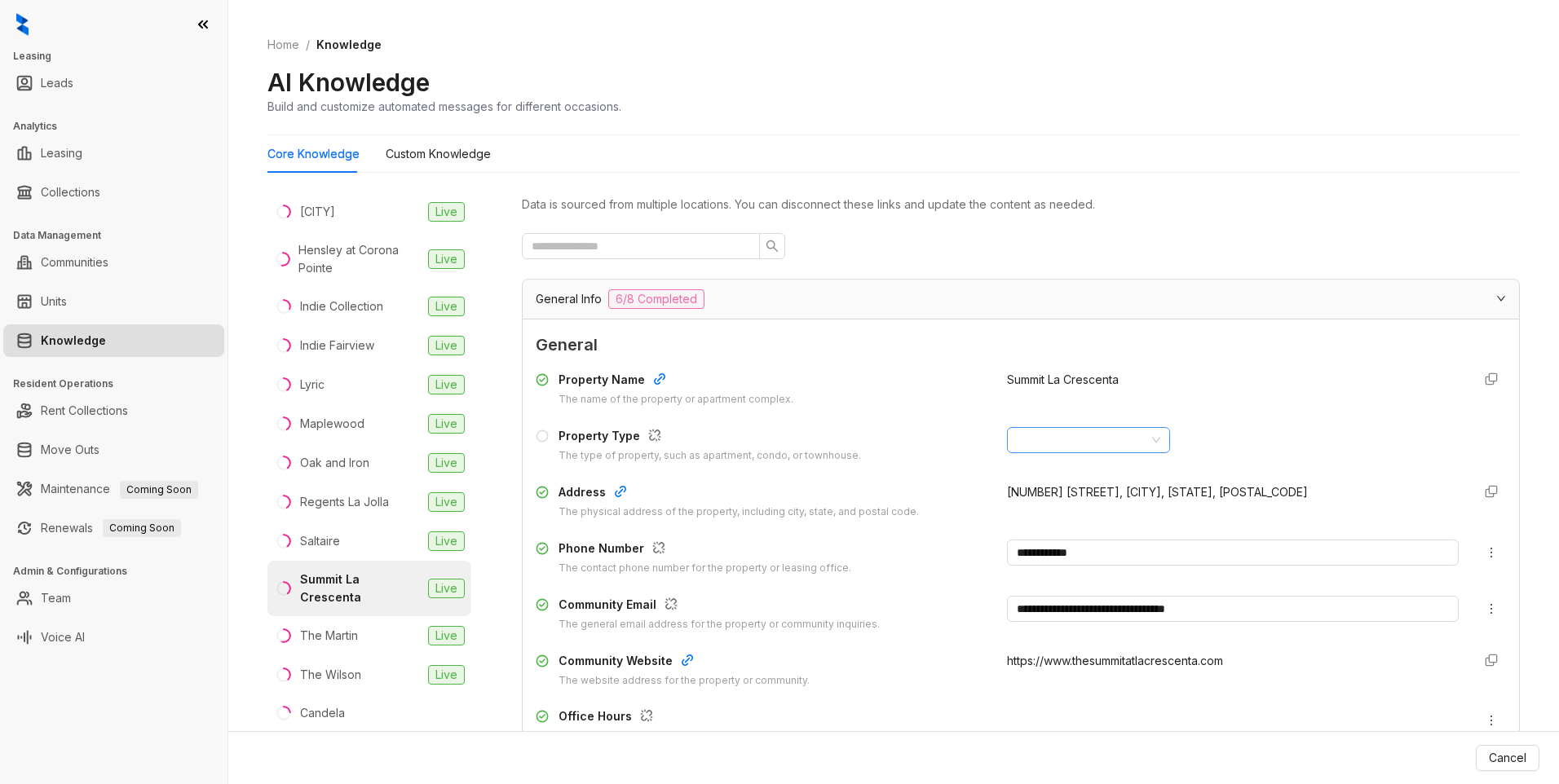 click at bounding box center (1081, 440) 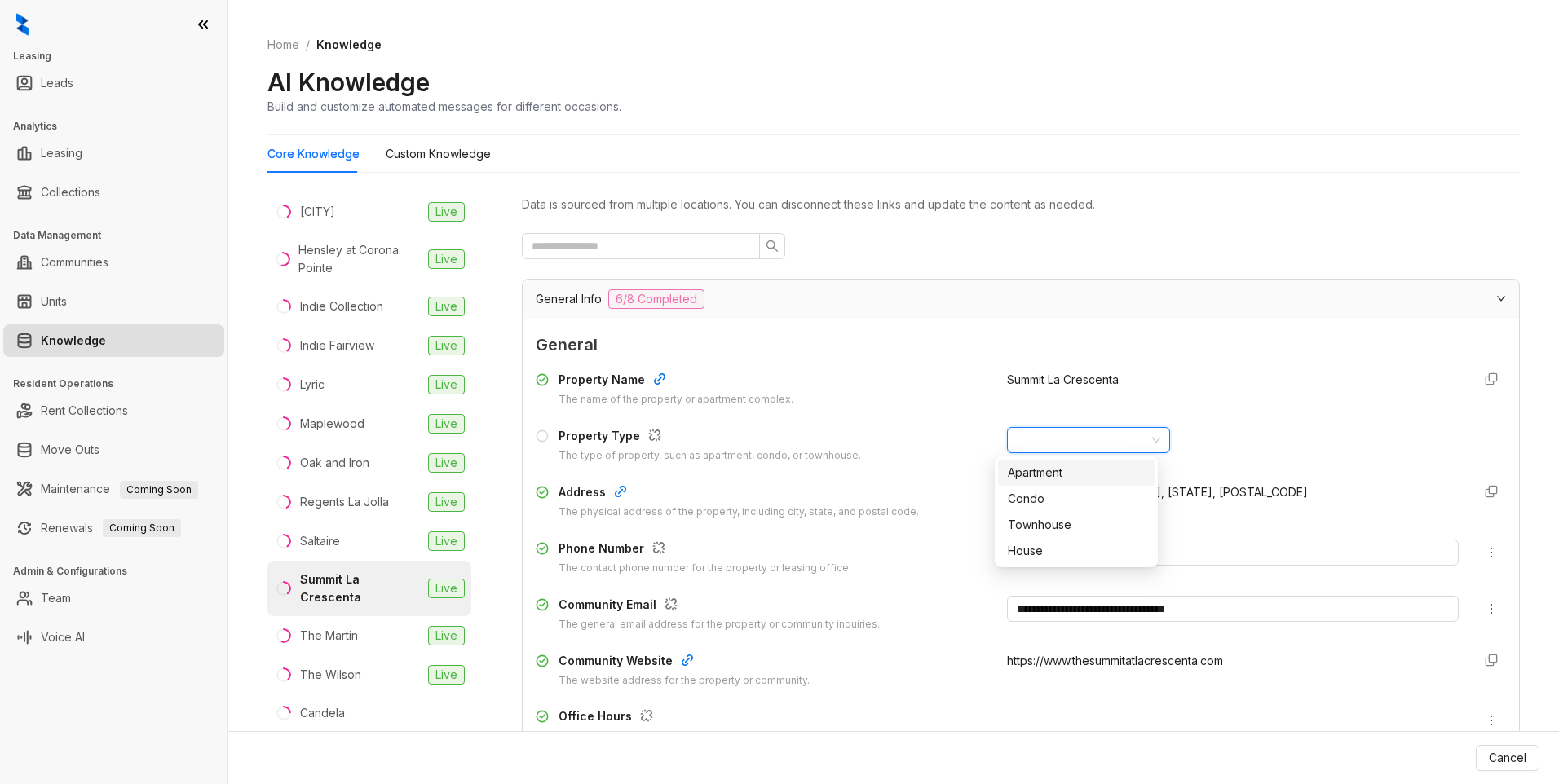 click on "Apartment" at bounding box center [1076, 473] 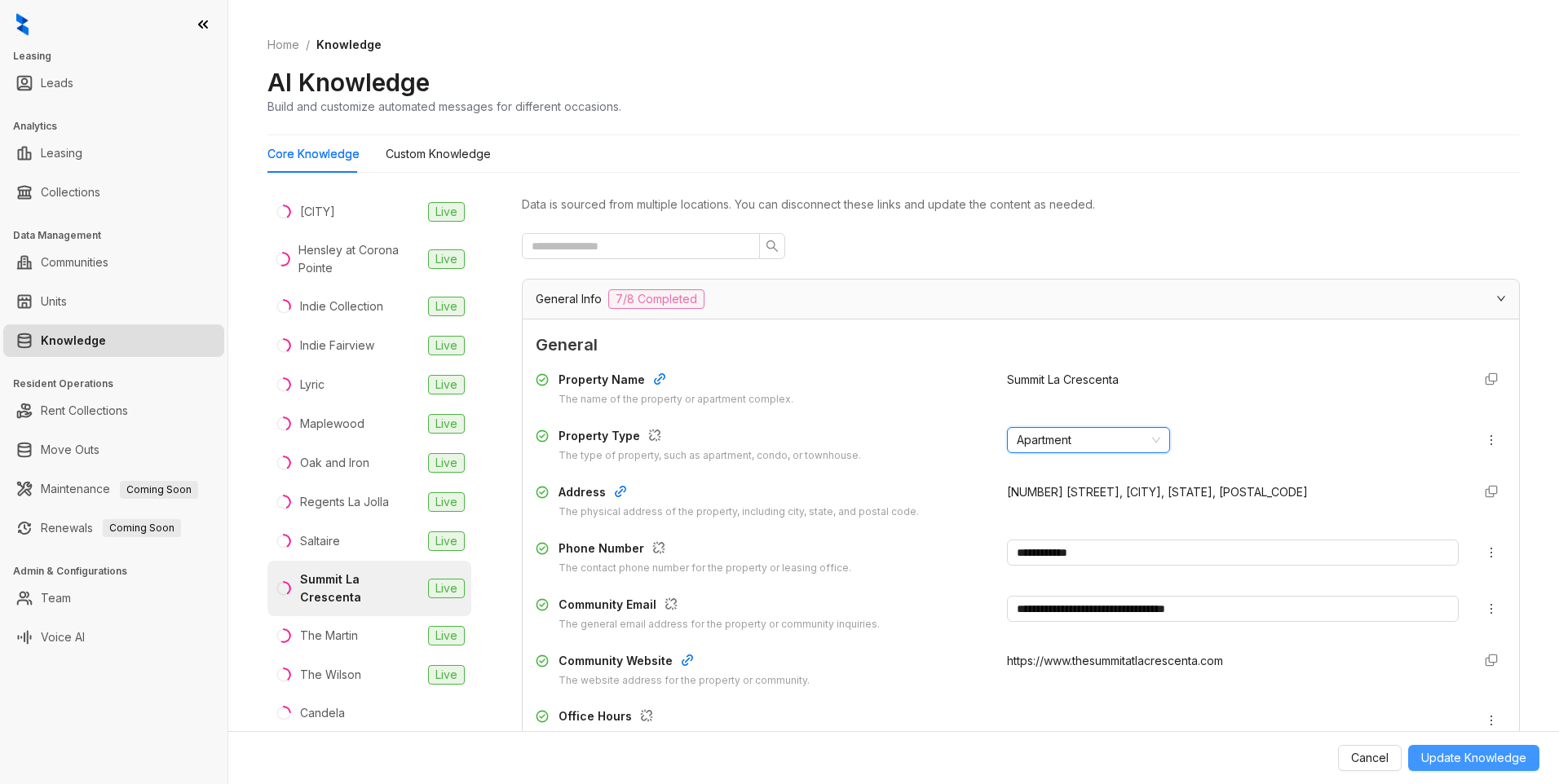 click on "Update Knowledge" at bounding box center [1473, 758] 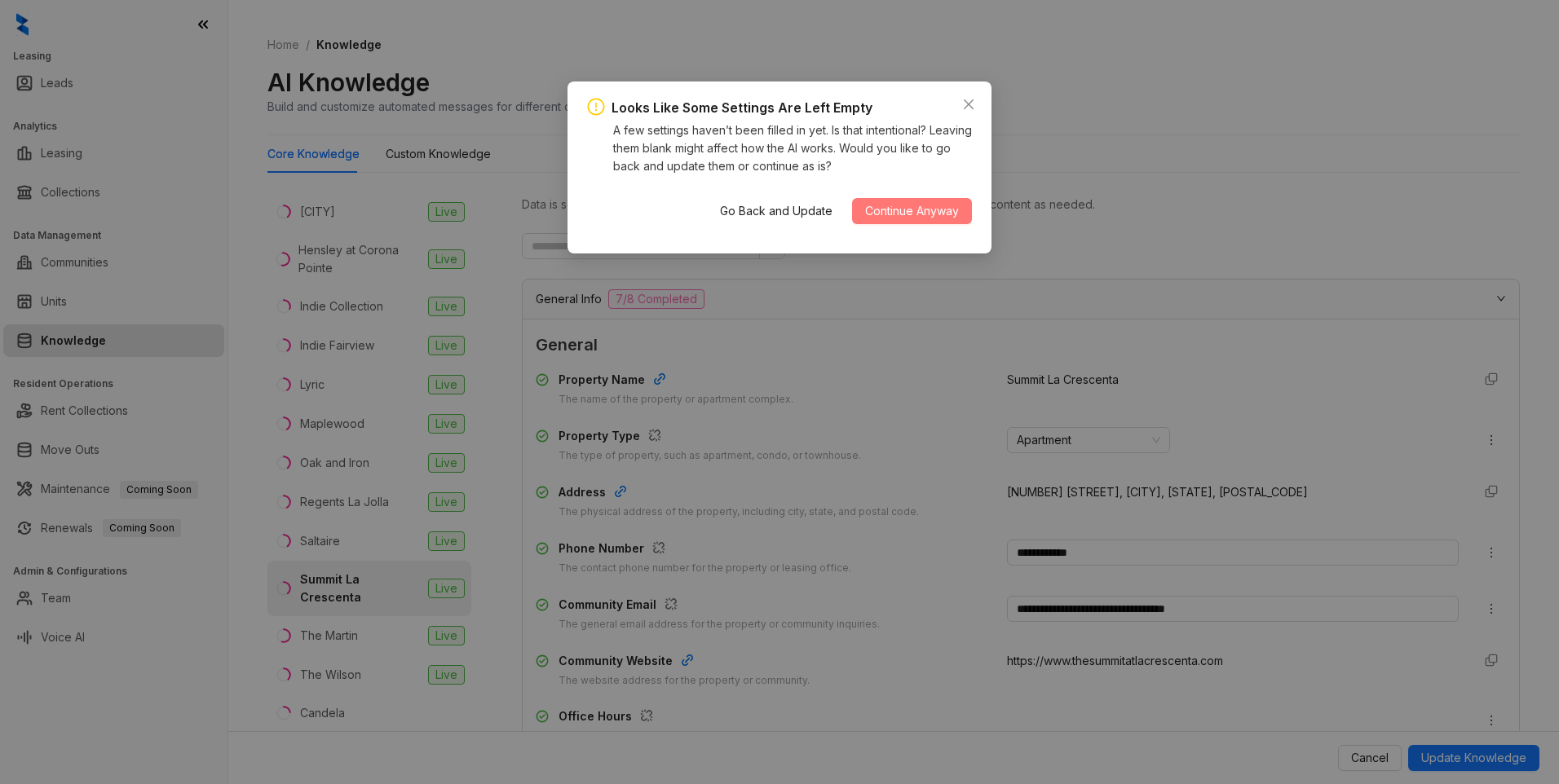 click on "Continue Anyway" at bounding box center [912, 211] 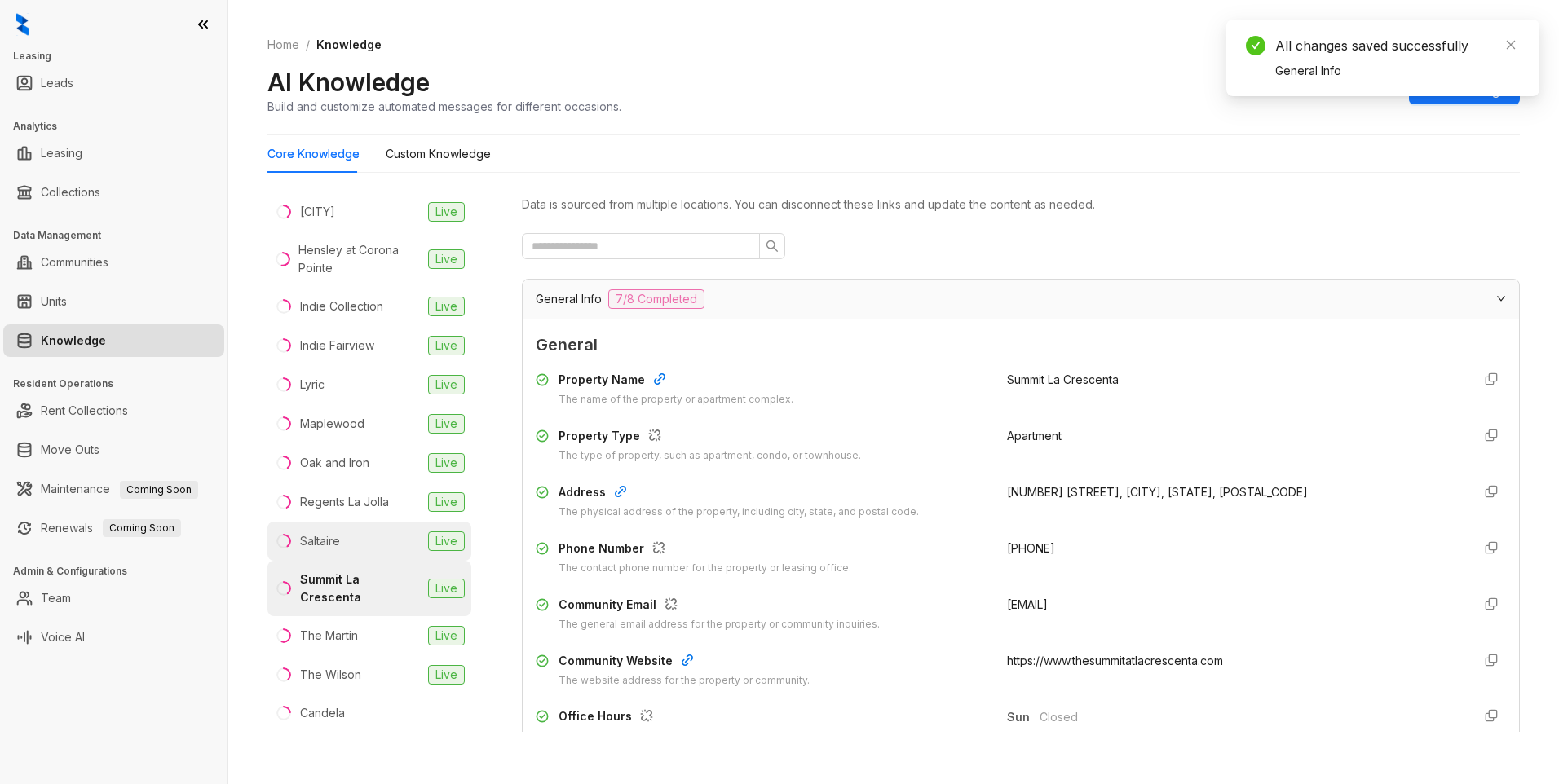 click on "Saltaire" at bounding box center [320, 541] 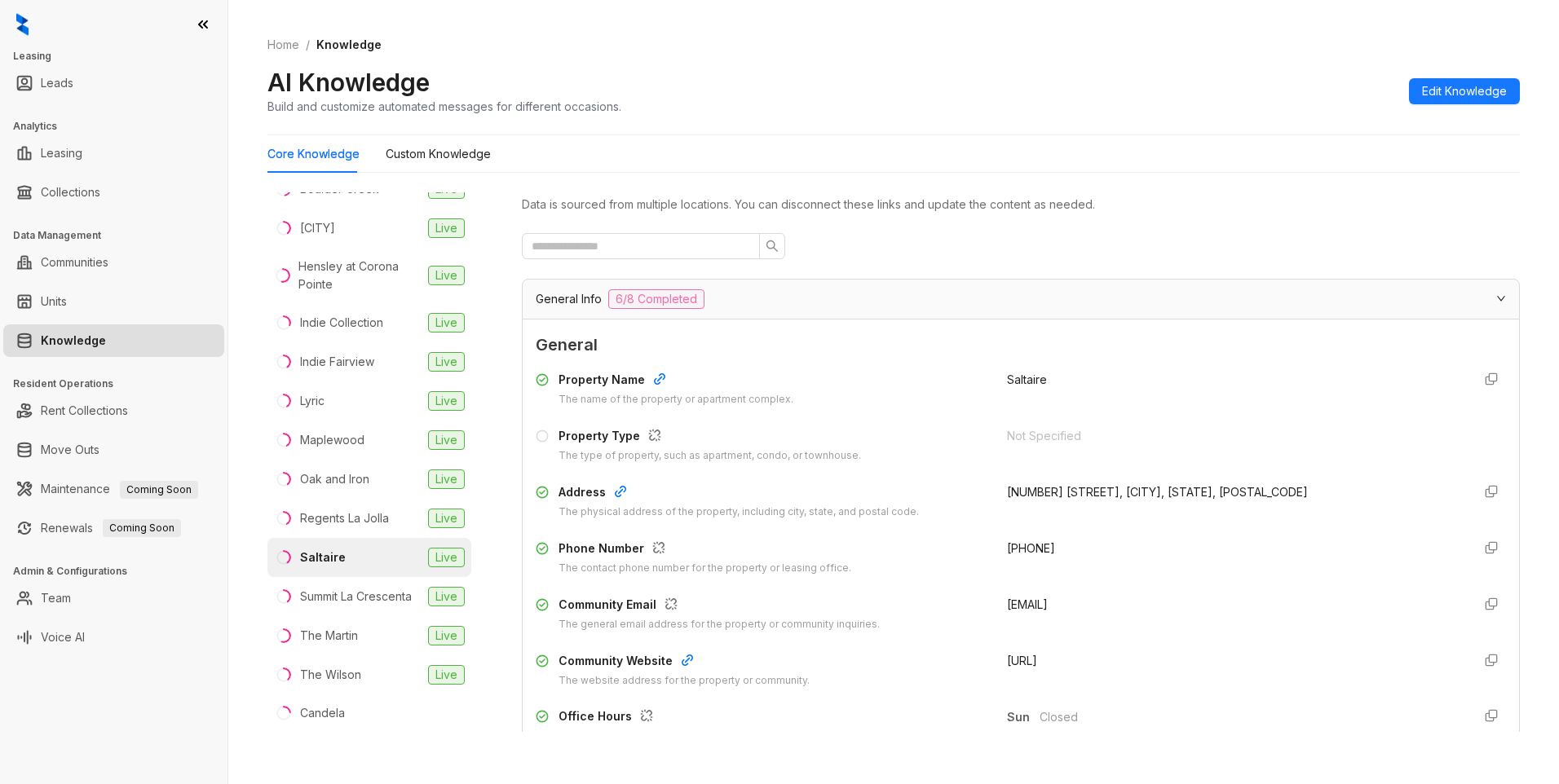 click on "Edit Knowledge" at bounding box center [1464, 91] 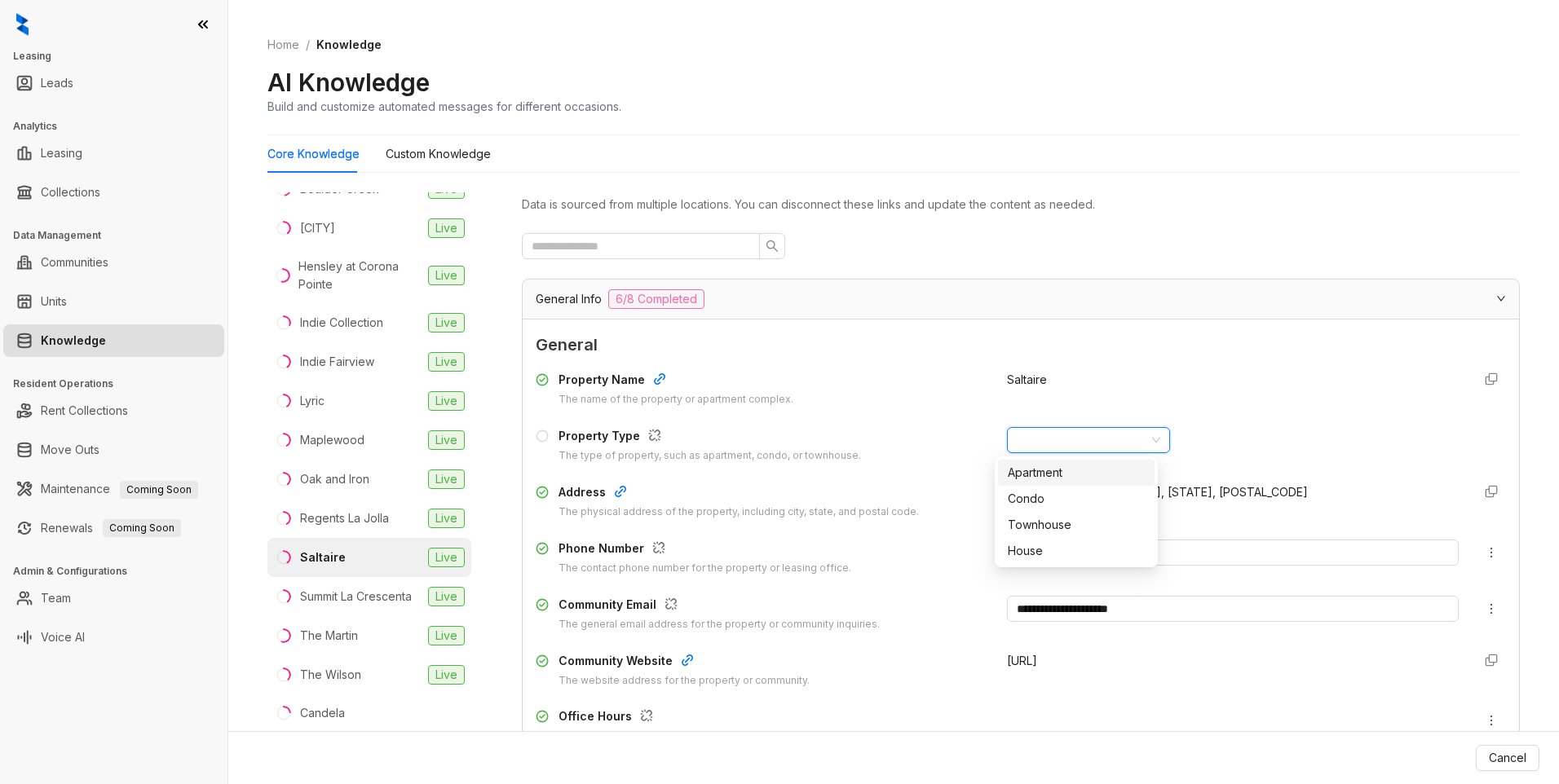 click at bounding box center (1081, 440) 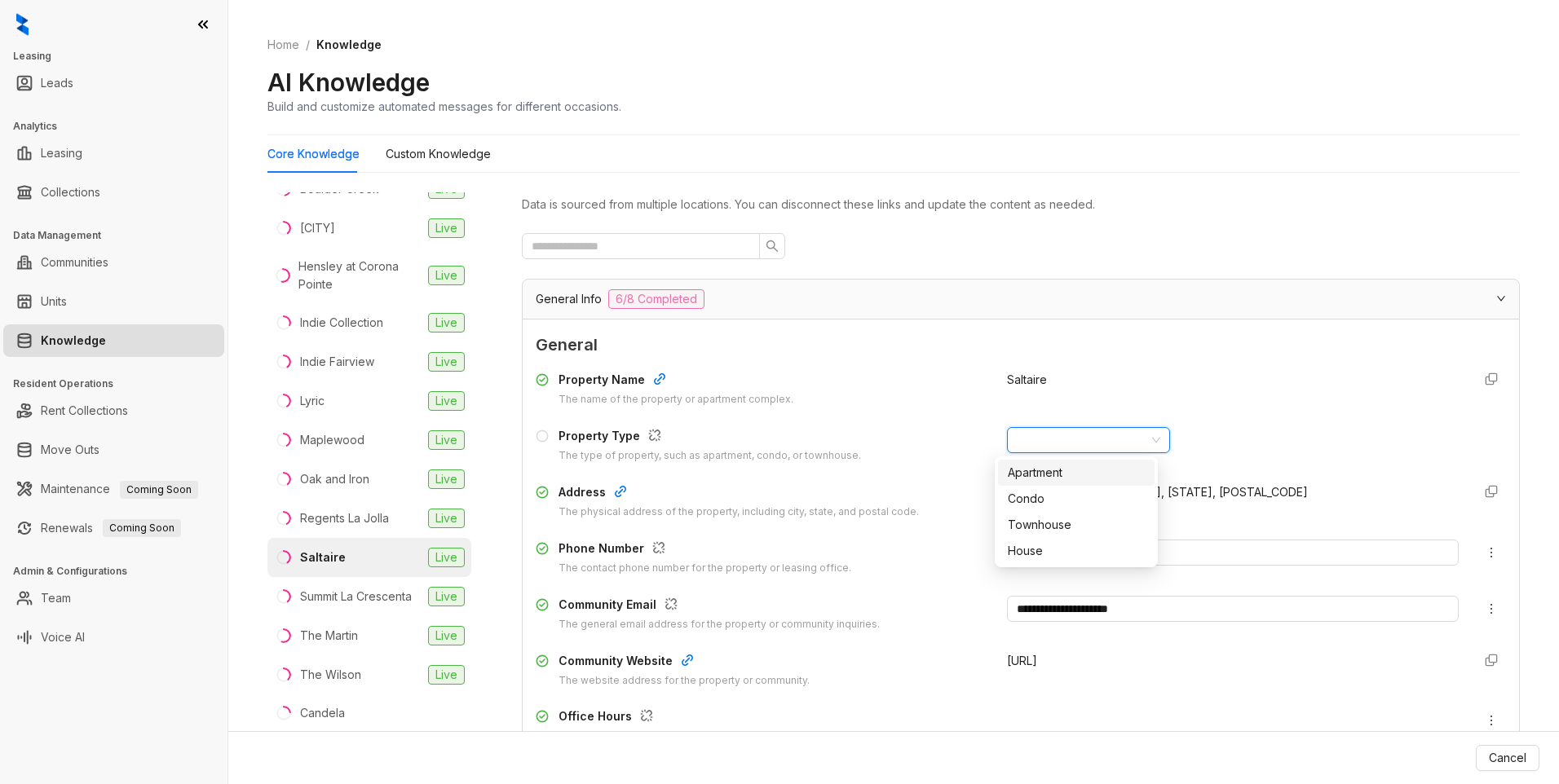 click on "Apartment" at bounding box center [1076, 473] 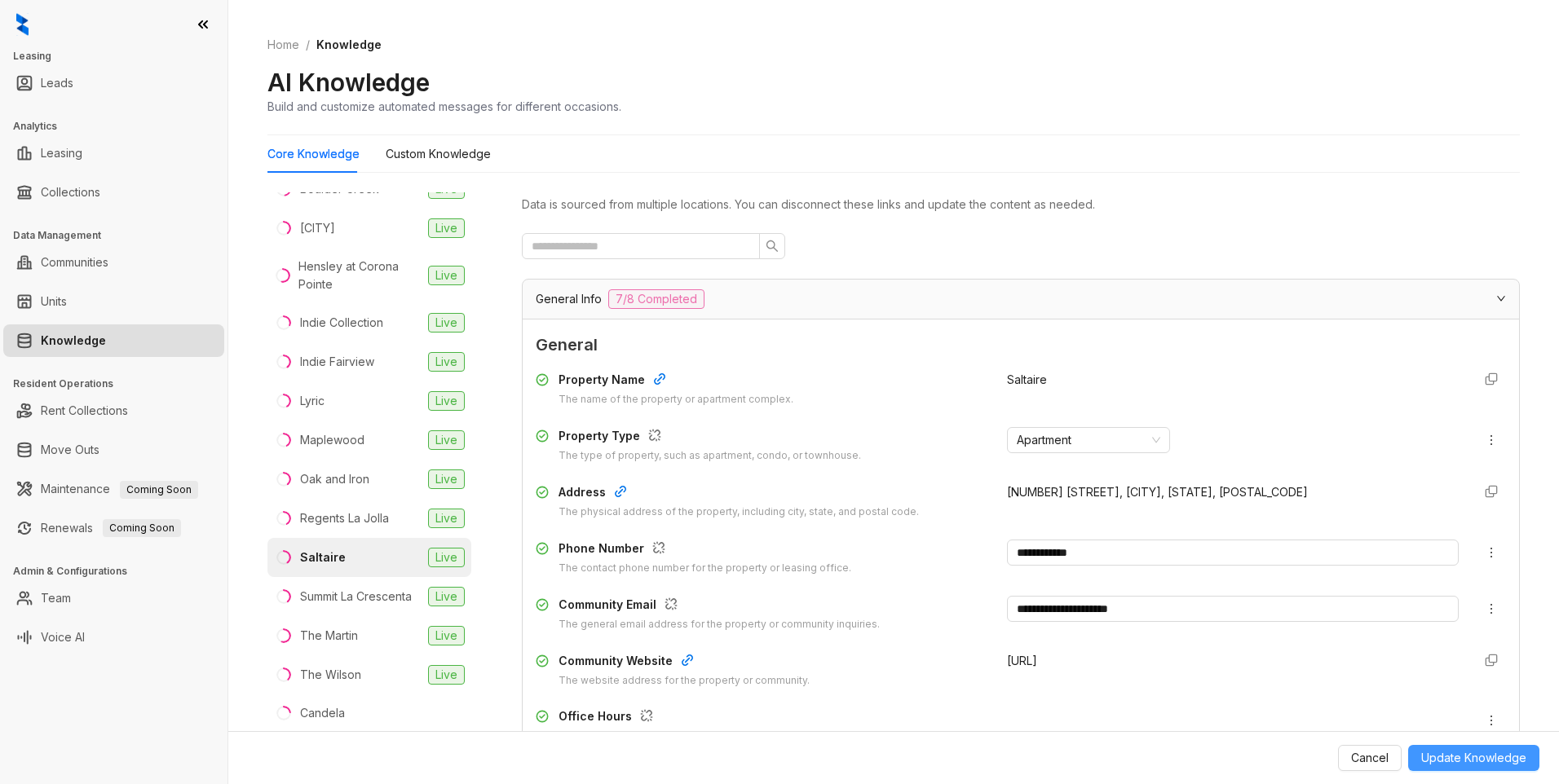 click on "Update Knowledge" at bounding box center (1473, 758) 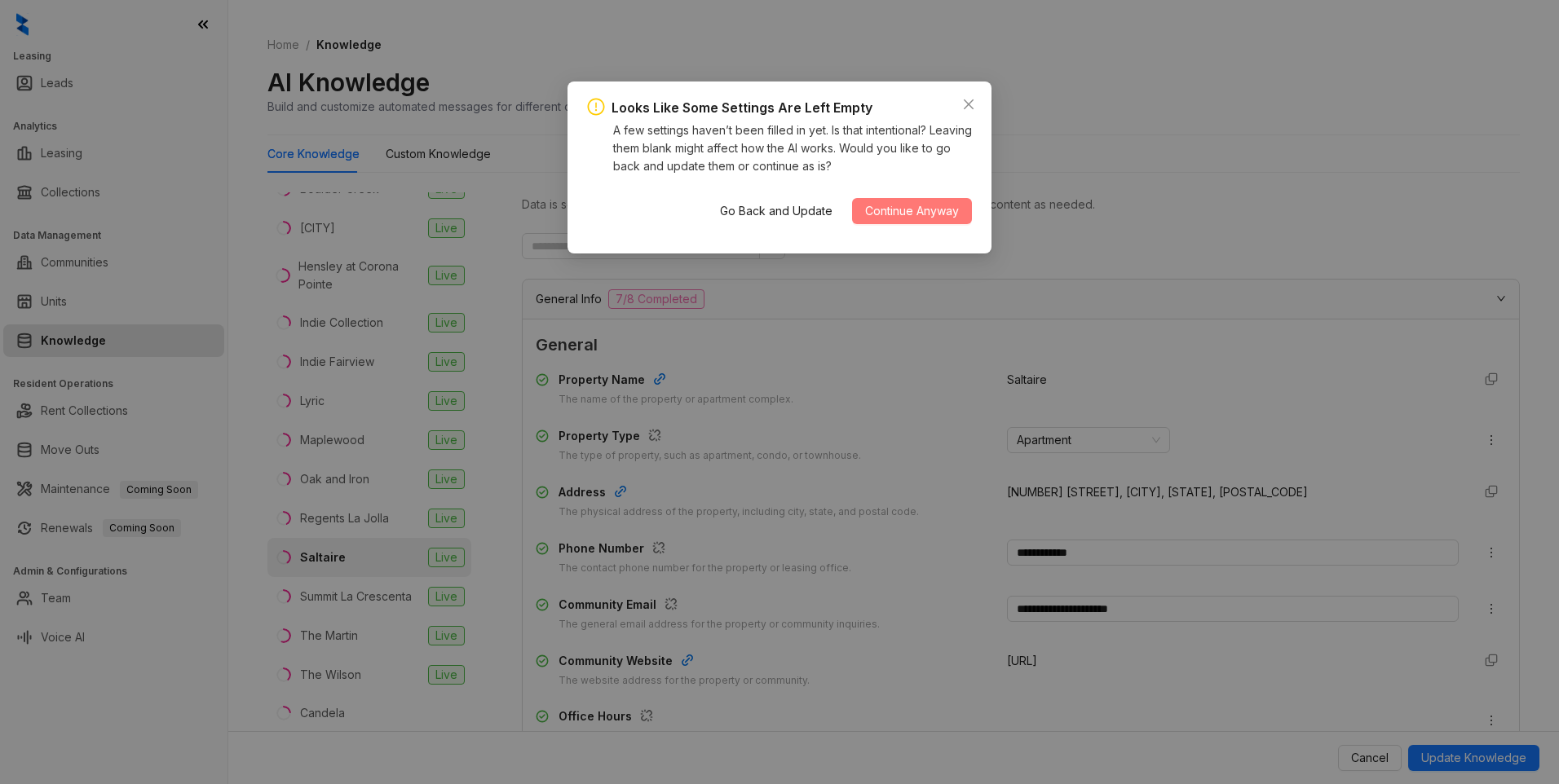 click on "Continue Anyway" at bounding box center [912, 211] 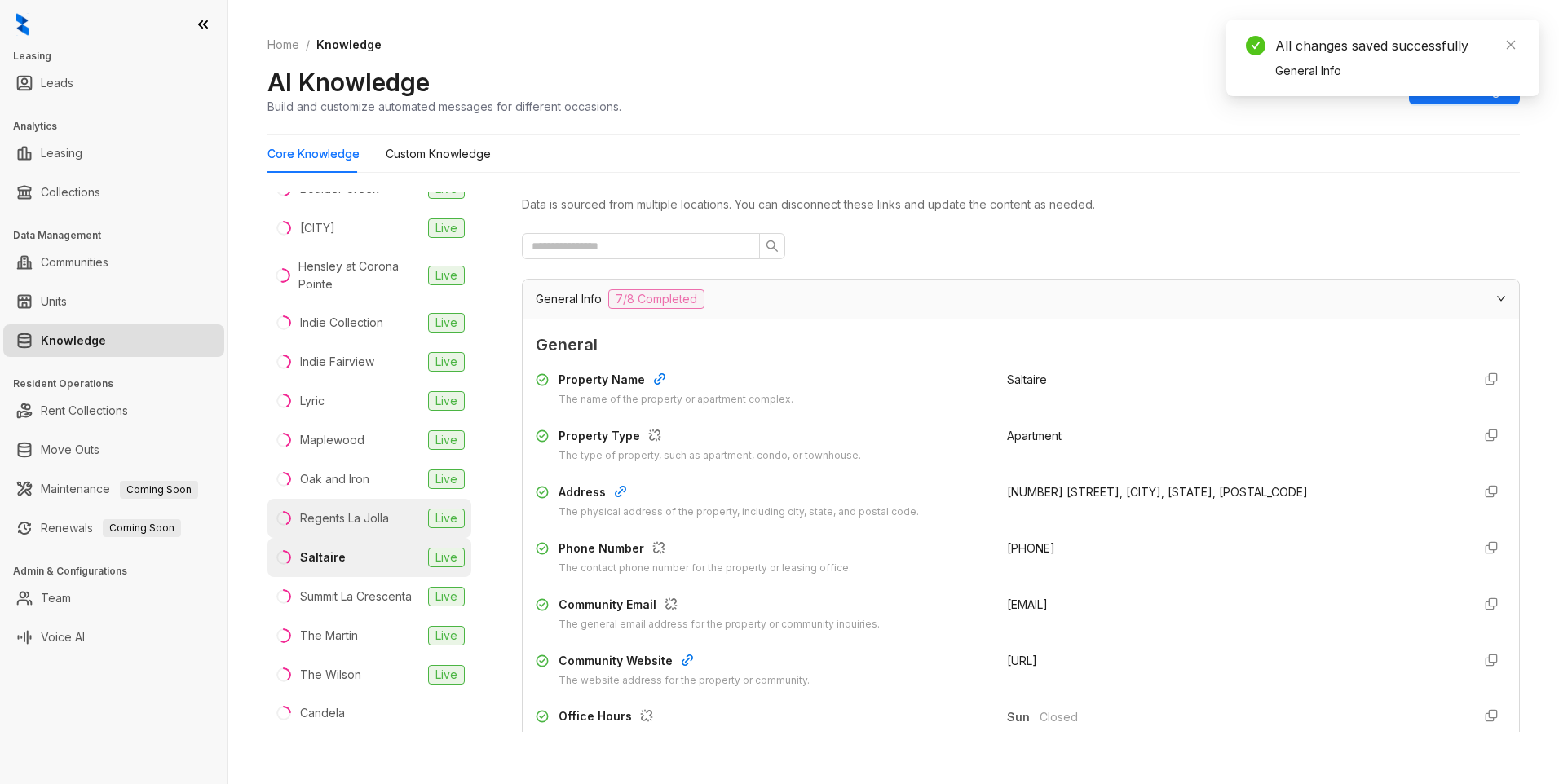 click on "Regents La Jolla" at bounding box center [344, 518] 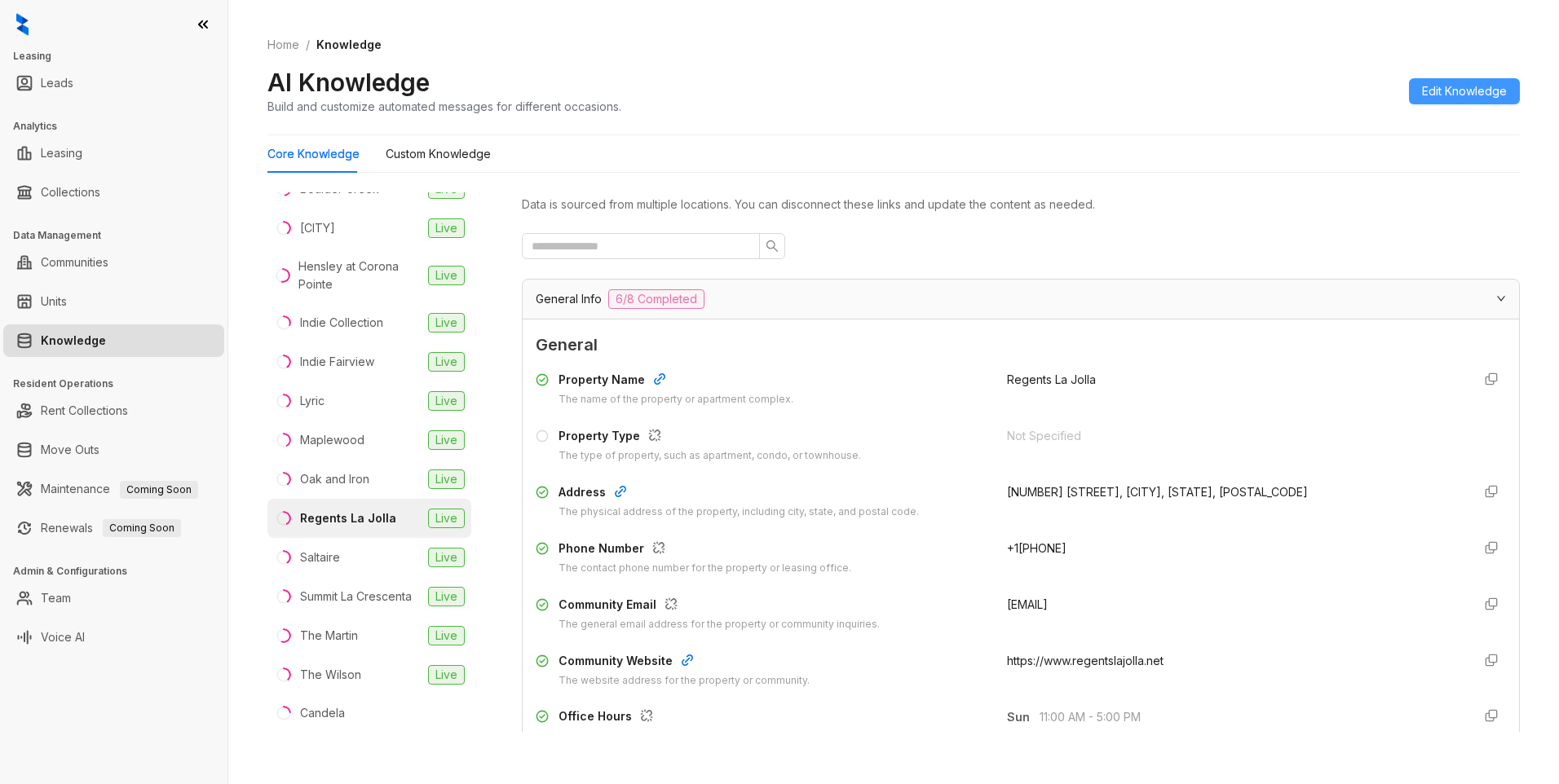 click on "Edit Knowledge" at bounding box center [1464, 91] 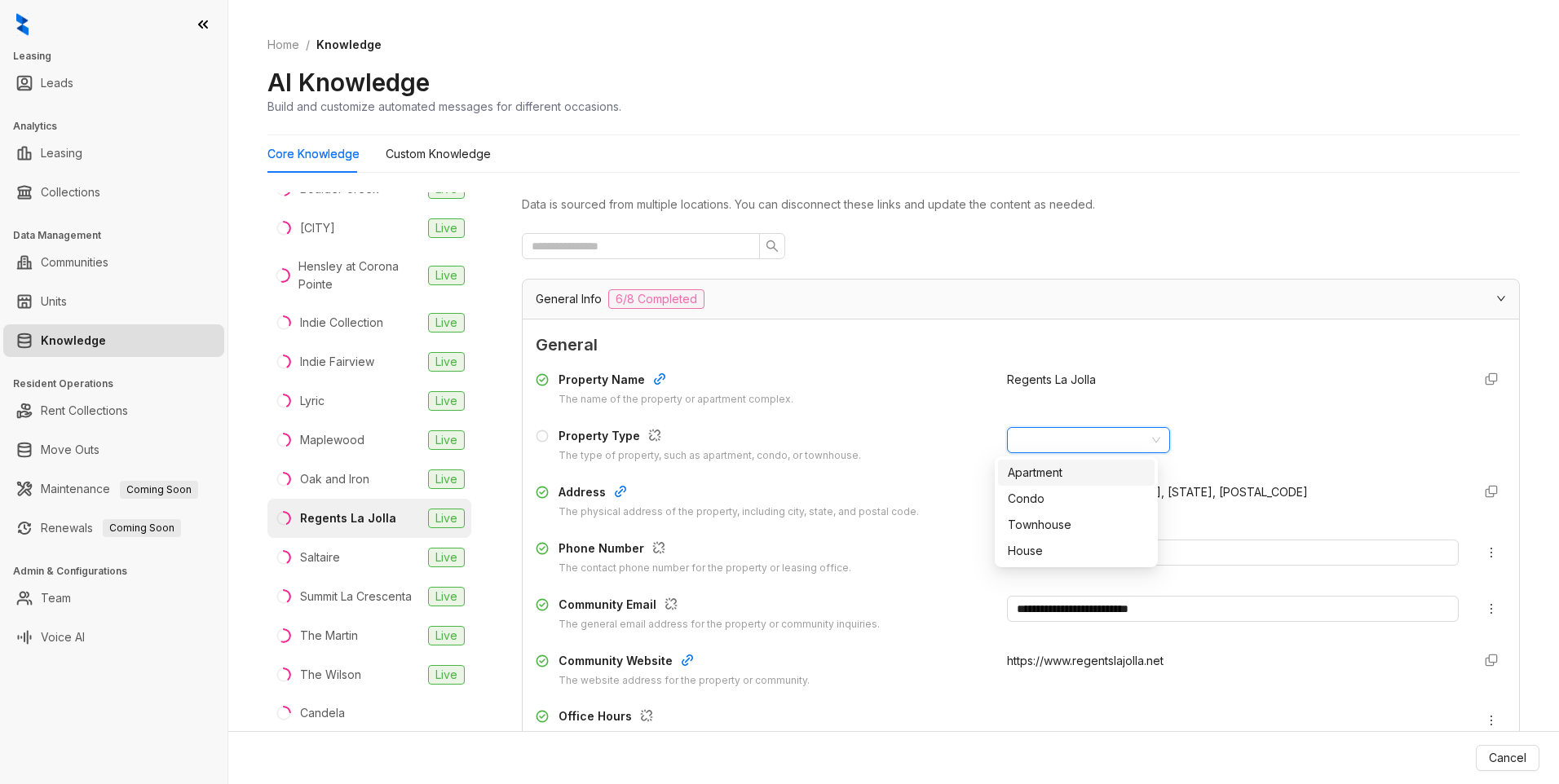 click at bounding box center (1081, 440) 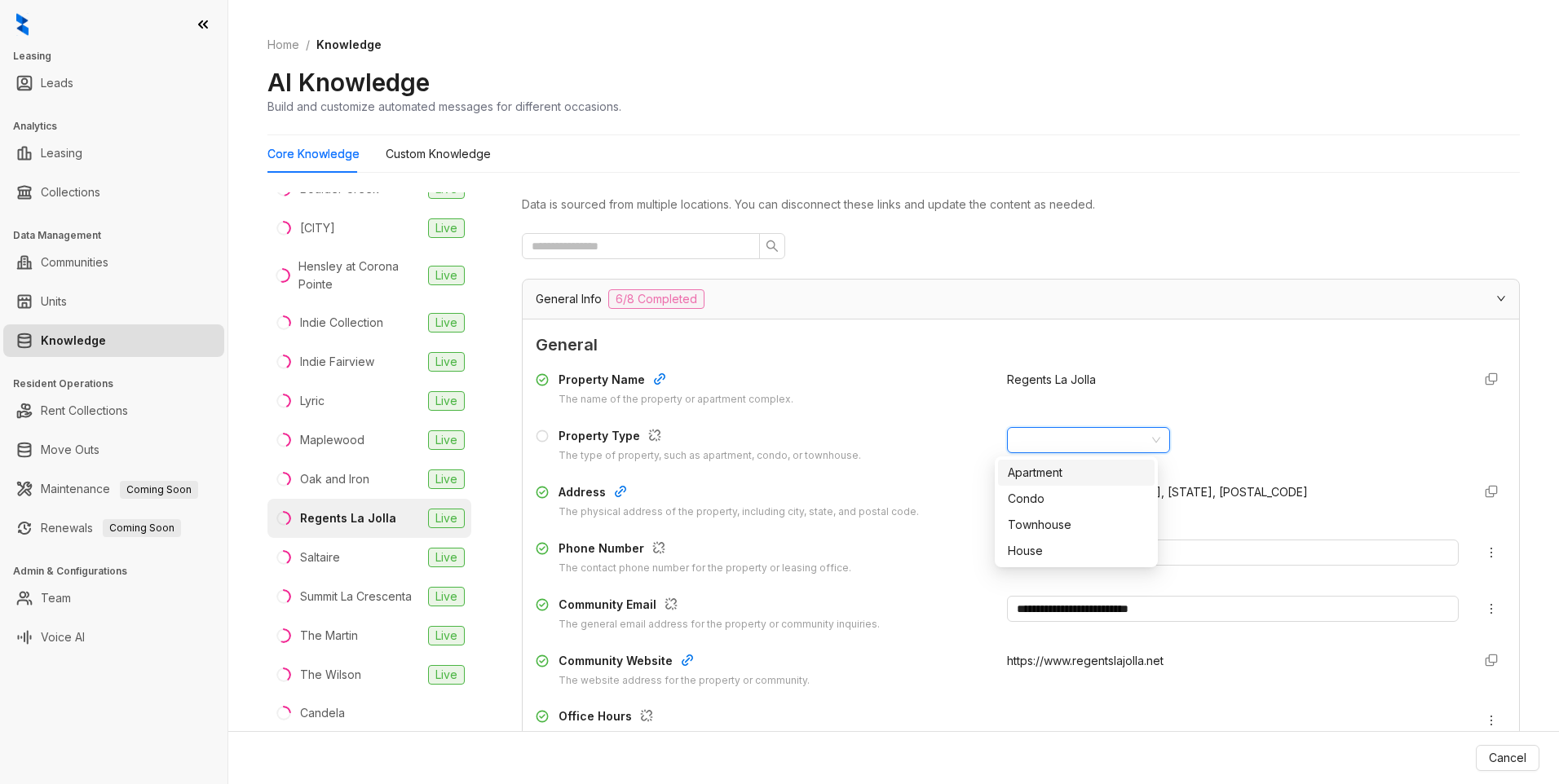 click on "Apartment" at bounding box center [1076, 473] 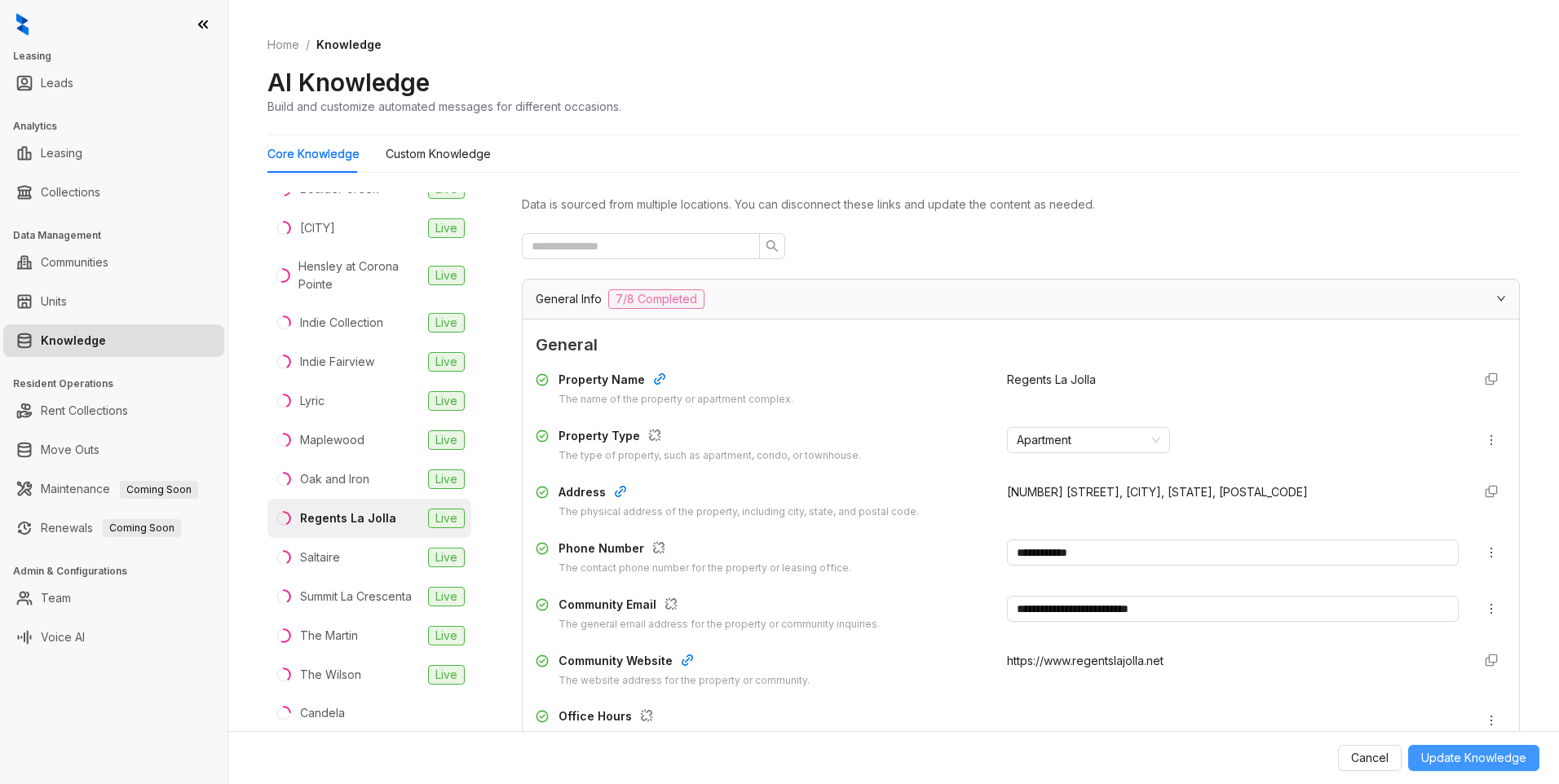 click on "Update Knowledge" at bounding box center (1473, 758) 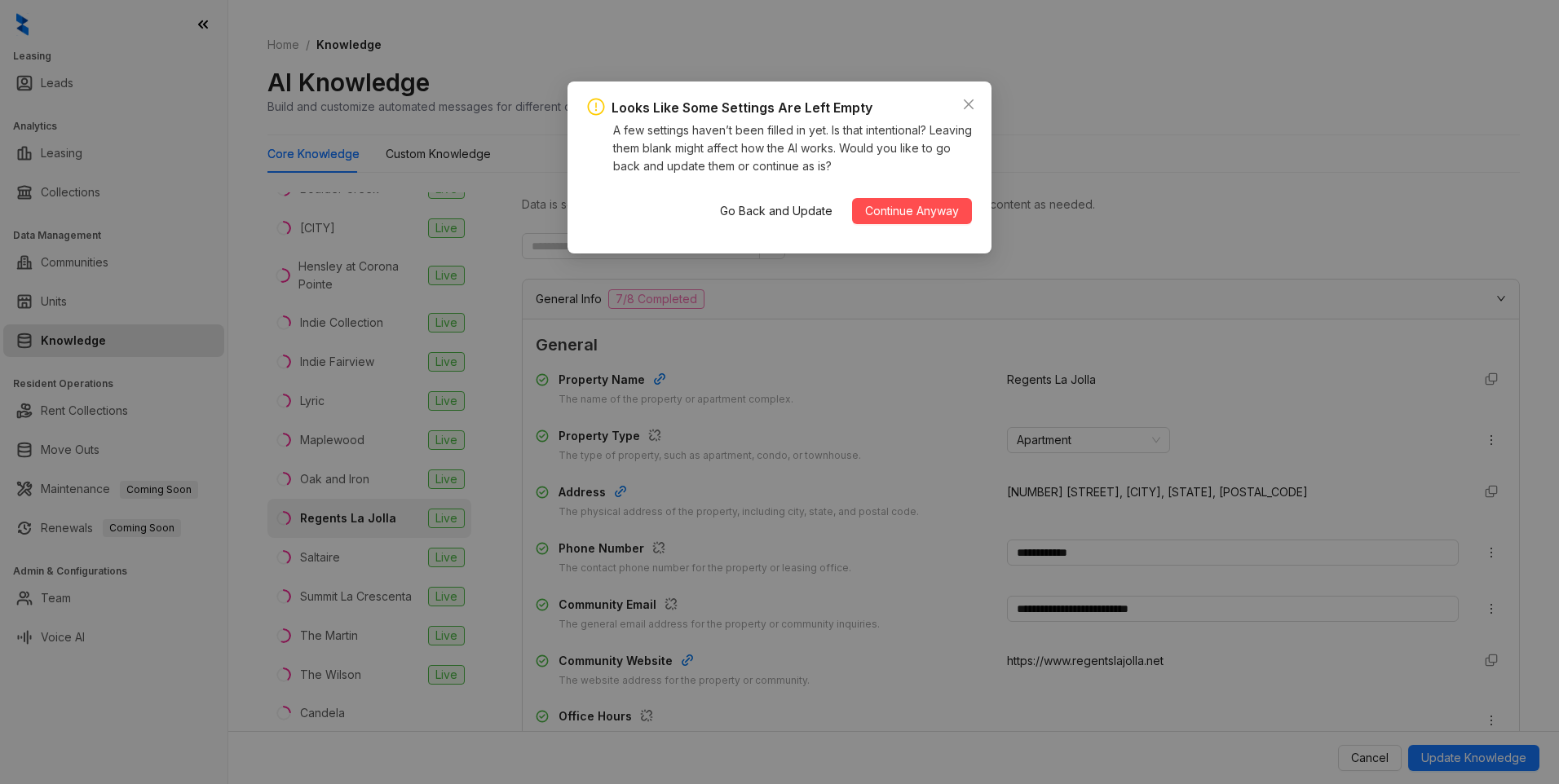 click on "Continue Anyway" at bounding box center (912, 211) 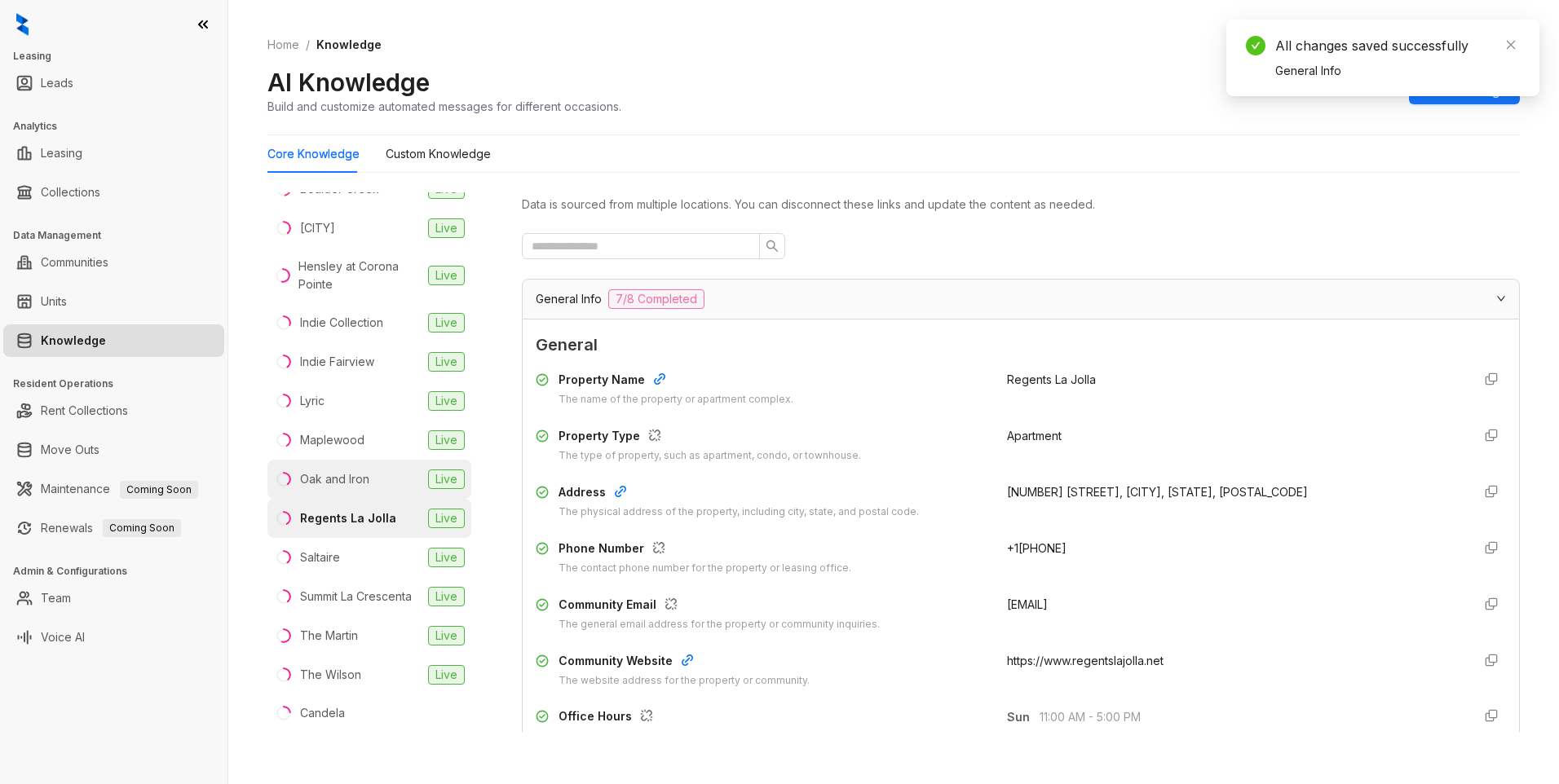 click on "Oak and Iron" at bounding box center [334, 479] 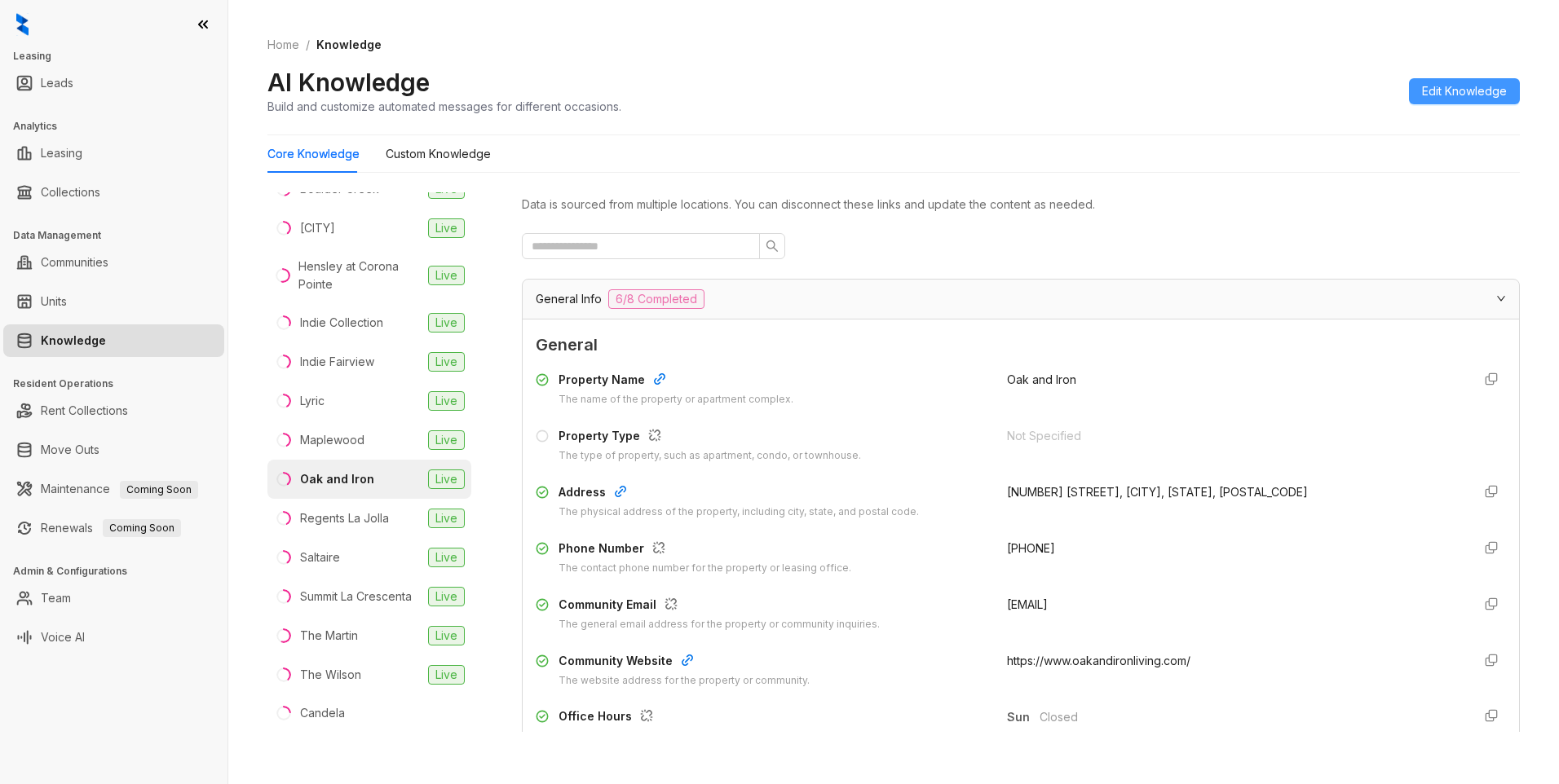 click on "Edit Knowledge" at bounding box center (1464, 91) 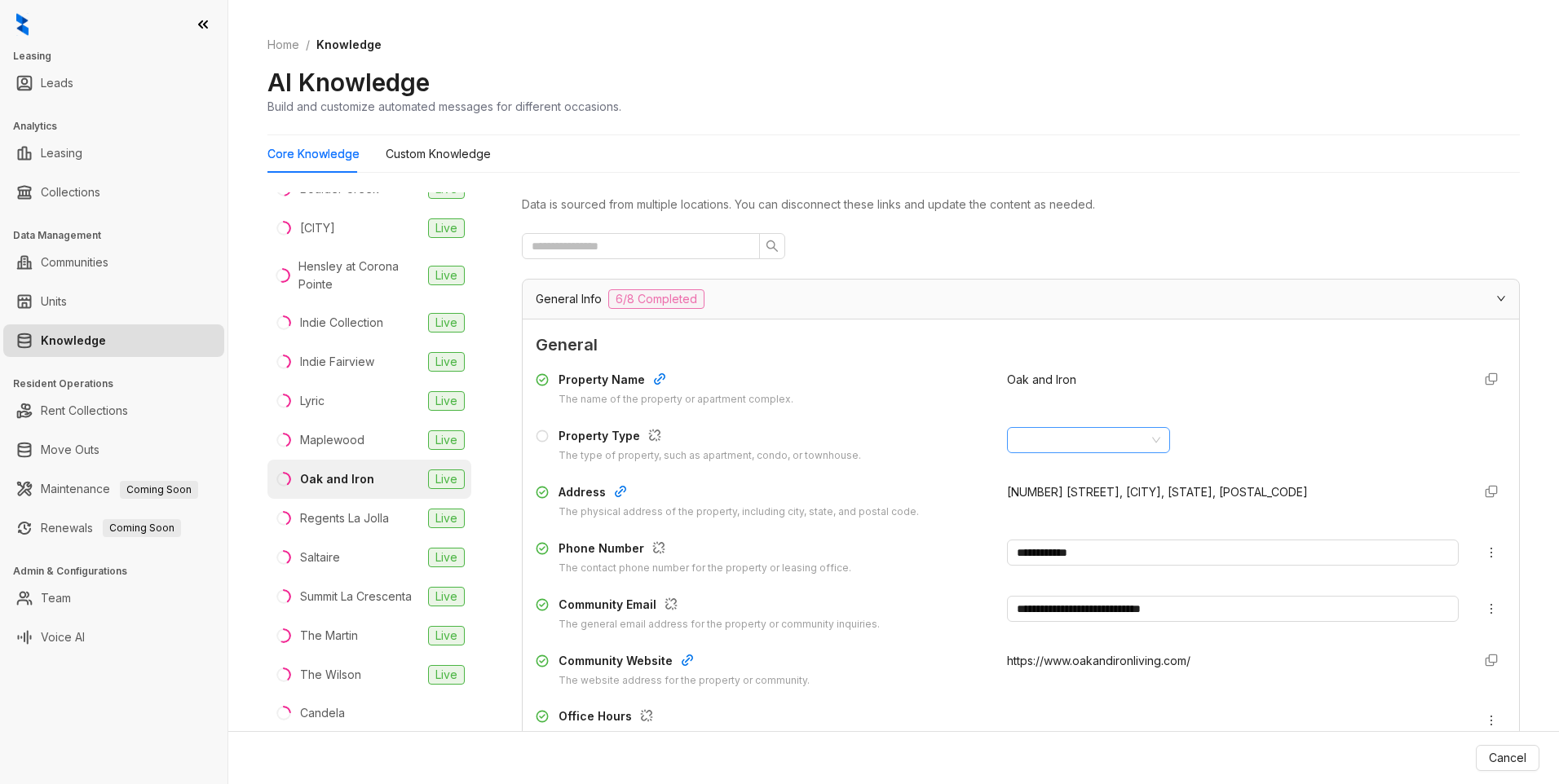click at bounding box center [1081, 440] 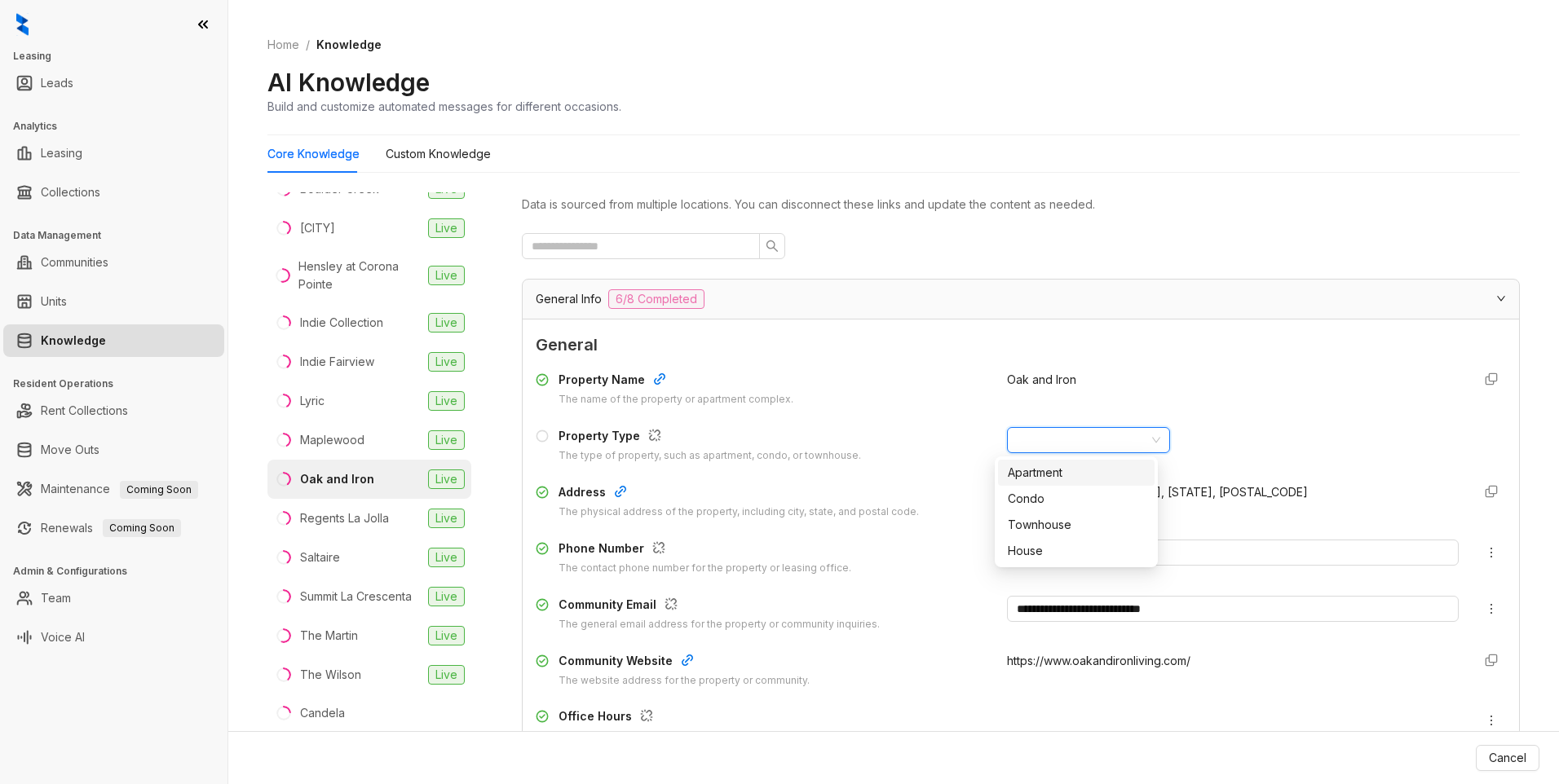 click on "Apartment" at bounding box center (1076, 473) 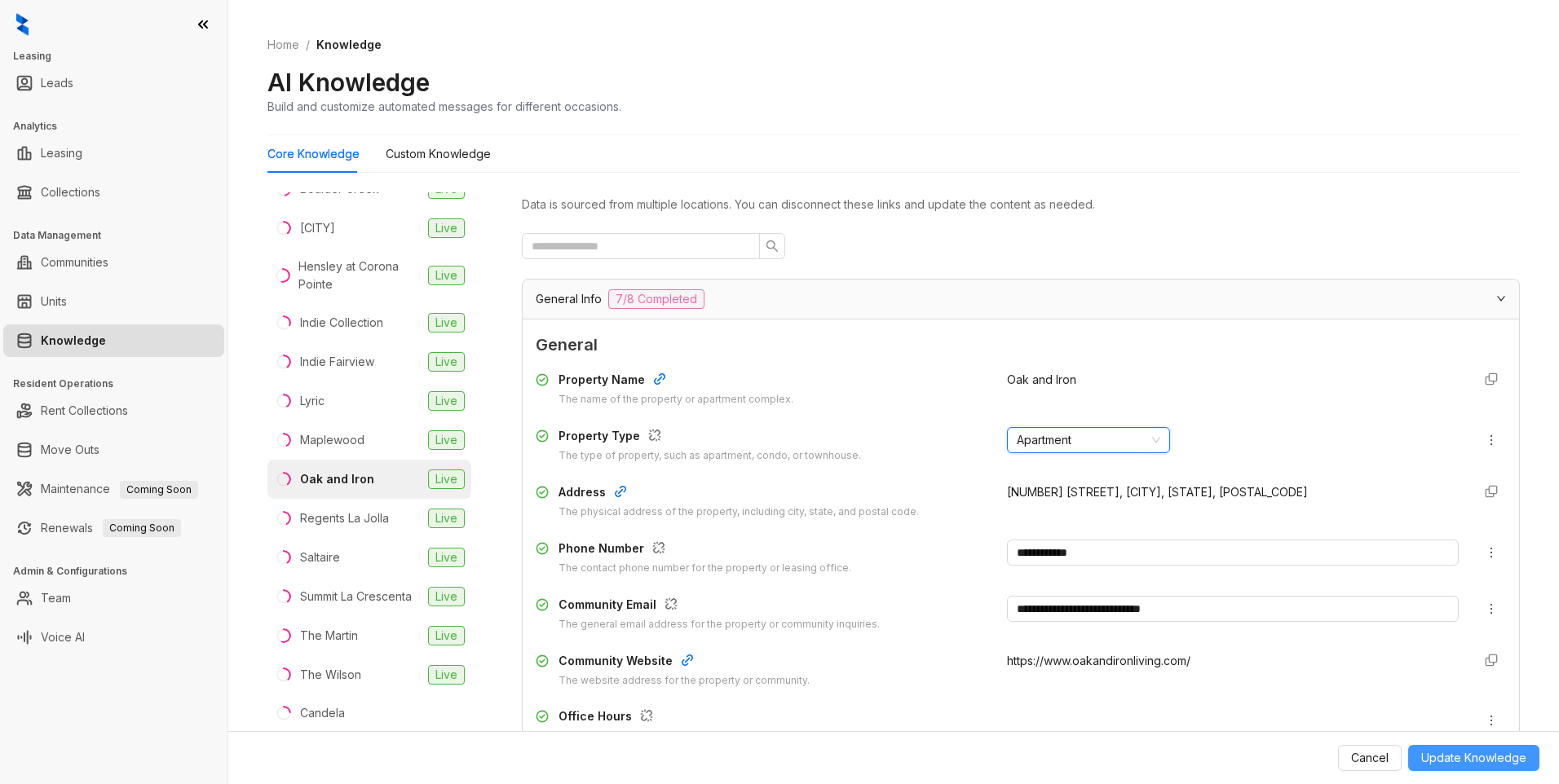 click on "Update Knowledge" at bounding box center (1473, 758) 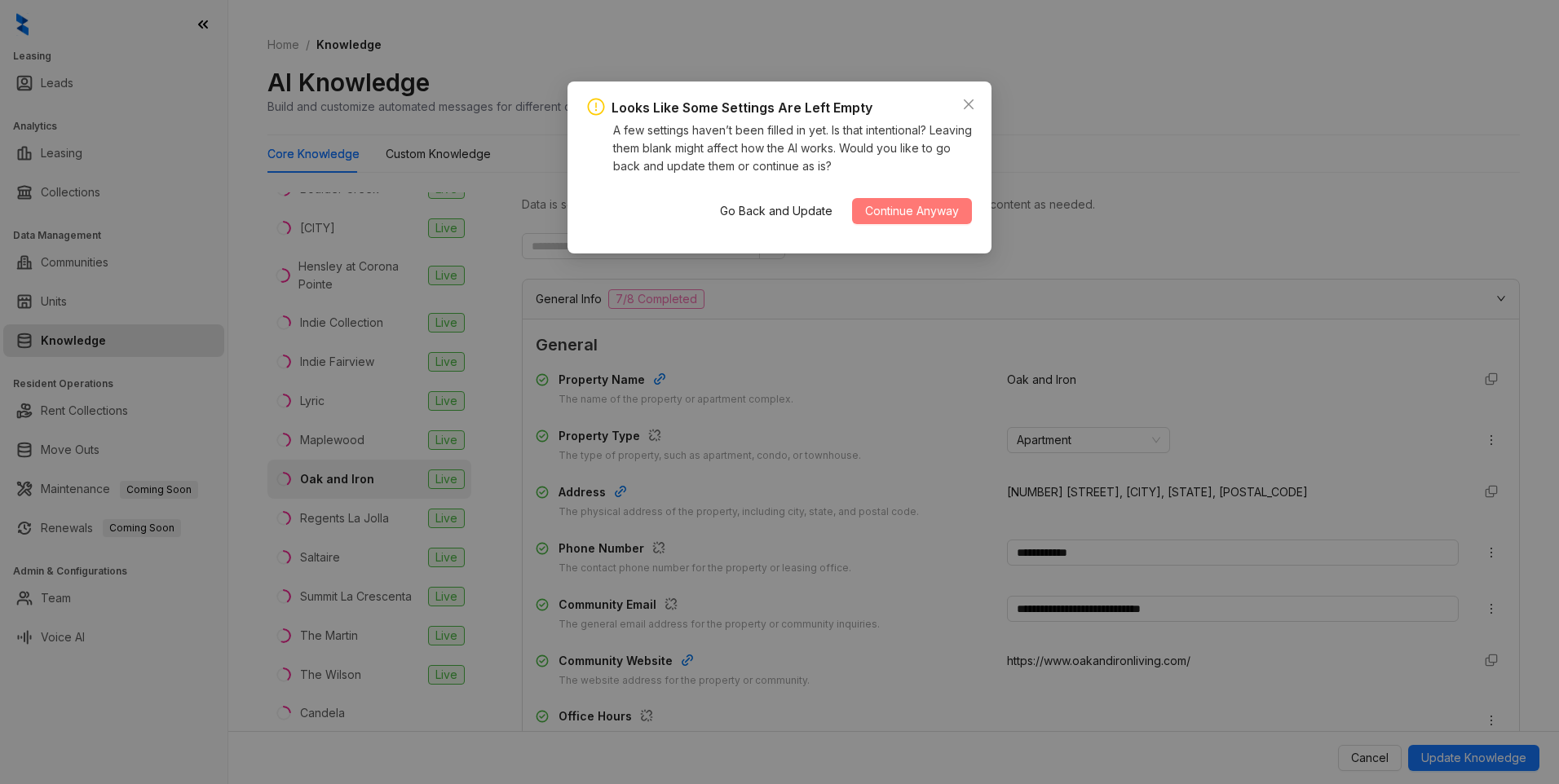 click on "Continue Anyway" at bounding box center (912, 211) 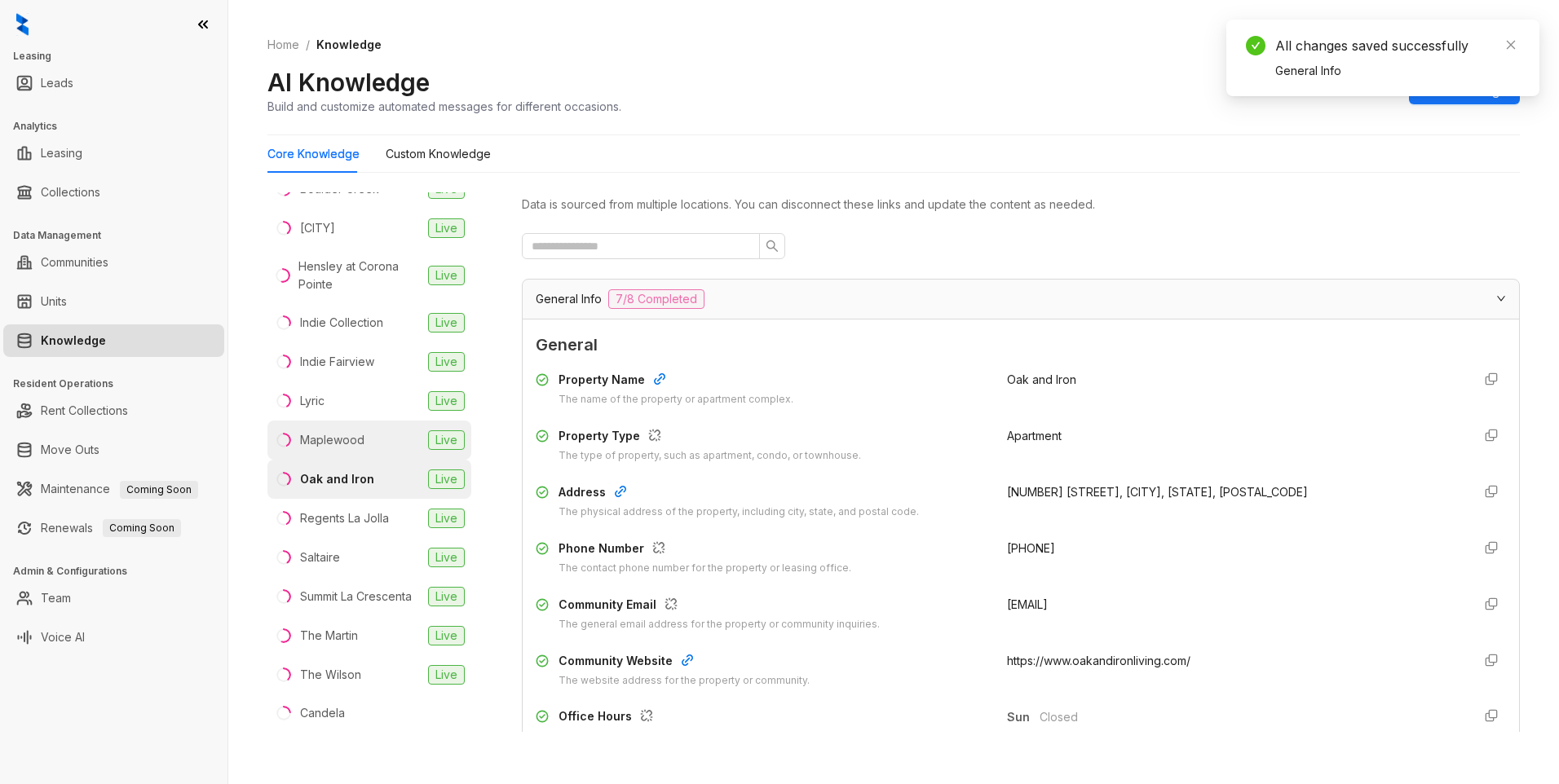click on "Maplewood" at bounding box center (332, 440) 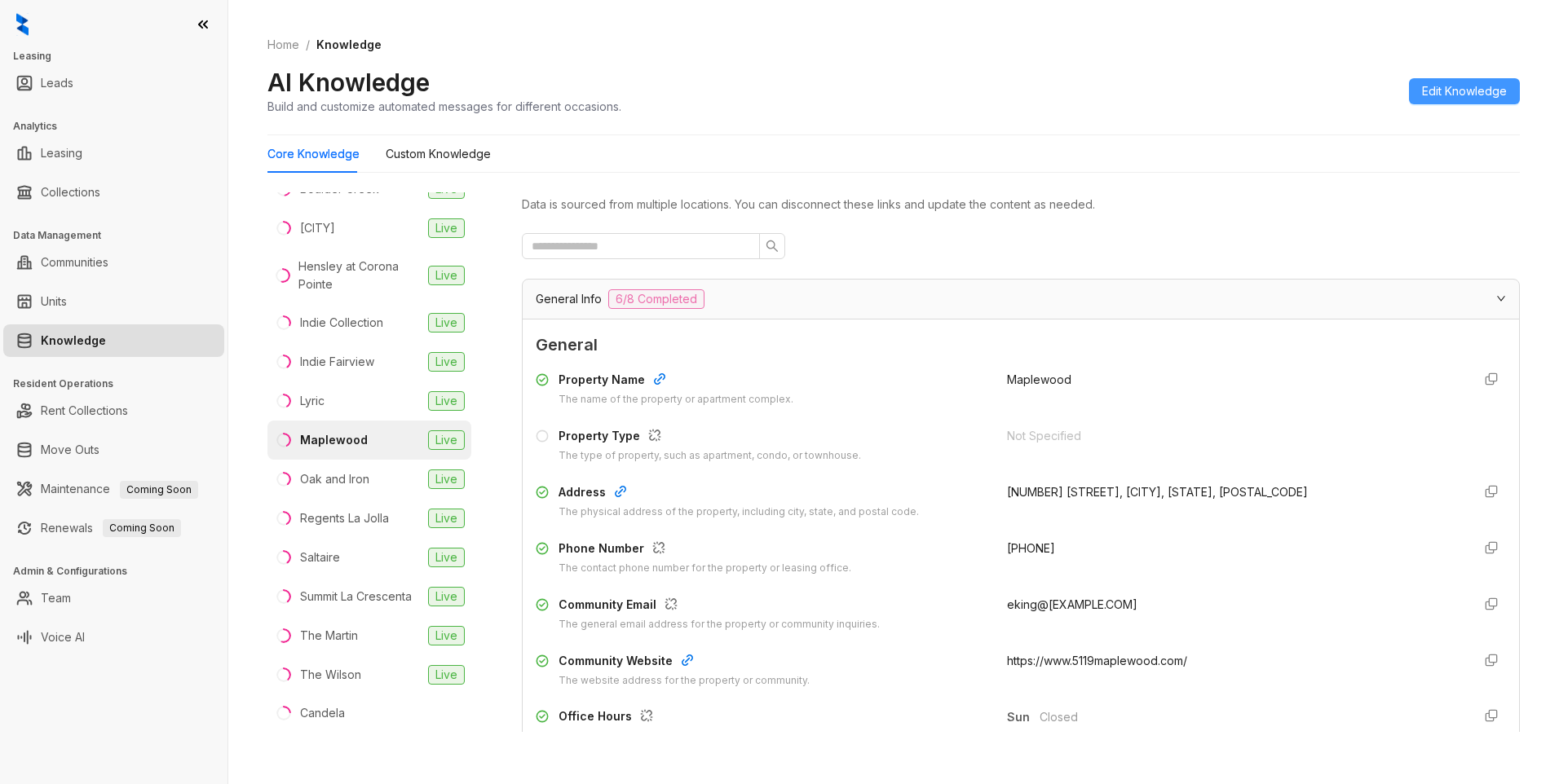 click on "Edit Knowledge" at bounding box center [1464, 91] 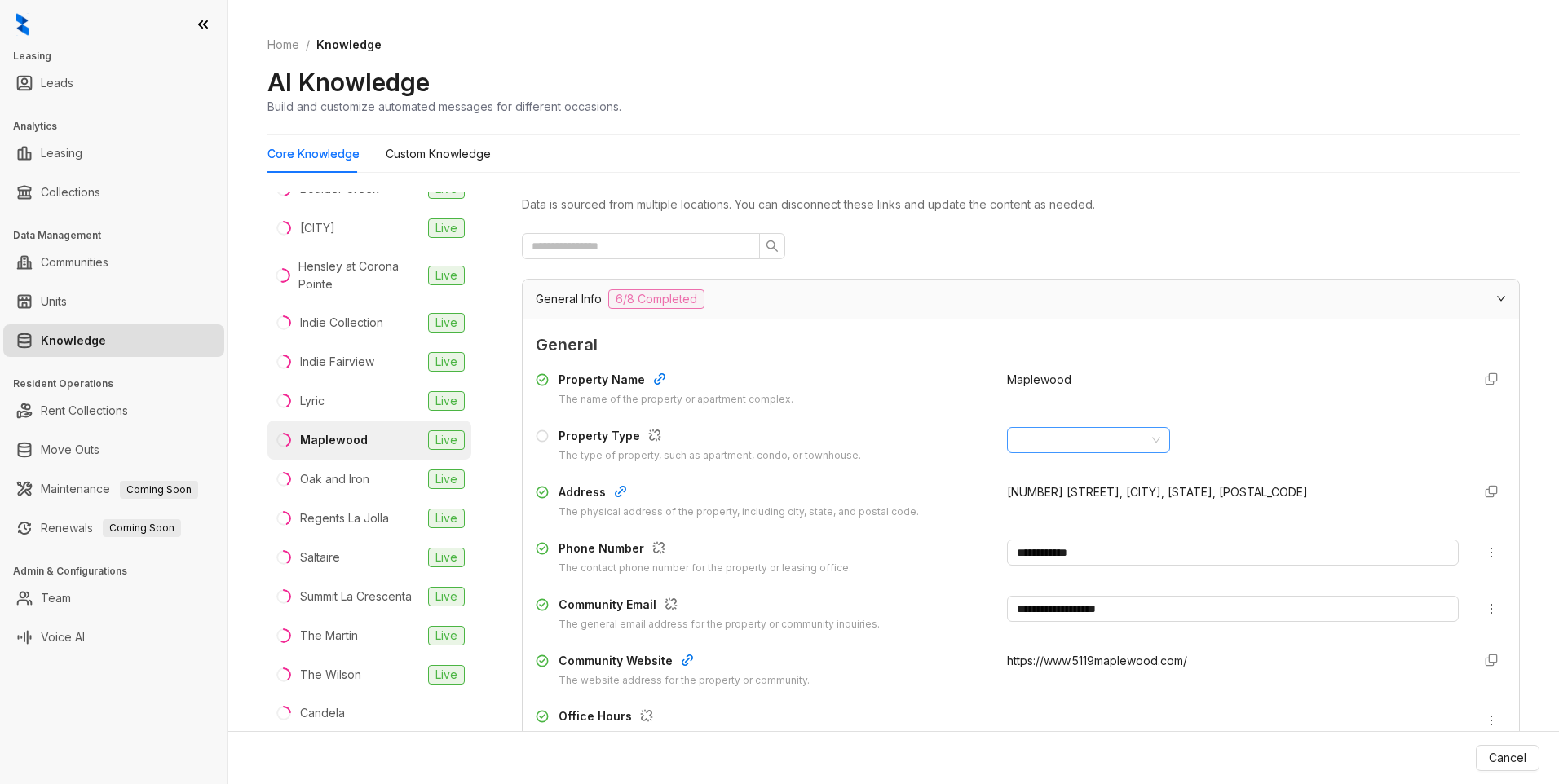 click at bounding box center (1081, 440) 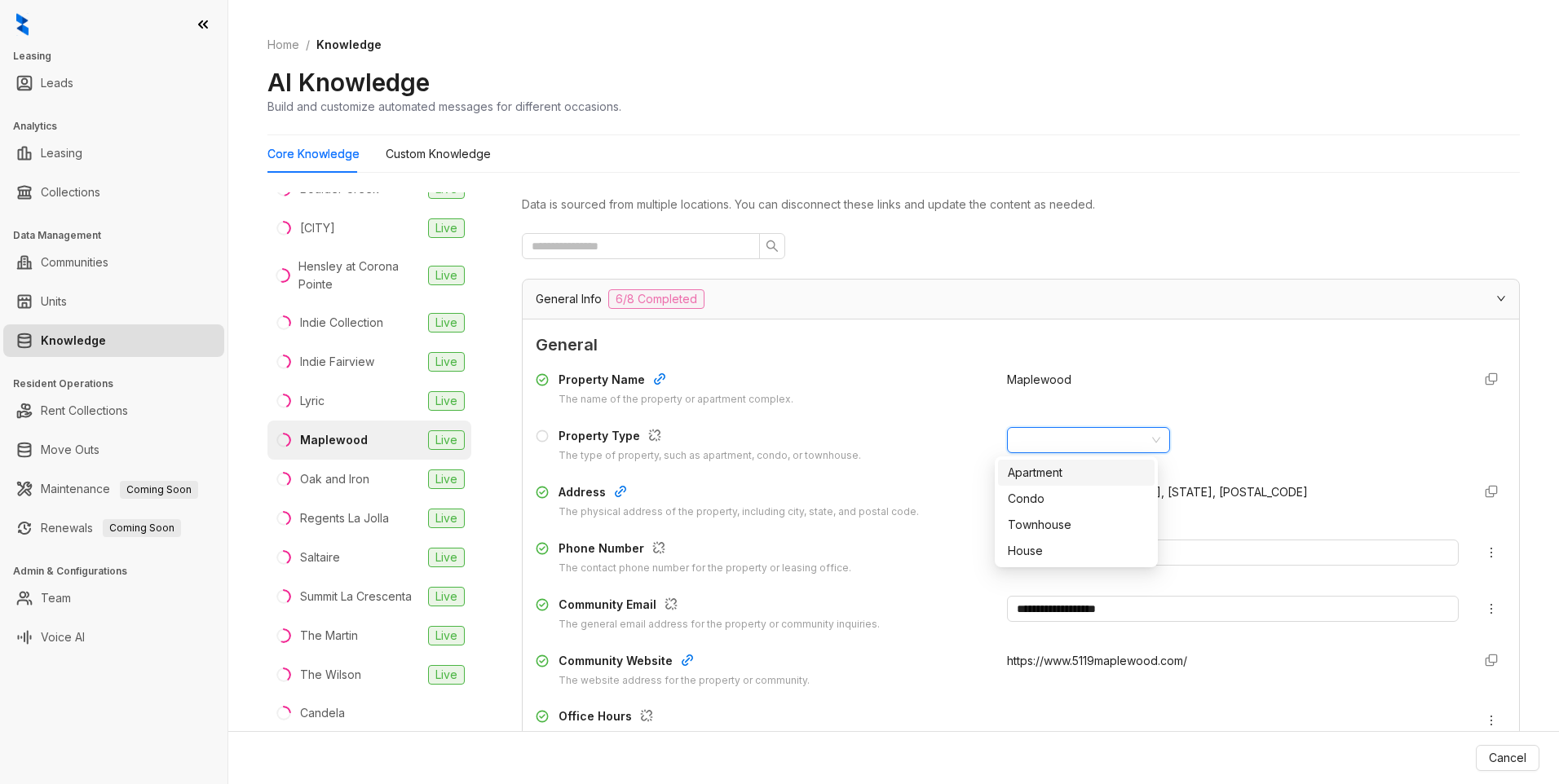 click on "Apartment" at bounding box center (1076, 473) 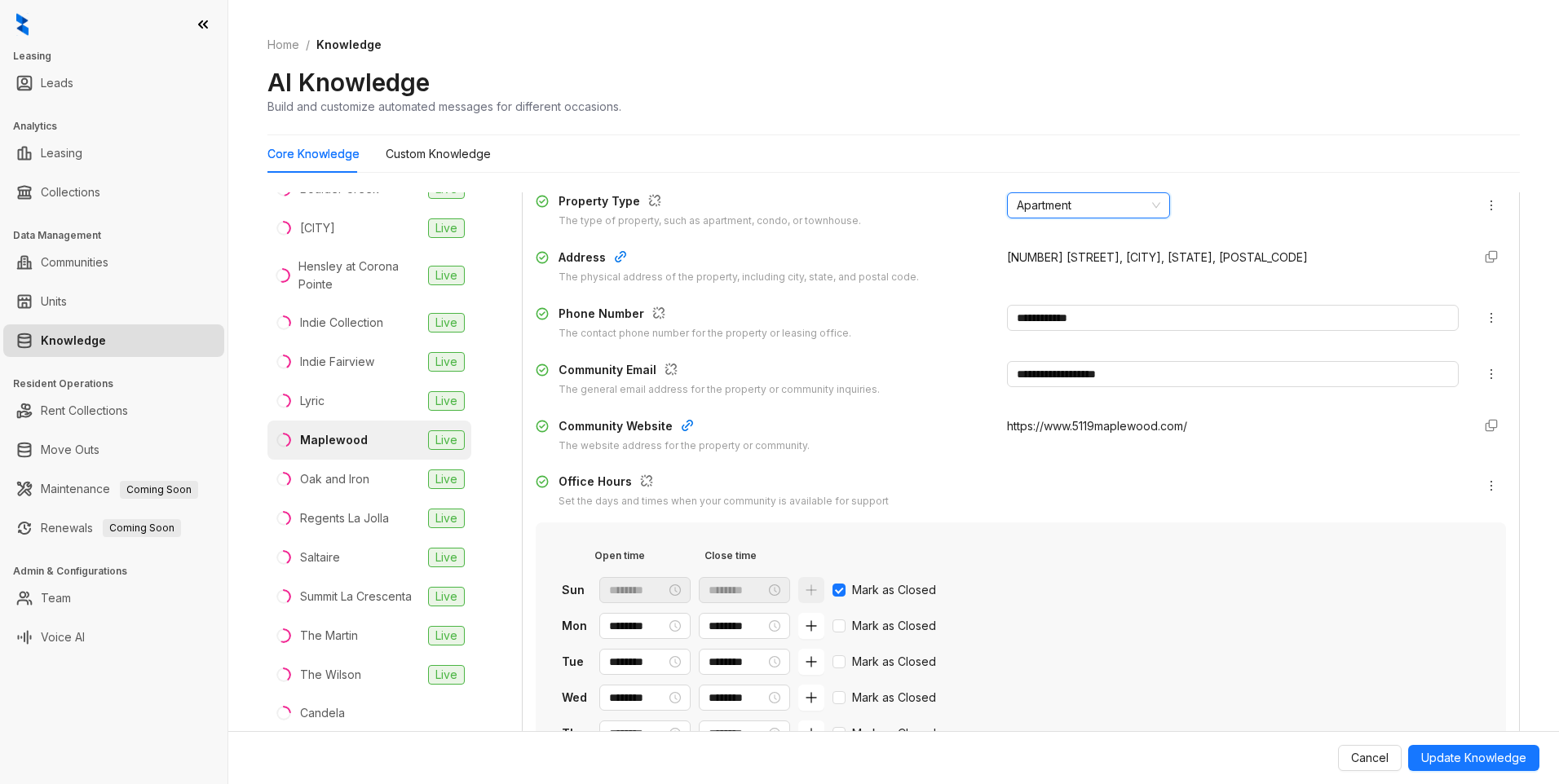 scroll, scrollTop: 244, scrollLeft: 0, axis: vertical 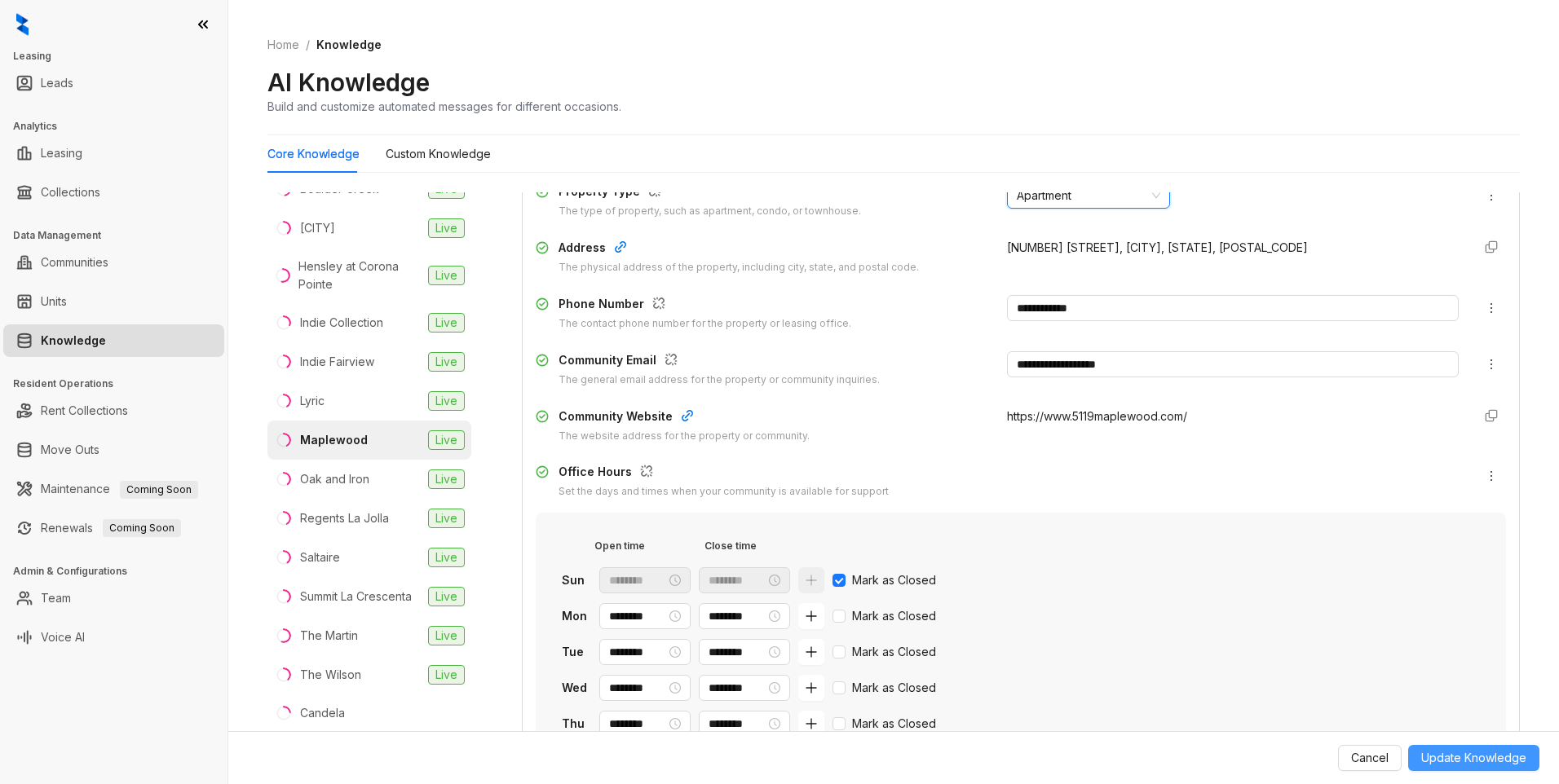 click on "Update Knowledge" at bounding box center [1473, 758] 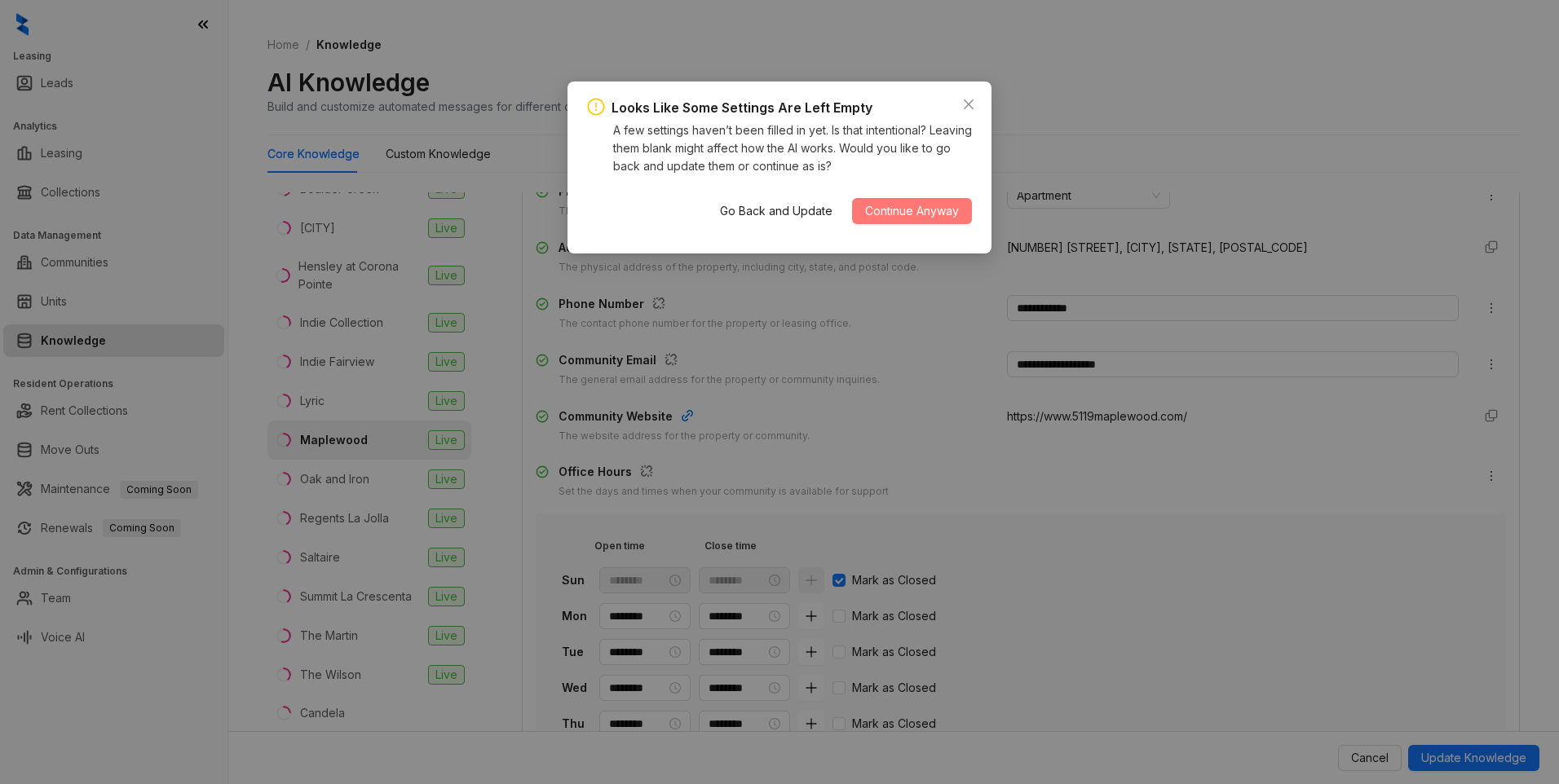 click on "Continue Anyway" at bounding box center [912, 211] 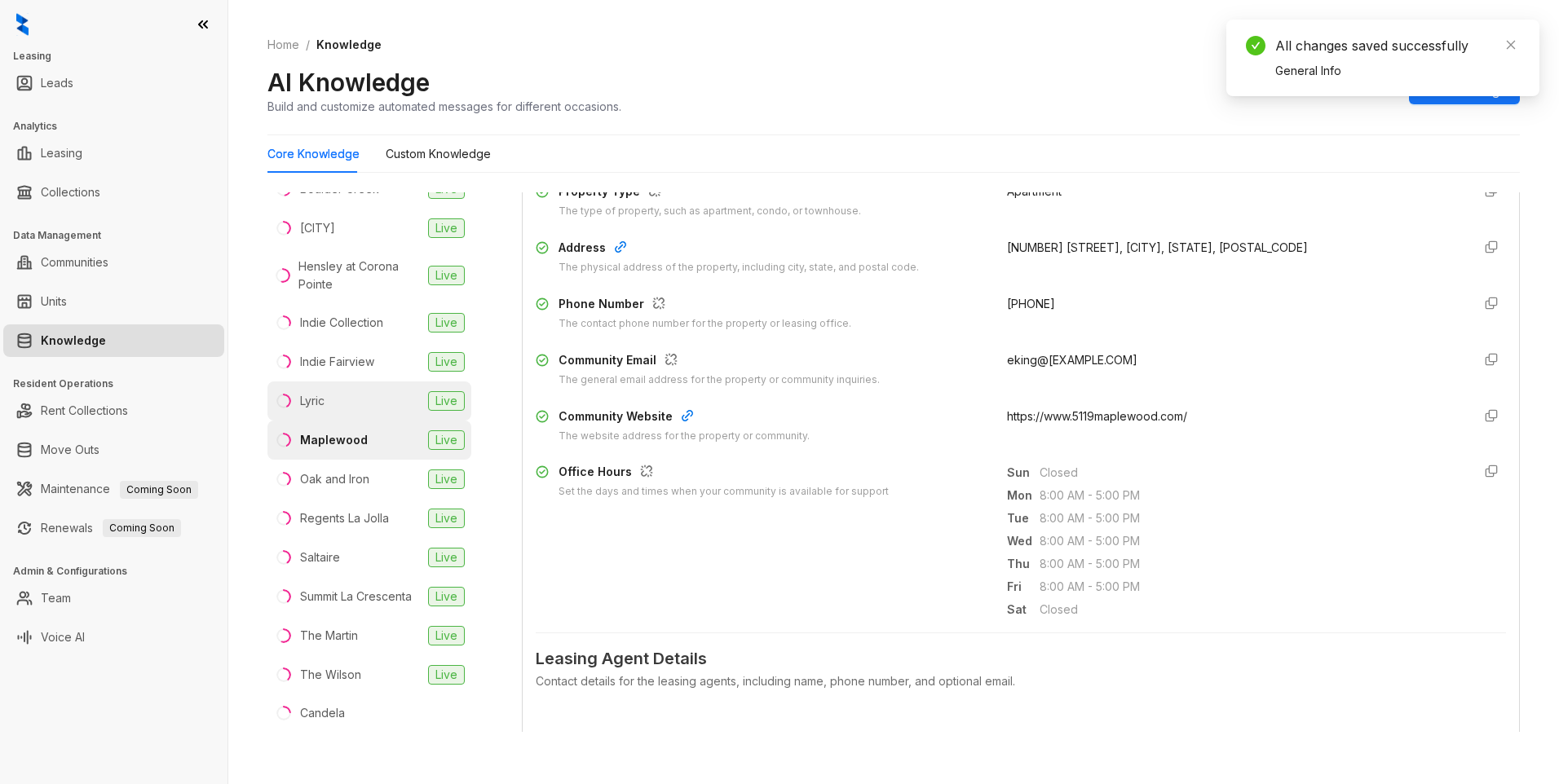 click on "Lyric Live" at bounding box center [369, 401] 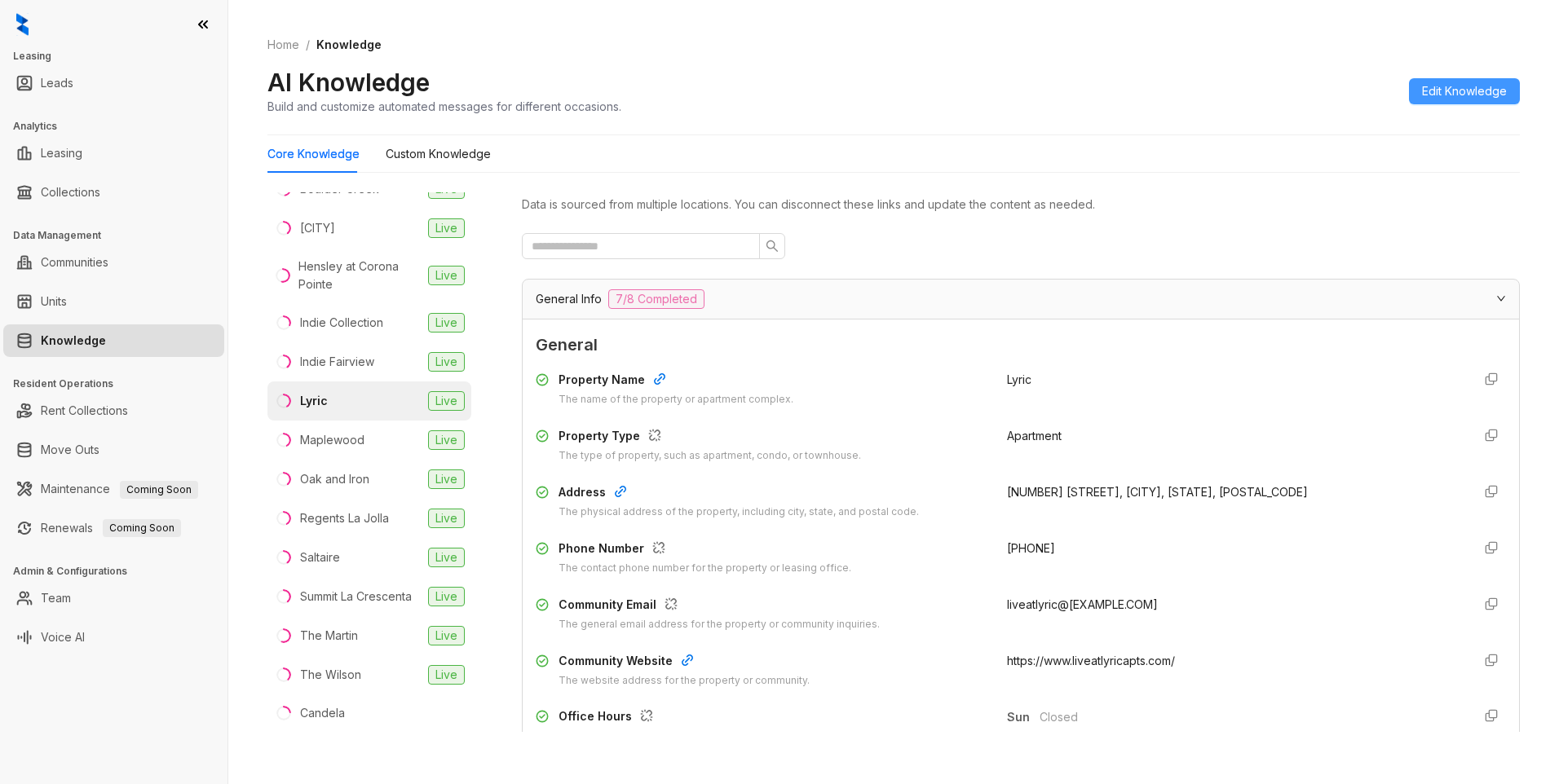 click on "Edit Knowledge" at bounding box center (1464, 91) 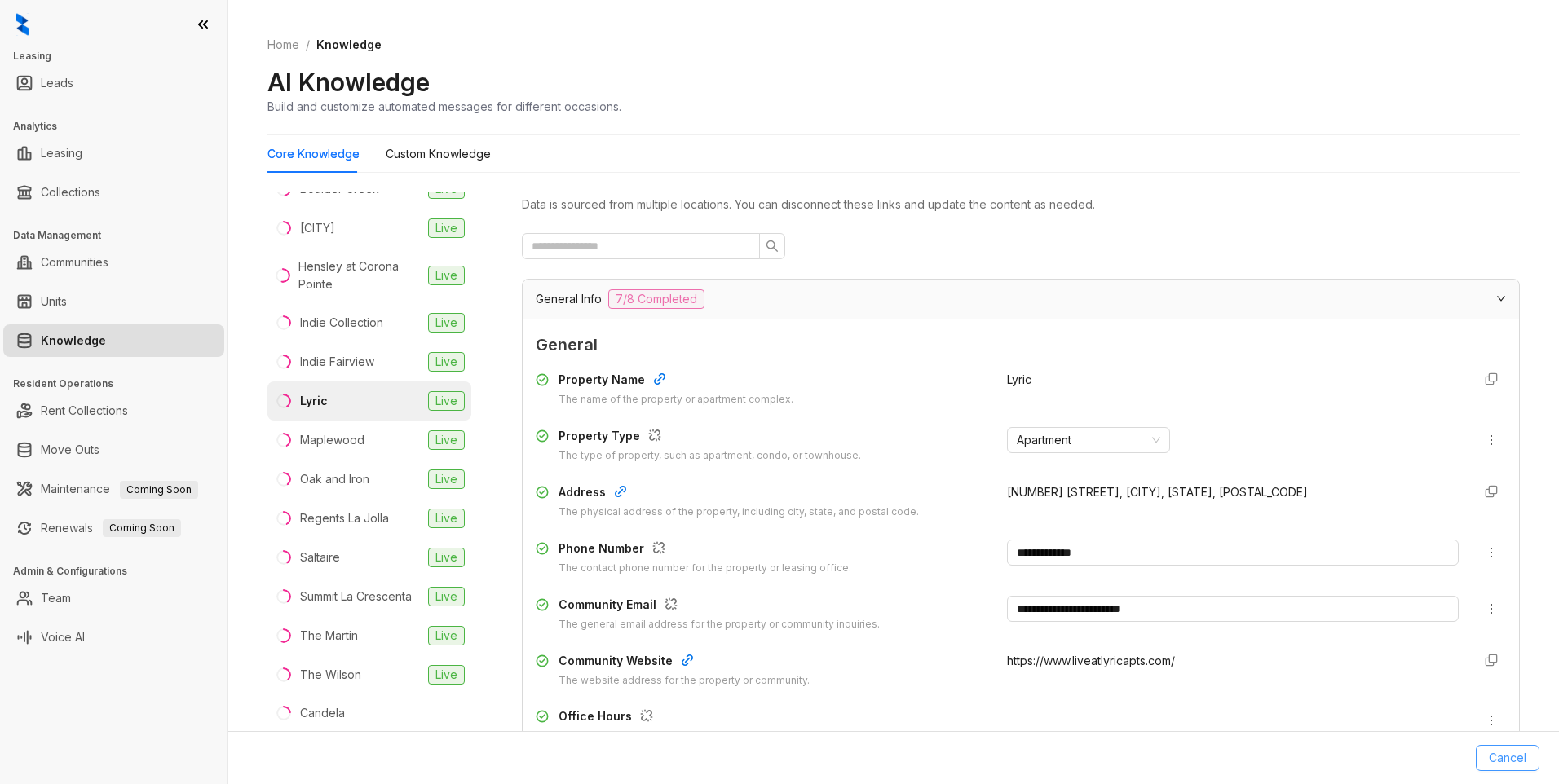 click on "Cancel" at bounding box center [1508, 758] 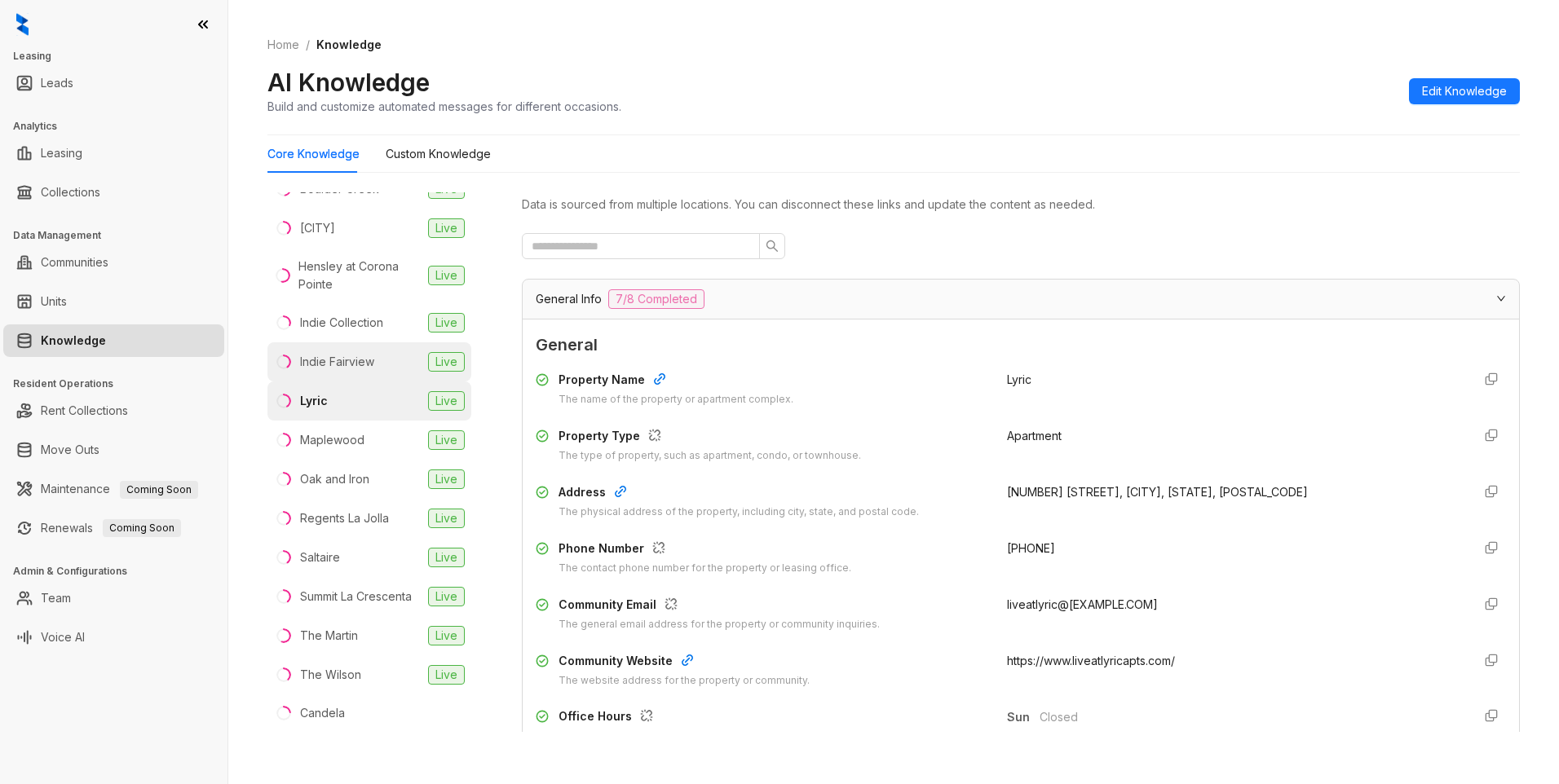 click on "Indie Fairview" at bounding box center [337, 362] 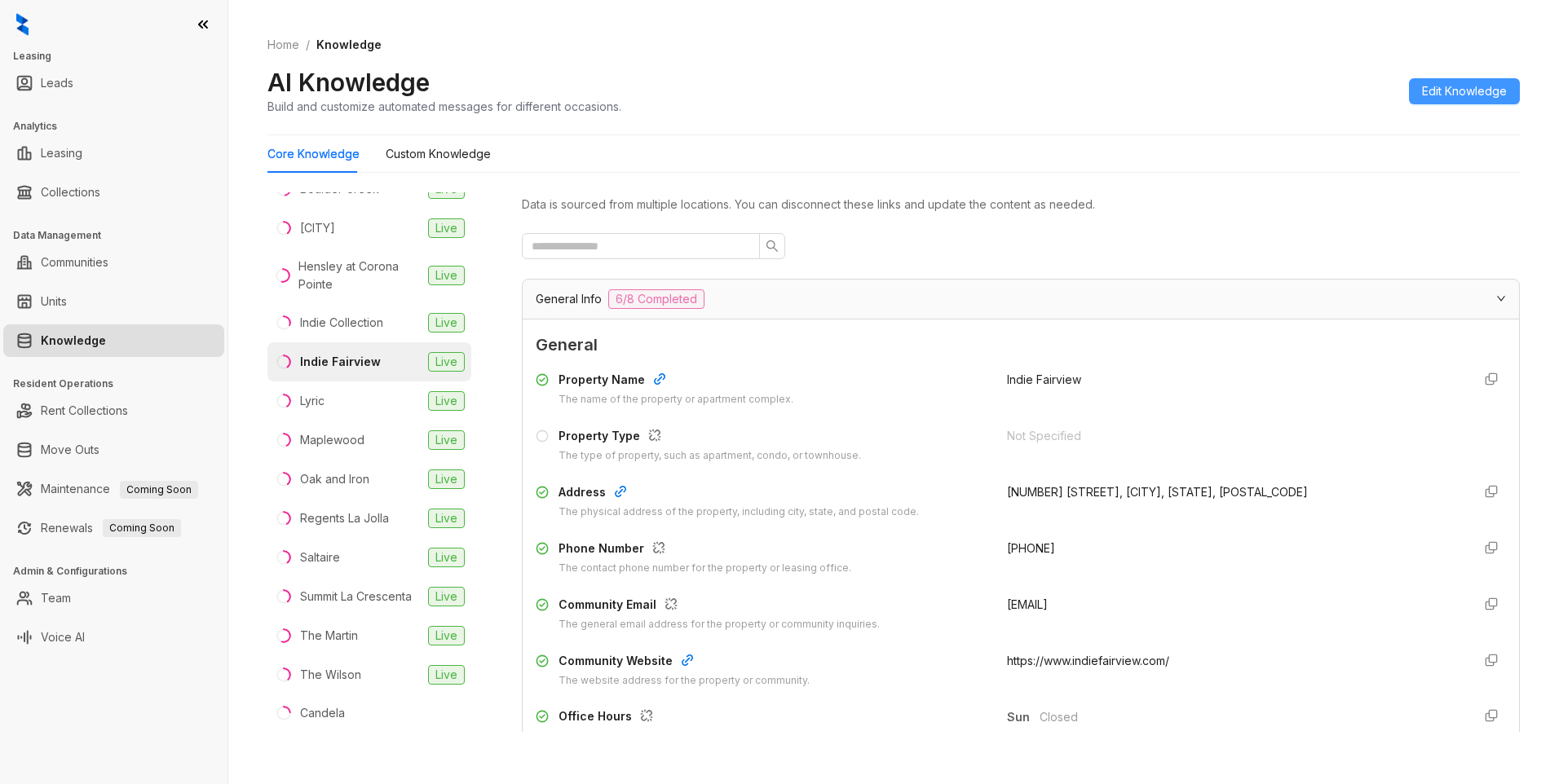 click on "Edit Knowledge" at bounding box center (1464, 91) 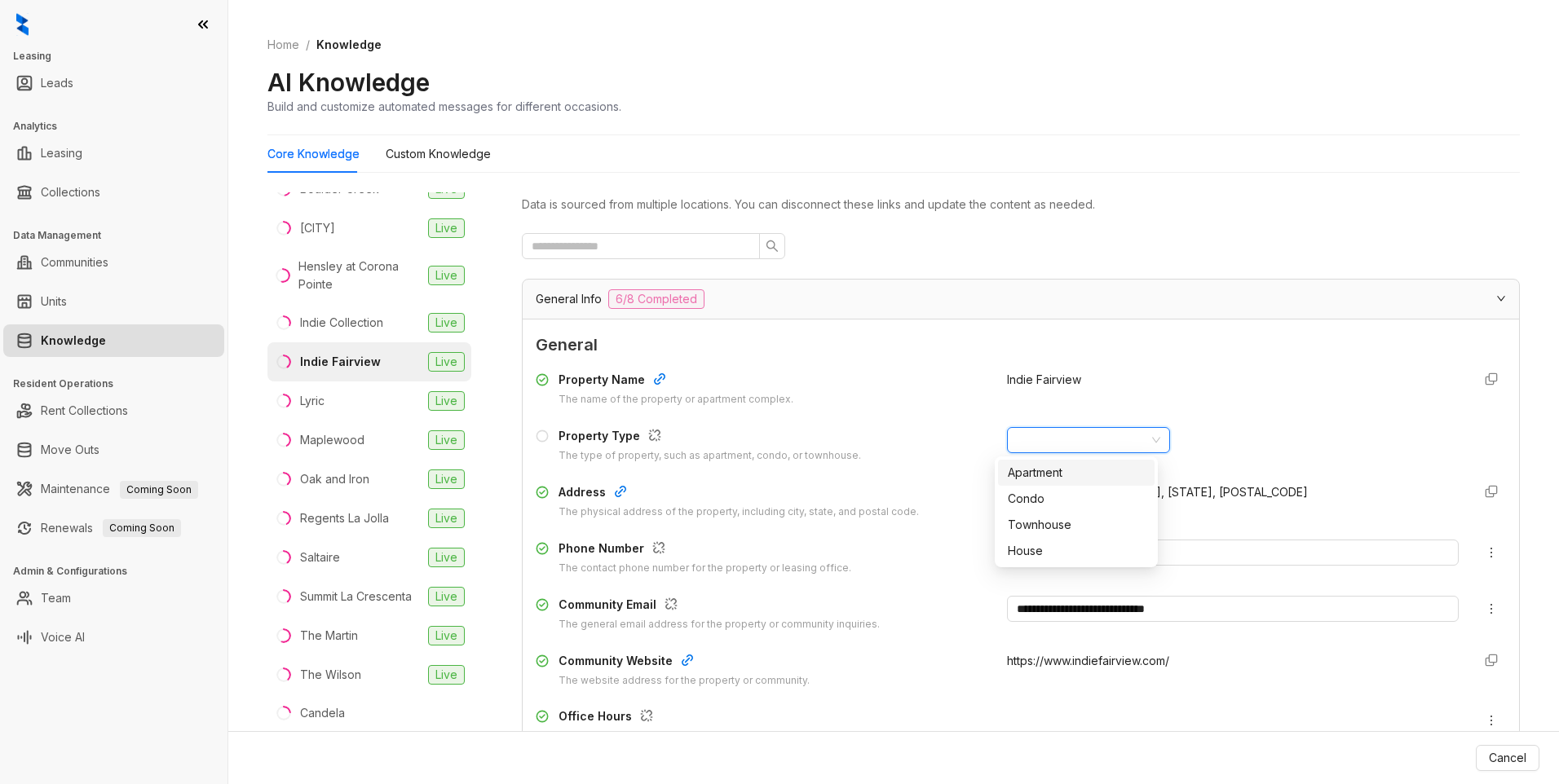 click at bounding box center (1081, 440) 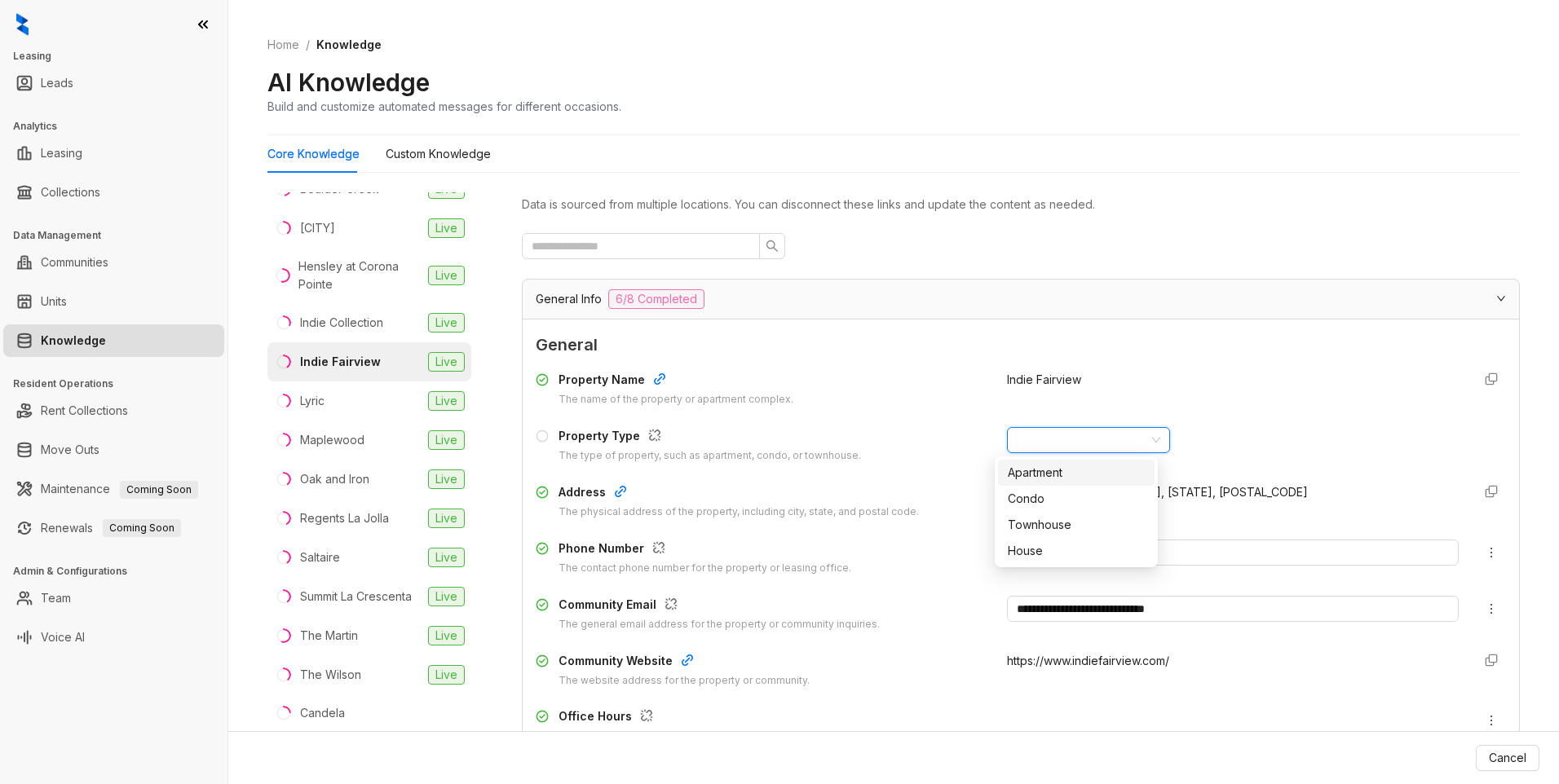 click on "Apartment" at bounding box center [1076, 473] 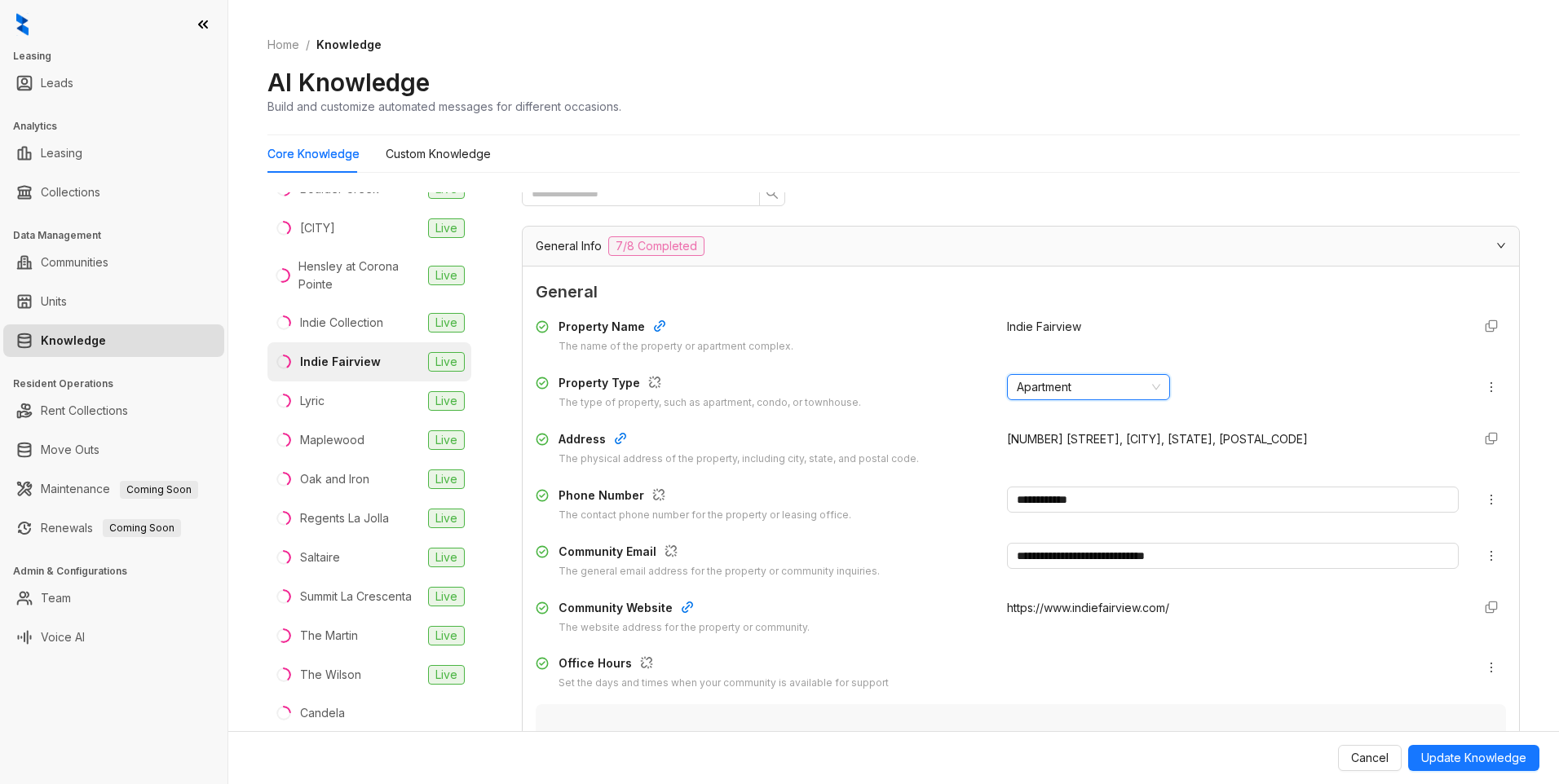 scroll, scrollTop: 81, scrollLeft: 0, axis: vertical 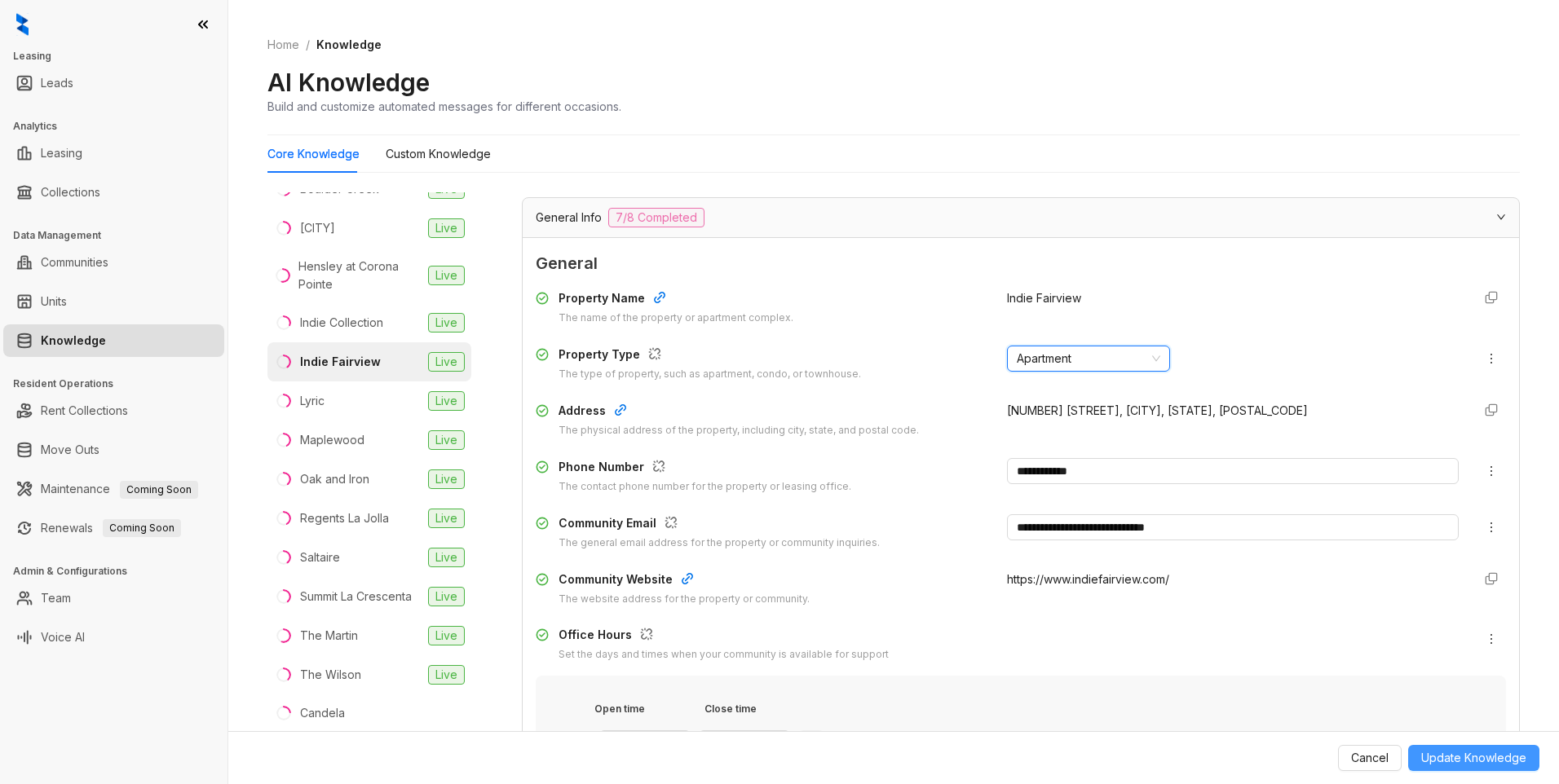 click on "Update Knowledge" at bounding box center [1473, 758] 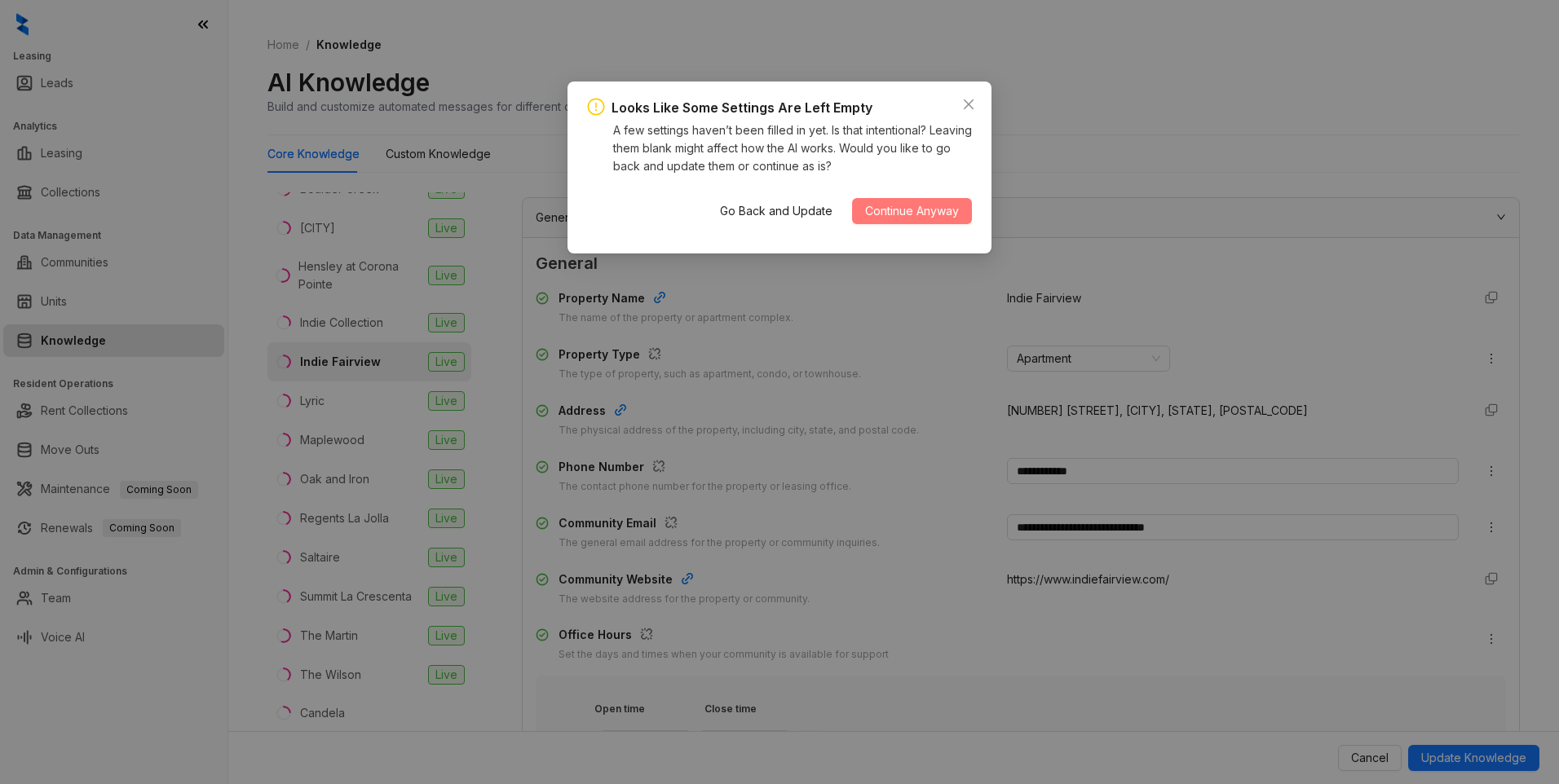click on "Continue Anyway" at bounding box center [912, 211] 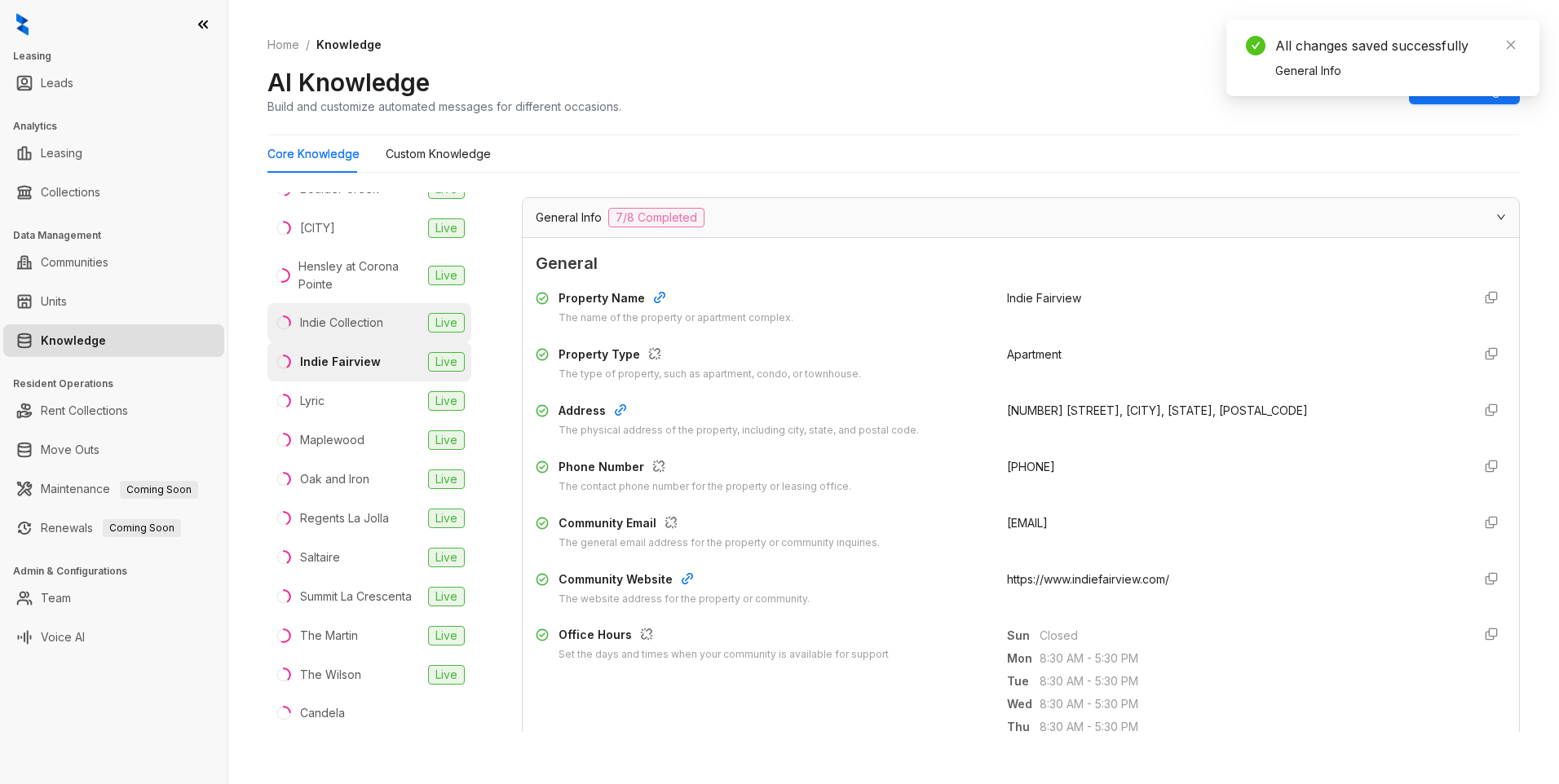 click on "Indie Collection" at bounding box center (342, 323) 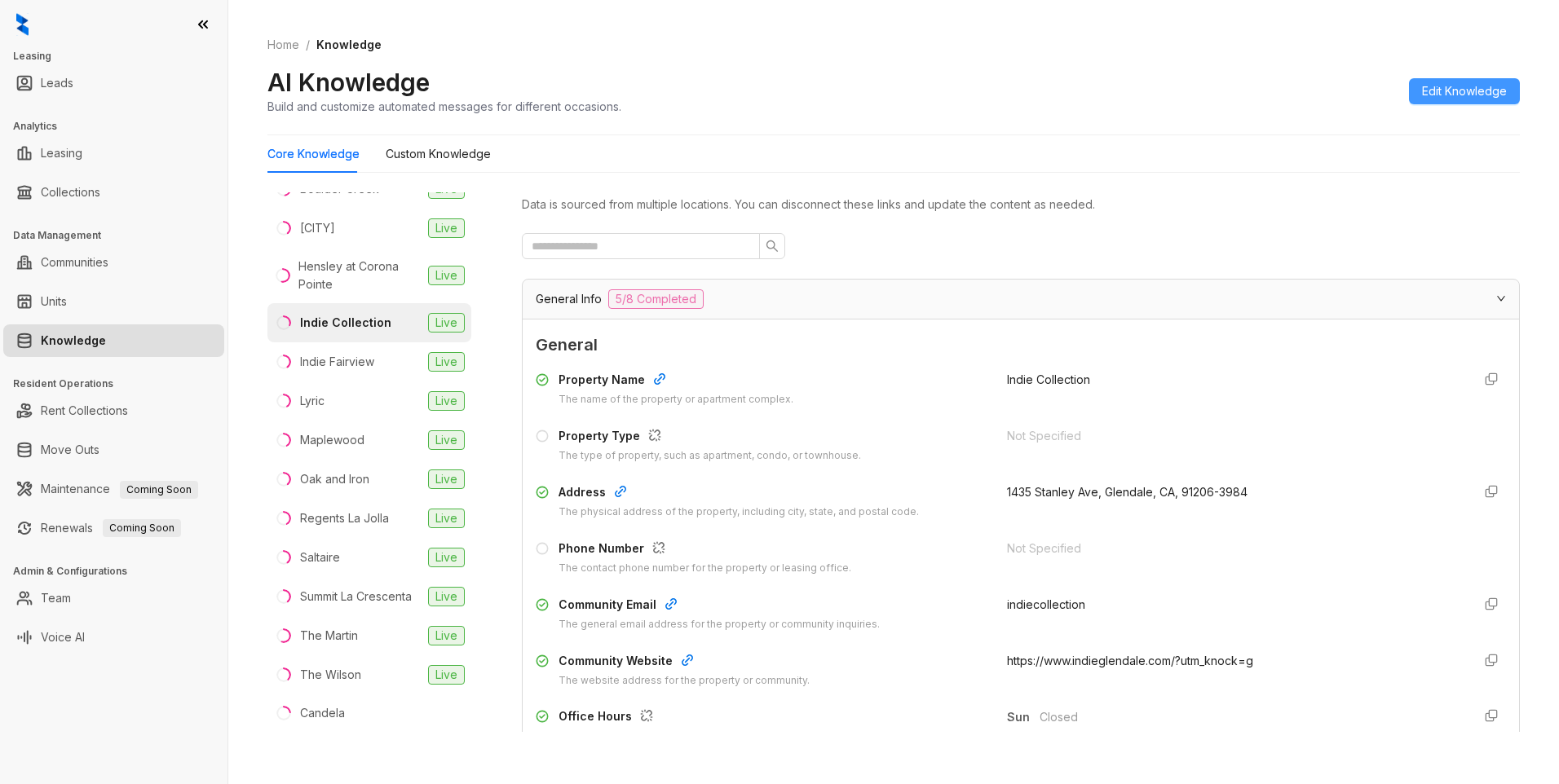 click on "Edit Knowledge" at bounding box center [1464, 91] 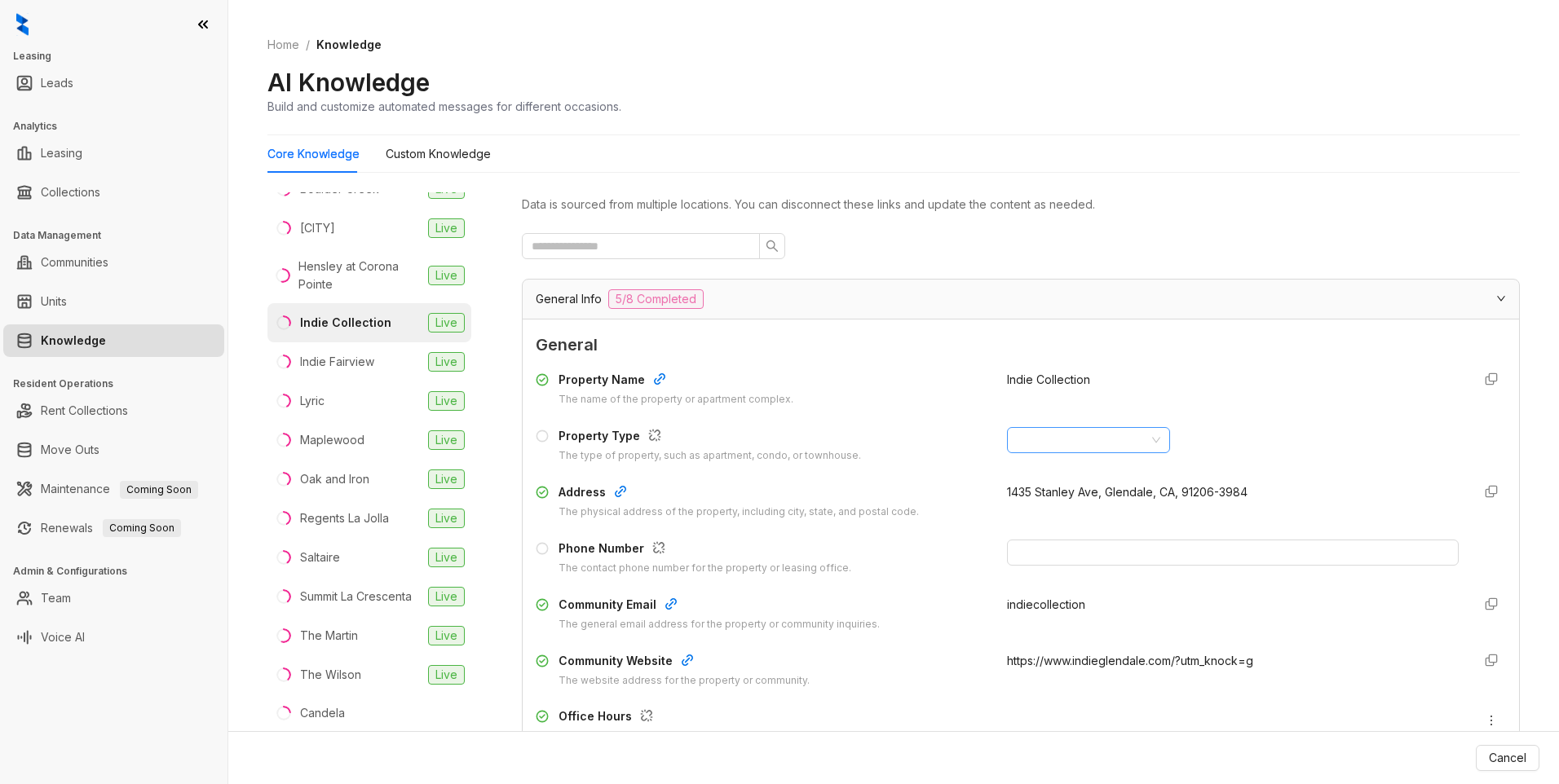click at bounding box center (1081, 440) 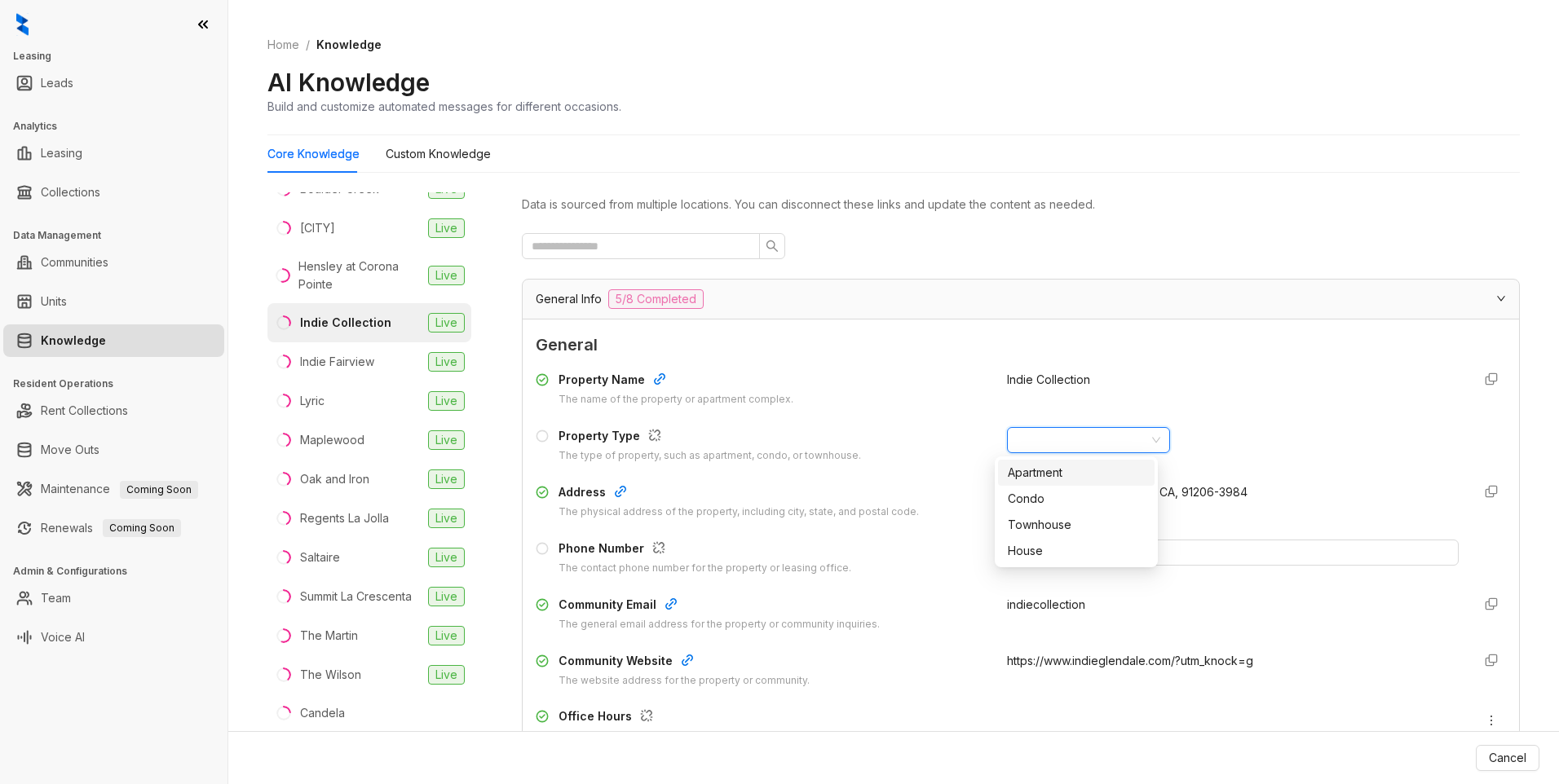 click on "Apartment" at bounding box center [1076, 473] 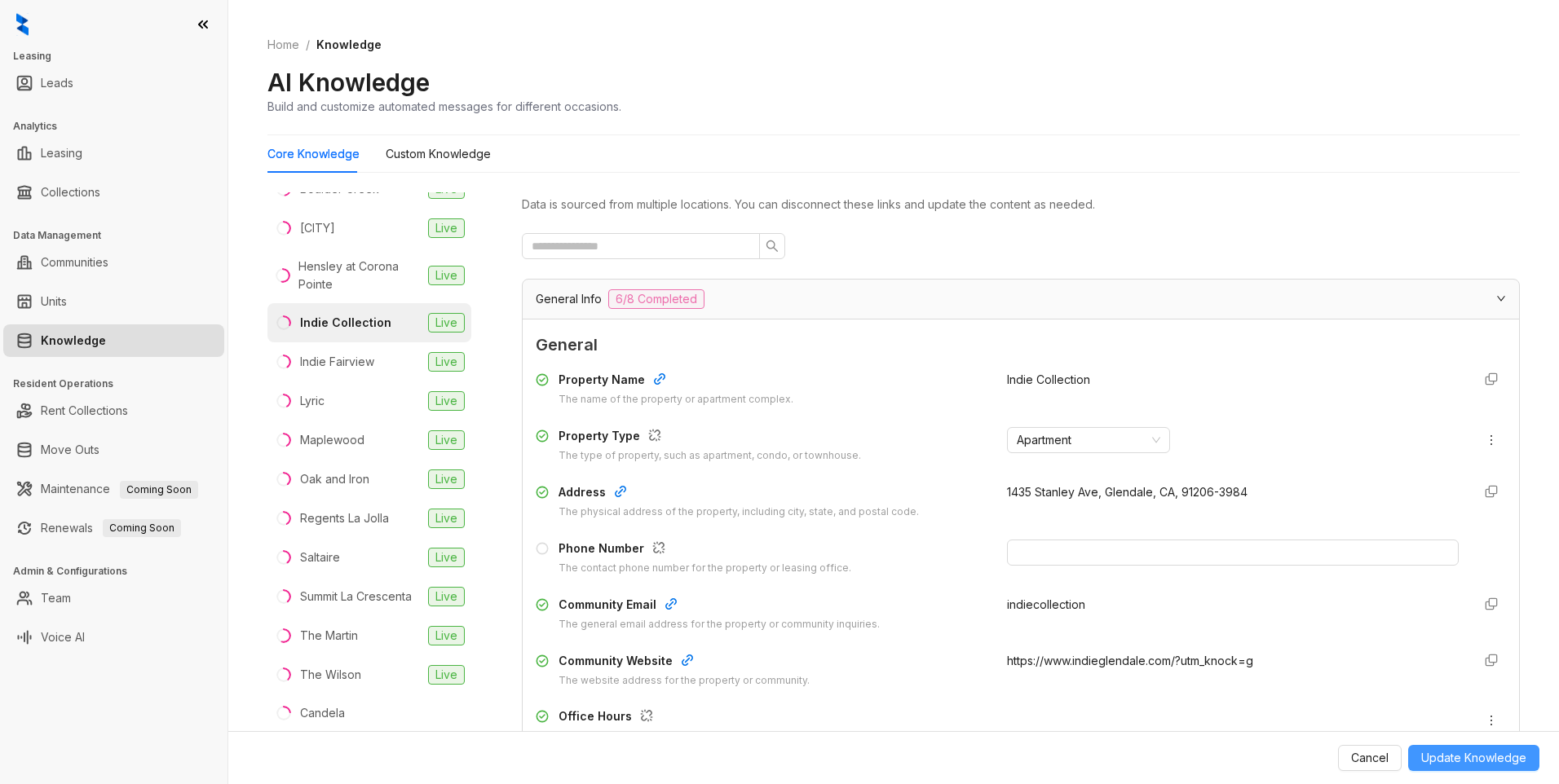 click on "Update Knowledge" at bounding box center [1473, 758] 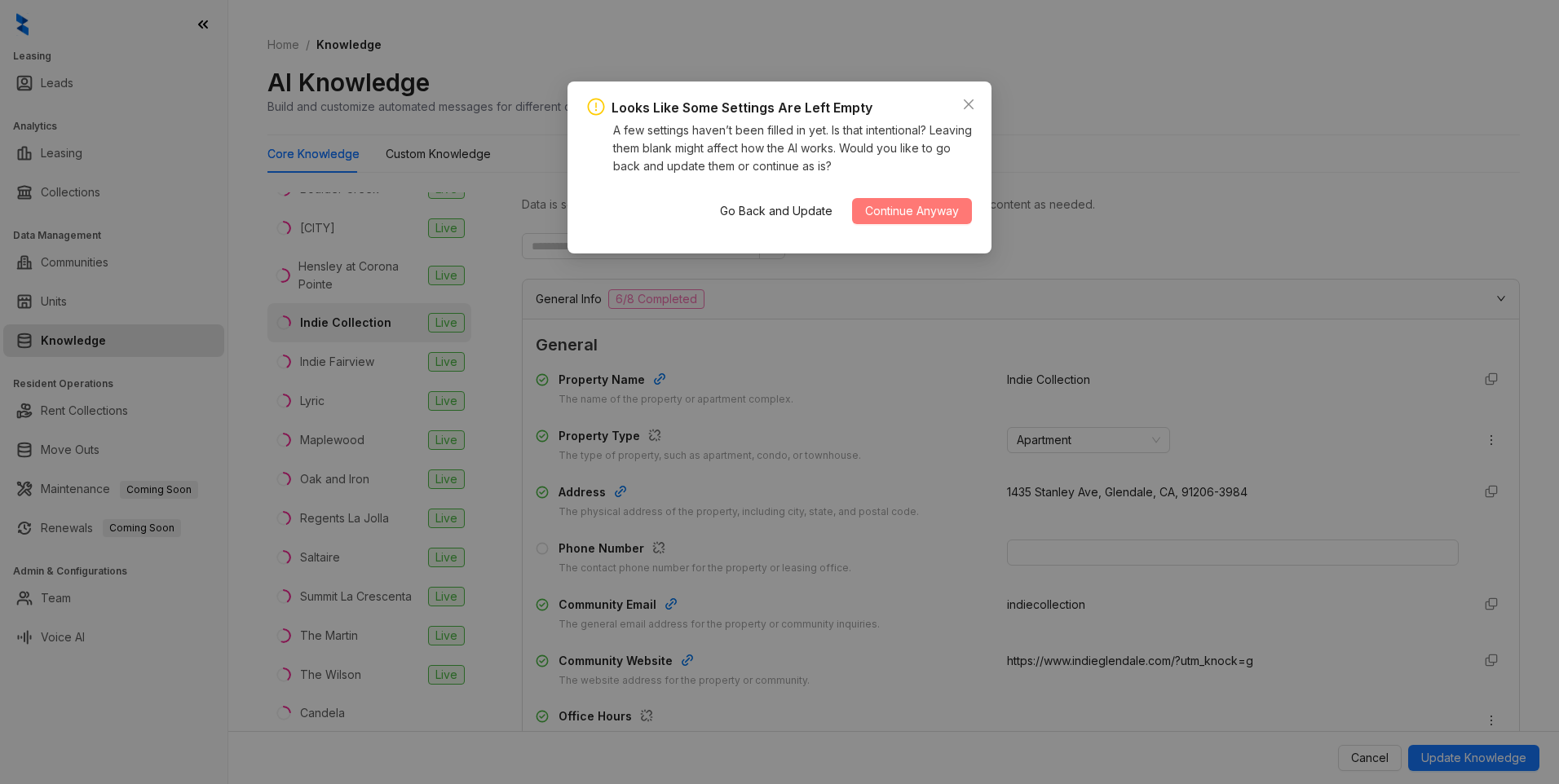 click on "Continue Anyway" at bounding box center (912, 211) 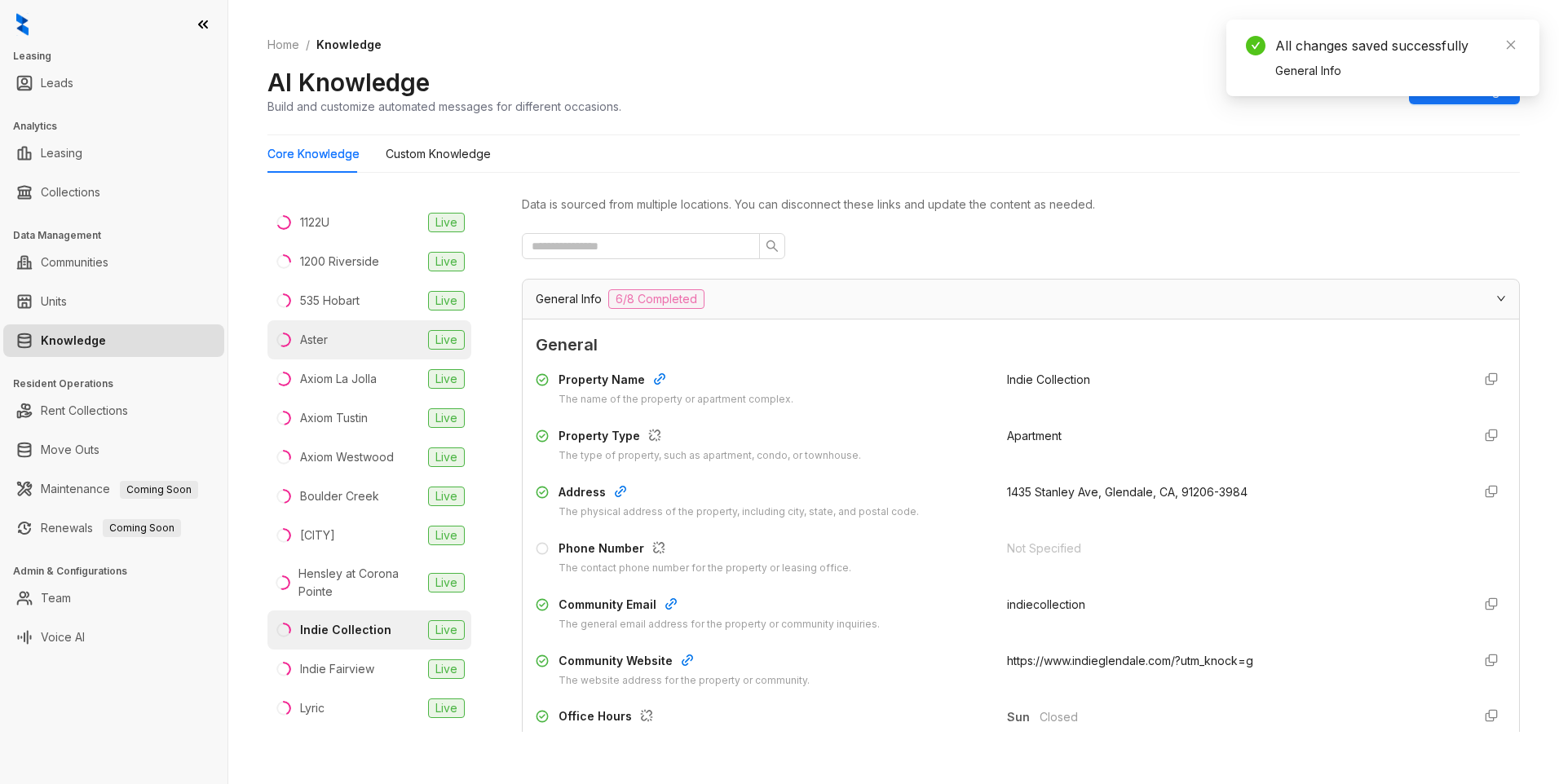 scroll, scrollTop: 33, scrollLeft: 0, axis: vertical 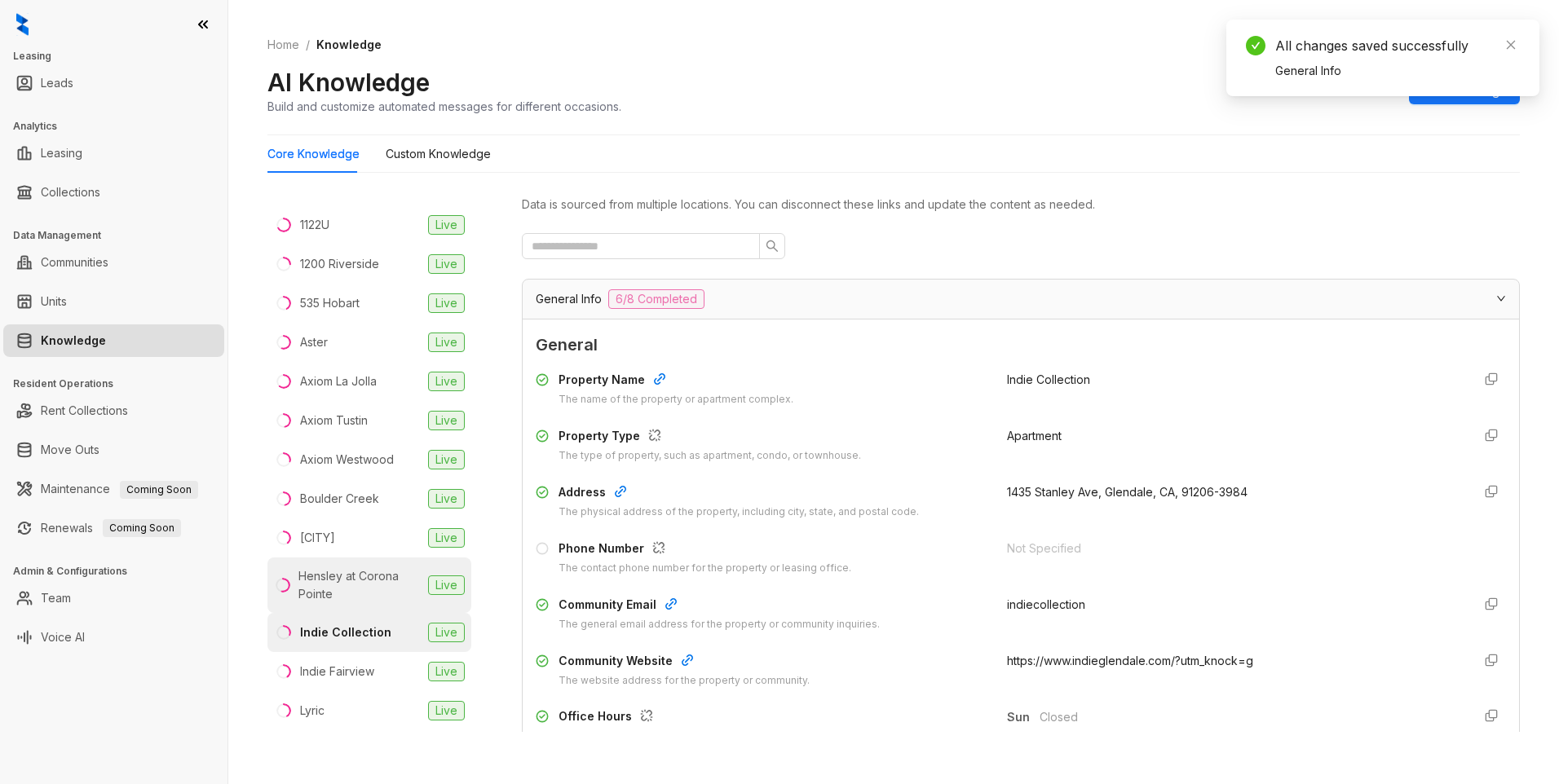 click on "Hensley at Corona Pointe" at bounding box center (360, 585) 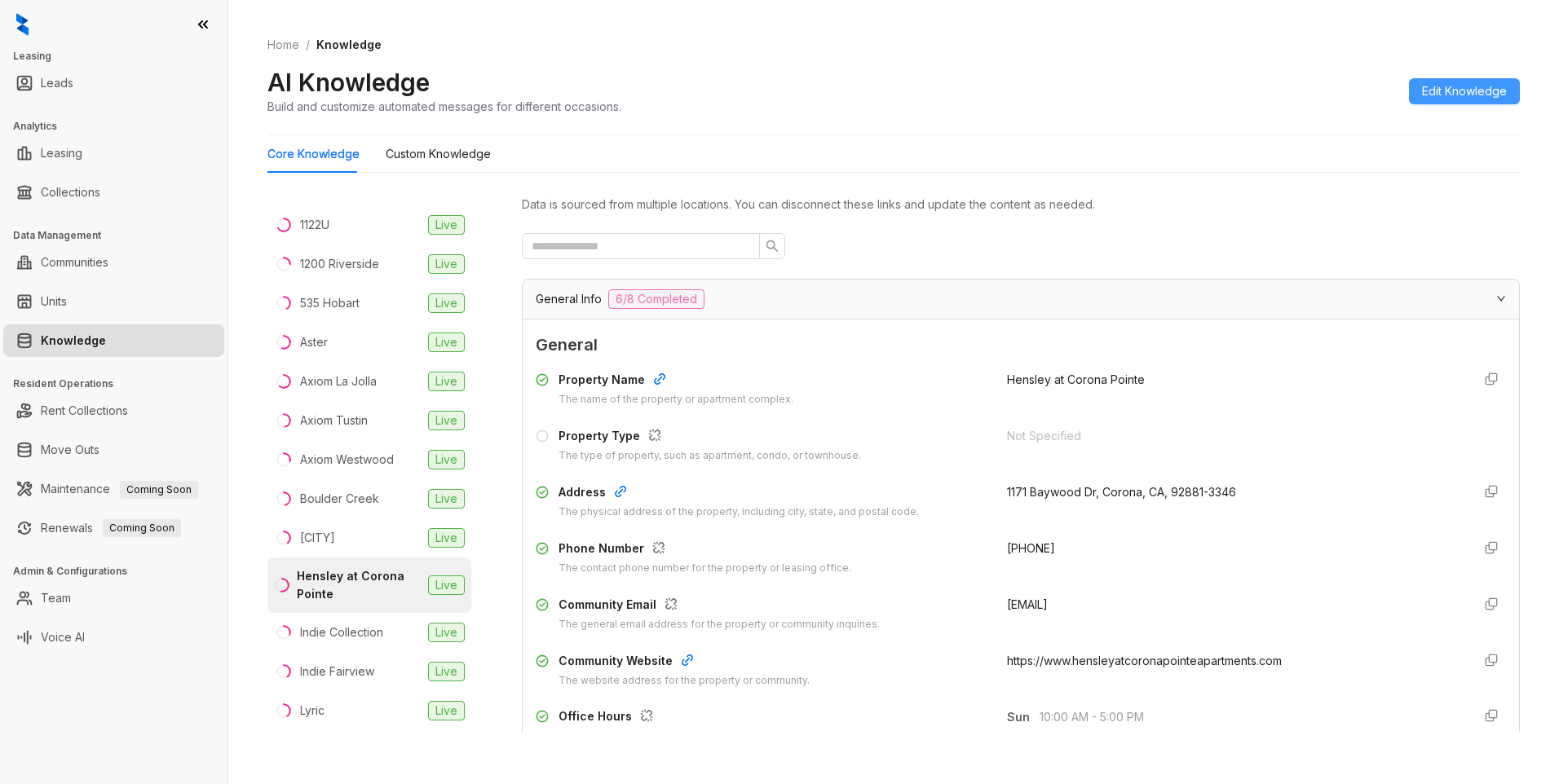 click on "Edit Knowledge" at bounding box center (1464, 91) 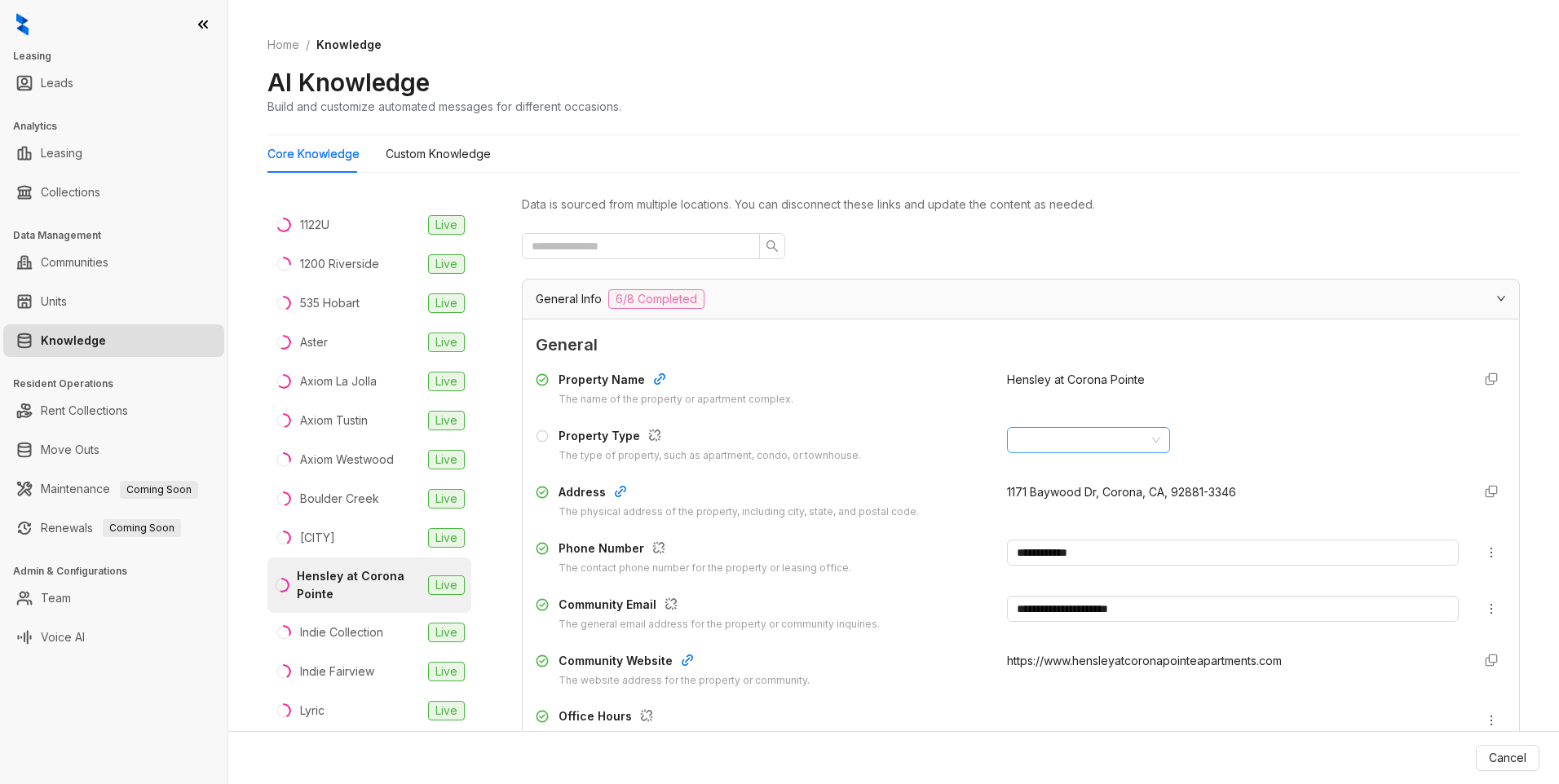 click at bounding box center (1081, 440) 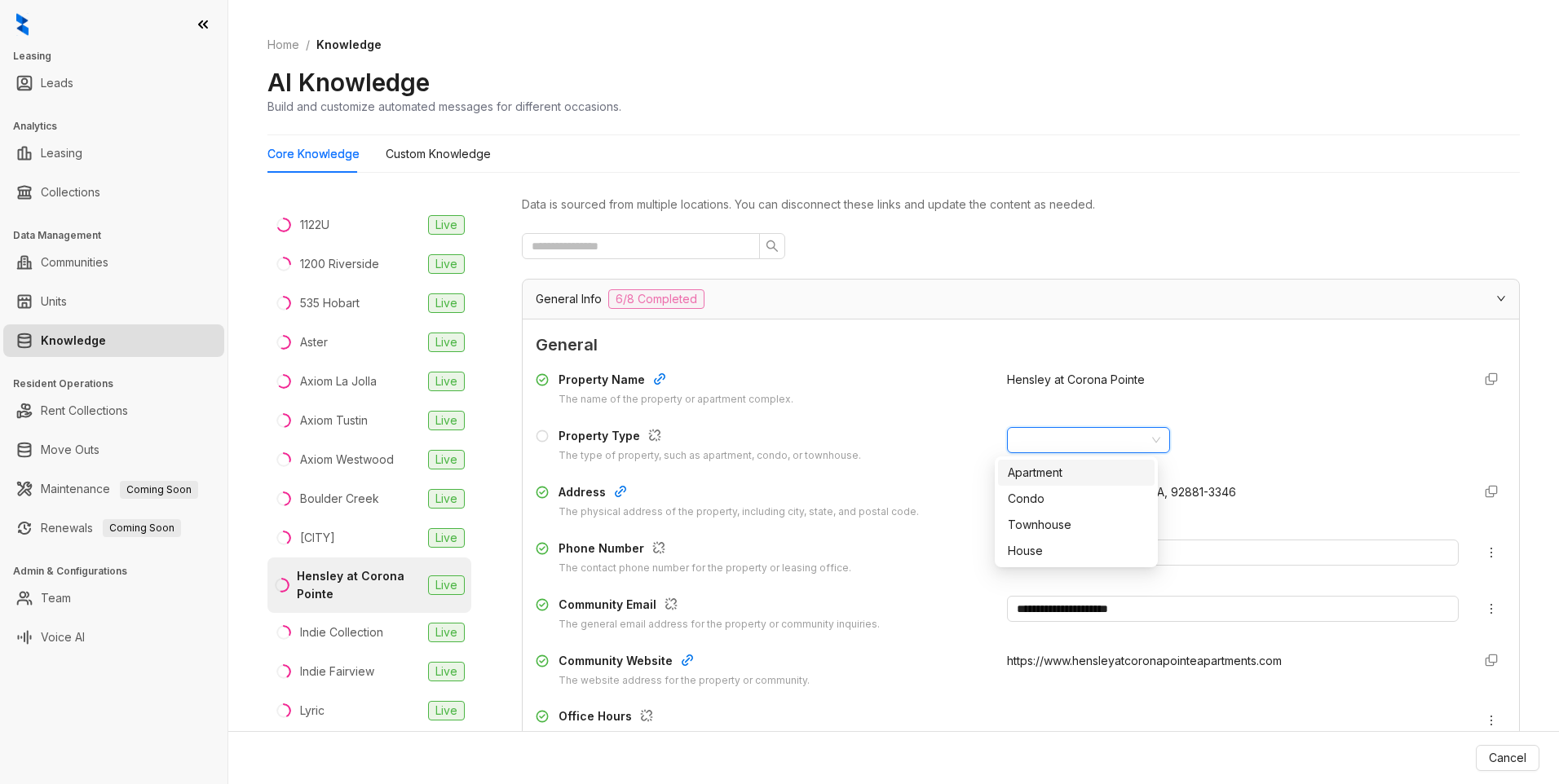 click on "Apartment" at bounding box center [1076, 473] 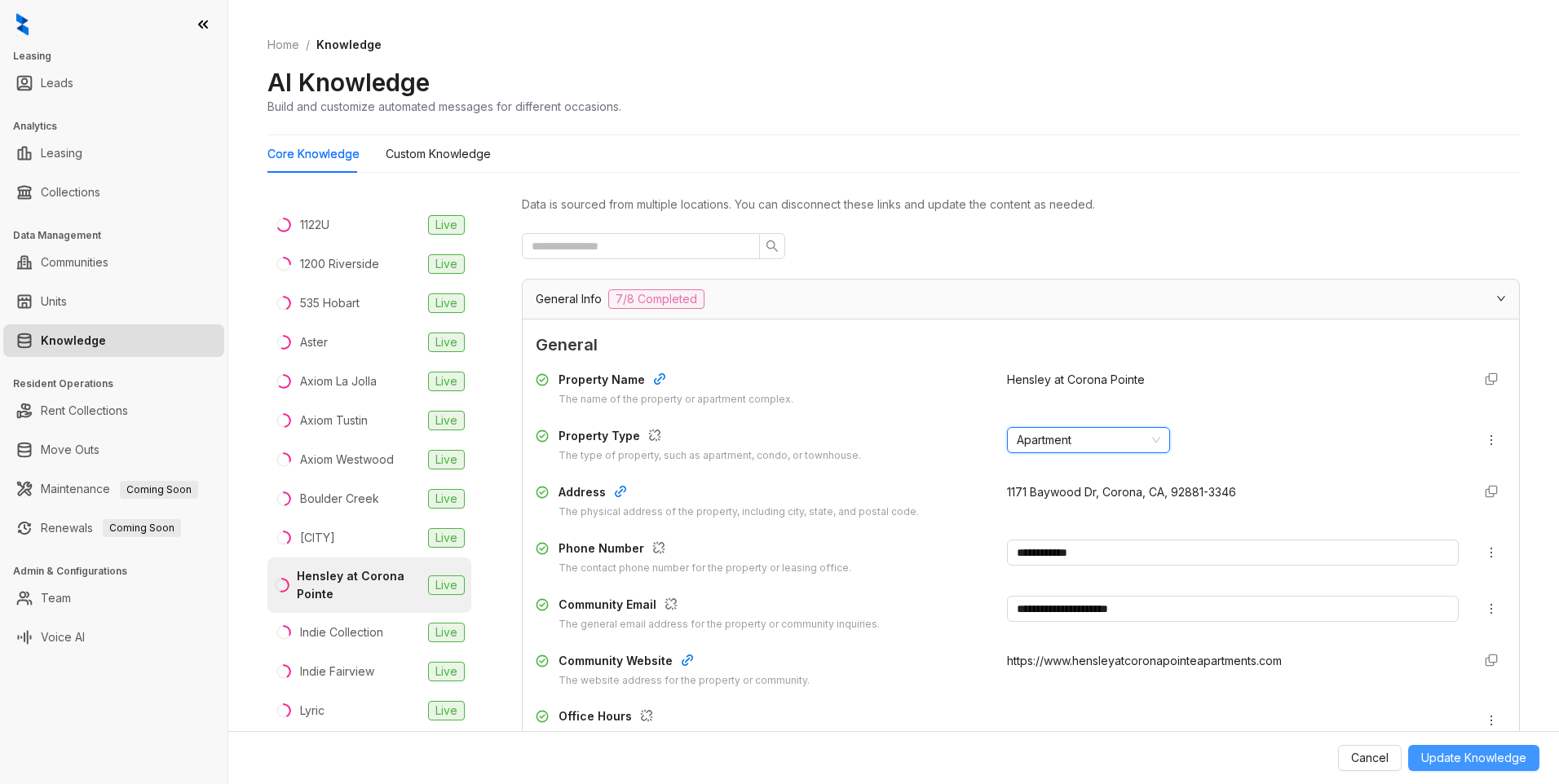 click on "Update Knowledge" at bounding box center [1473, 758] 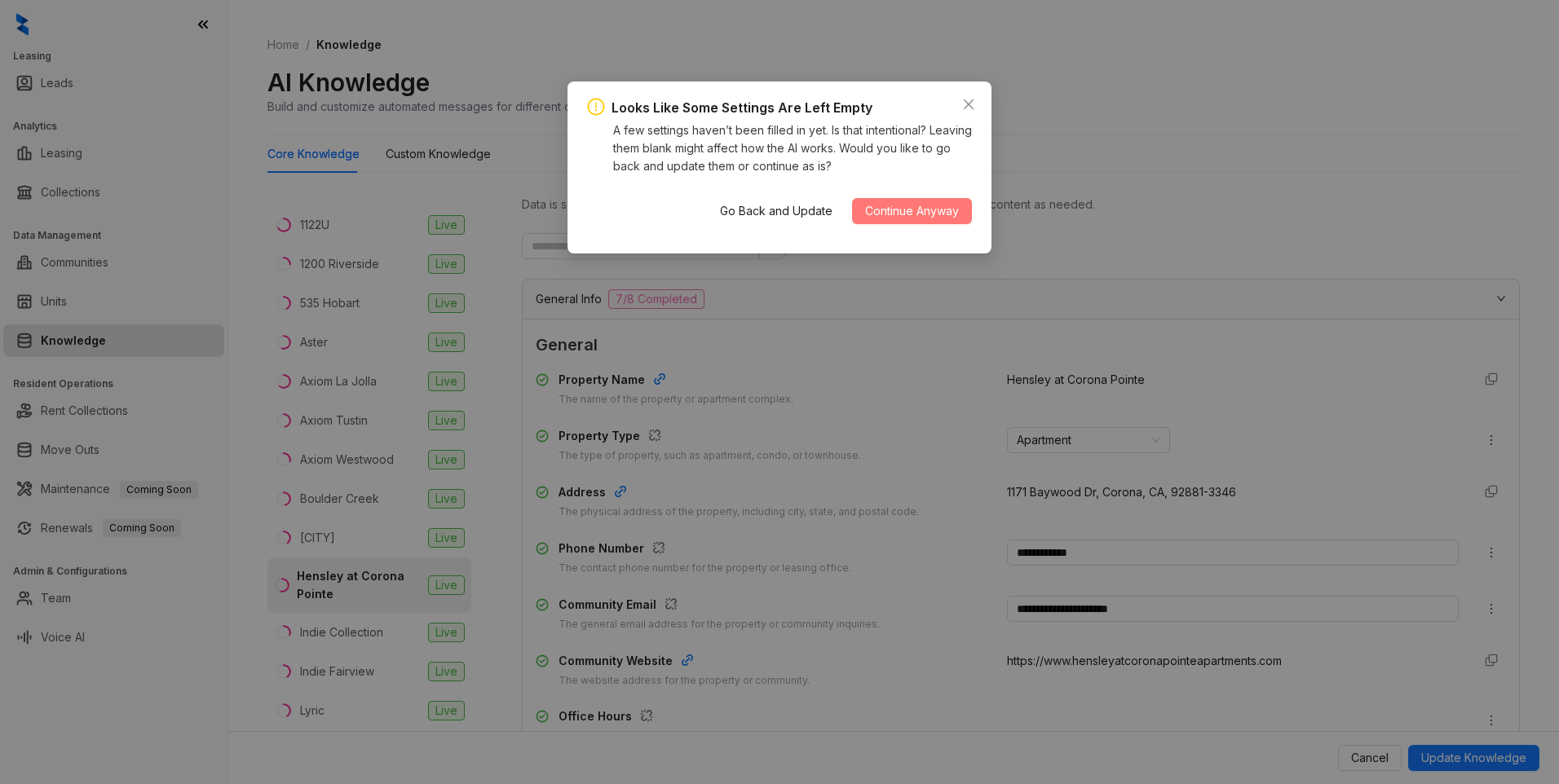 click on "Continue Anyway" at bounding box center [912, 211] 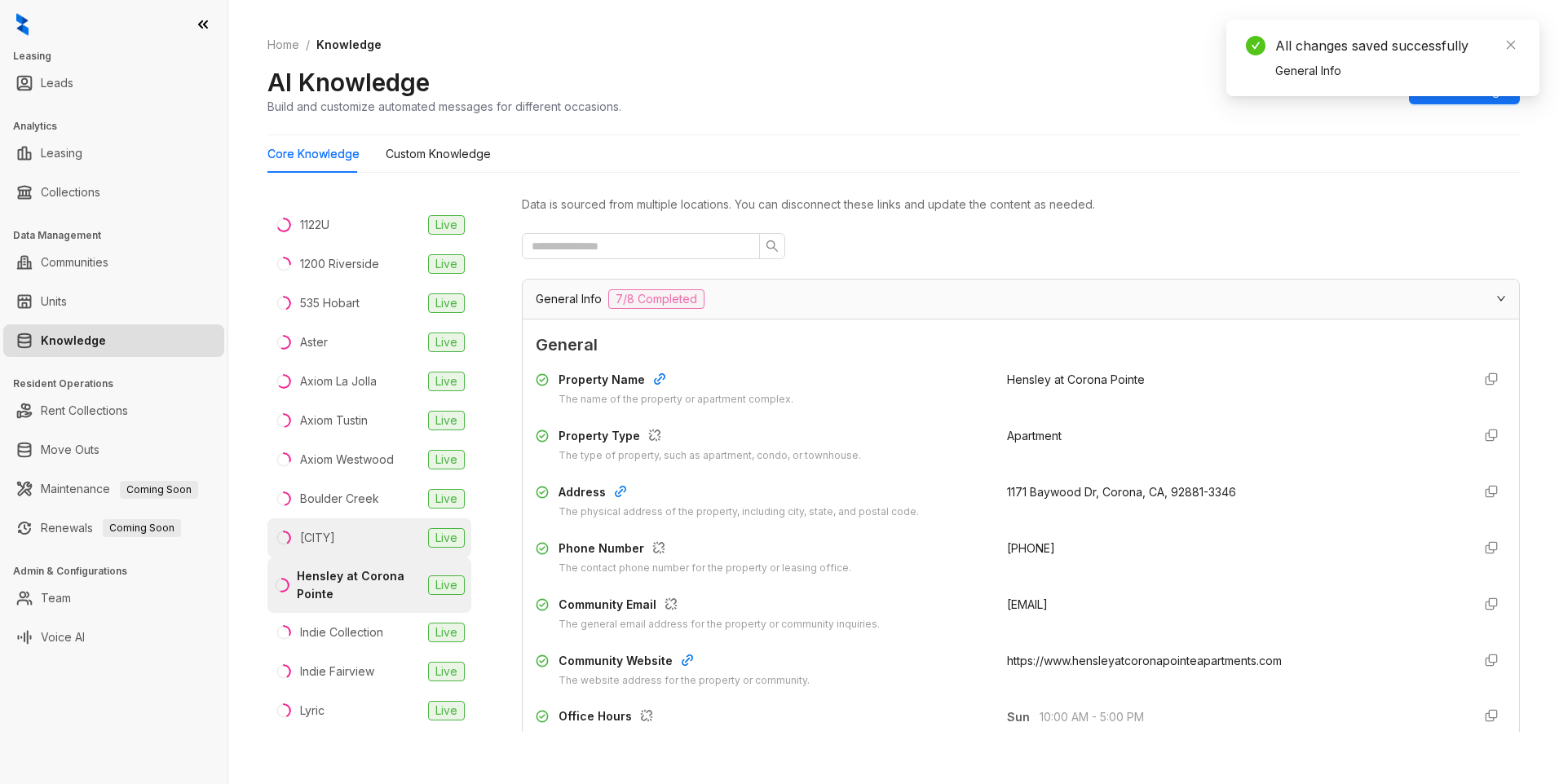 click on "[CITY]" at bounding box center (317, 538) 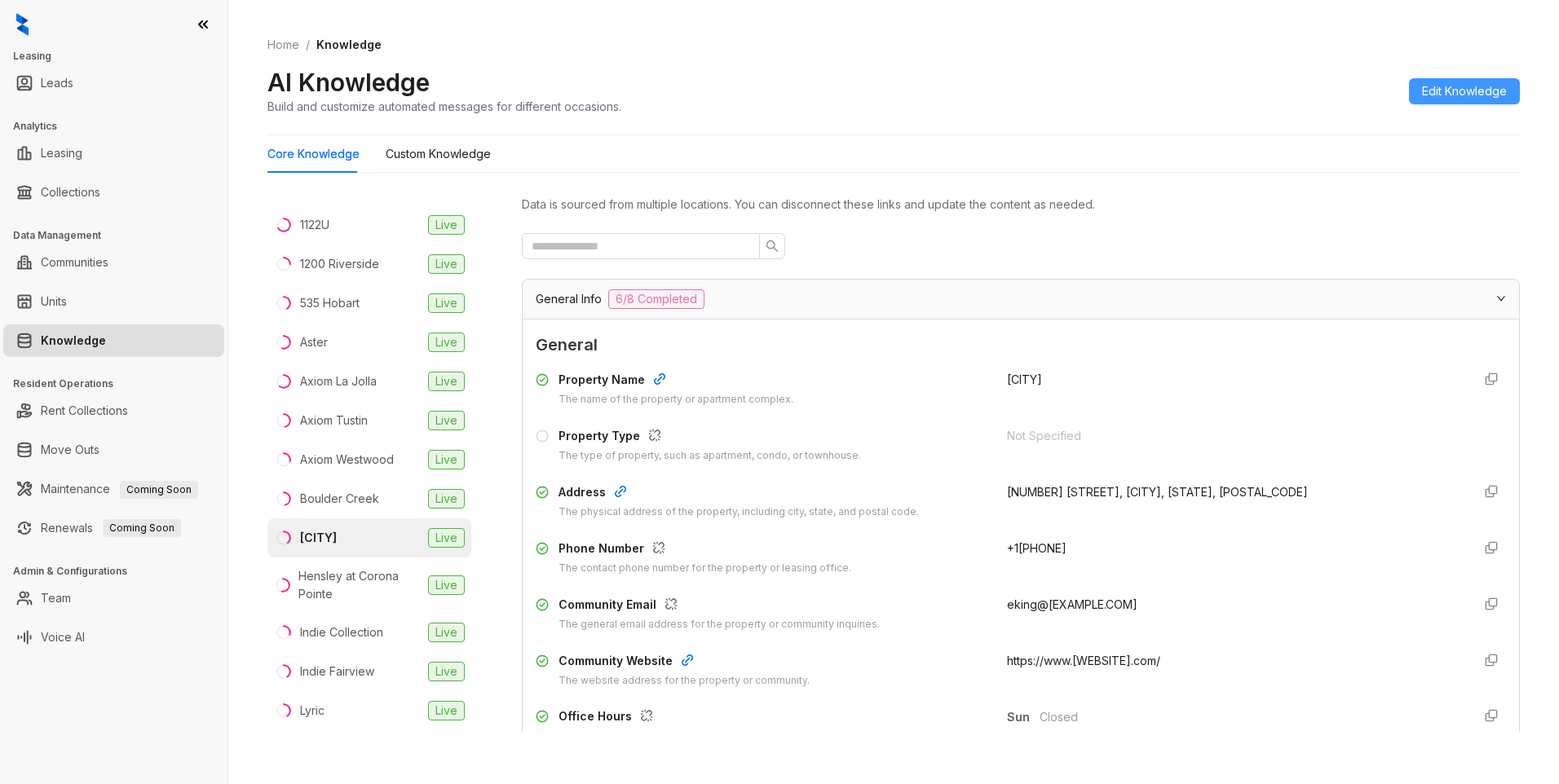 click on "Edit Knowledge" at bounding box center [1464, 91] 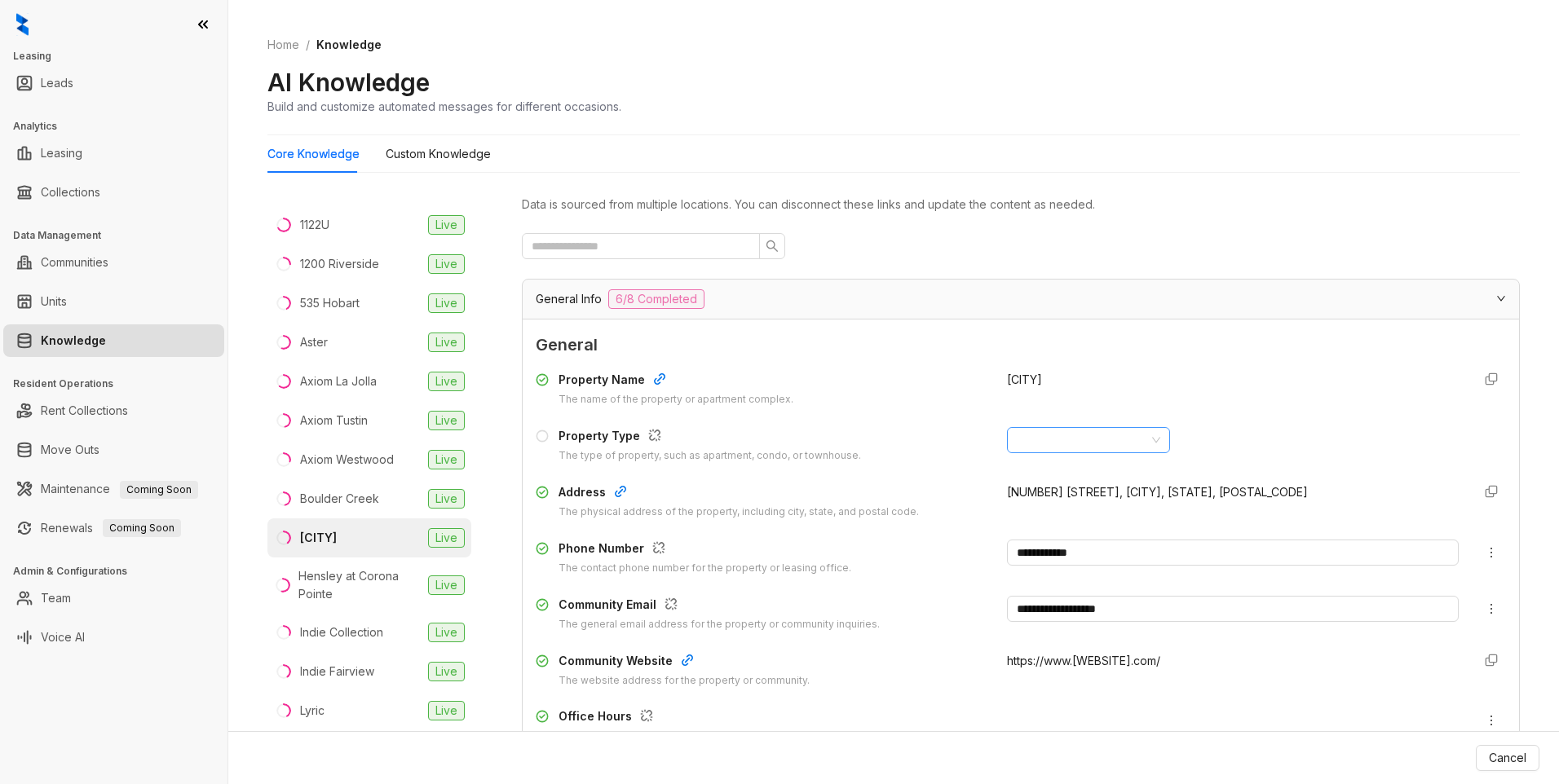 click at bounding box center [1081, 440] 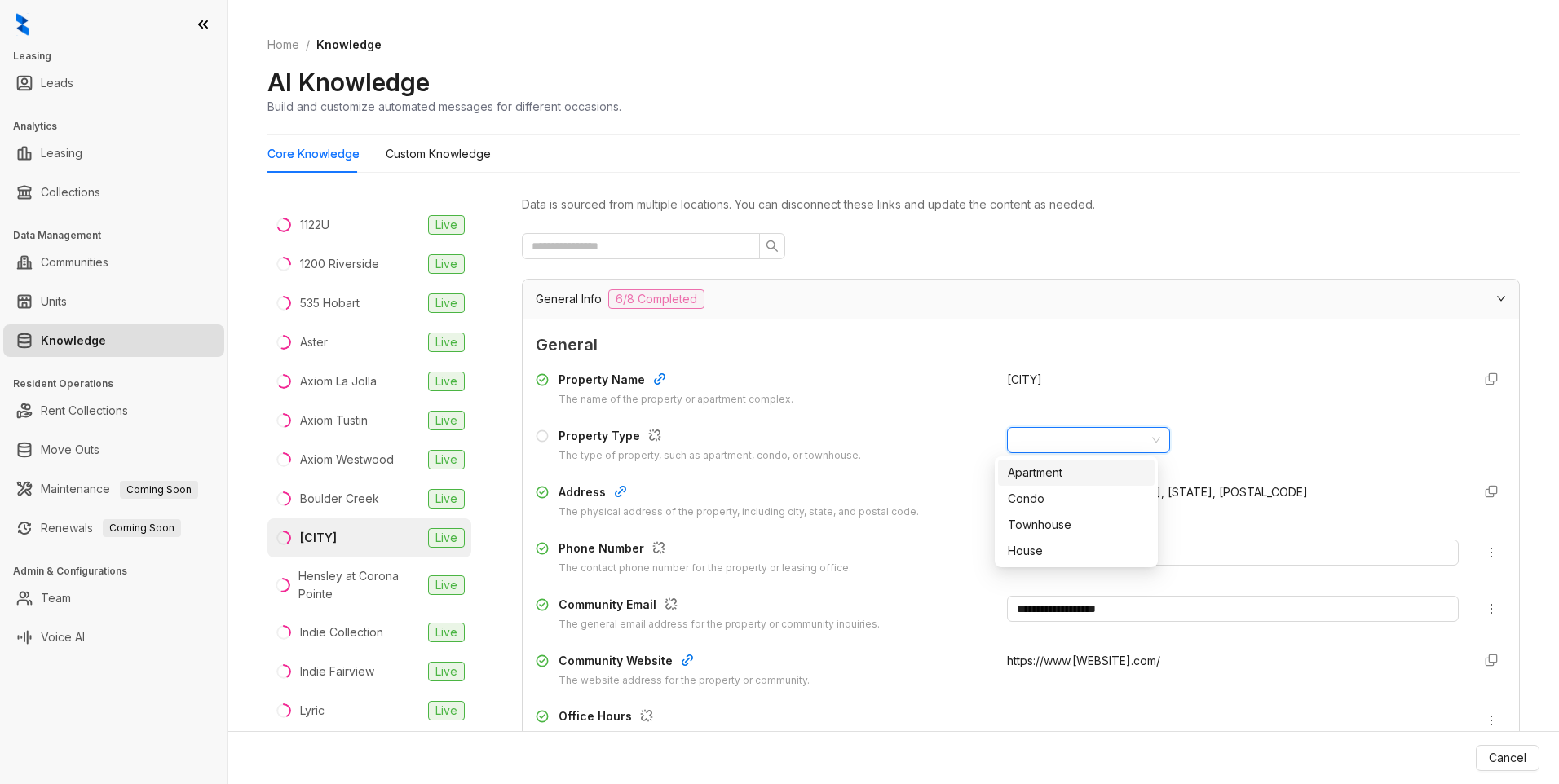click on "Apartment" at bounding box center [1076, 473] 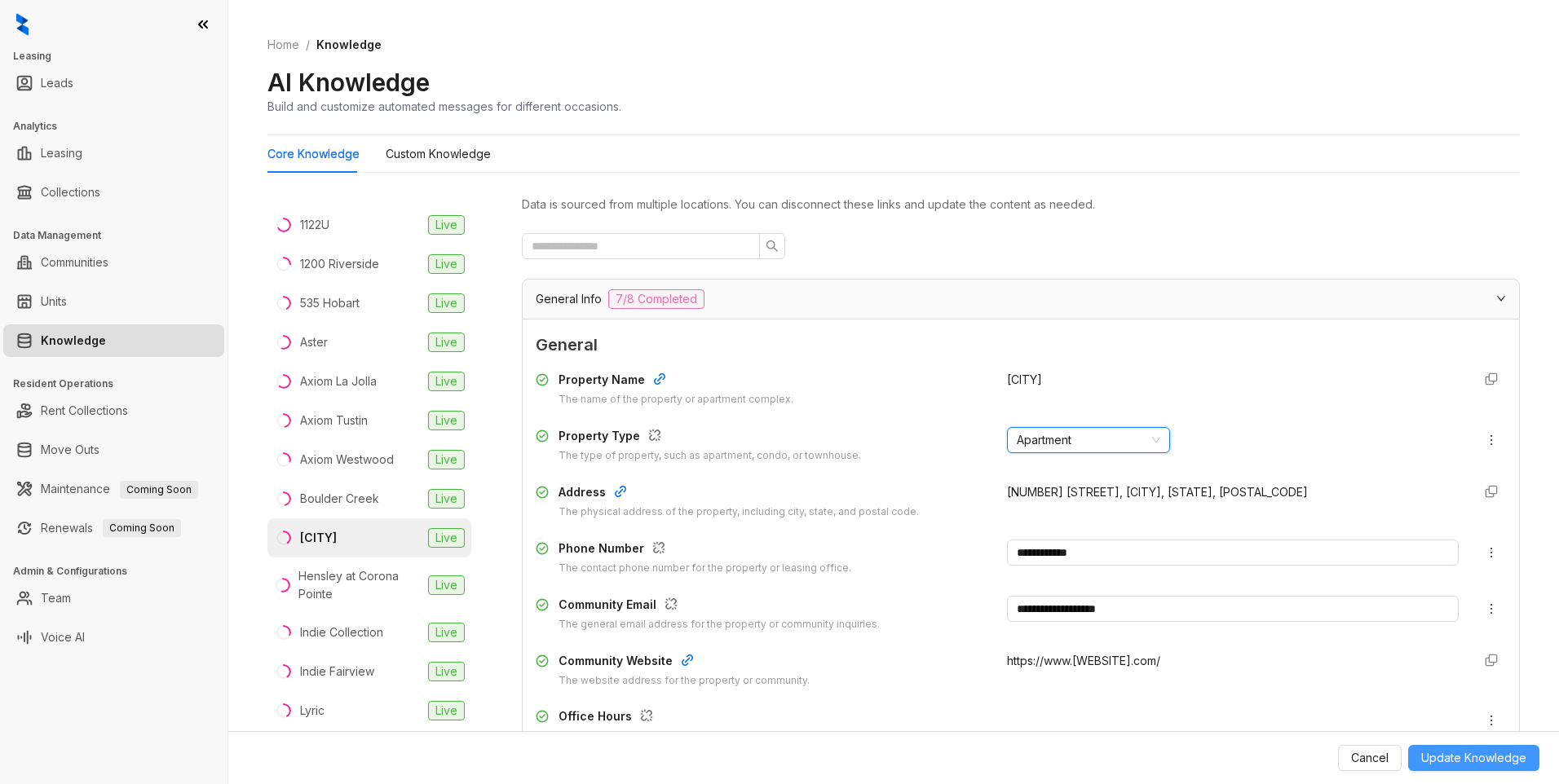 click on "Update Knowledge" at bounding box center [1473, 758] 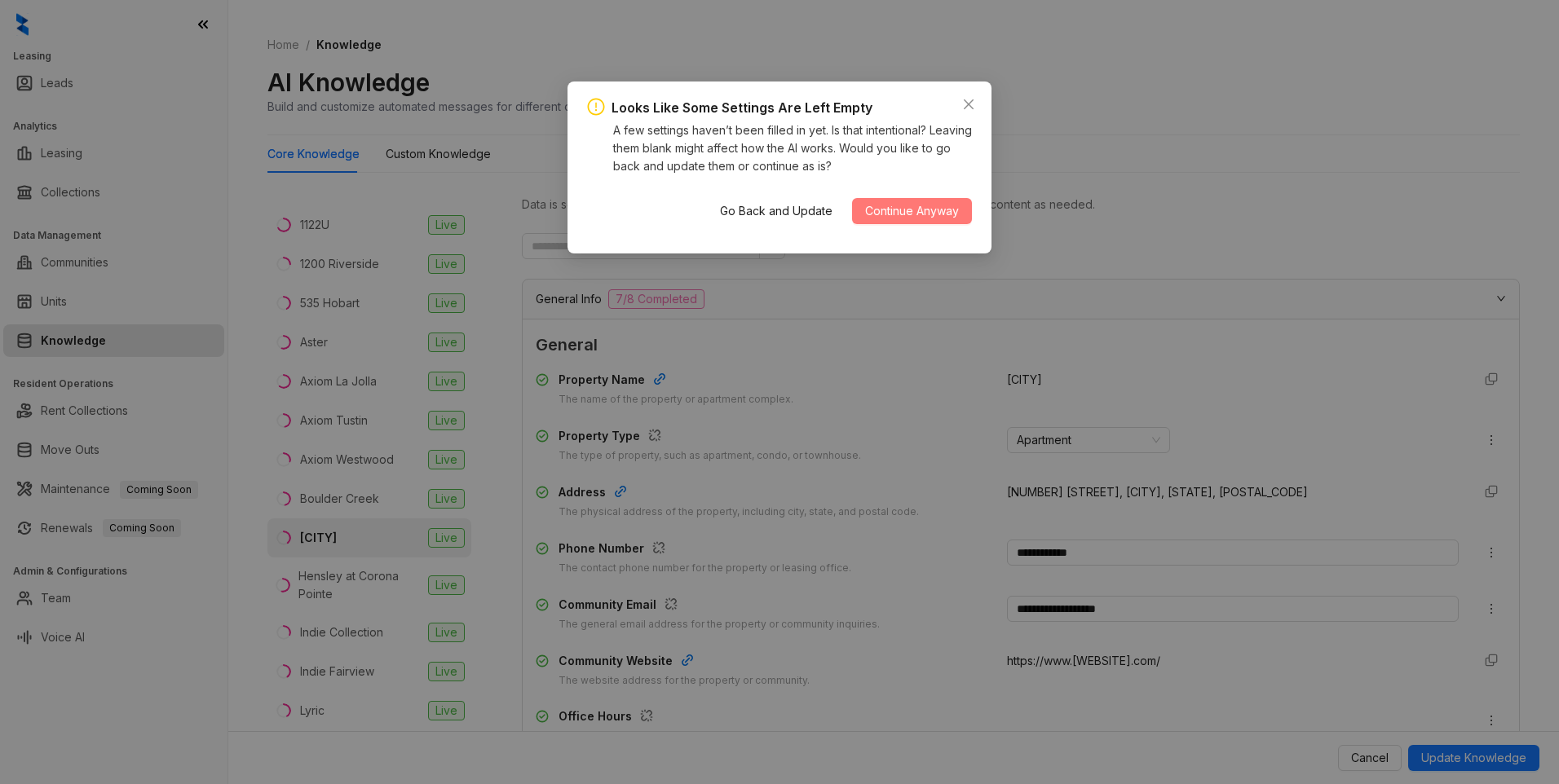 click on "Continue Anyway" at bounding box center (912, 211) 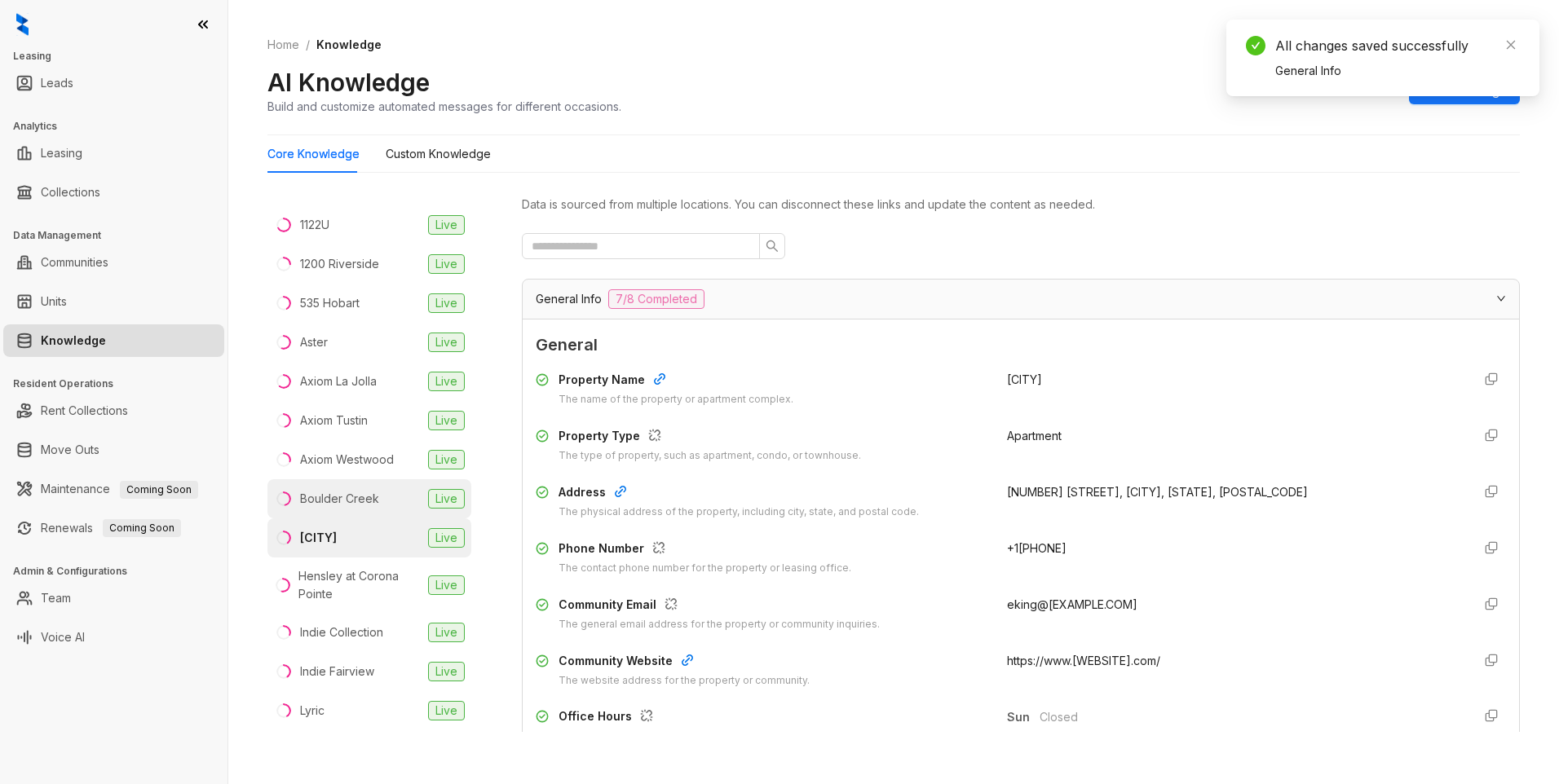 click on "Boulder Creek" at bounding box center (339, 499) 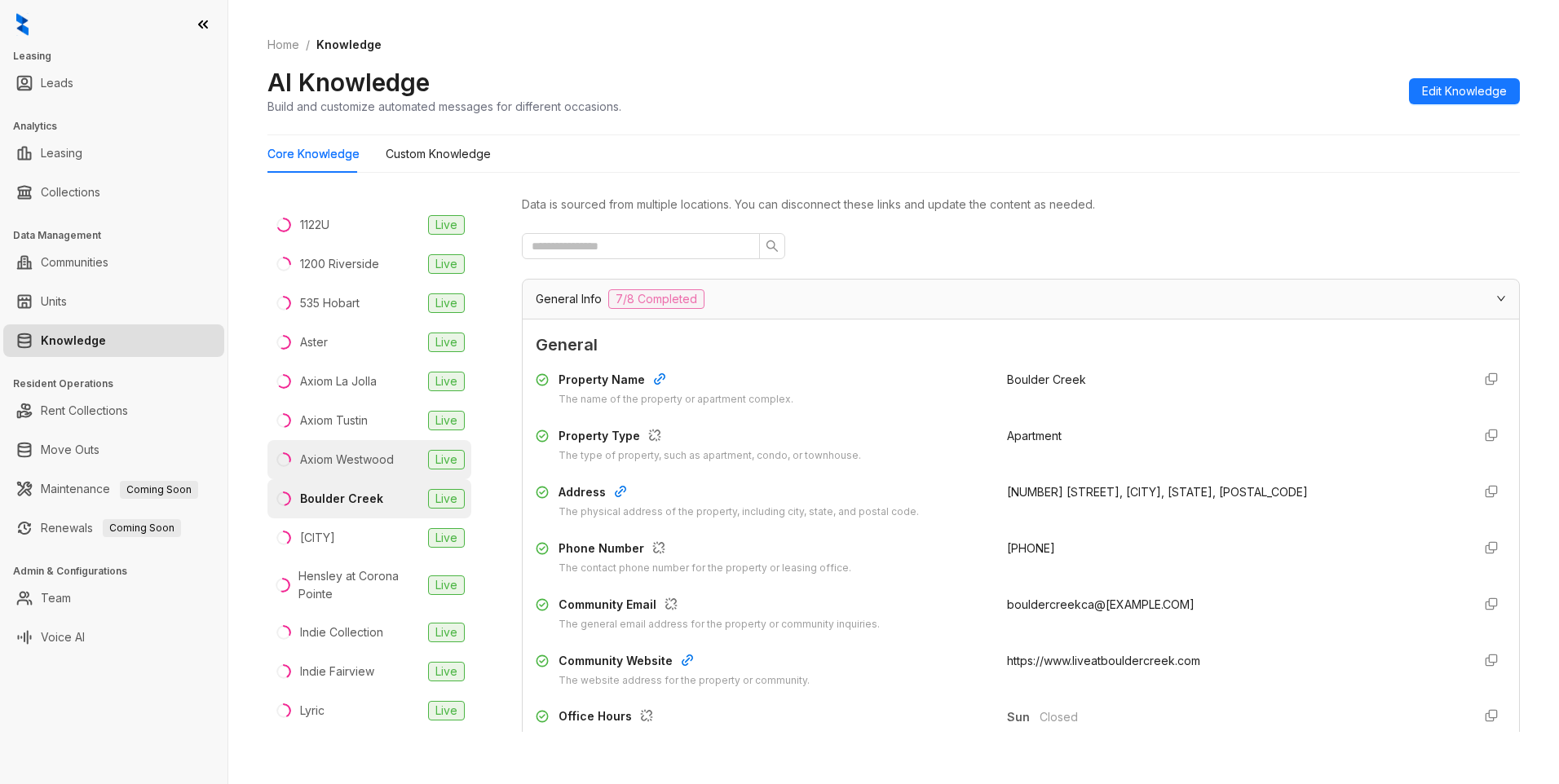 click on "Axiom Westwood" at bounding box center [347, 460] 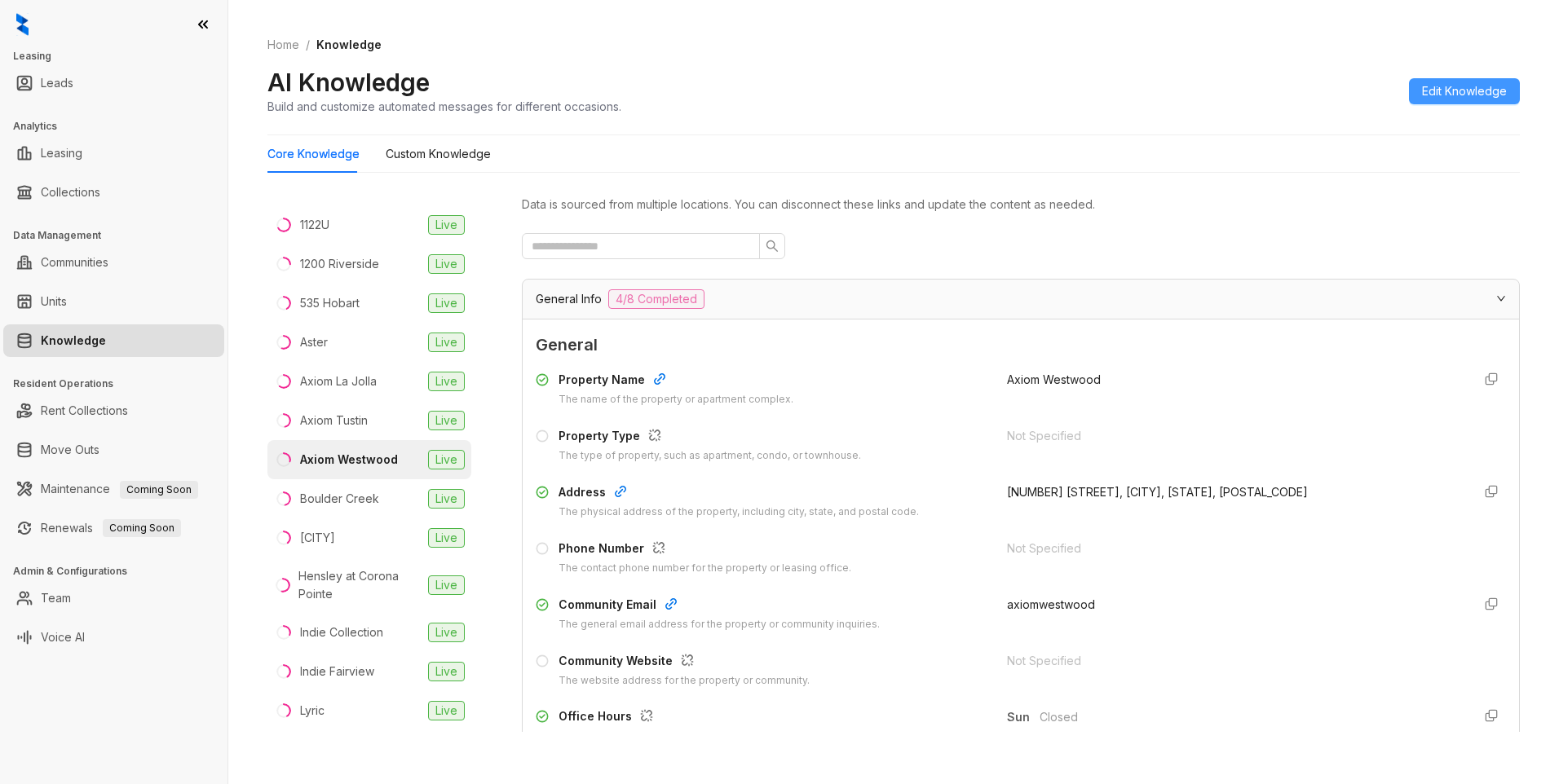 click on "Edit Knowledge" at bounding box center [1464, 91] 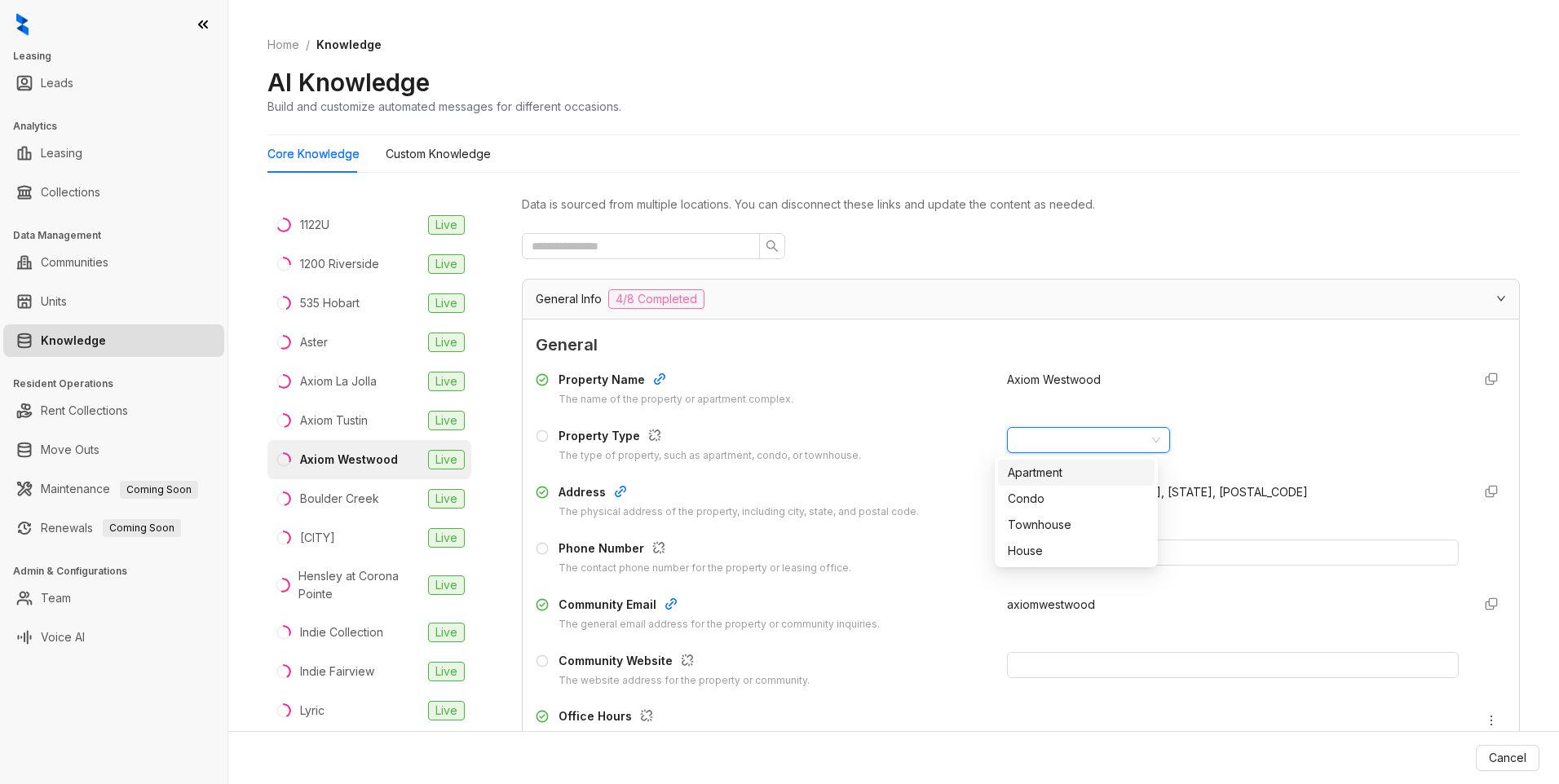 click at bounding box center (1081, 440) 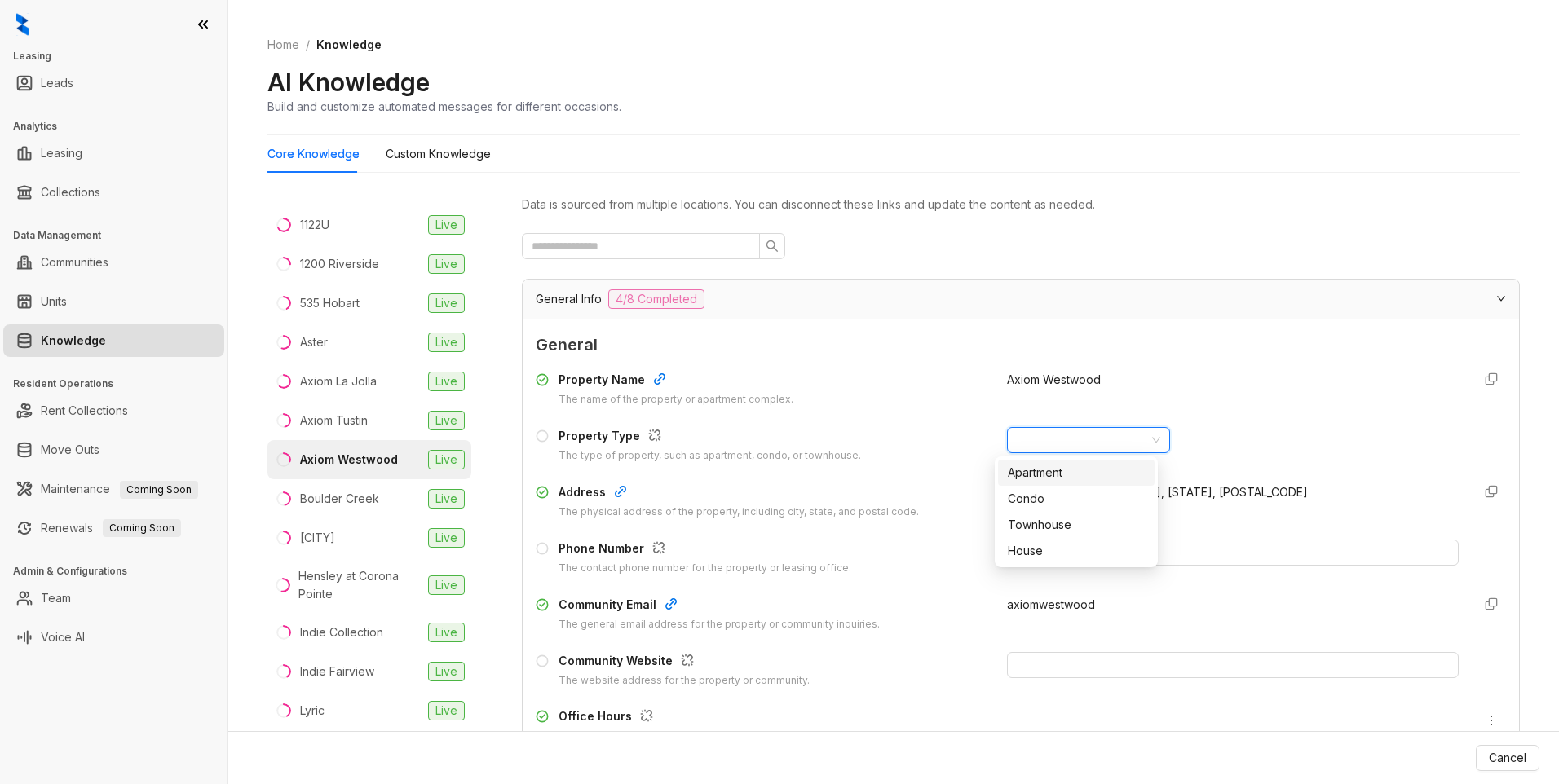 click on "Apartment" at bounding box center (1076, 473) 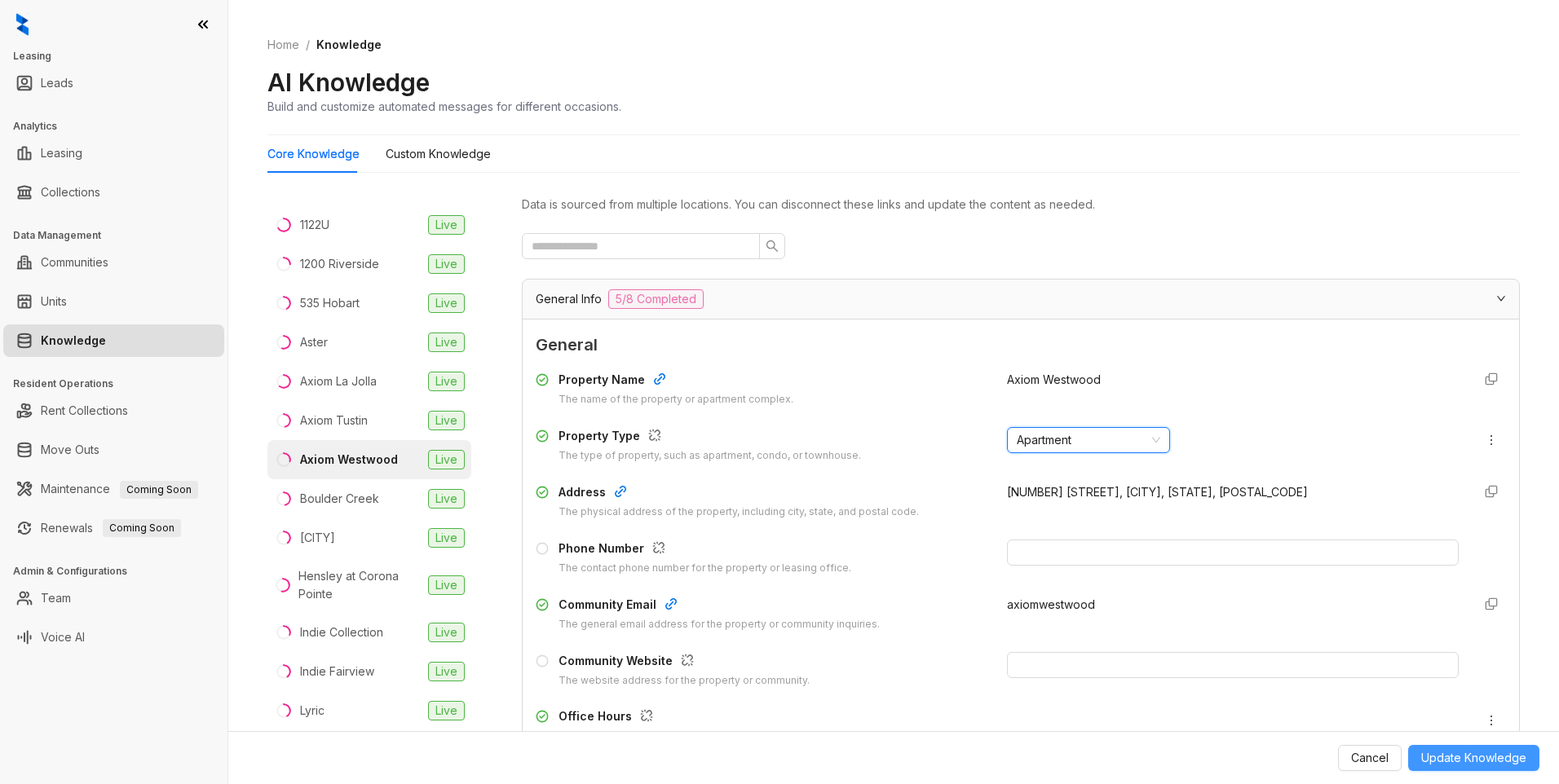 click on "Update Knowledge" at bounding box center [1473, 758] 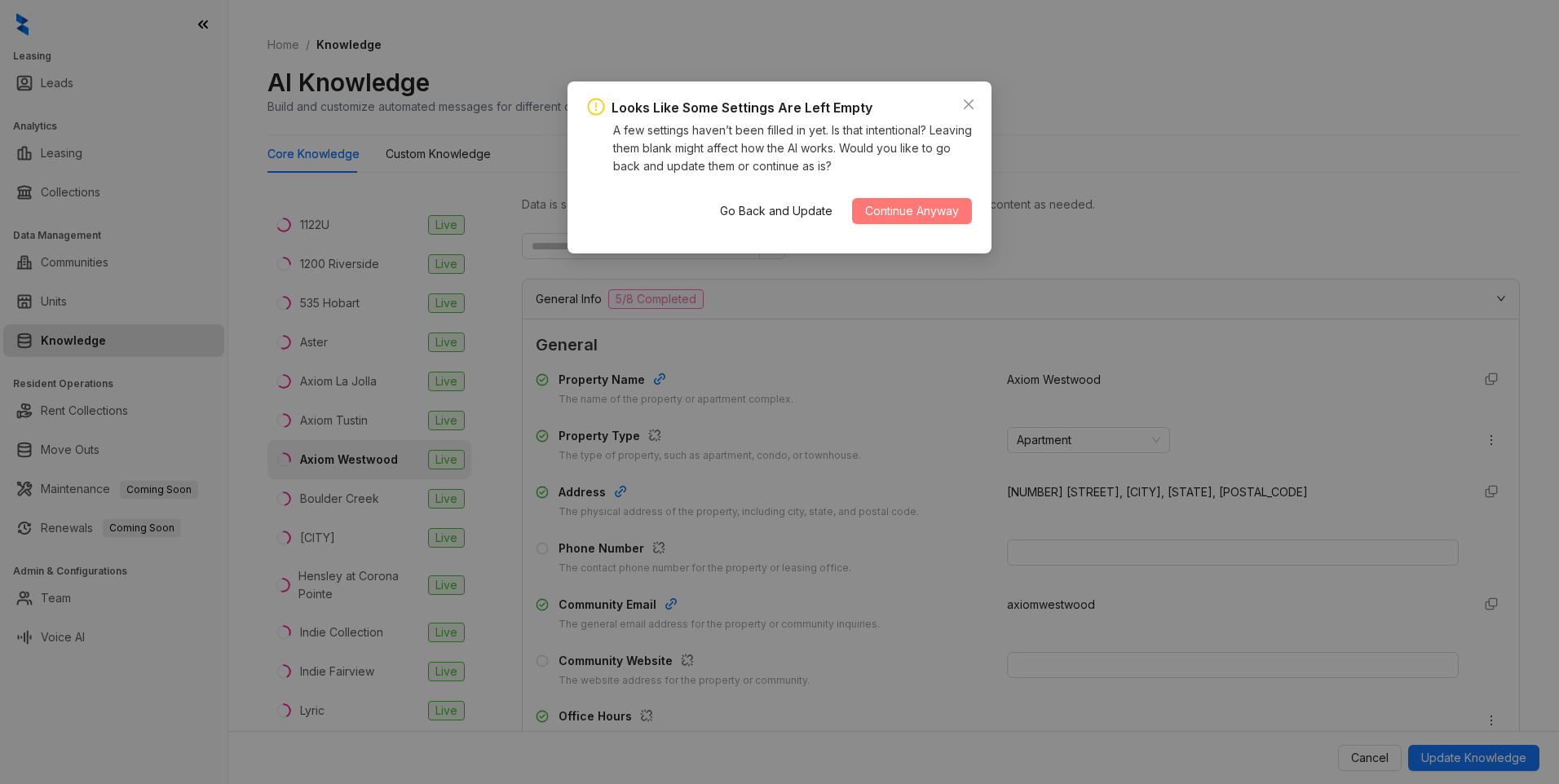 click on "Continue Anyway" at bounding box center [912, 211] 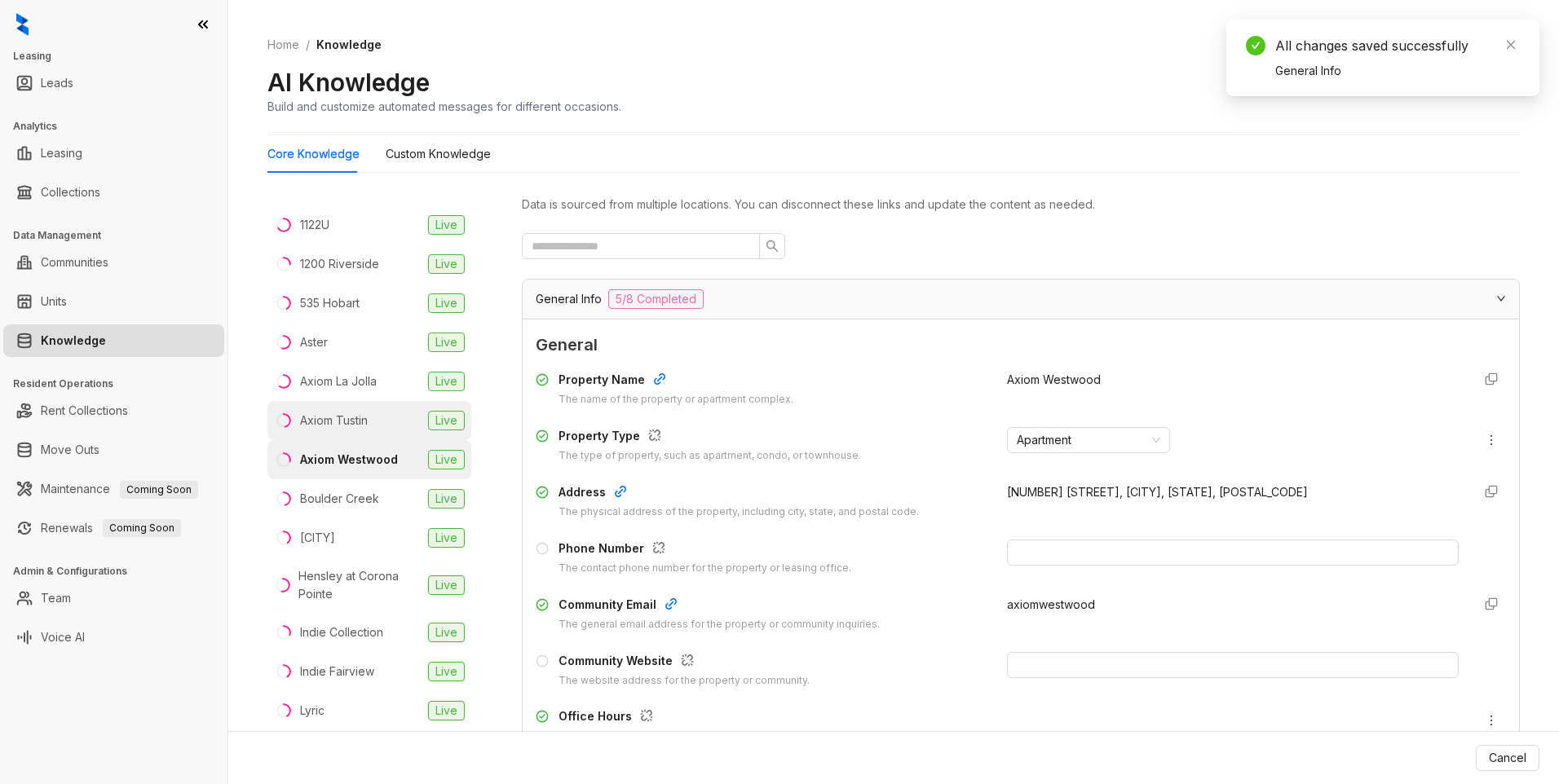 click on "Axiom Tustin" at bounding box center [333, 421] 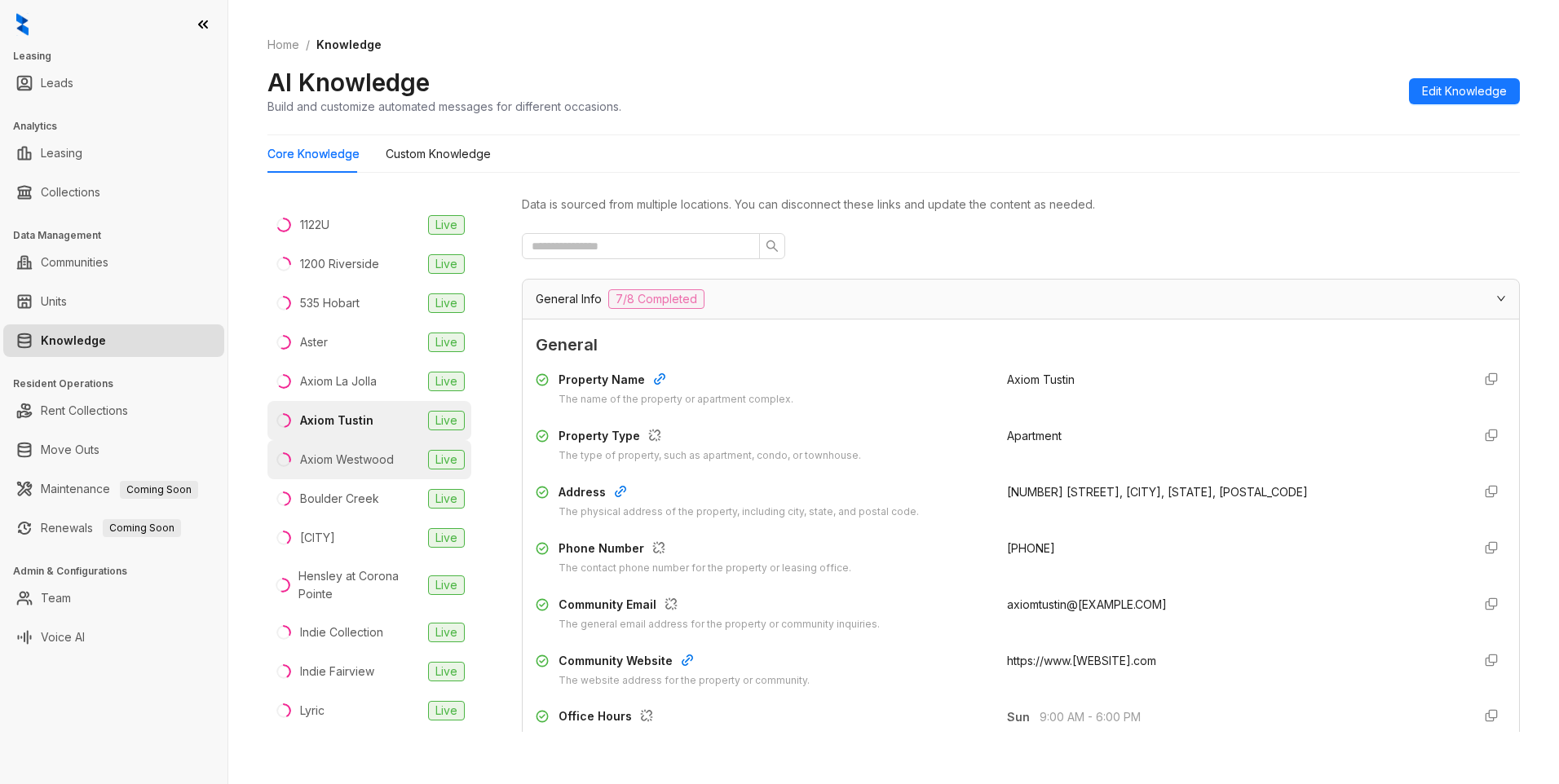 click on "Axiom Westwood" at bounding box center [347, 460] 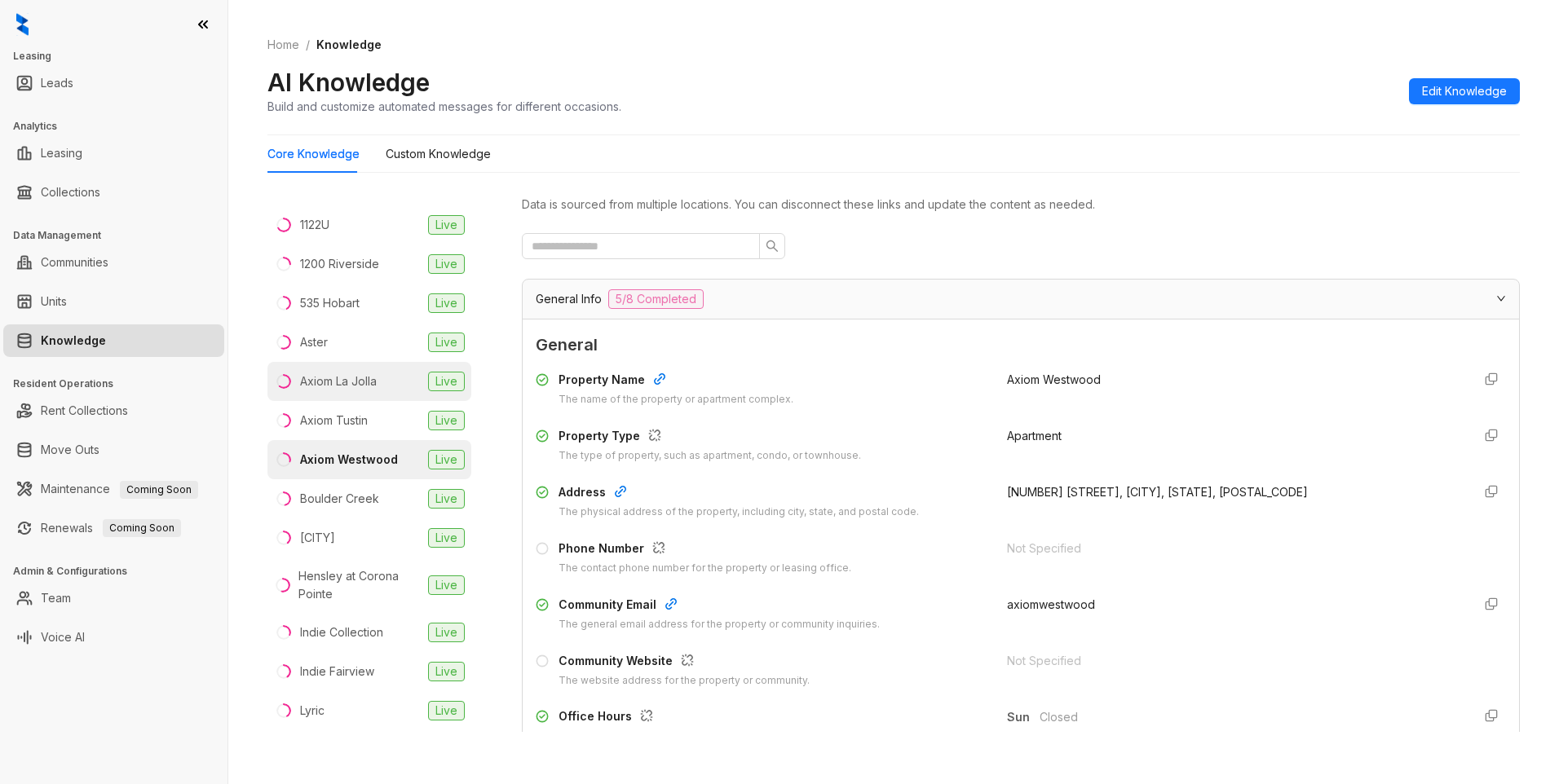 click on "Axiom La Jolla" at bounding box center (338, 381) 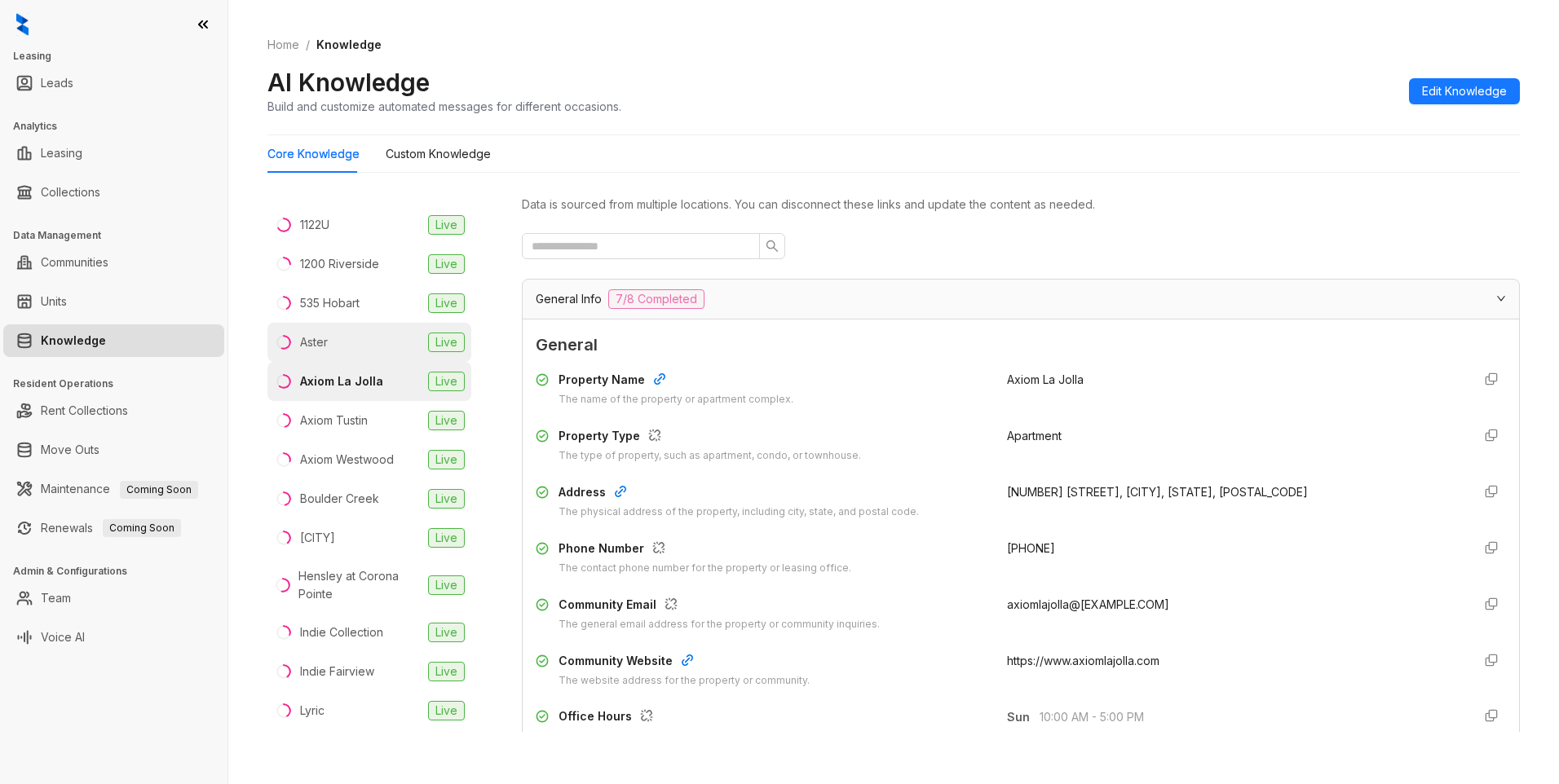 click on "Aster Live" at bounding box center [369, 342] 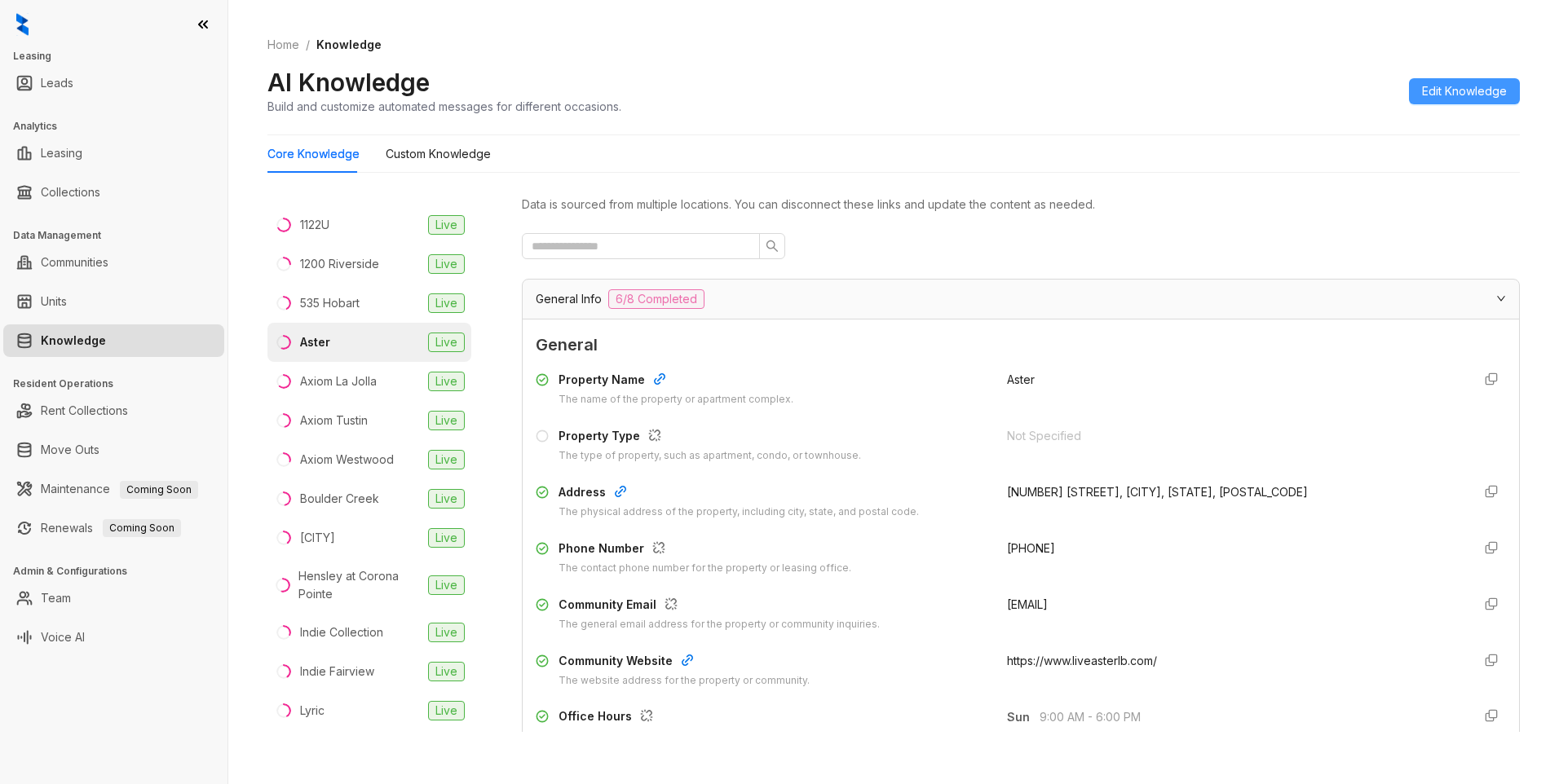 click on "Edit Knowledge" at bounding box center (1464, 91) 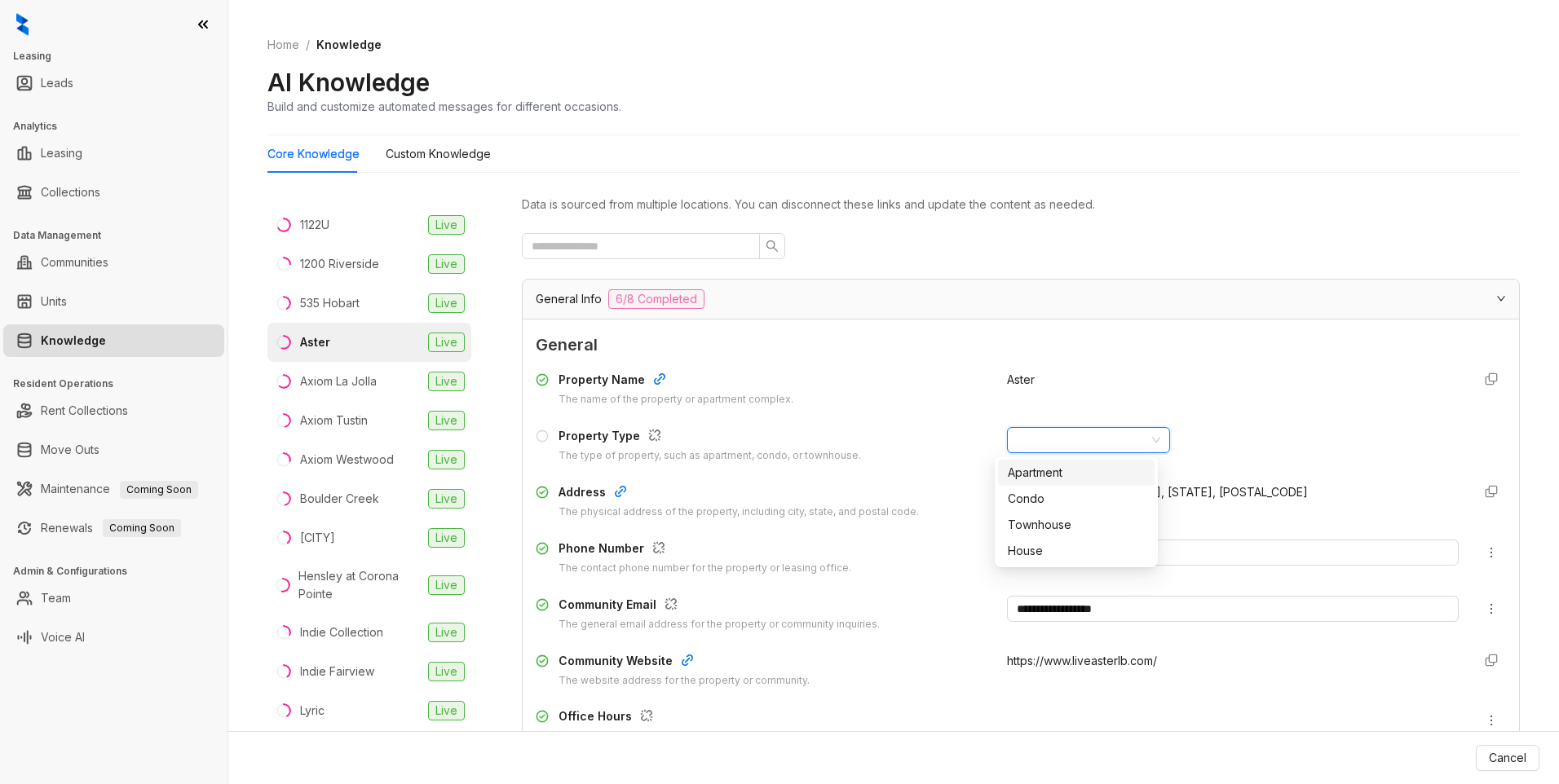 click at bounding box center (1081, 440) 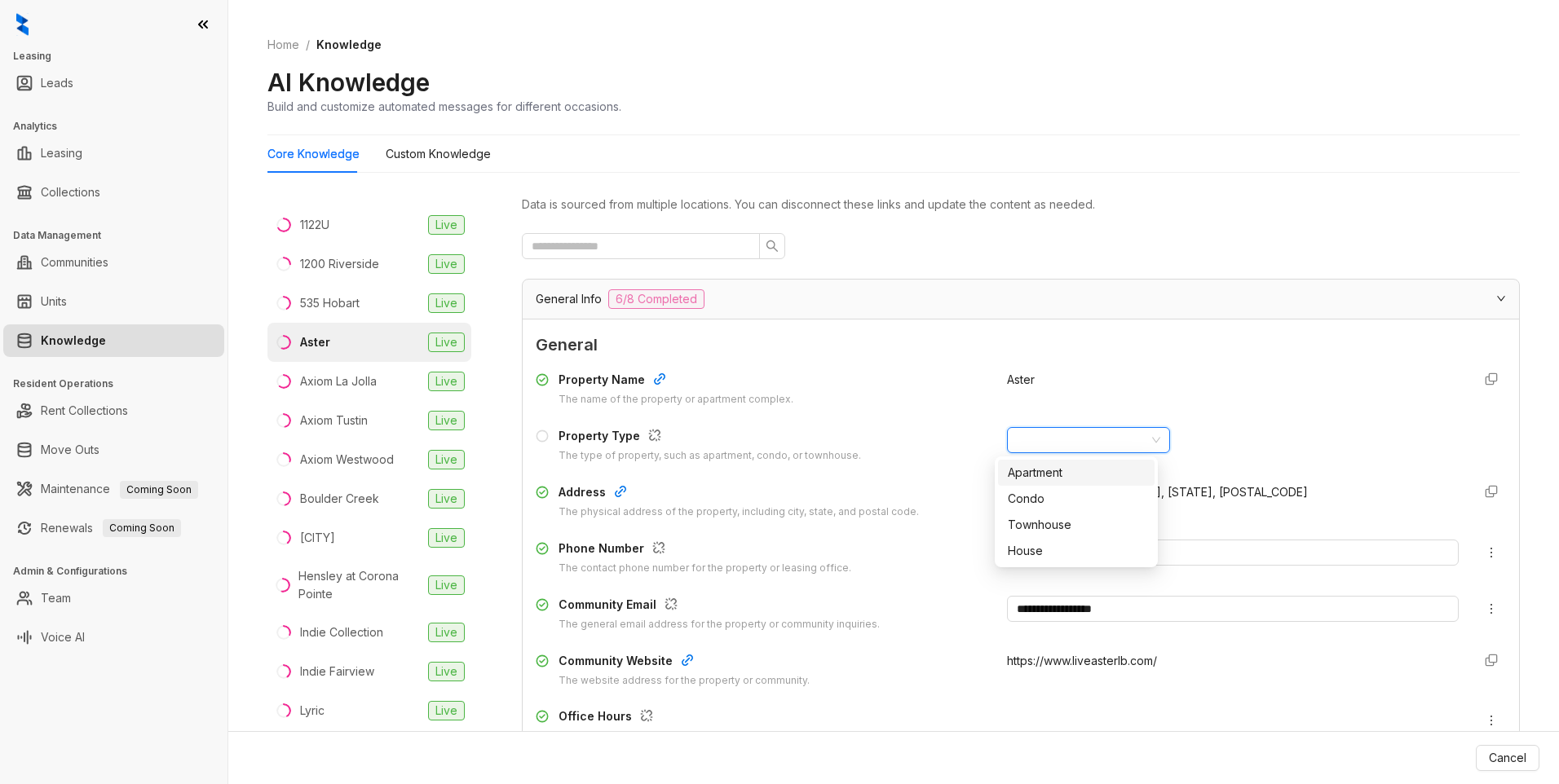 click on "Apartment" at bounding box center [1076, 473] 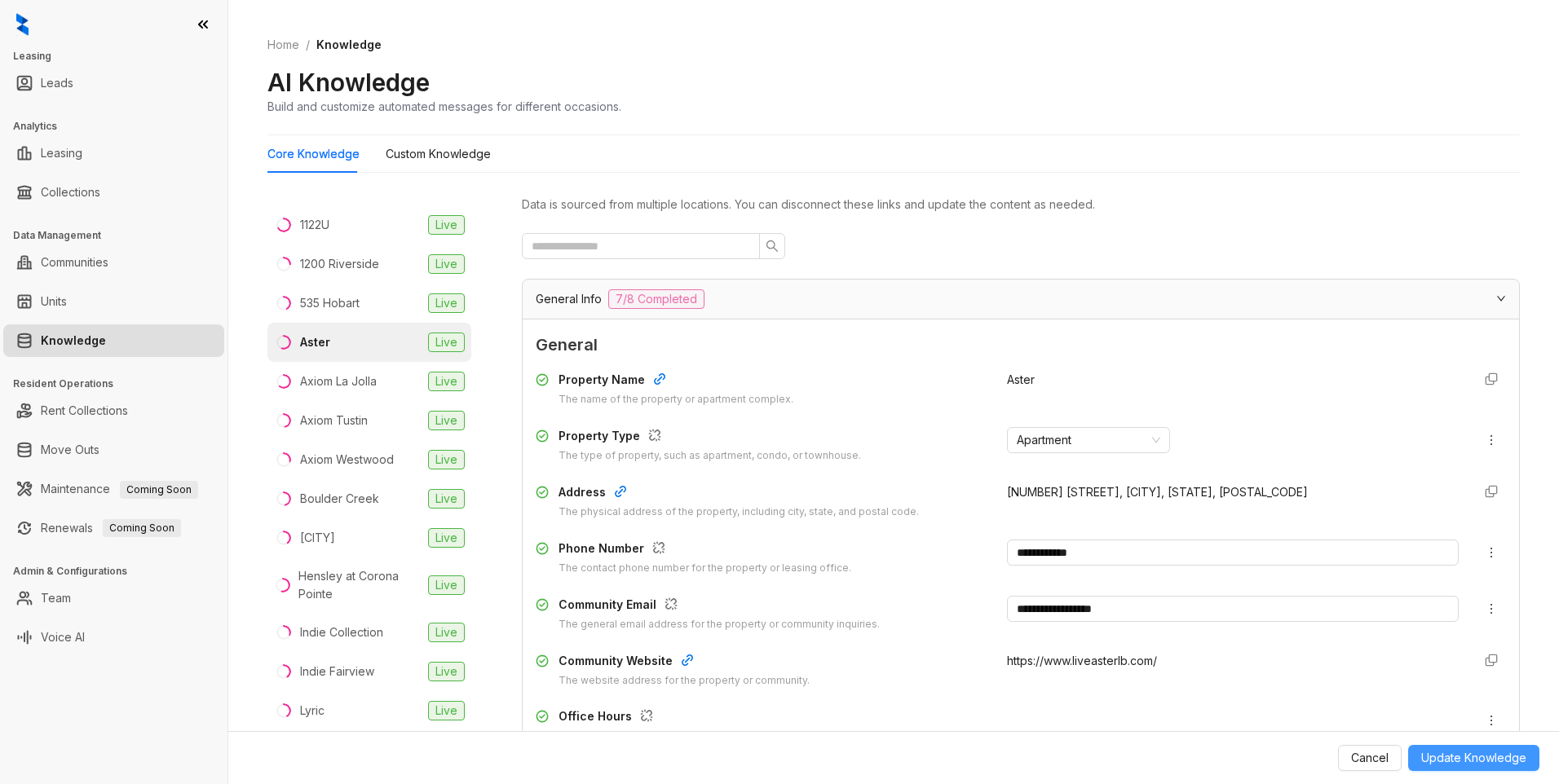 click on "Update Knowledge" at bounding box center (1473, 758) 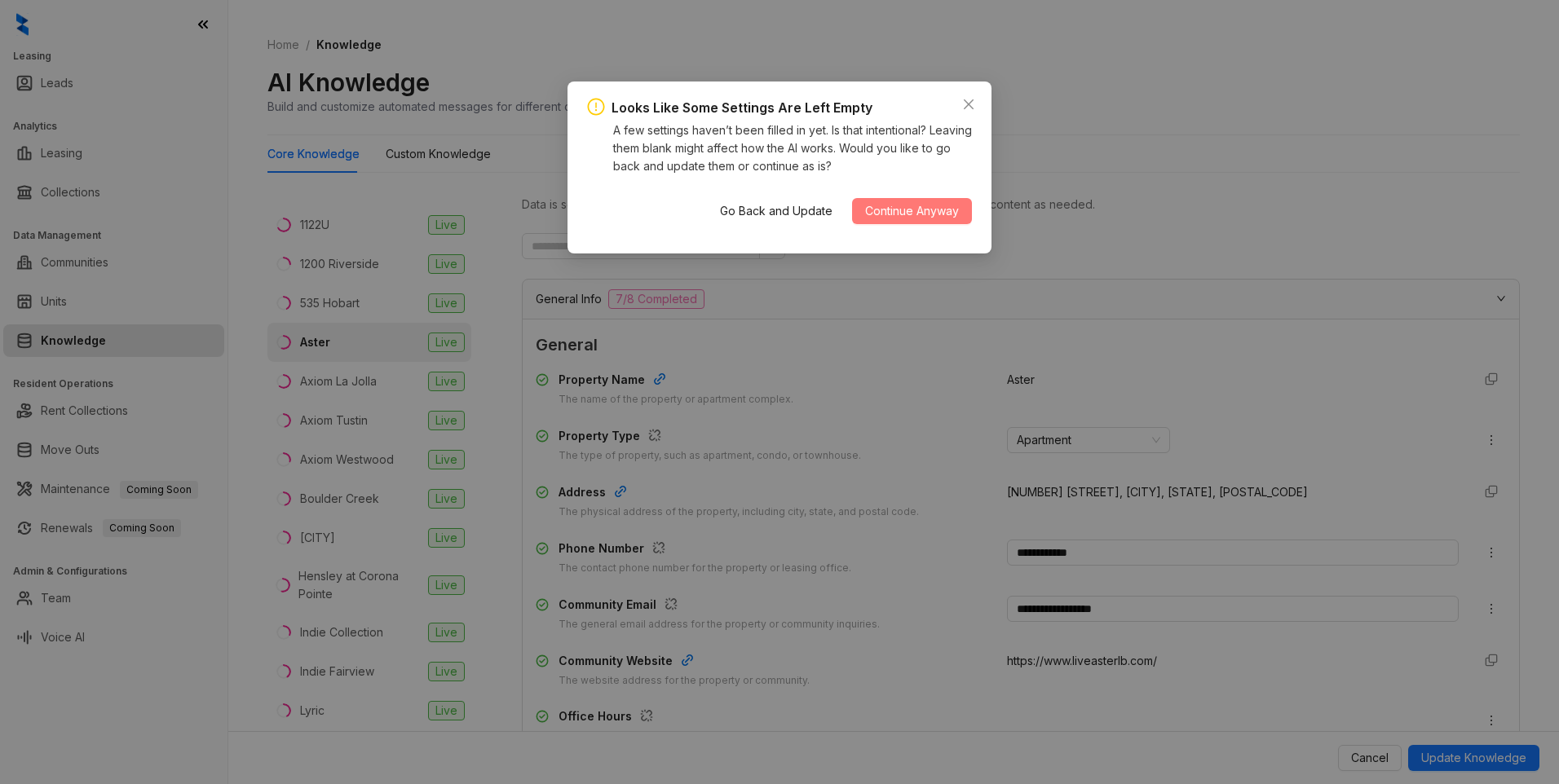 click on "Continue Anyway" at bounding box center (912, 211) 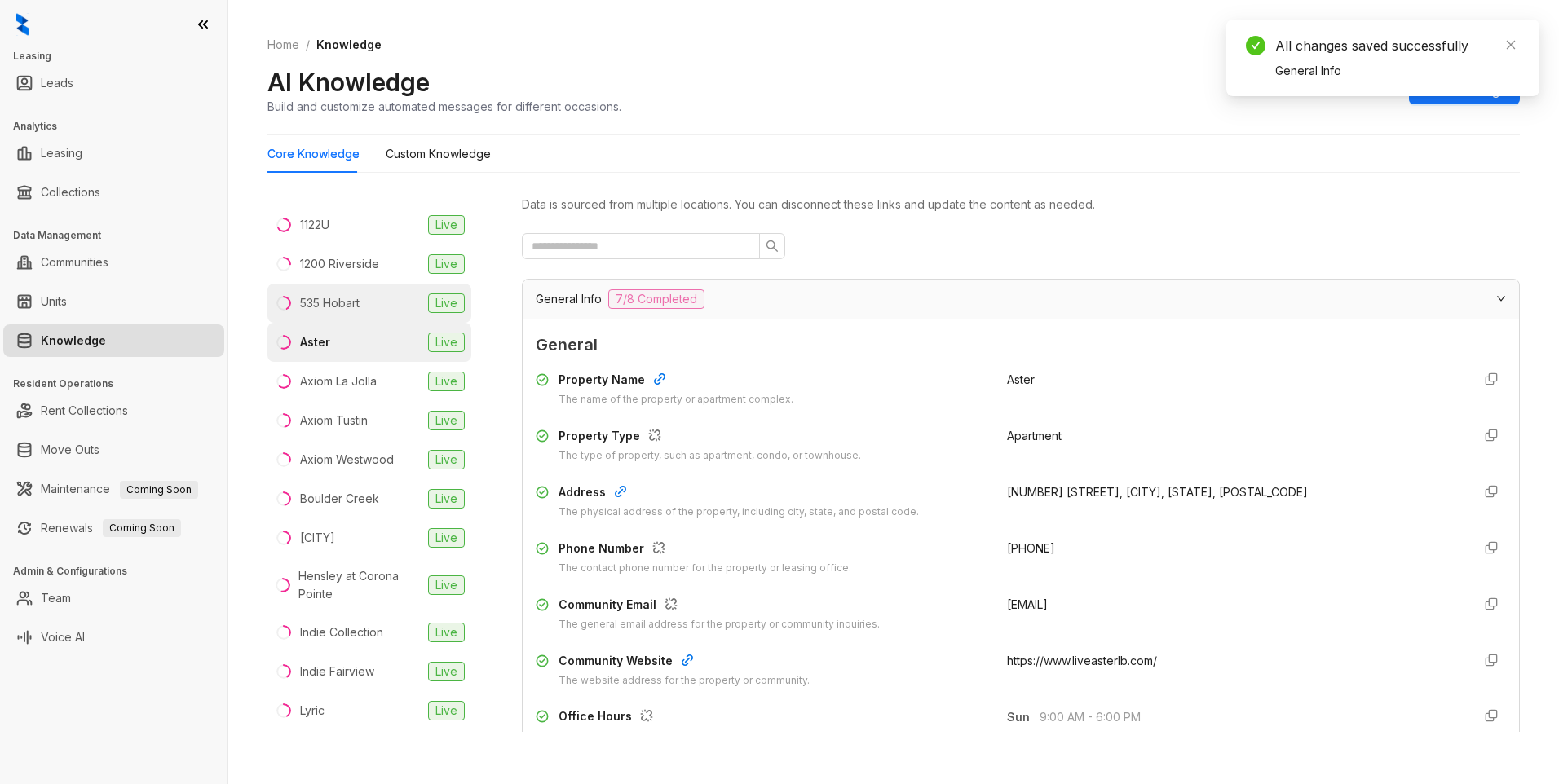 click on "535 Hobart" at bounding box center (329, 303) 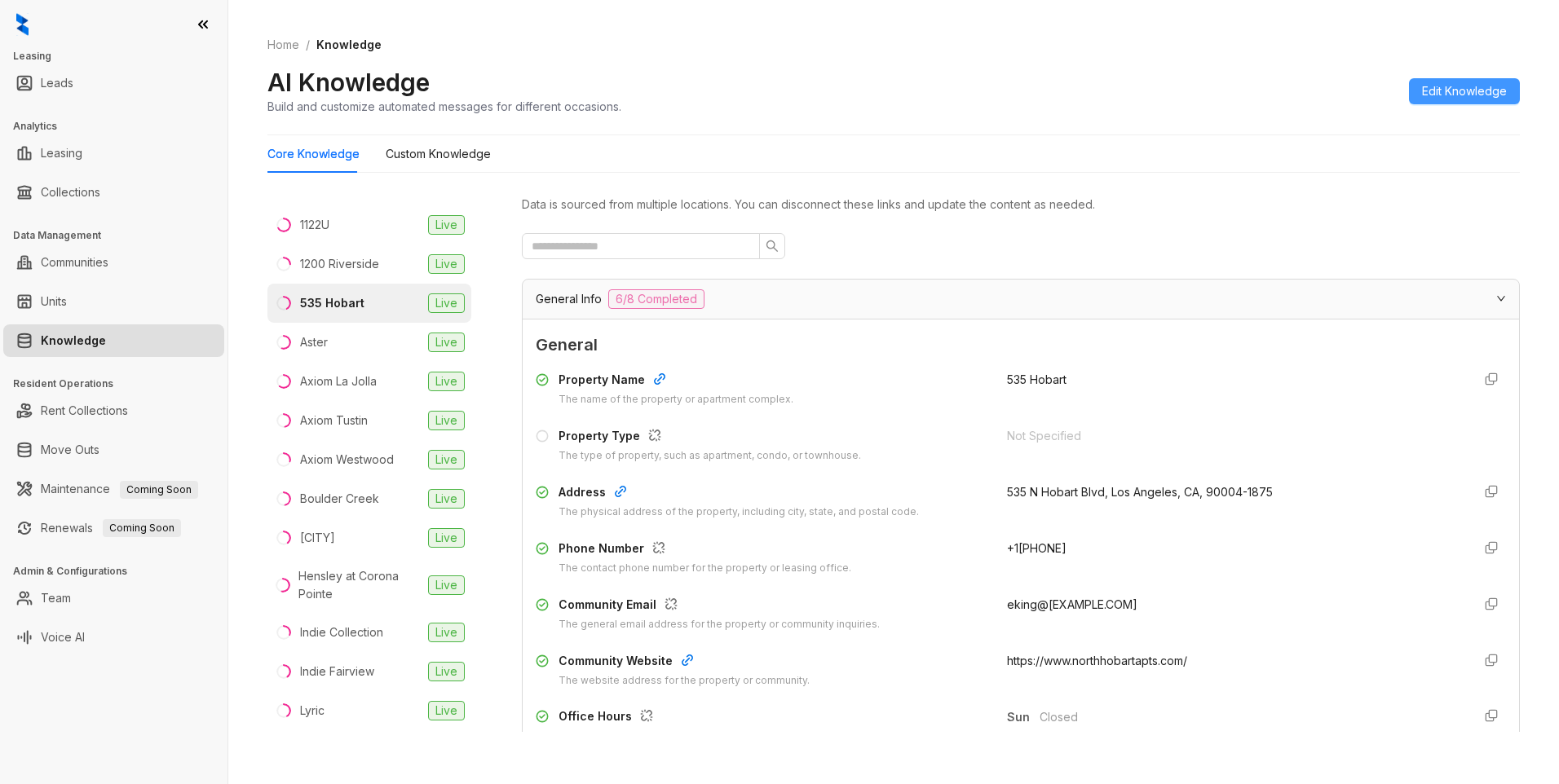 click on "Edit Knowledge" at bounding box center [1464, 91] 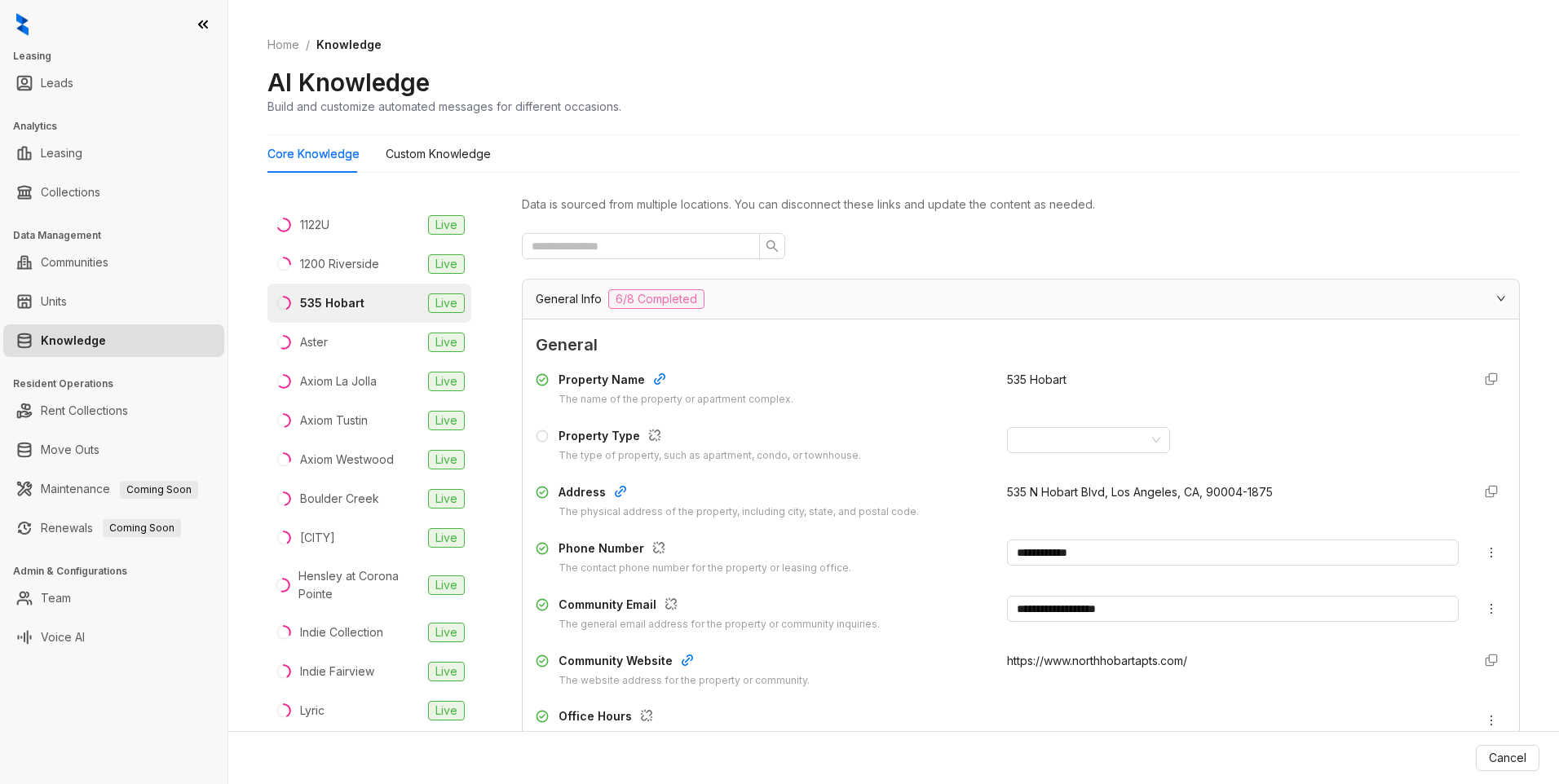 type 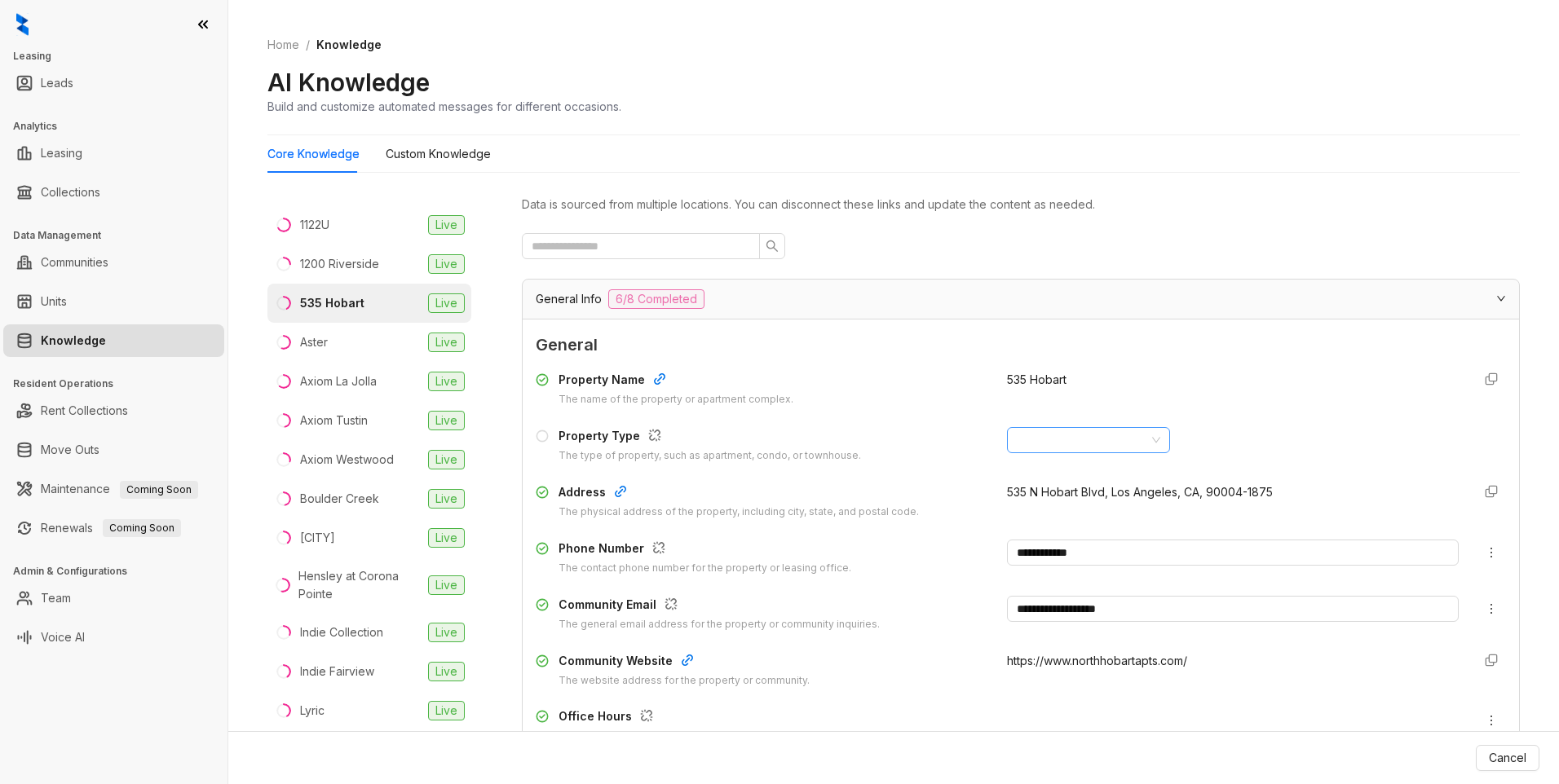 click at bounding box center (1081, 440) 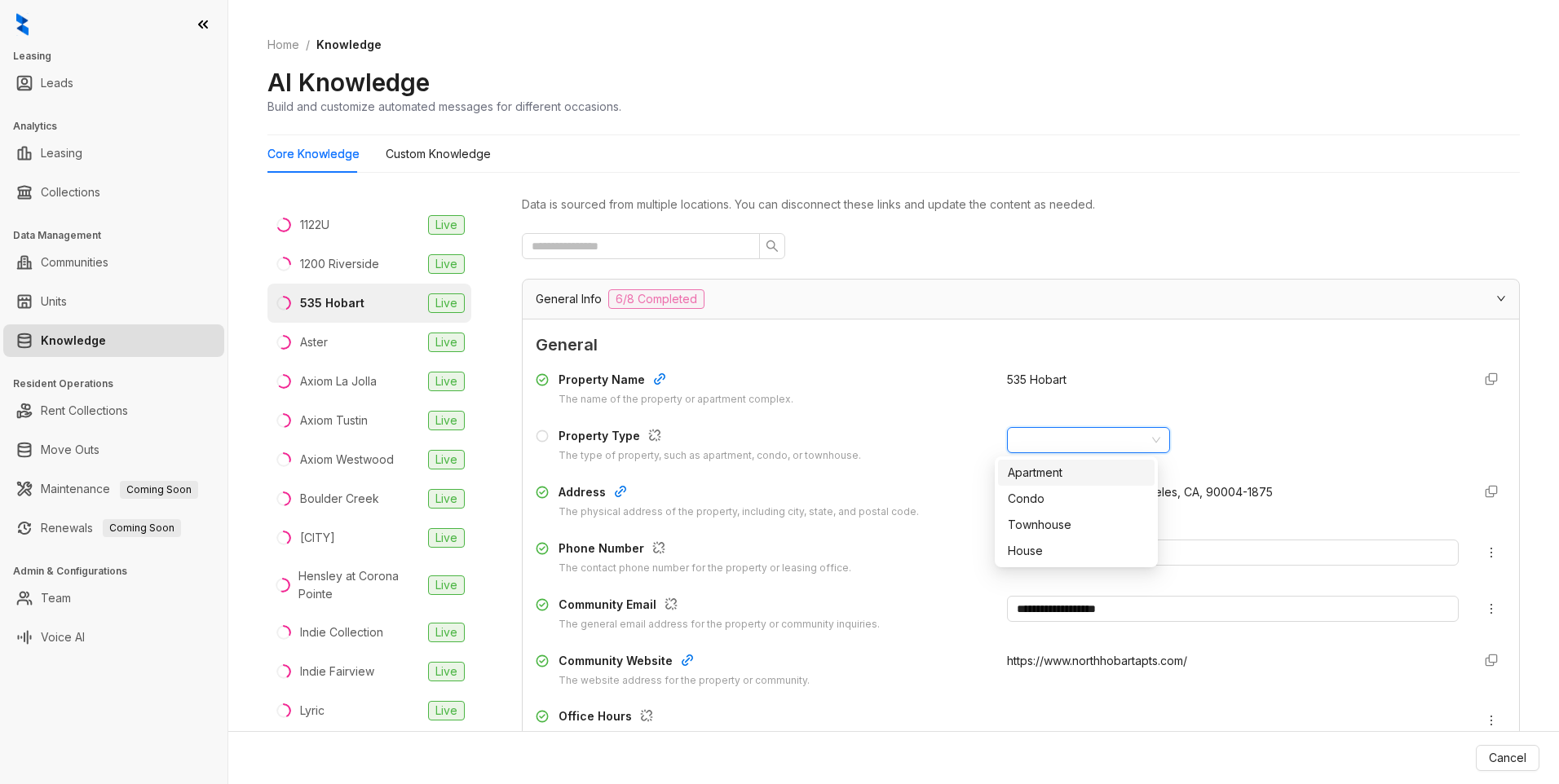 click on "Apartment" at bounding box center [1076, 473] 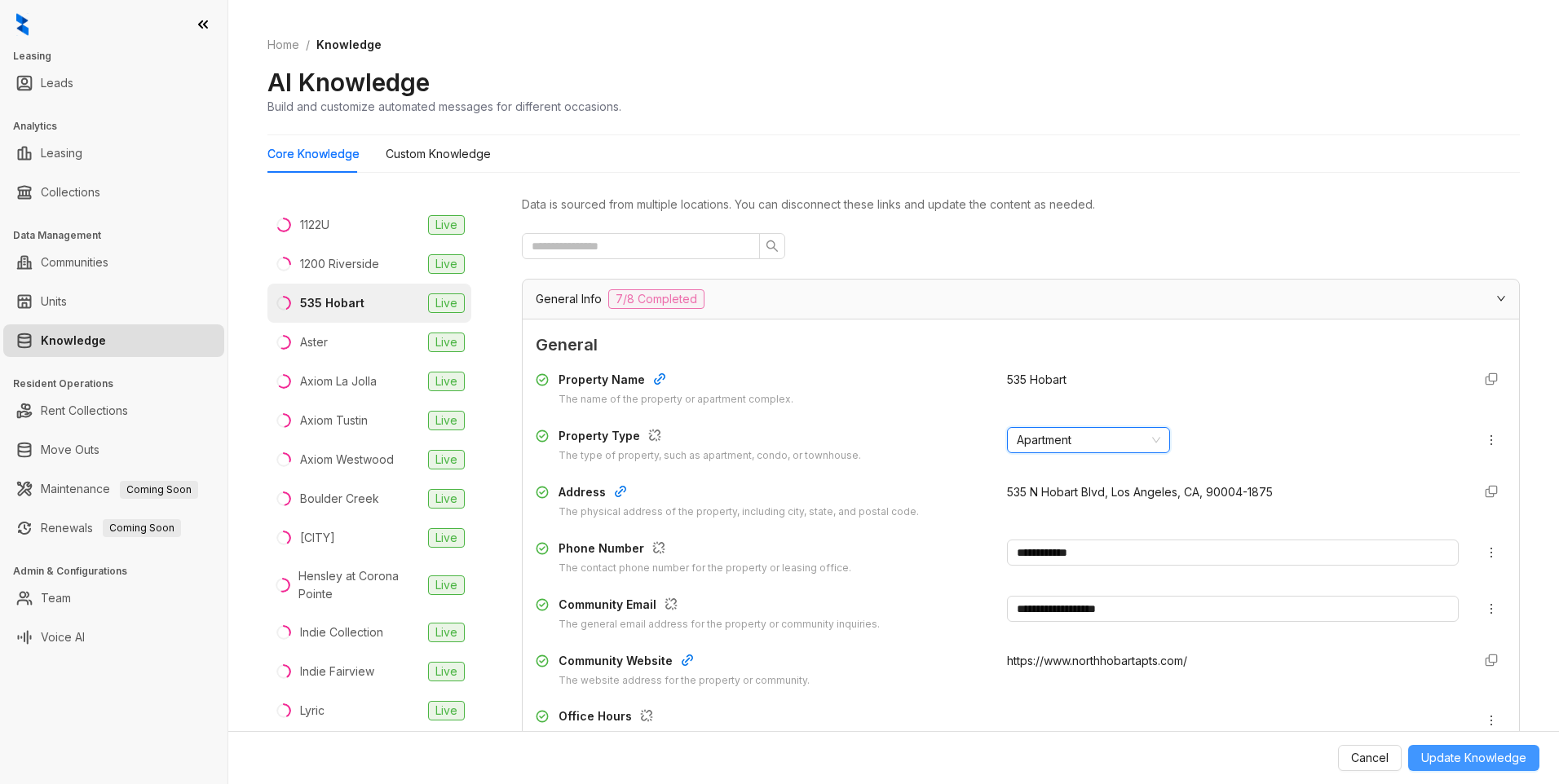 click on "Update Knowledge" at bounding box center (1473, 758) 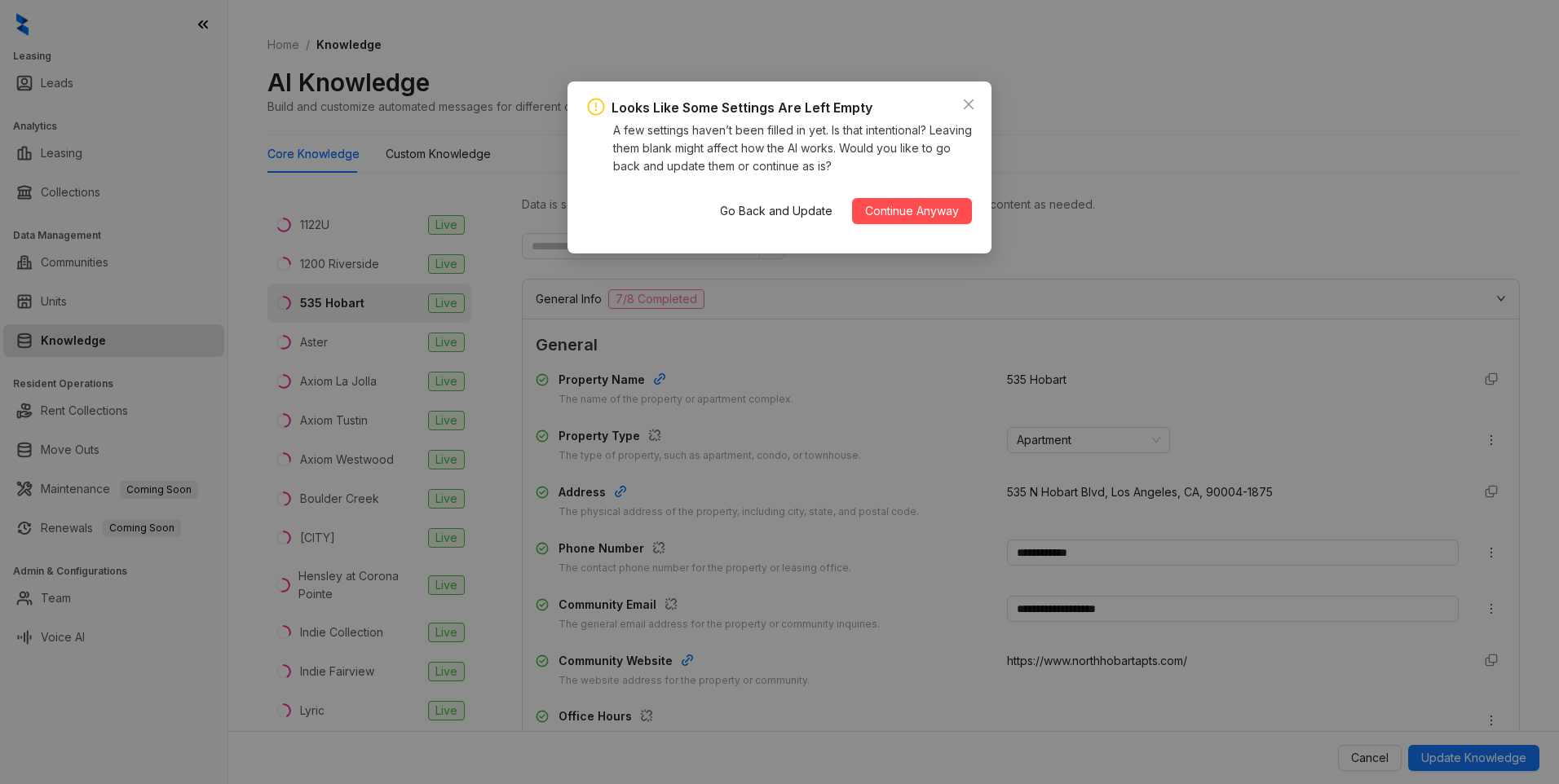 click on "Continue Anyway" at bounding box center (912, 211) 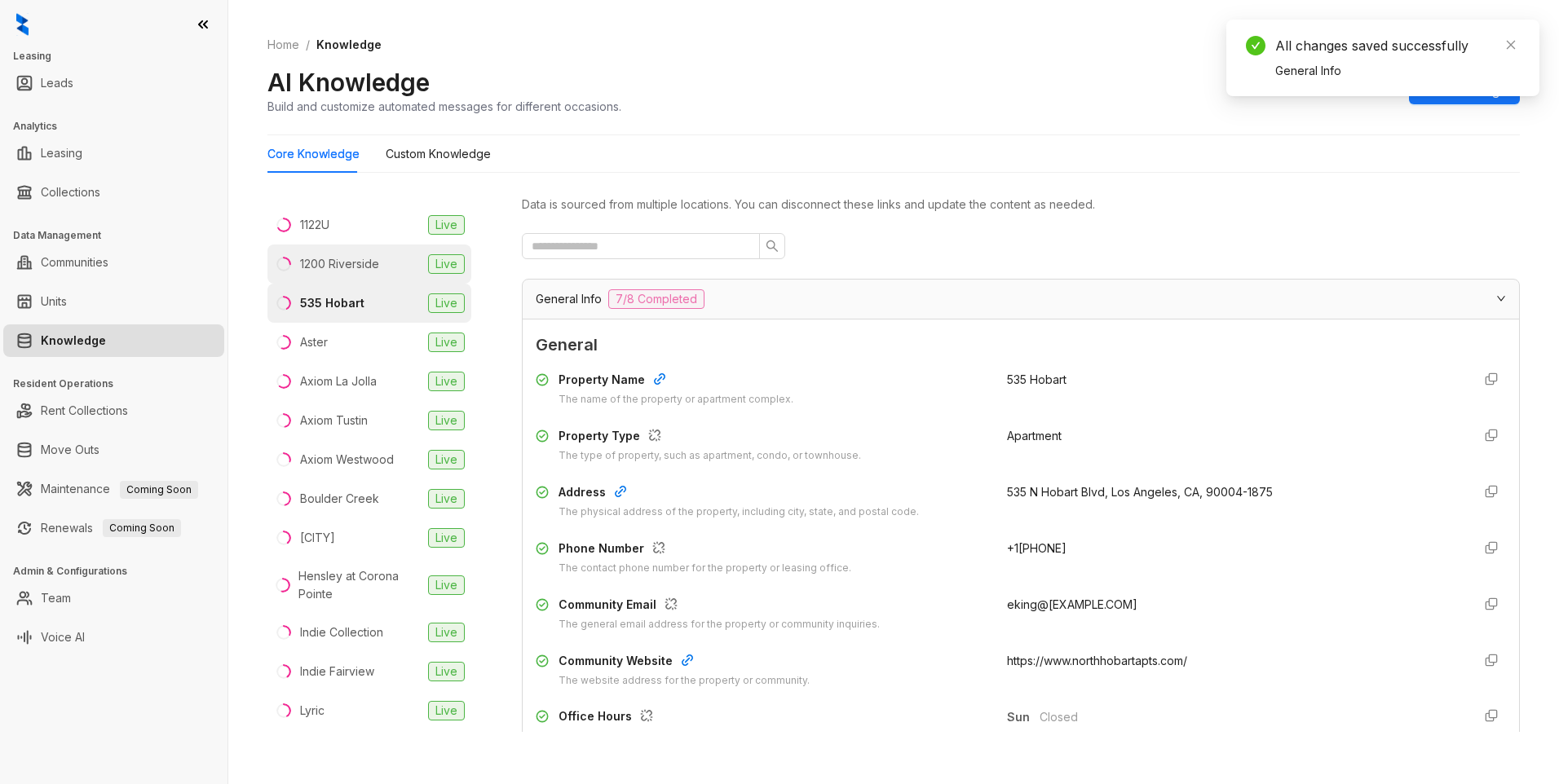 click on "1200 Riverside" at bounding box center [339, 264] 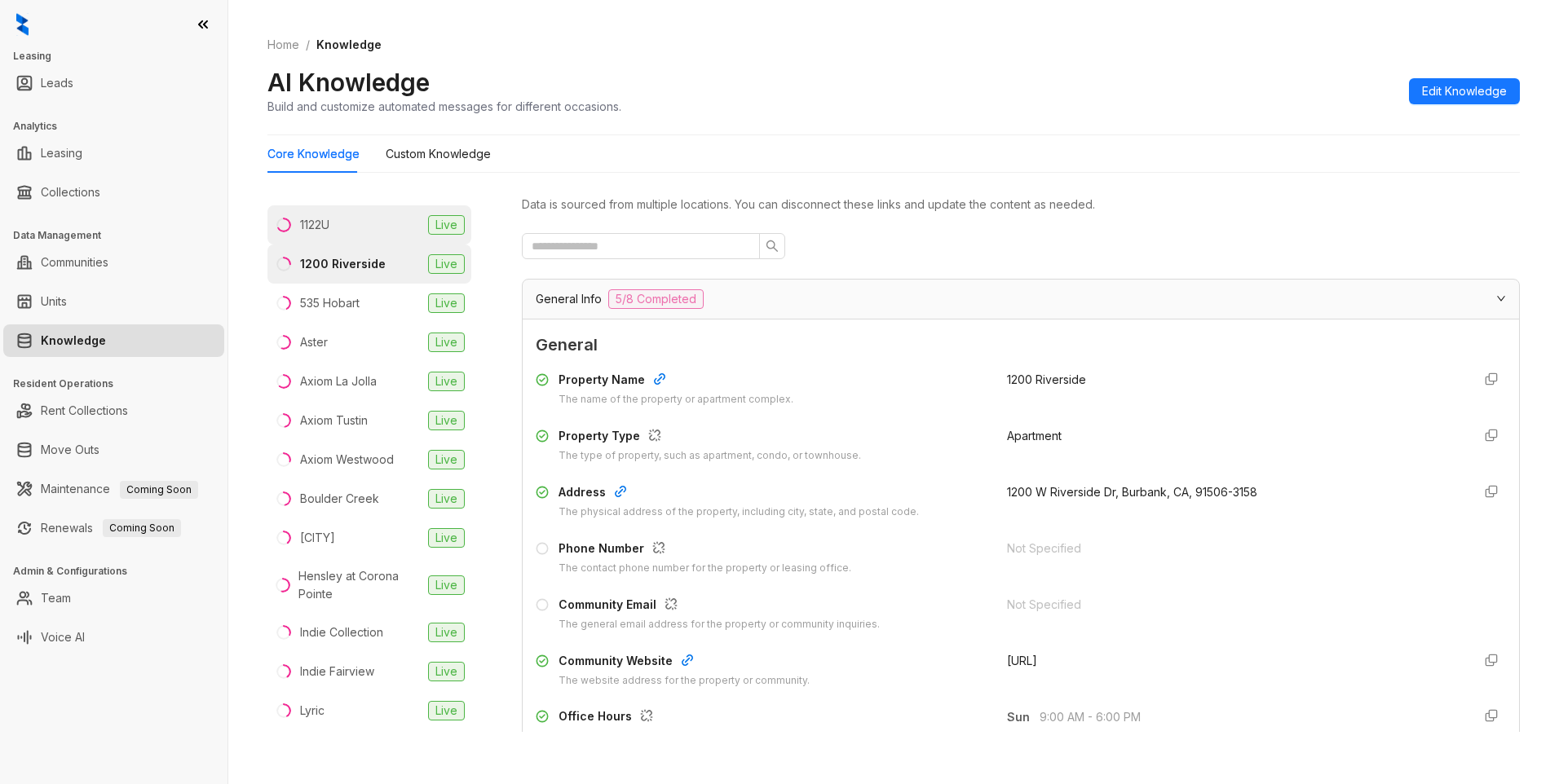 click on "1122U" at bounding box center [315, 225] 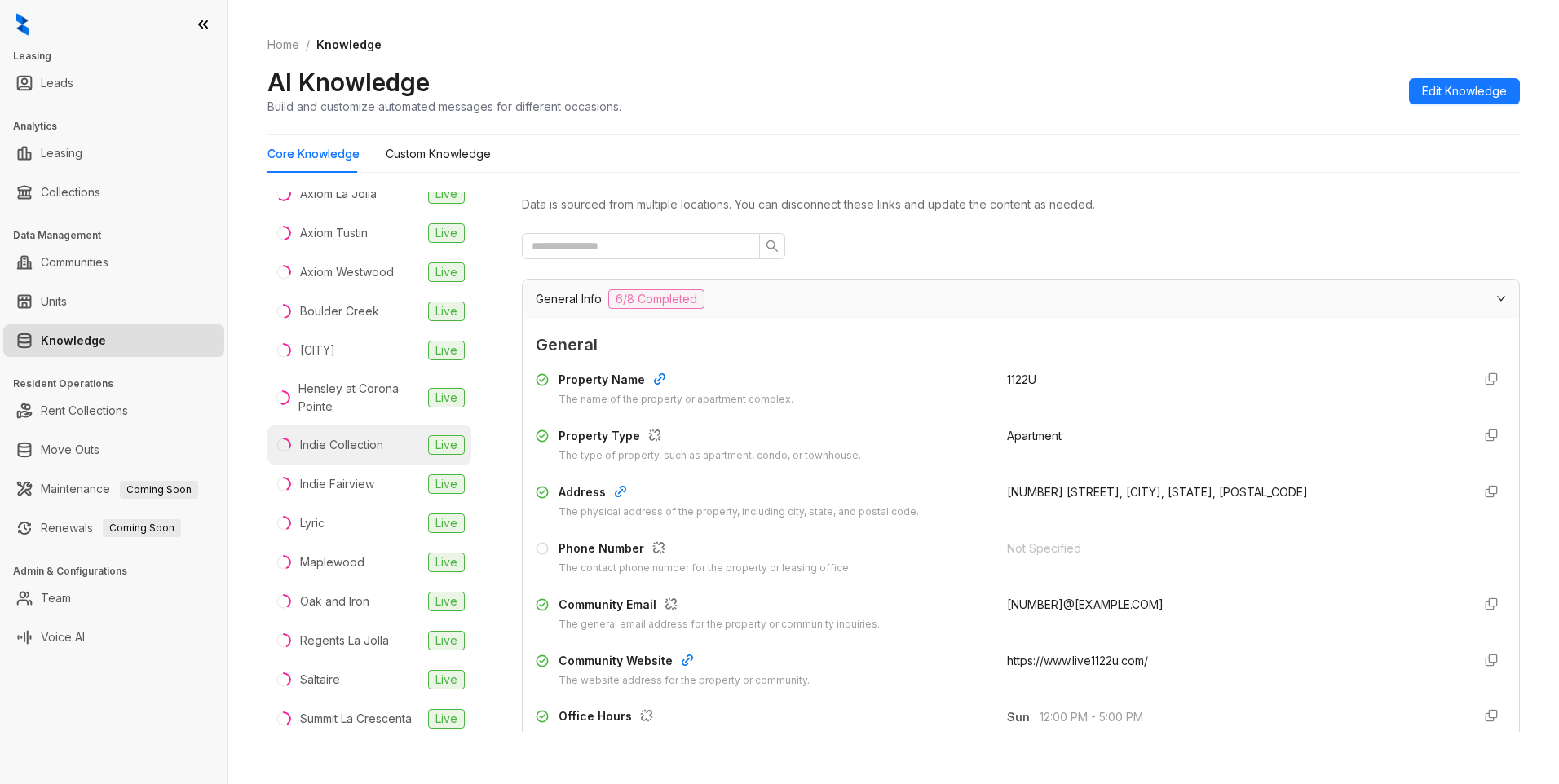 scroll, scrollTop: 359, scrollLeft: 0, axis: vertical 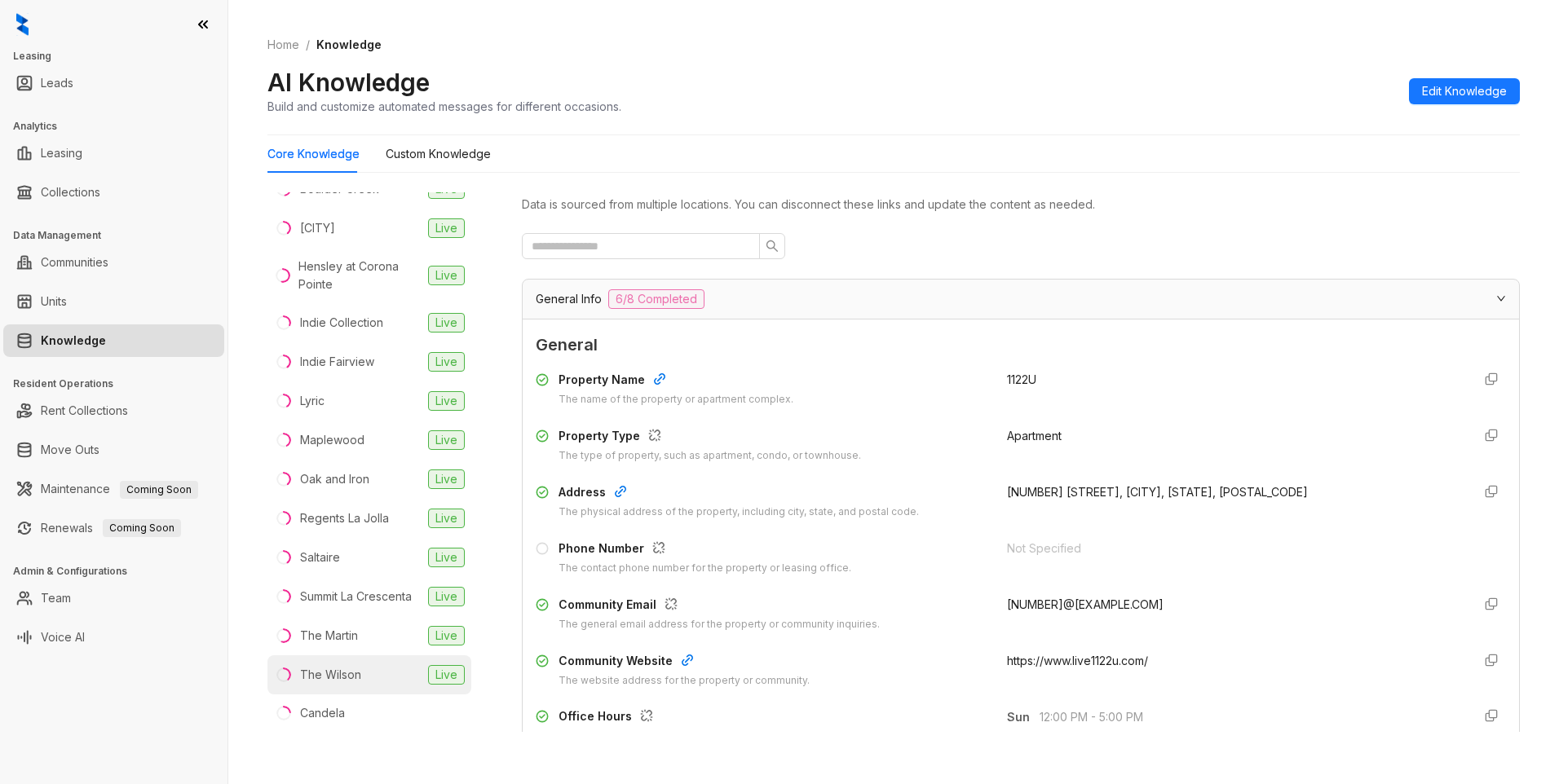 click on "The Wilson" at bounding box center [330, 675] 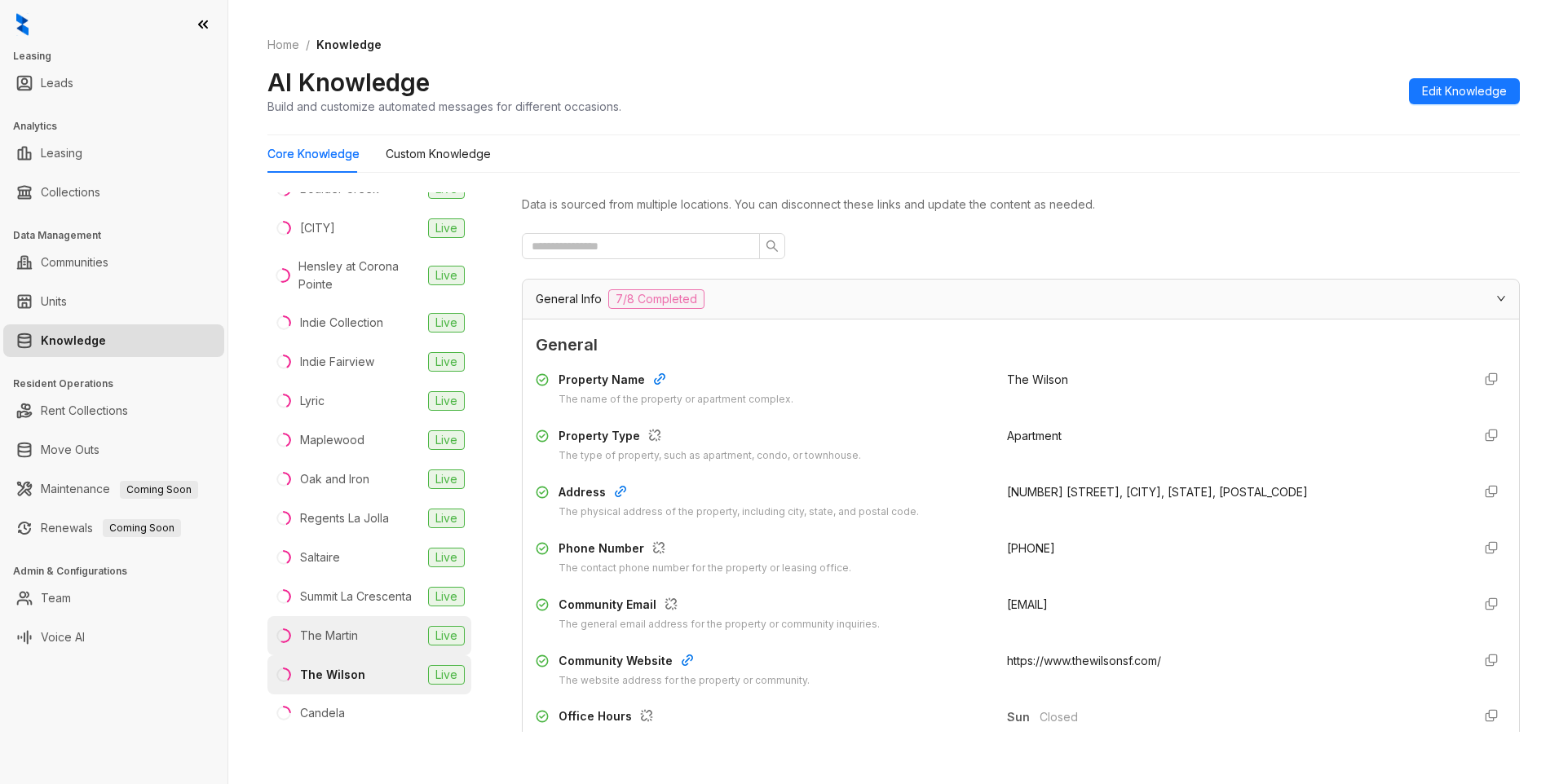 click on "The Martin Live" at bounding box center (369, 636) 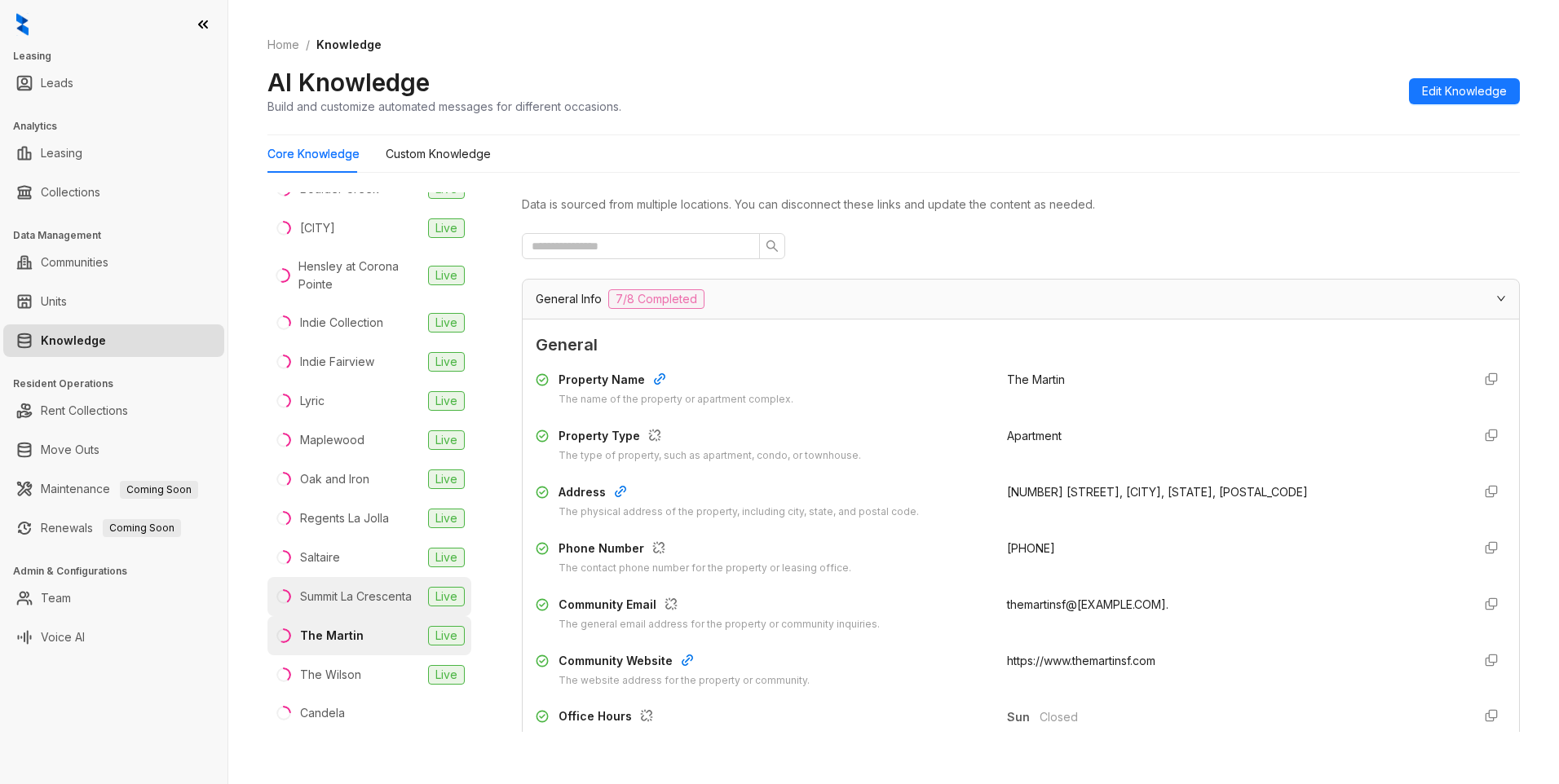 click on "Summit La Crescenta" at bounding box center (356, 597) 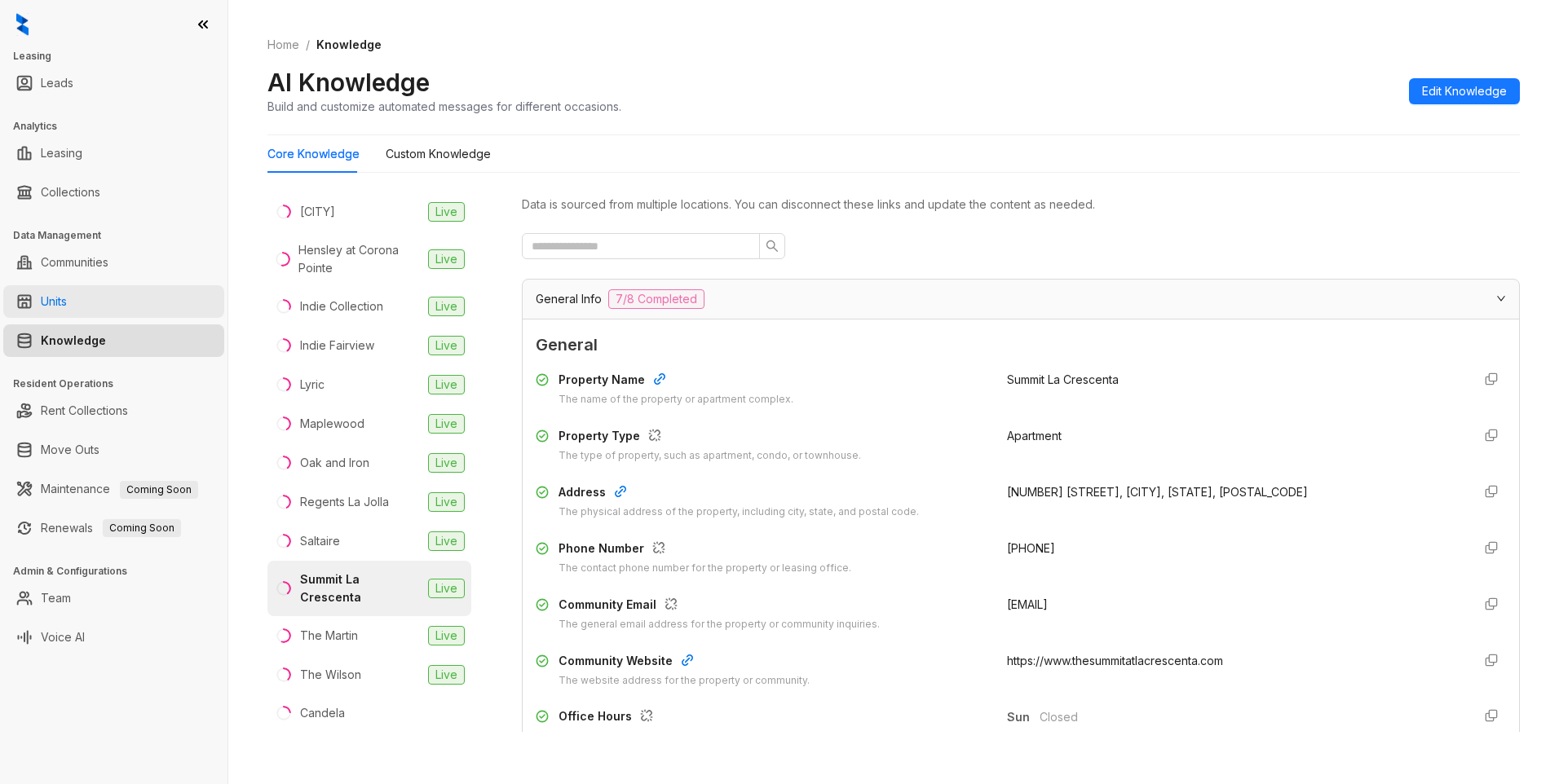 click on "Units" at bounding box center (54, 302) 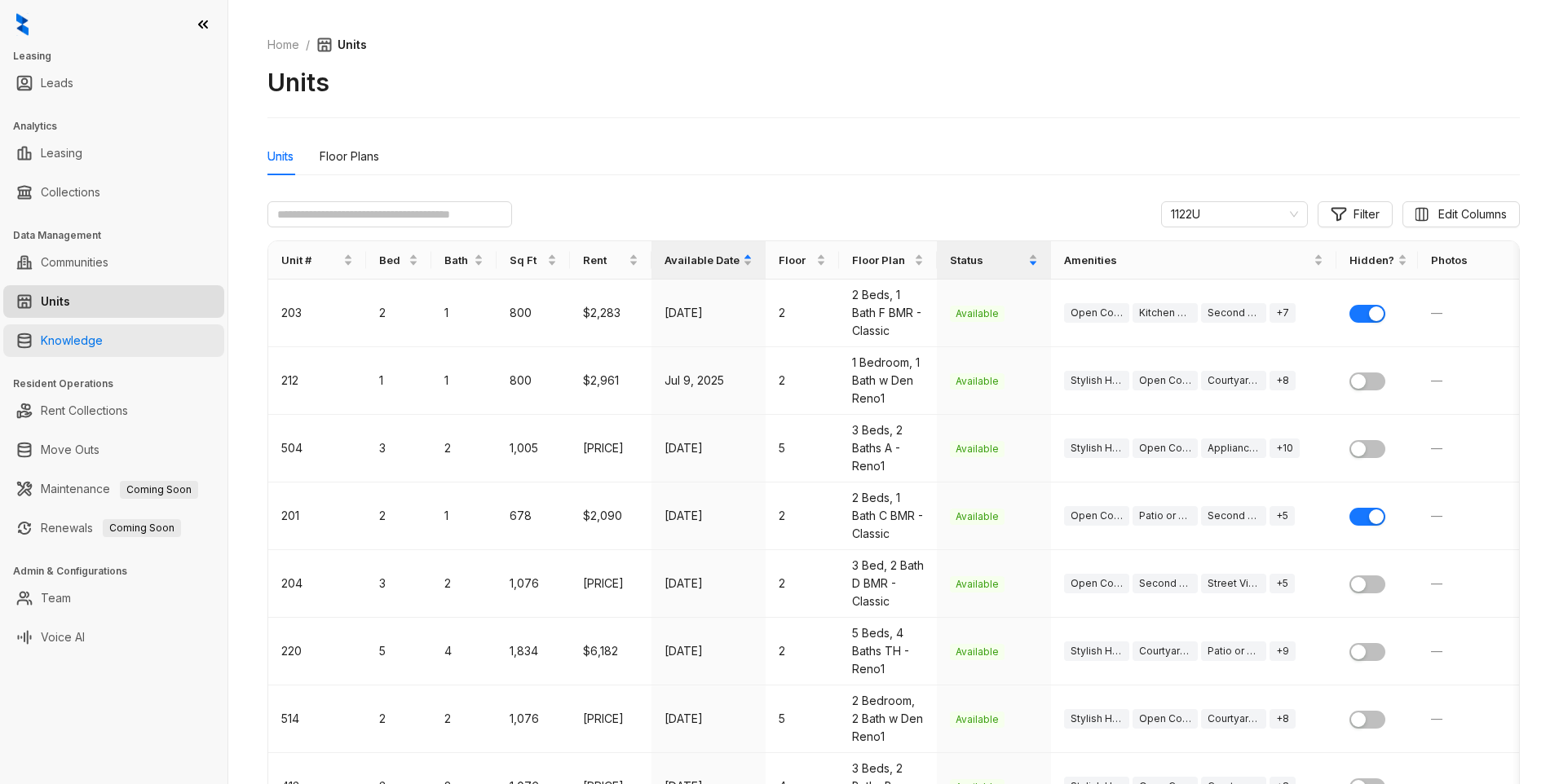 click on "Knowledge" at bounding box center (72, 341) 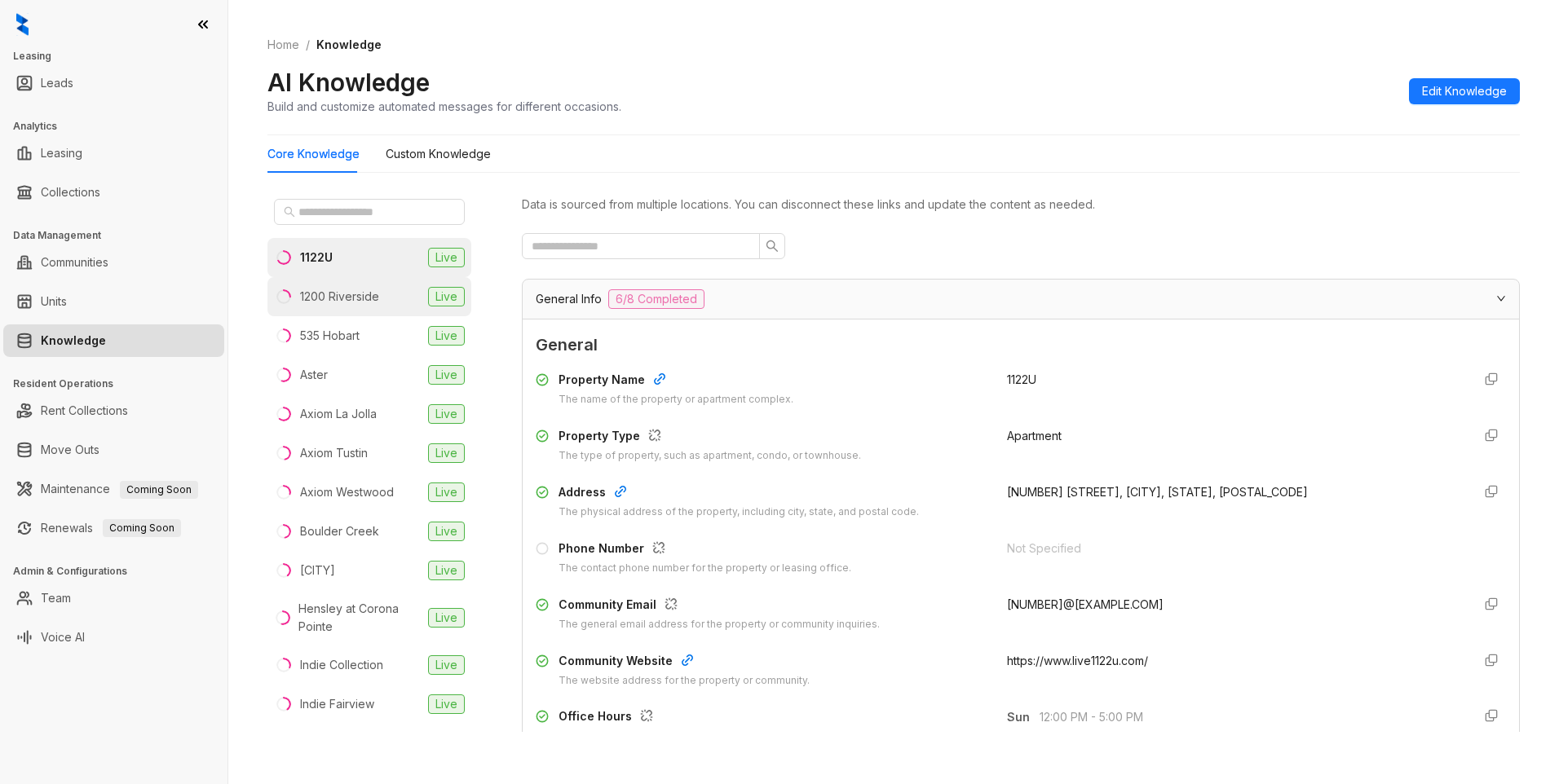 click on "1200 Riverside" at bounding box center [339, 297] 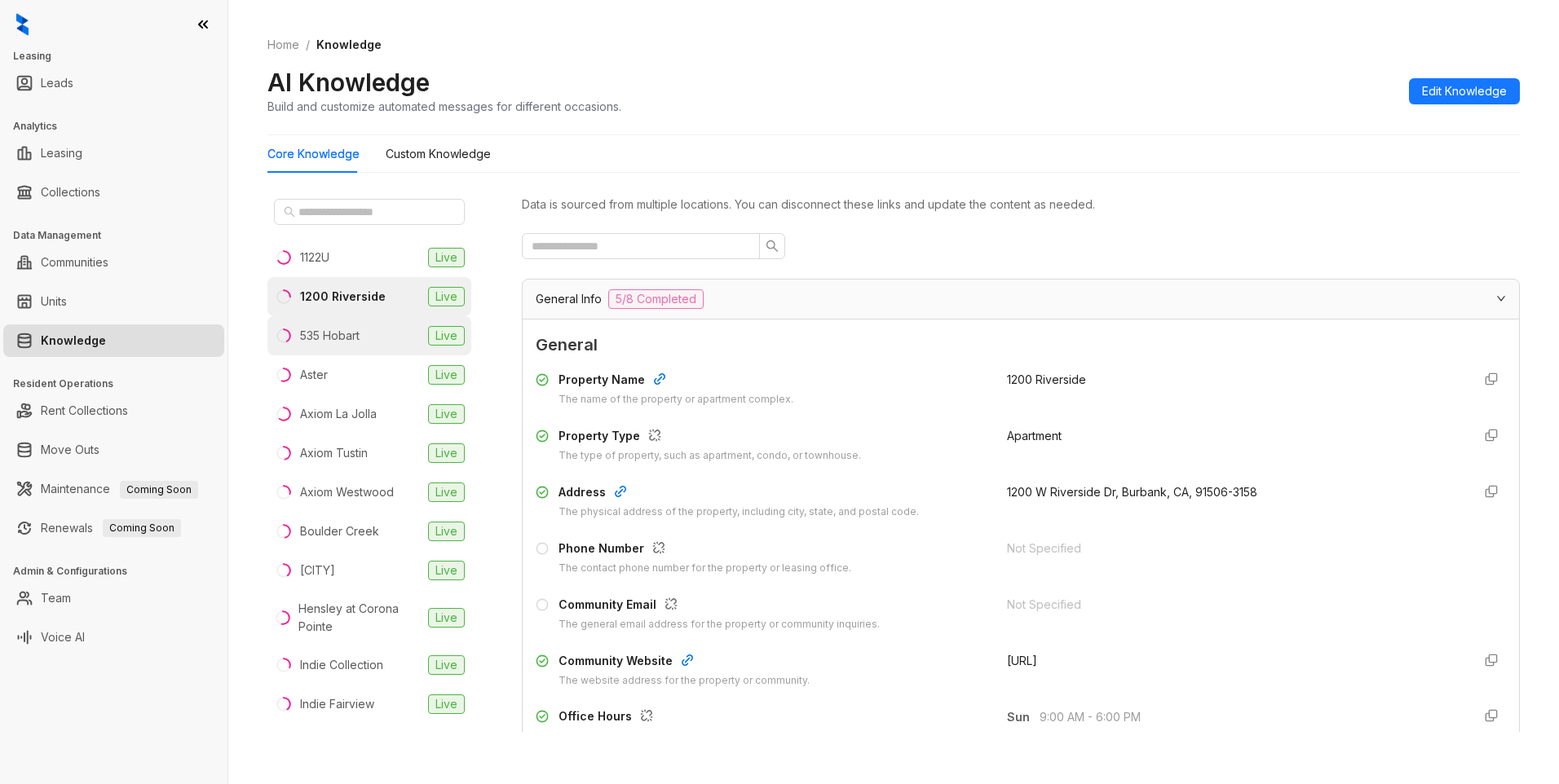 click on "535 Hobart" at bounding box center [329, 336] 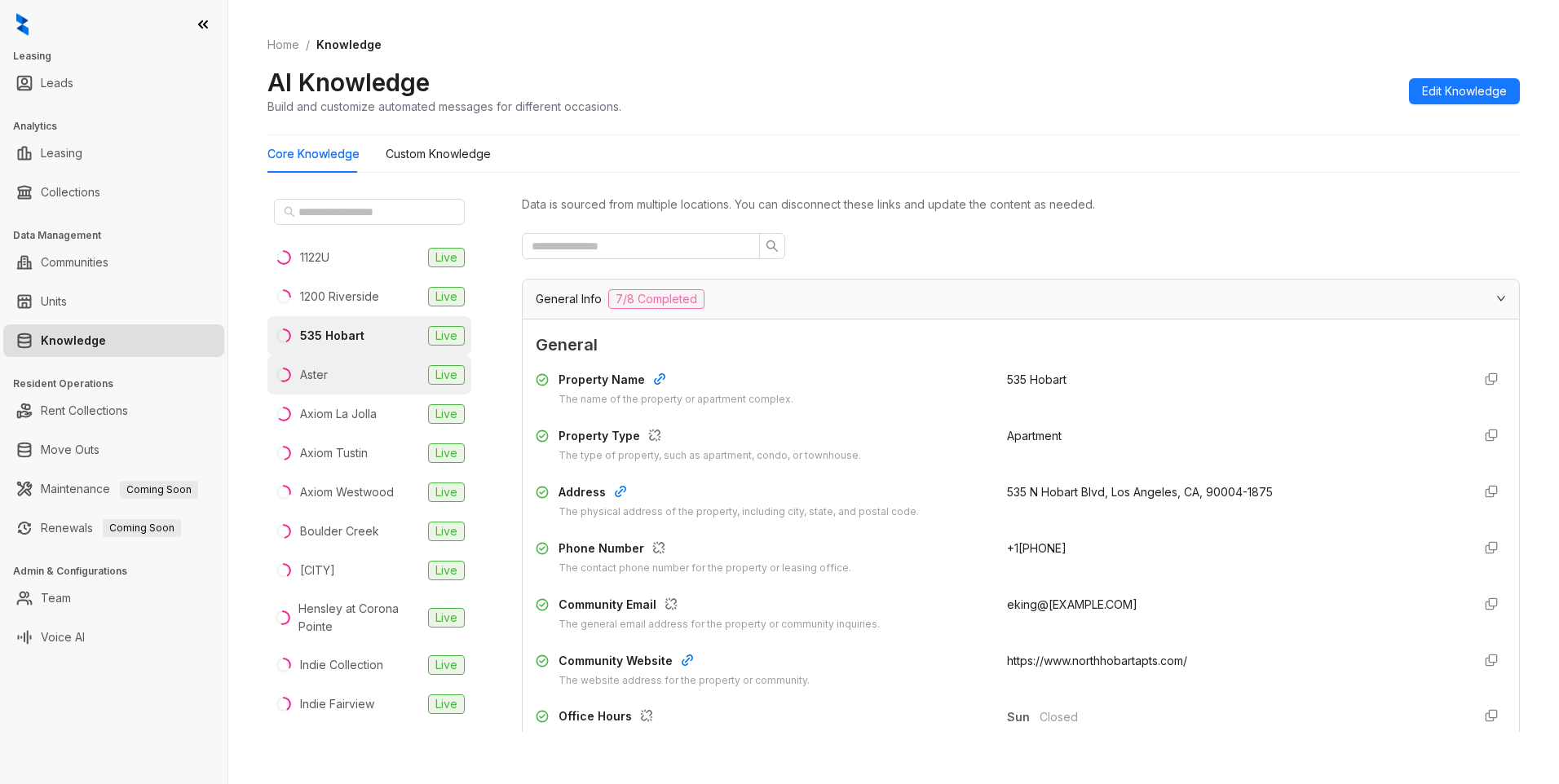 click on "Aster" at bounding box center [314, 375] 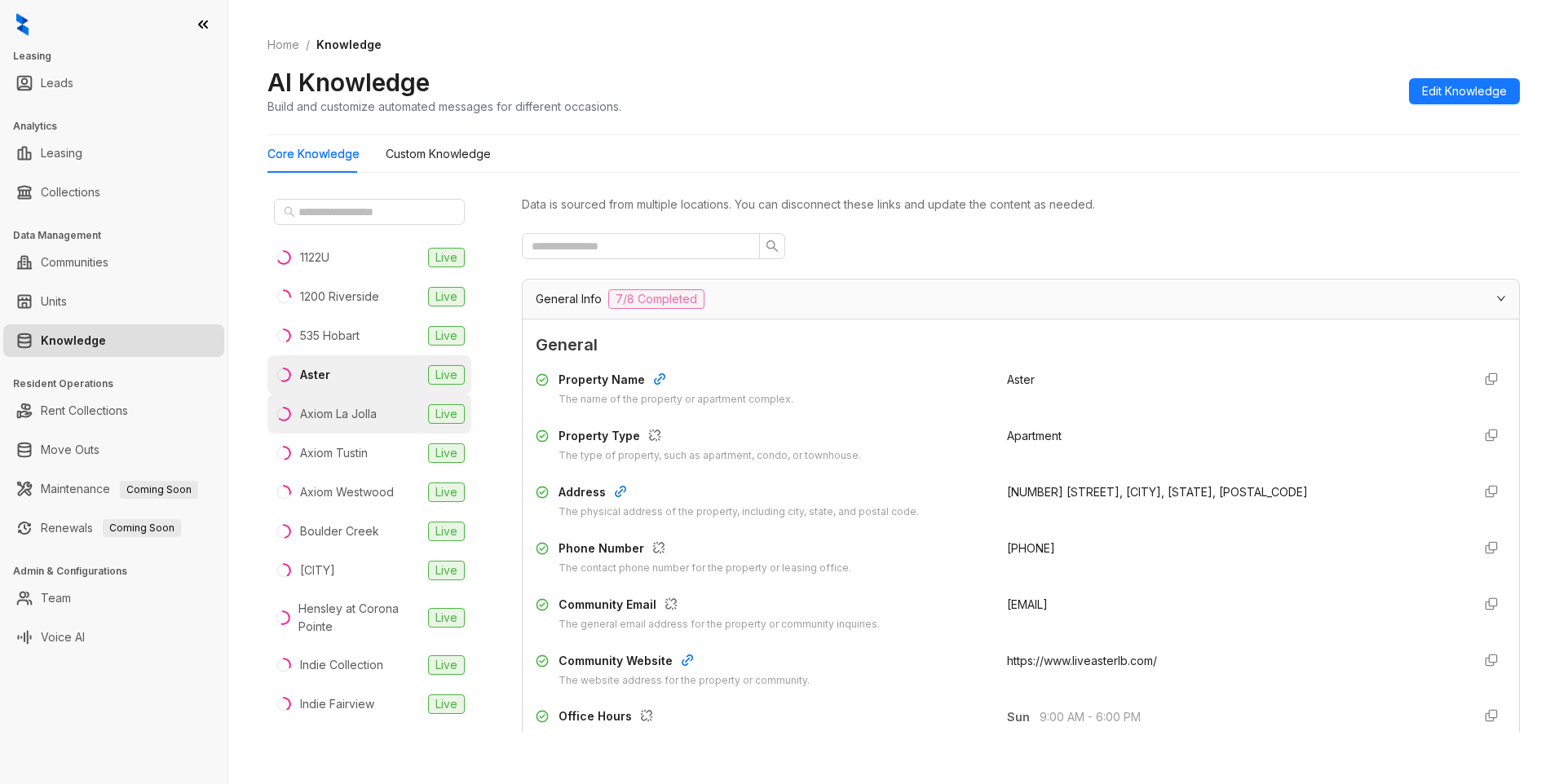 click on "Axiom La Jolla" at bounding box center [338, 414] 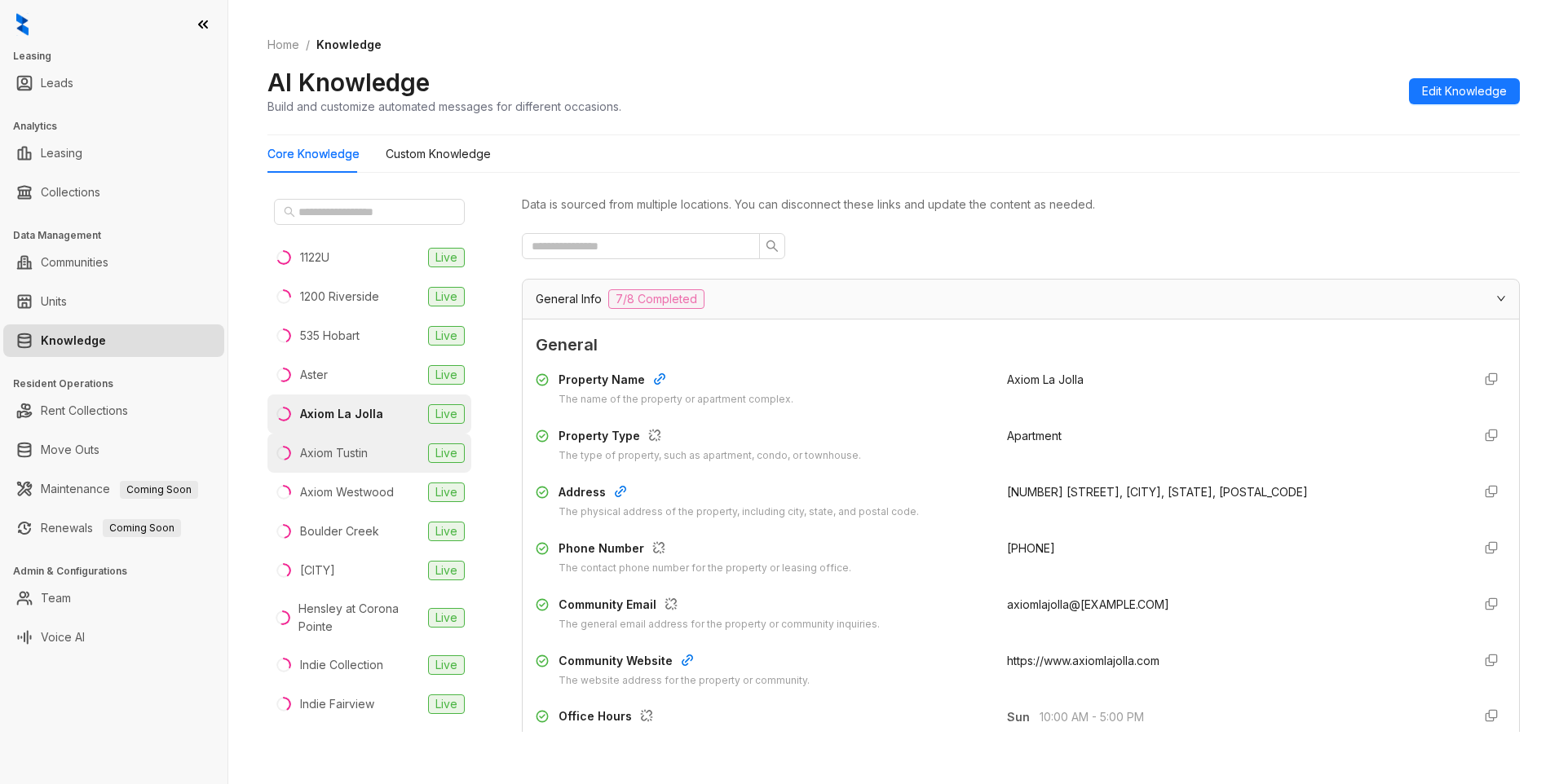 click on "[STREET] Live" at bounding box center [369, 453] 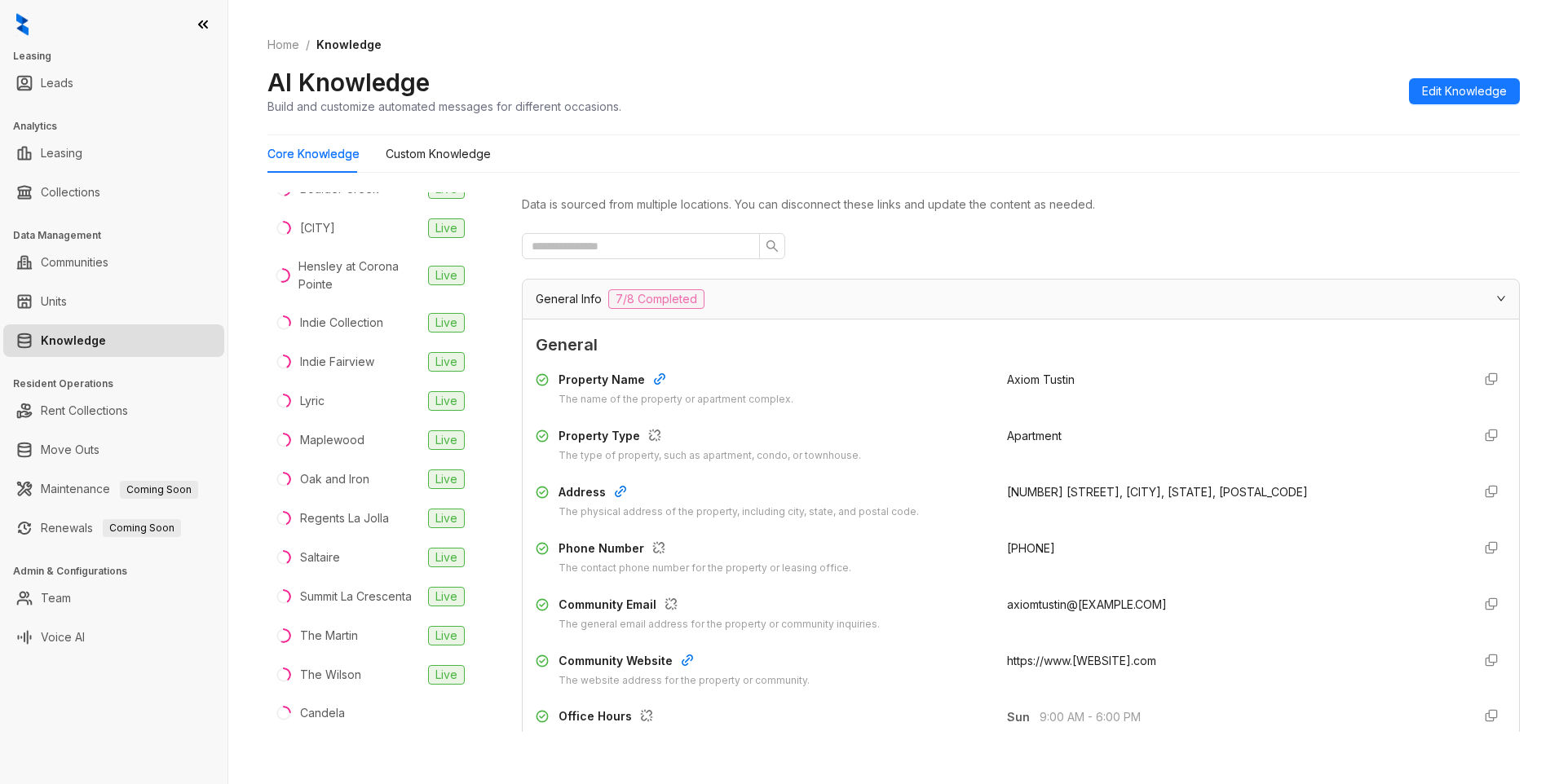 scroll, scrollTop: 359, scrollLeft: 0, axis: vertical 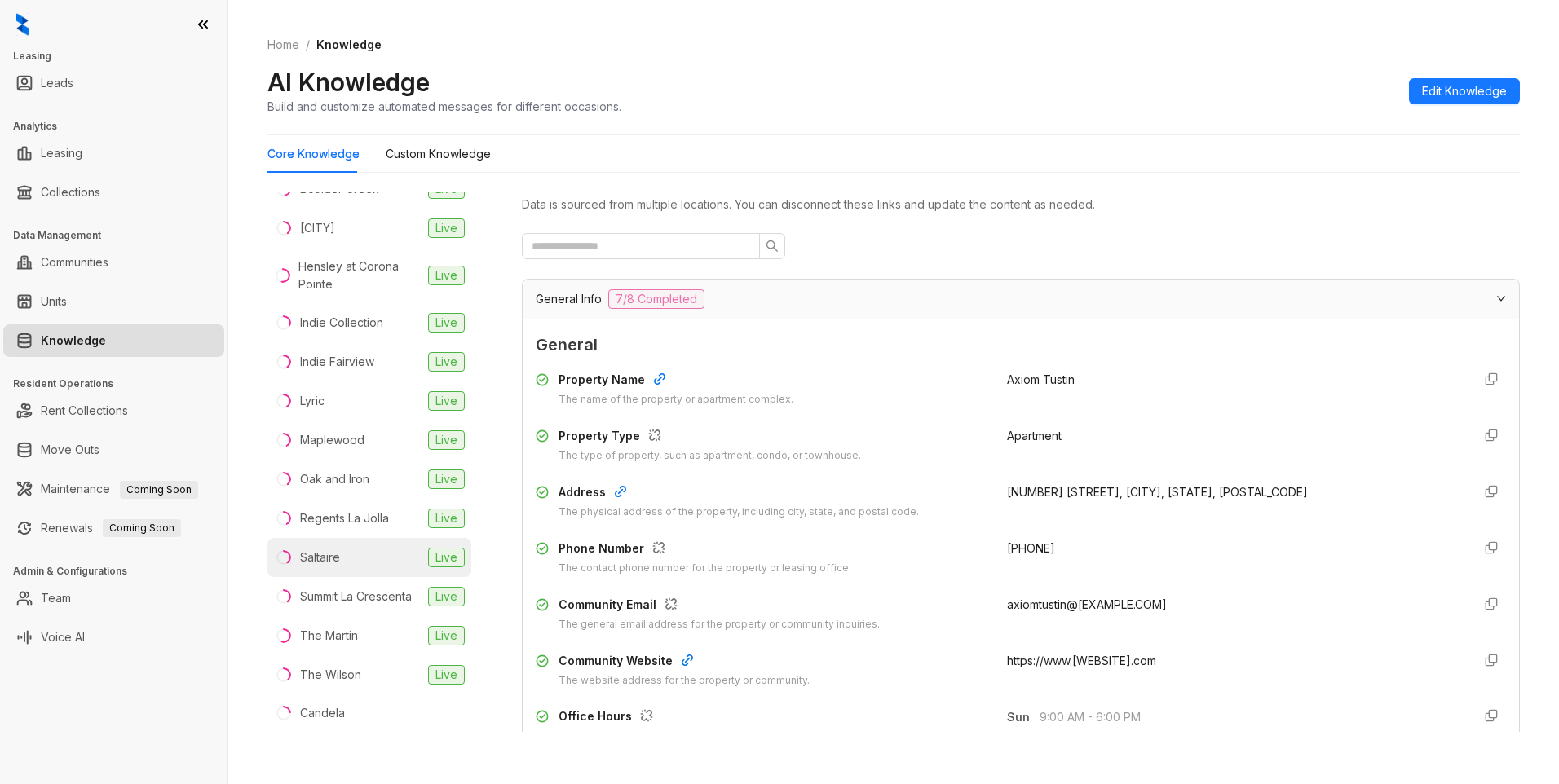 click on "Saltaire" at bounding box center (320, 557) 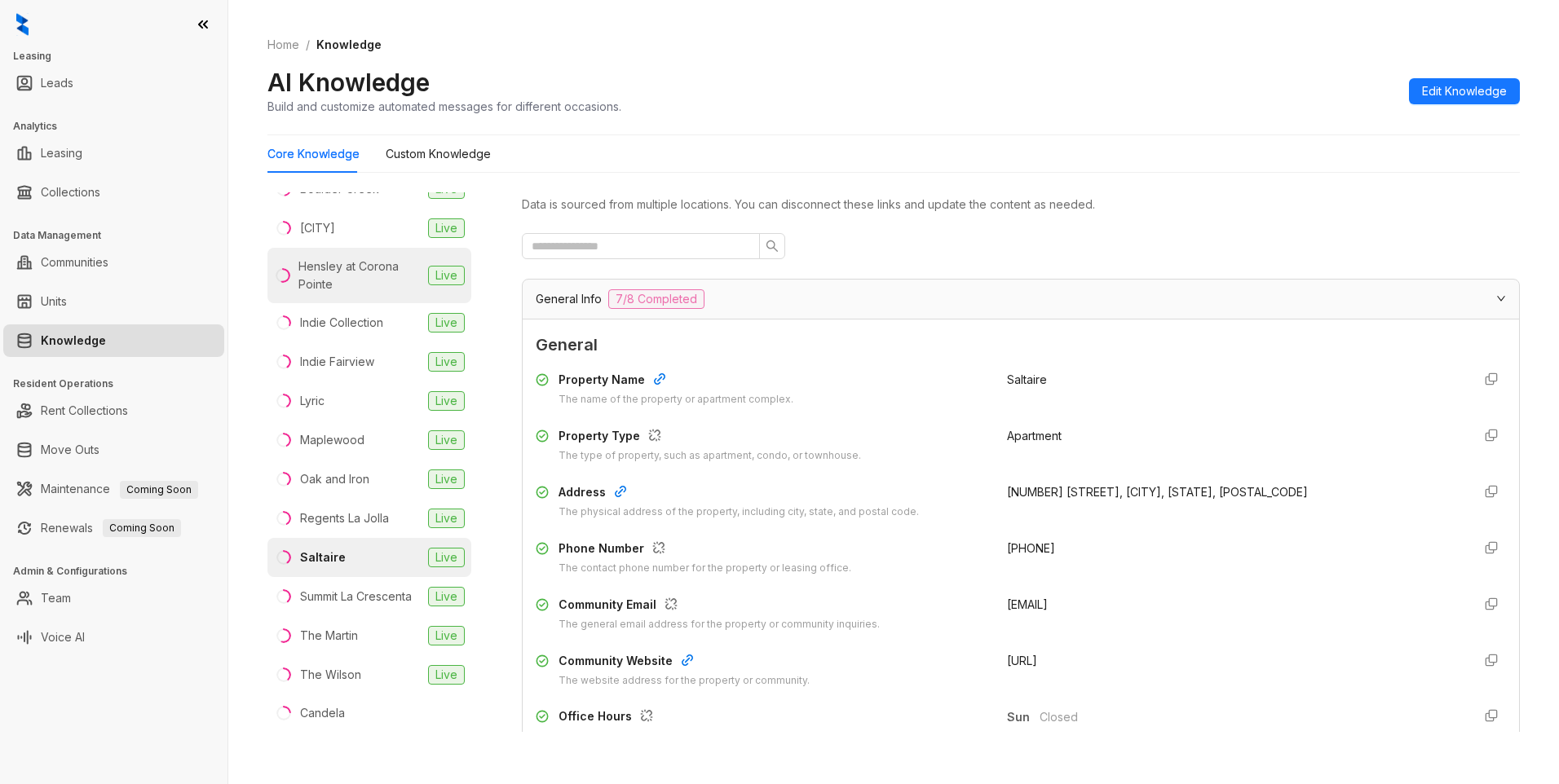click on "Hensley at Corona Pointe" at bounding box center [360, 275] 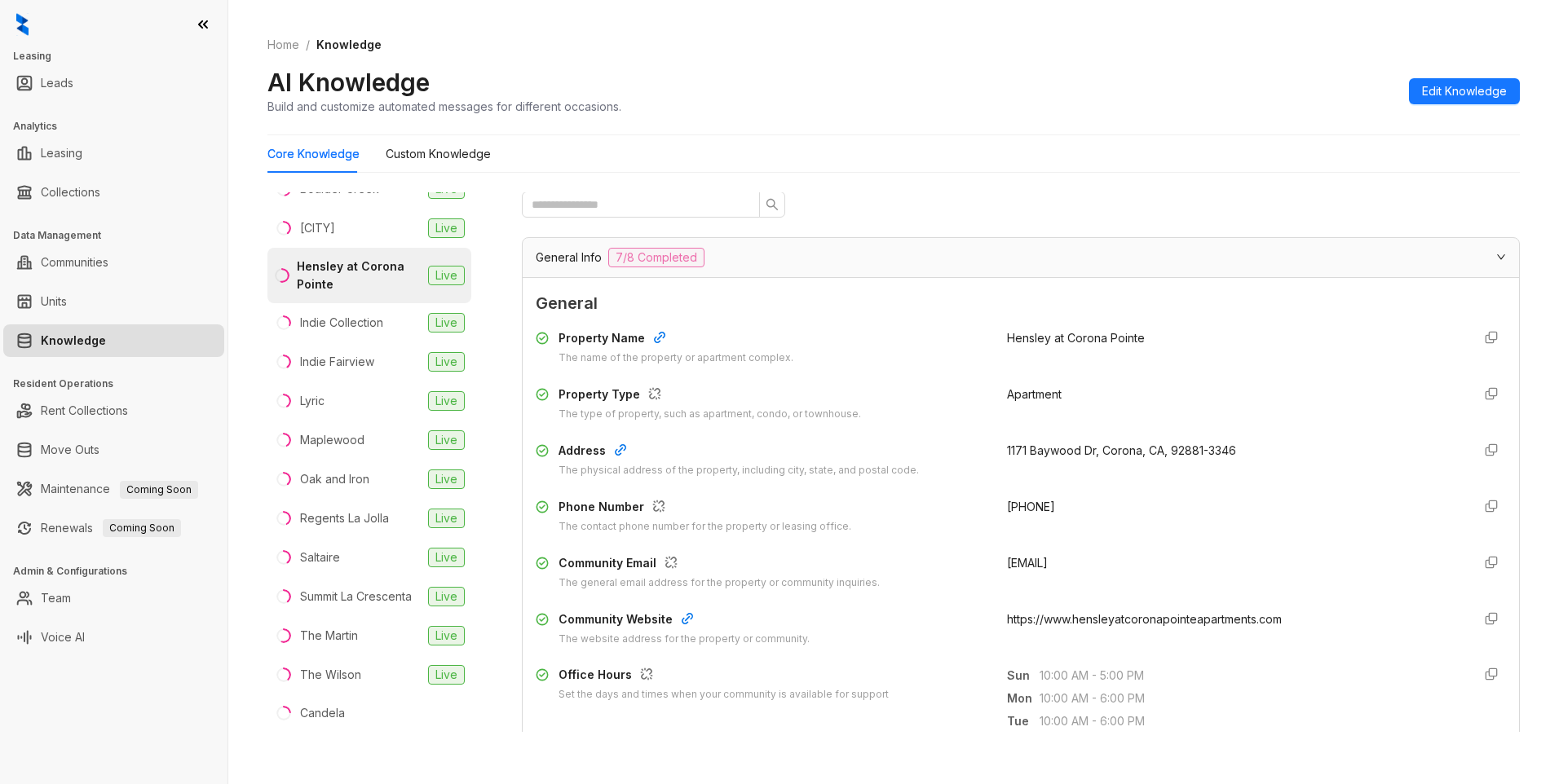 scroll, scrollTop: 81, scrollLeft: 0, axis: vertical 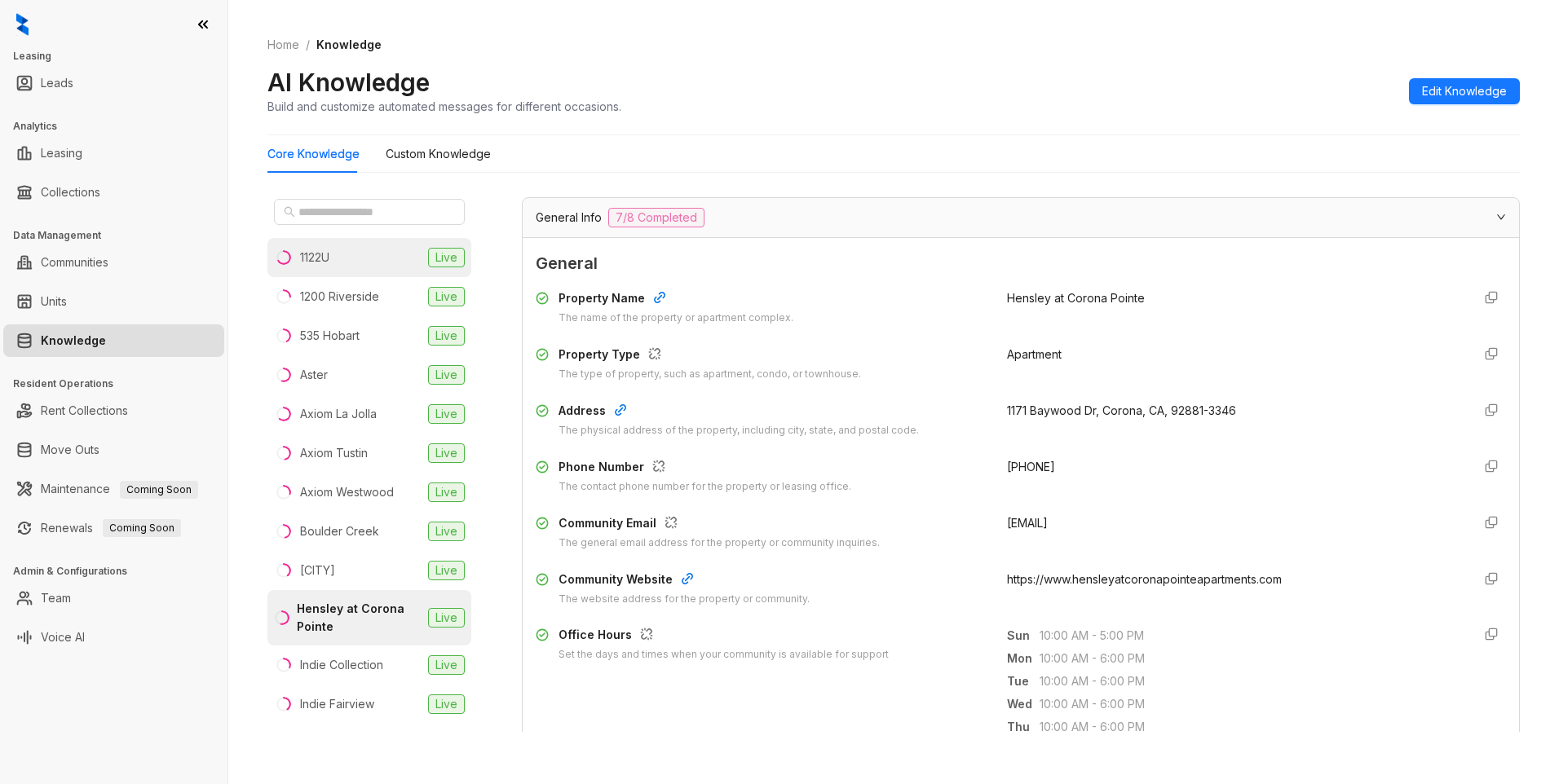 click on "1122U" at bounding box center [315, 258] 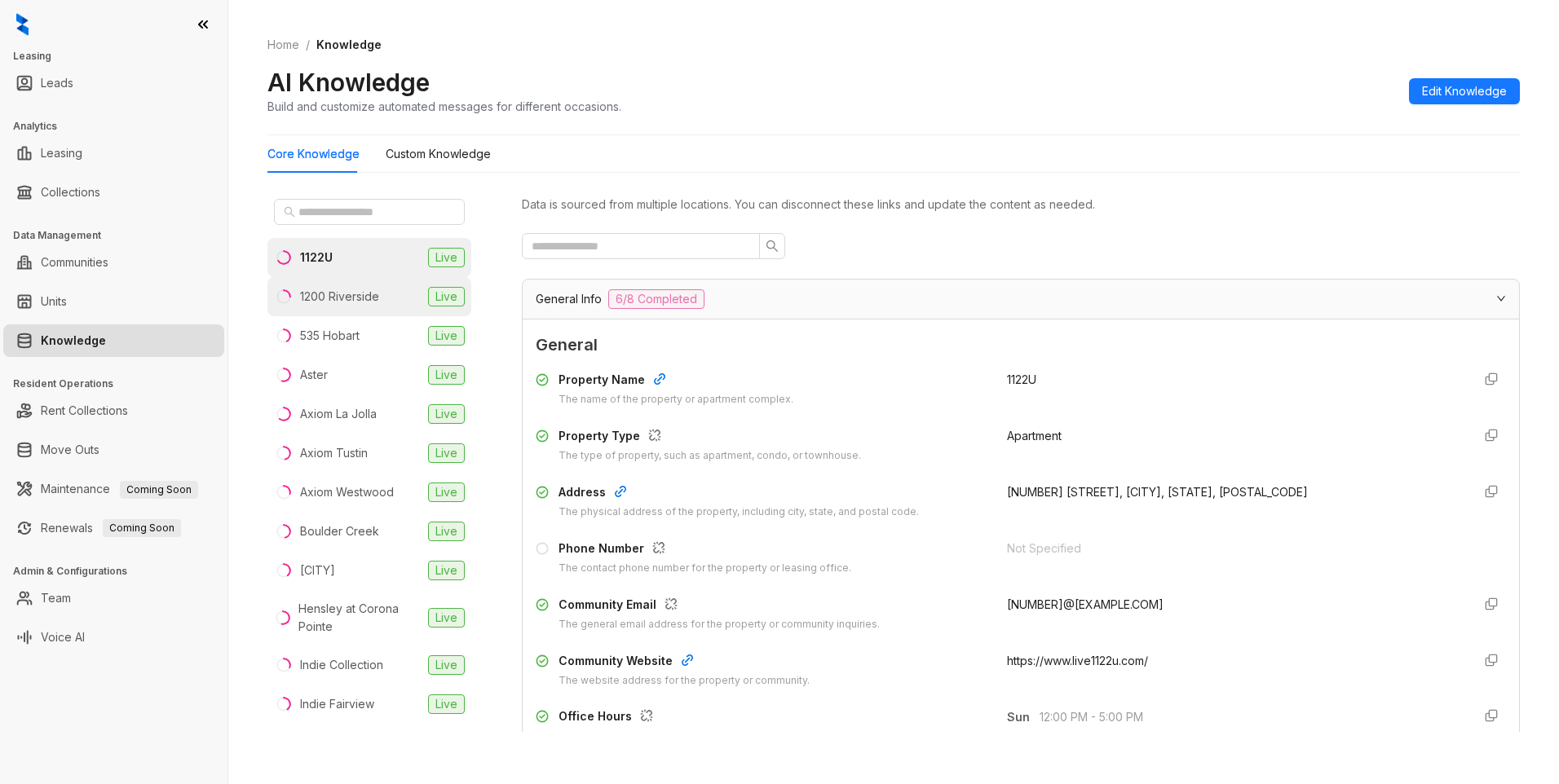 click on "1200 Riverside" at bounding box center (339, 297) 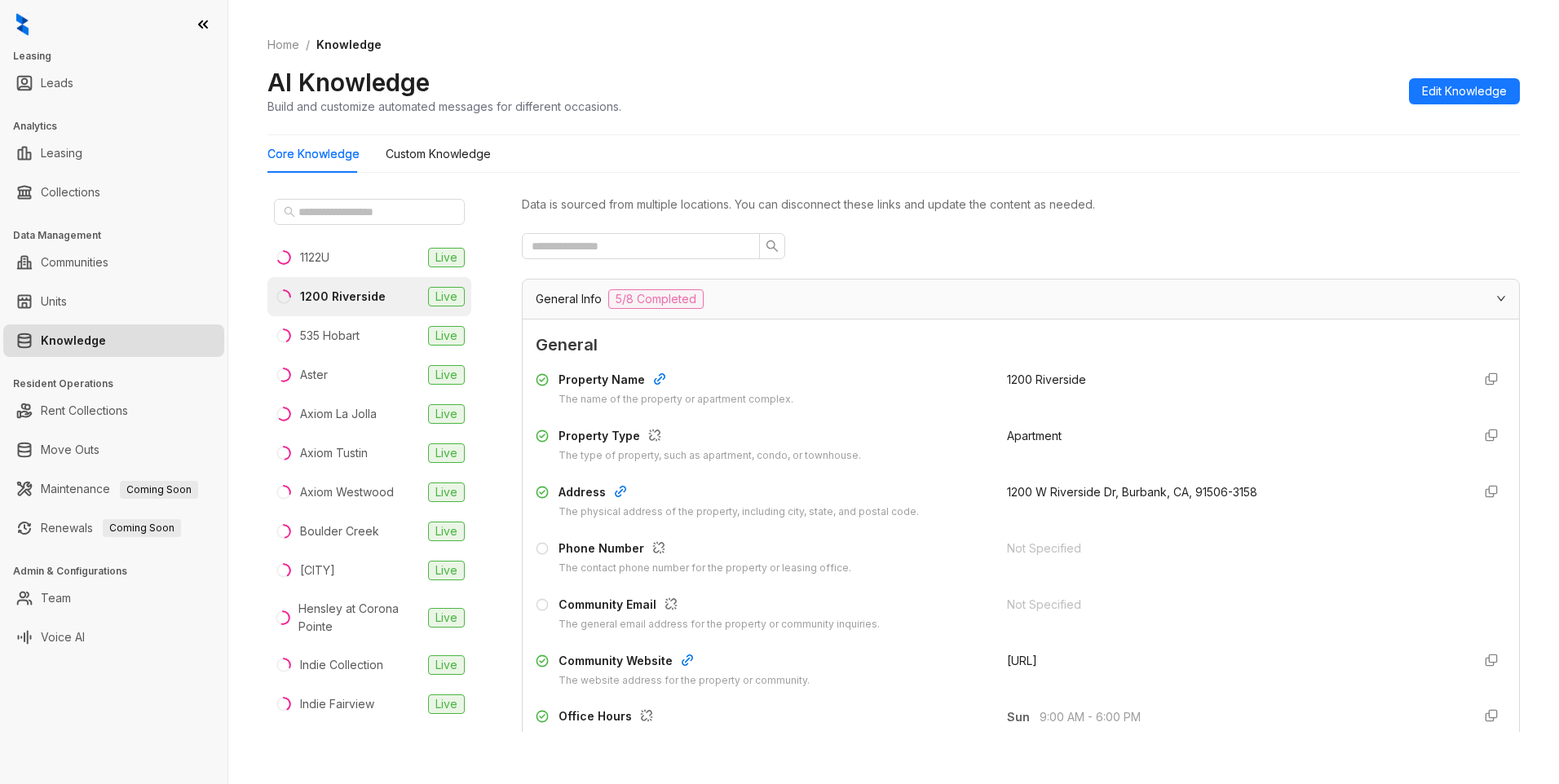 click on "Not Specified" at bounding box center (1233, 605) 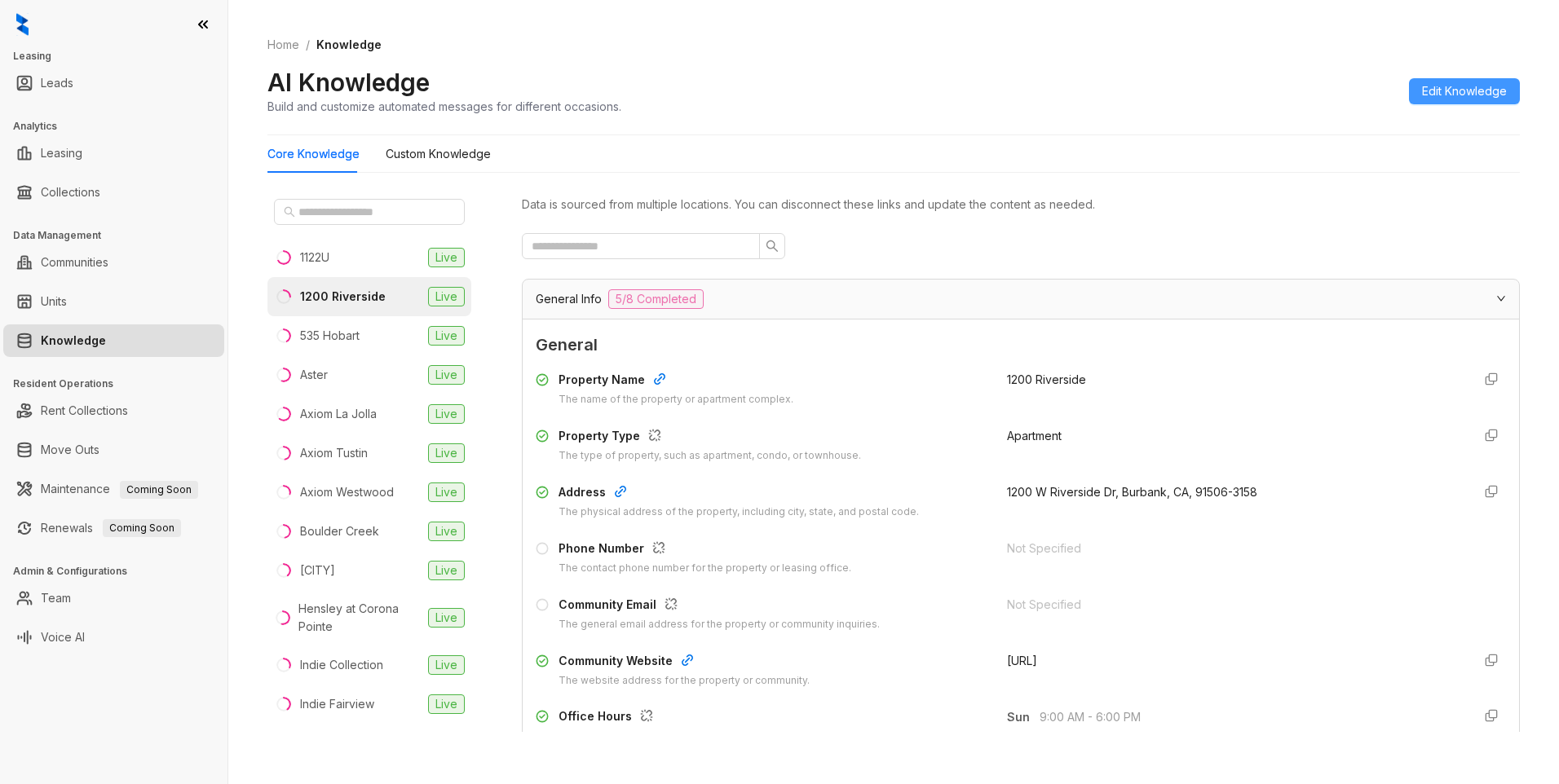 click on "Edit Knowledge" at bounding box center (1464, 91) 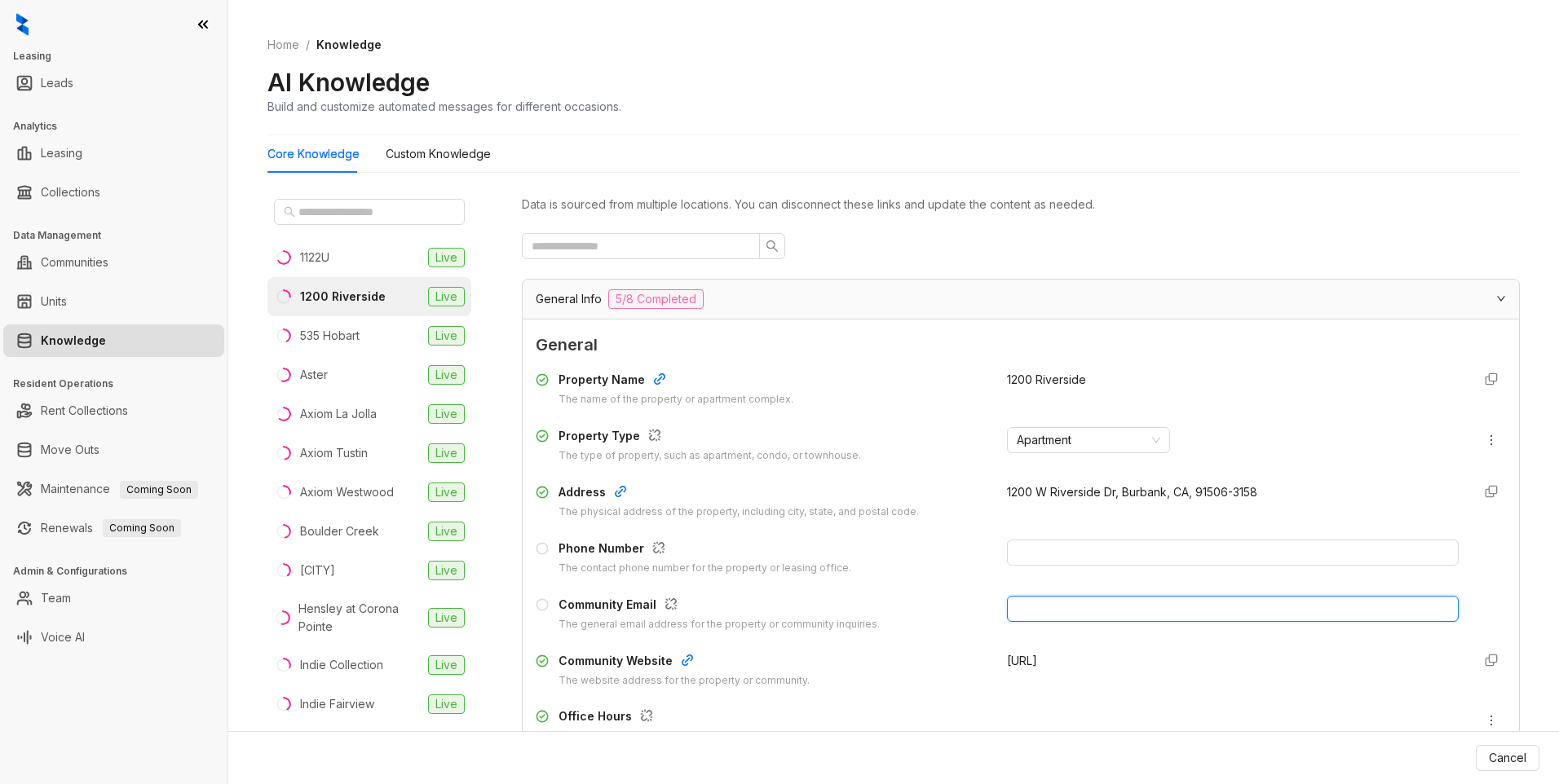click at bounding box center (1233, 609) 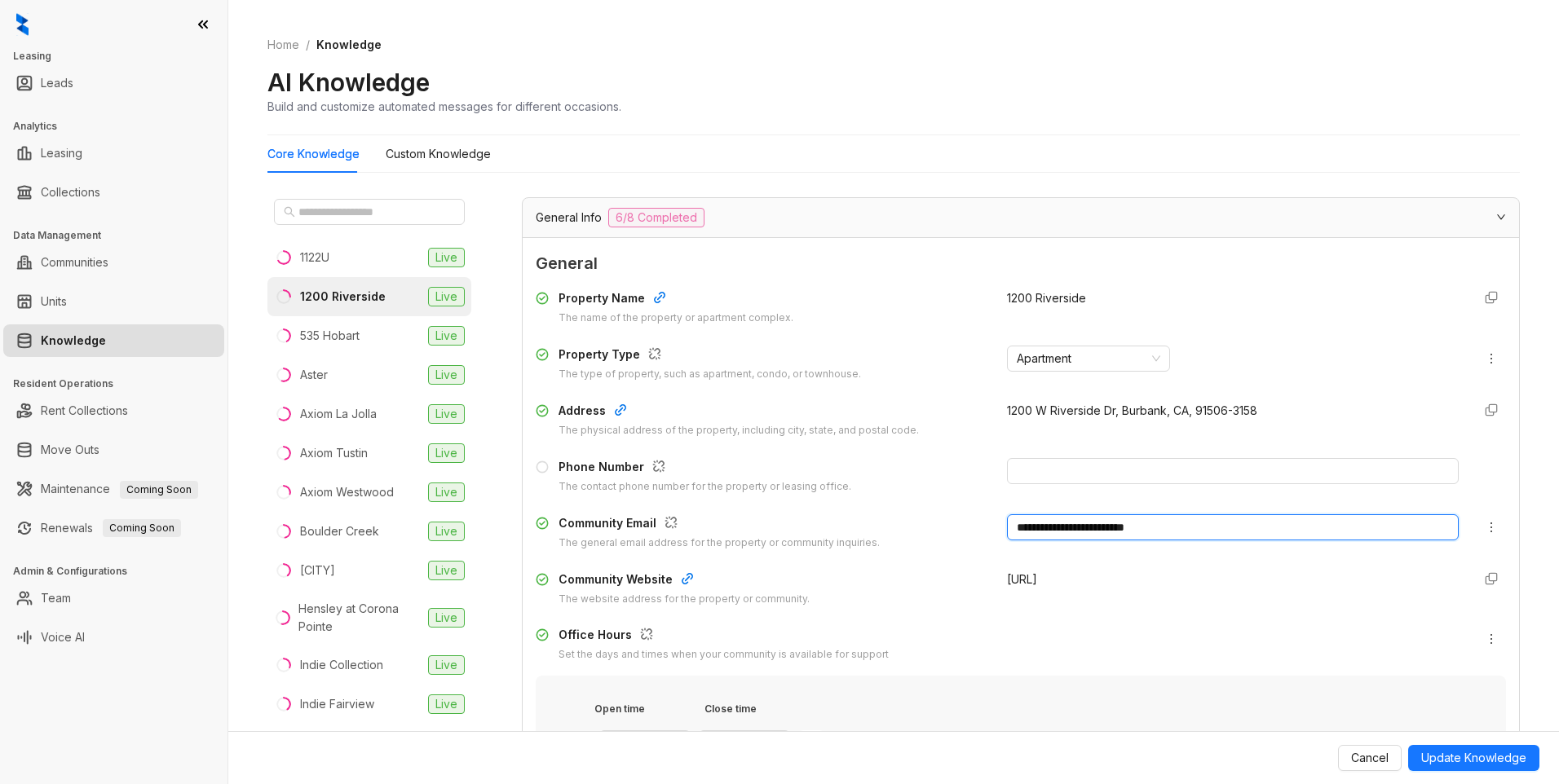 scroll, scrollTop: 163, scrollLeft: 0, axis: vertical 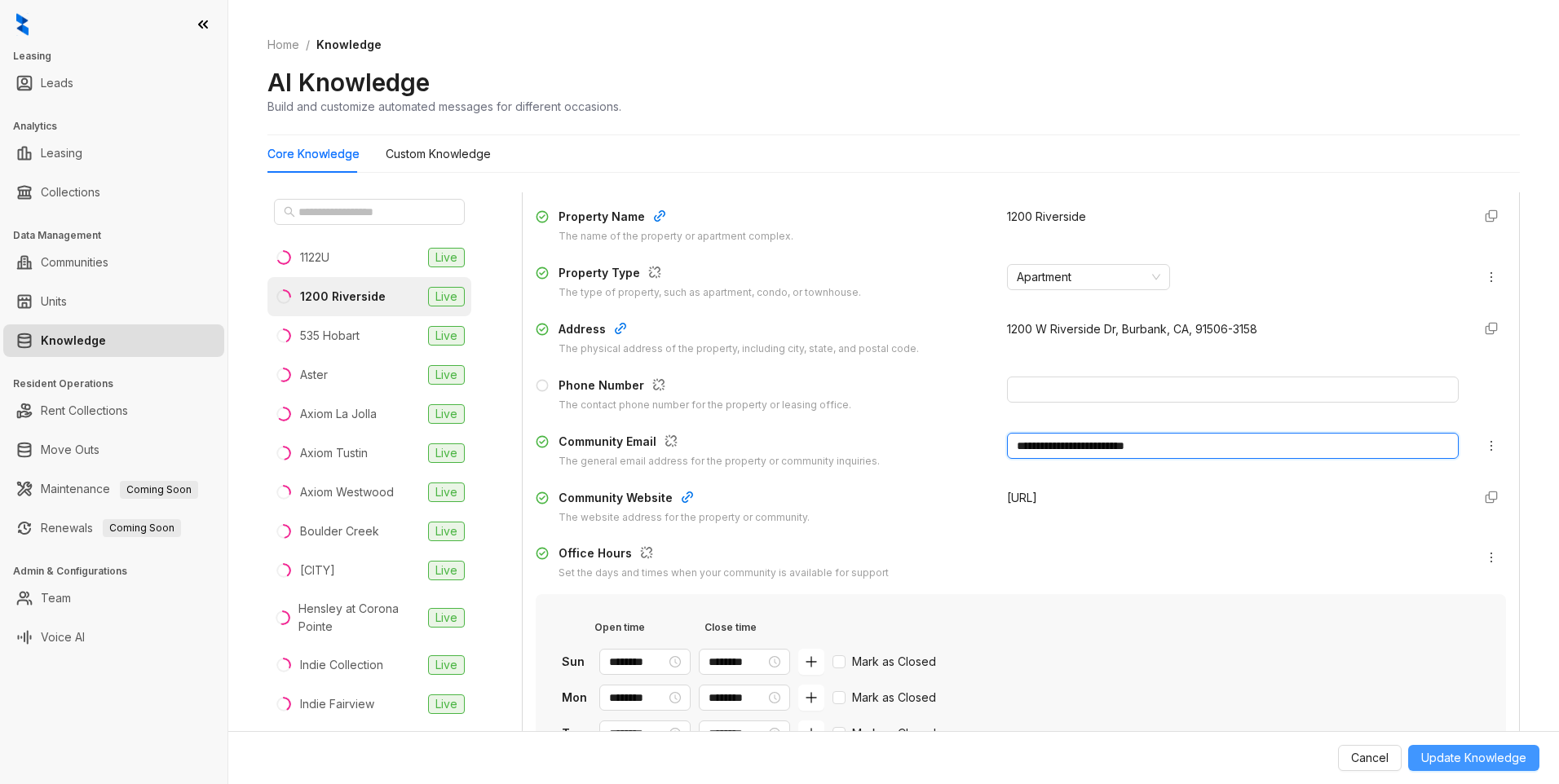 type on "**********" 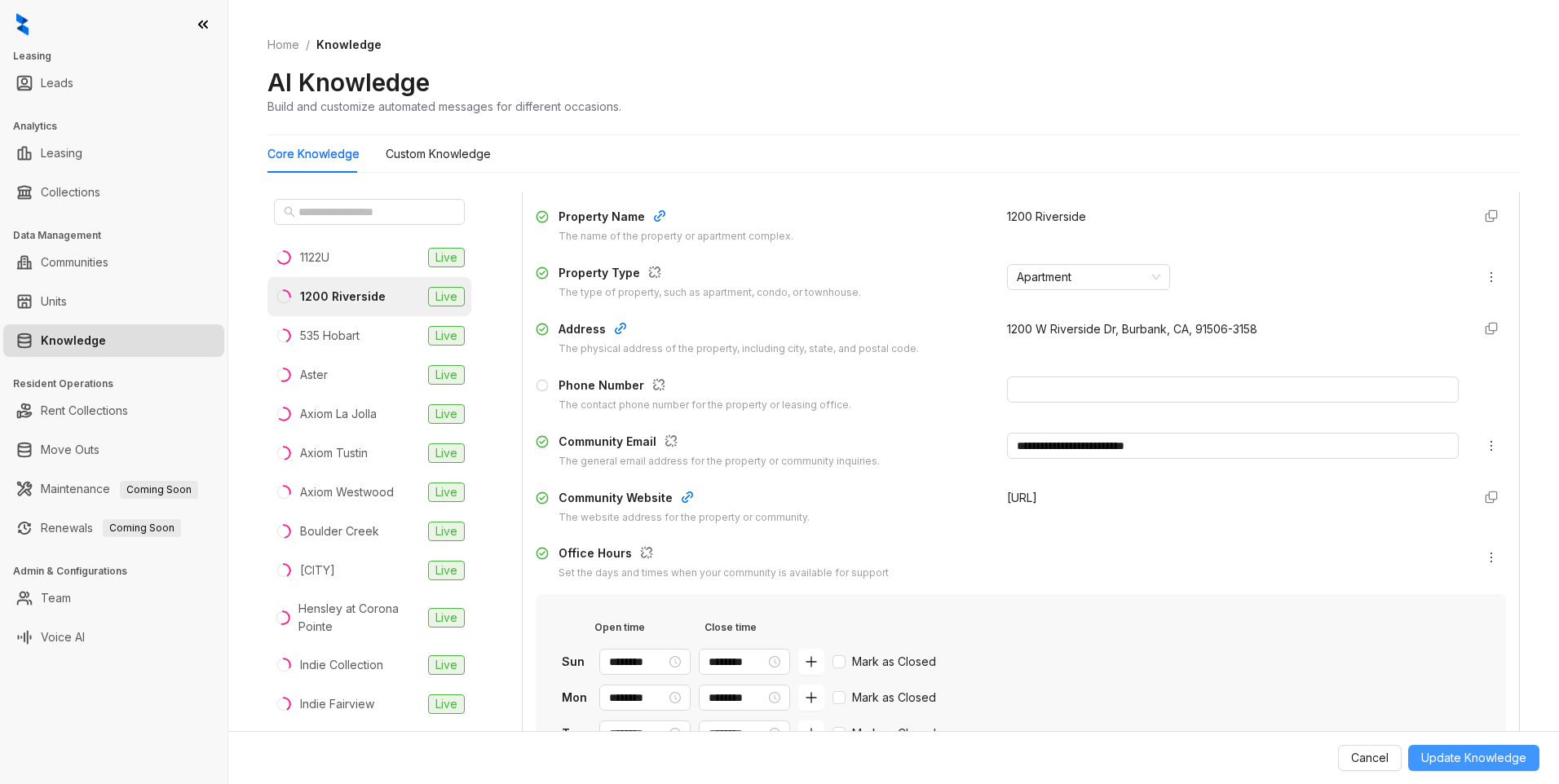 click on "Update Knowledge" at bounding box center (1473, 758) 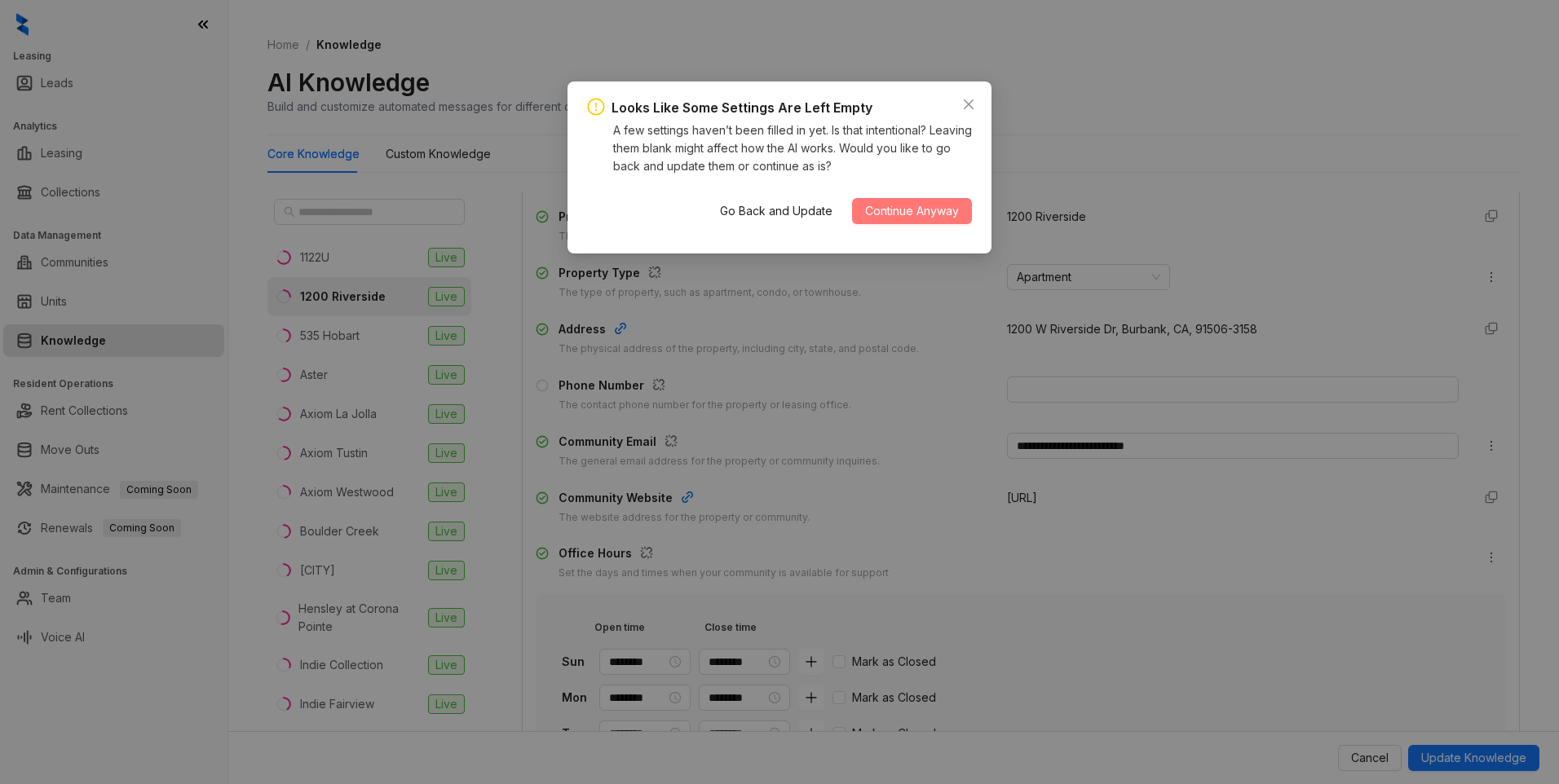 click on "Continue Anyway" at bounding box center (912, 211) 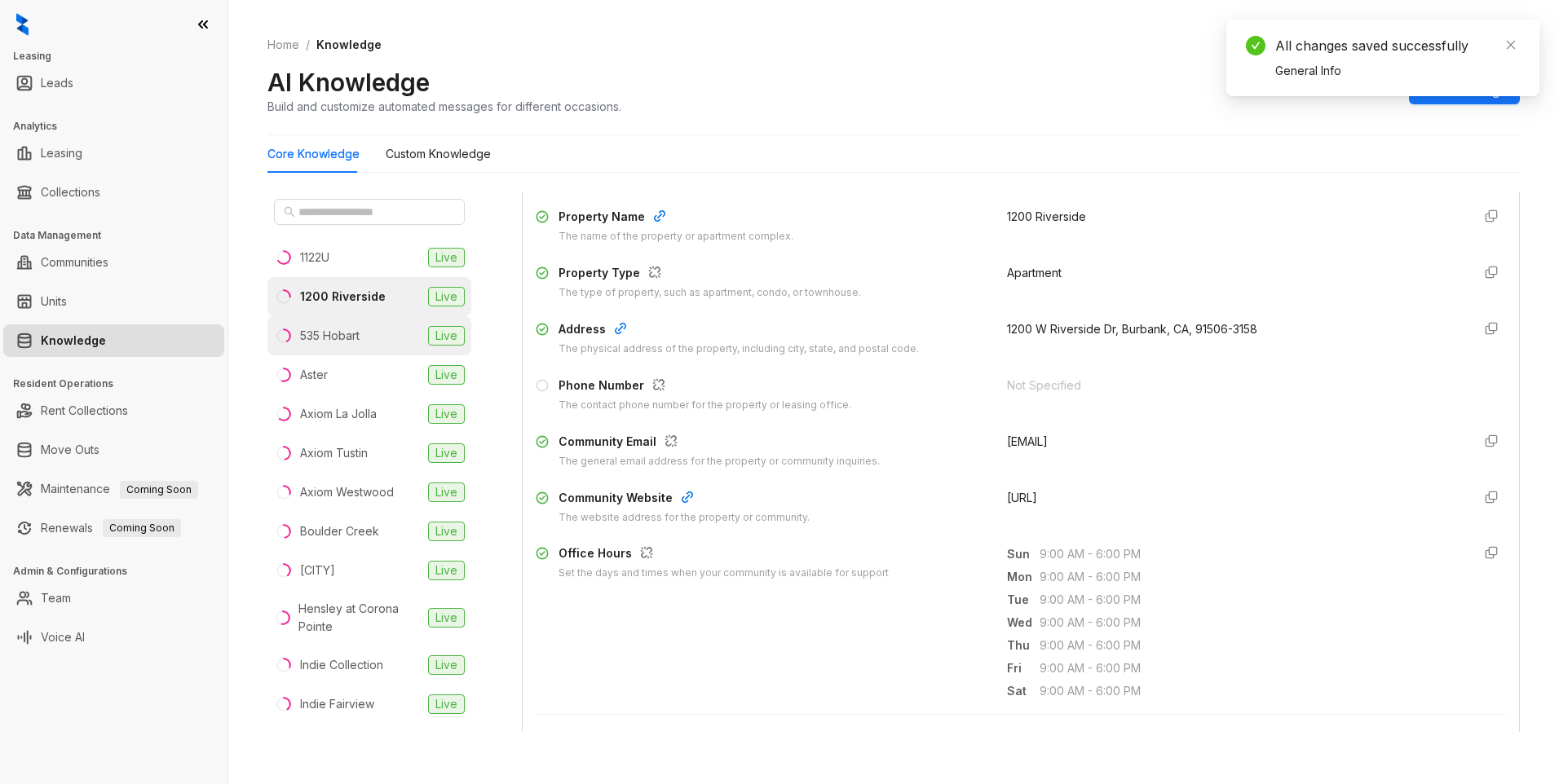 click on "535 Hobart" at bounding box center (329, 336) 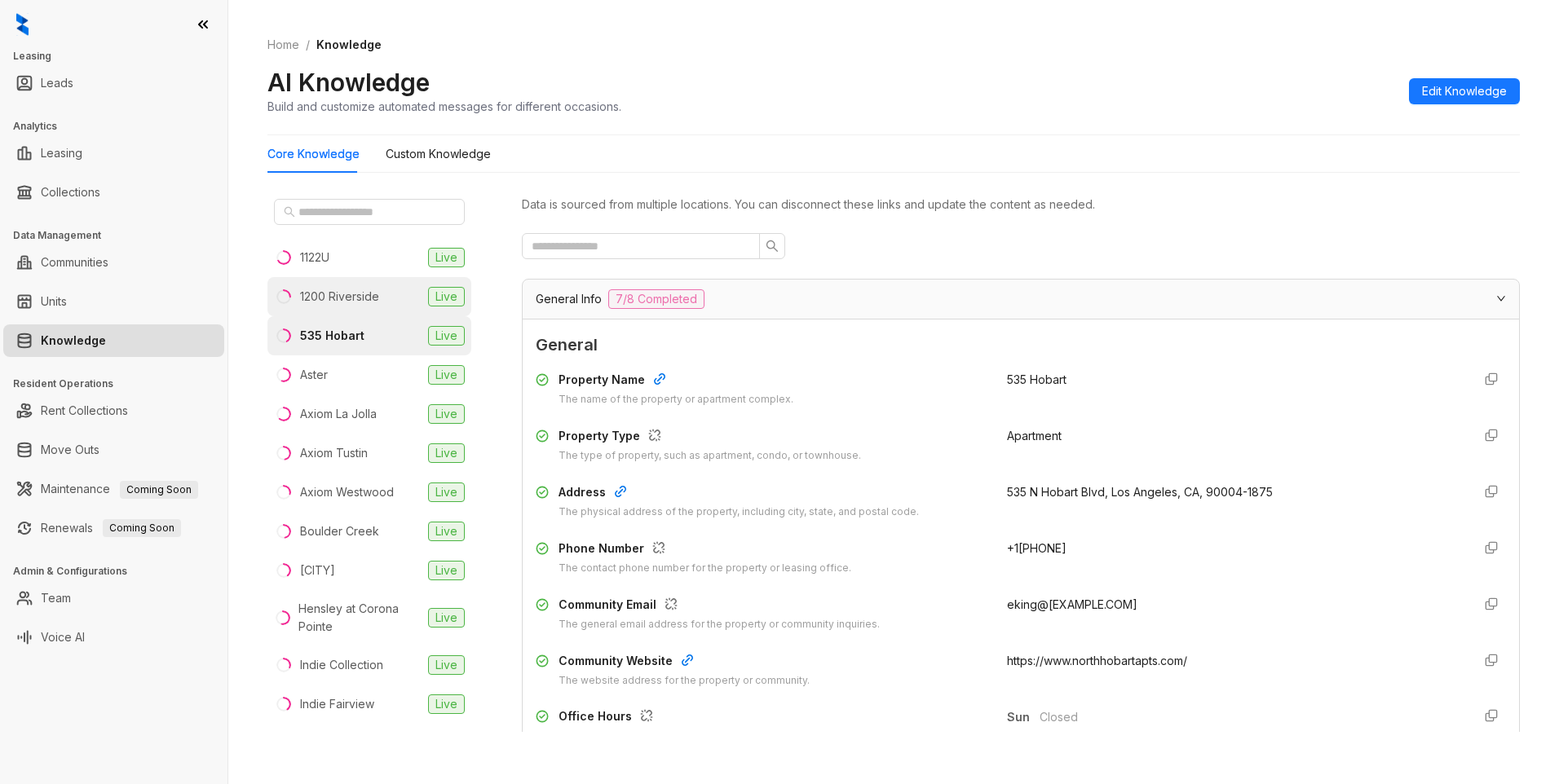 click on "1200 Riverside" at bounding box center (339, 297) 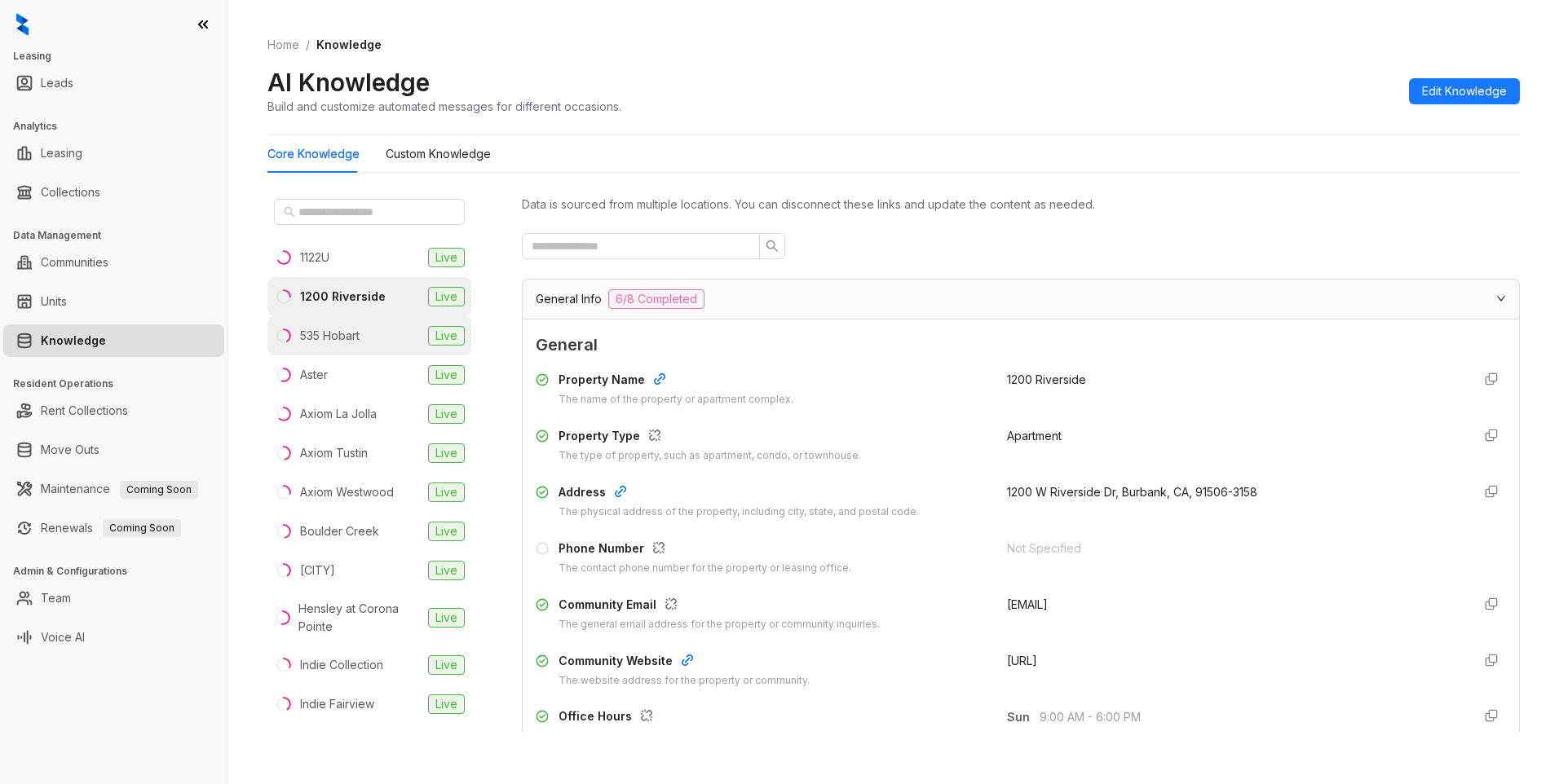 click on "535 Hobart" at bounding box center [329, 336] 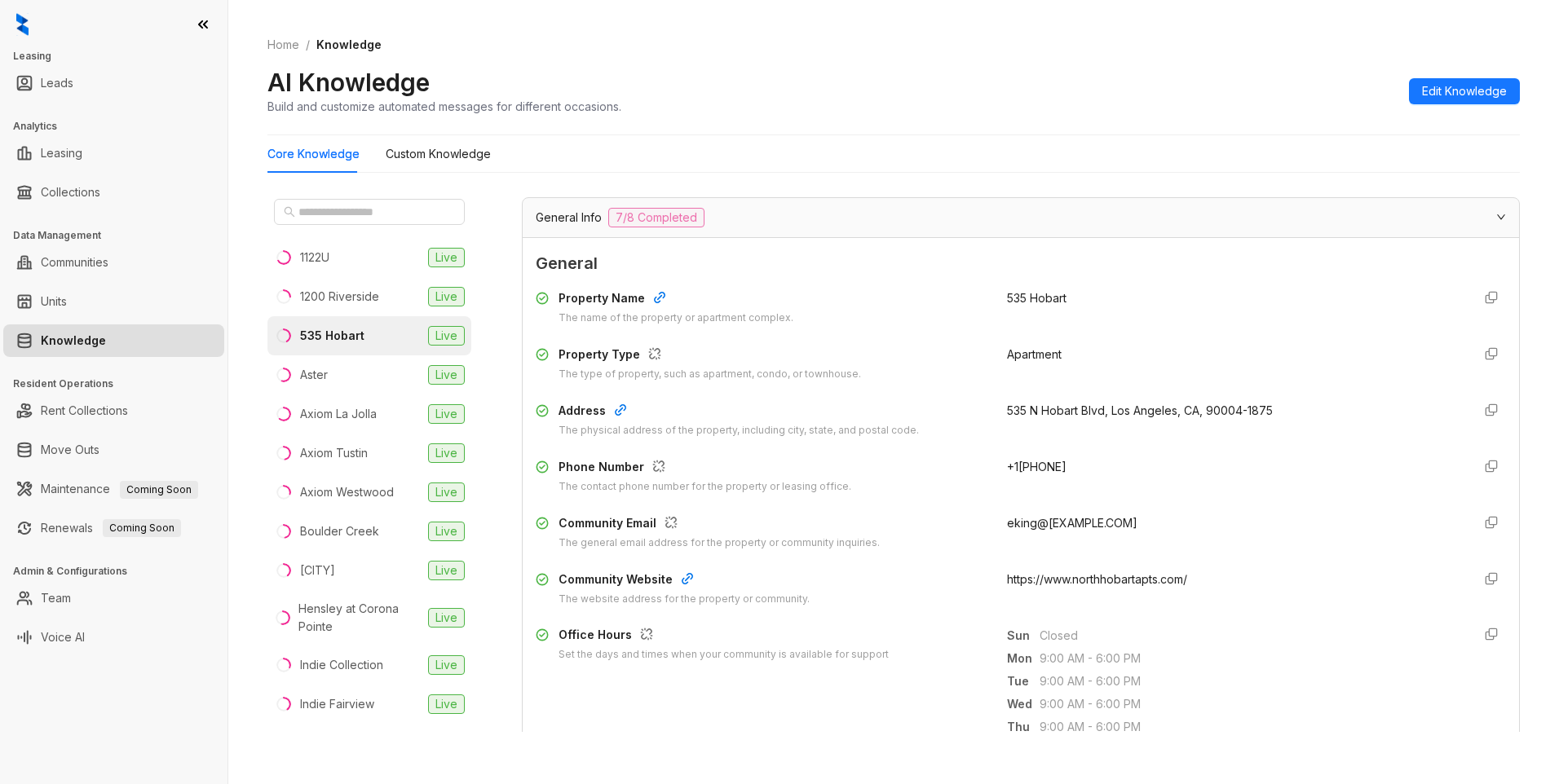 scroll, scrollTop: 163, scrollLeft: 0, axis: vertical 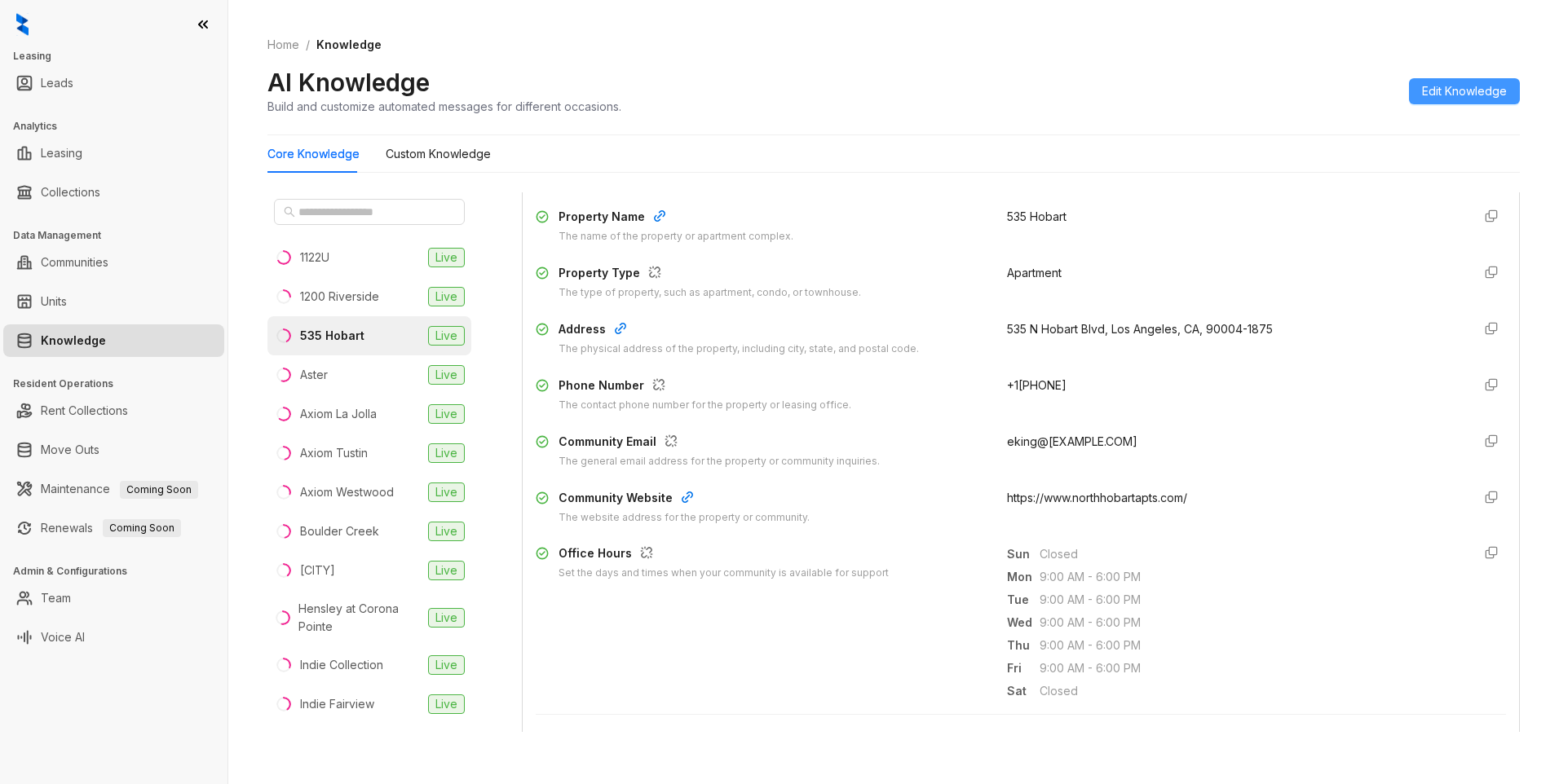 click on "Edit Knowledge" at bounding box center [1464, 91] 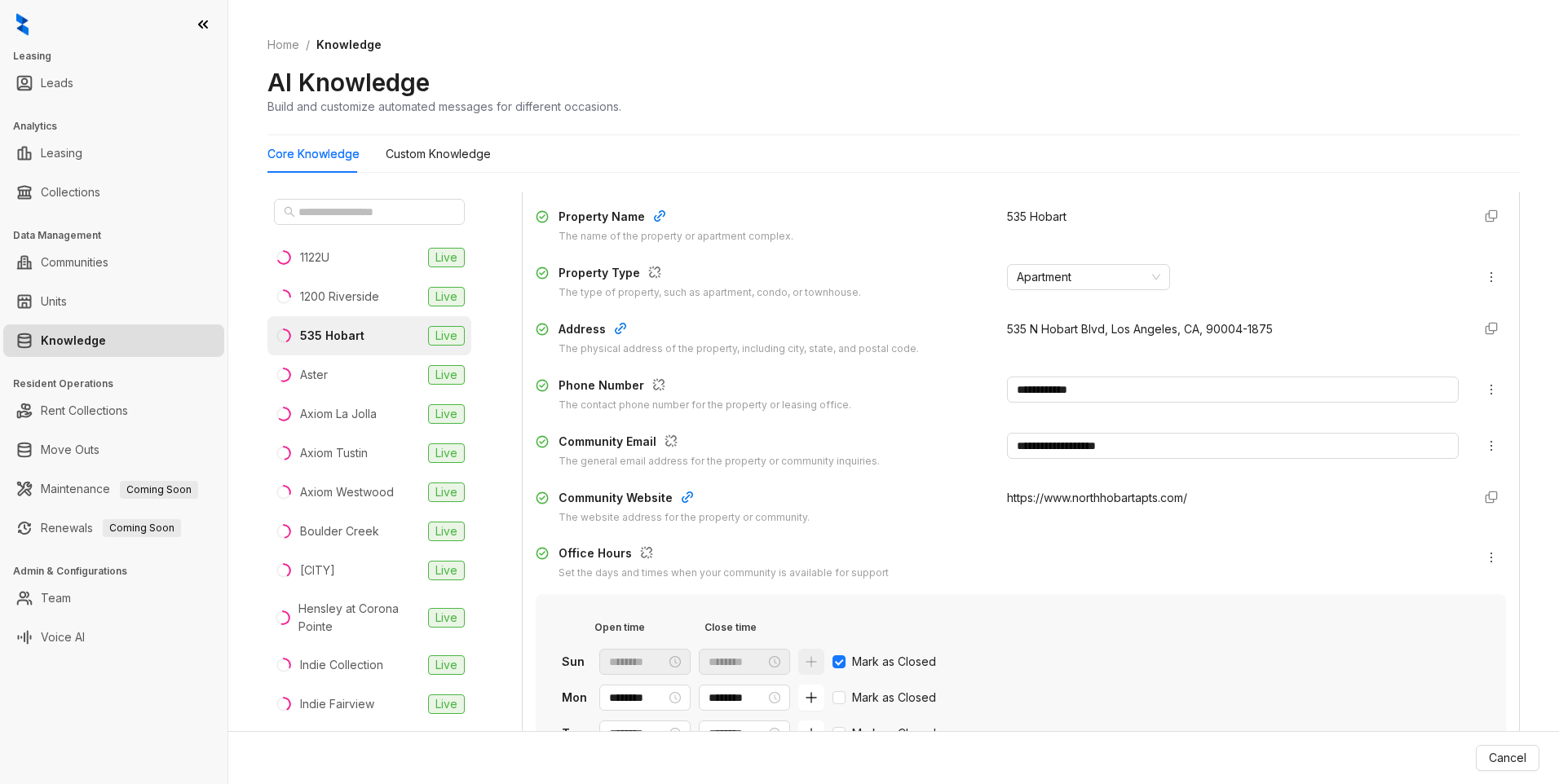 type 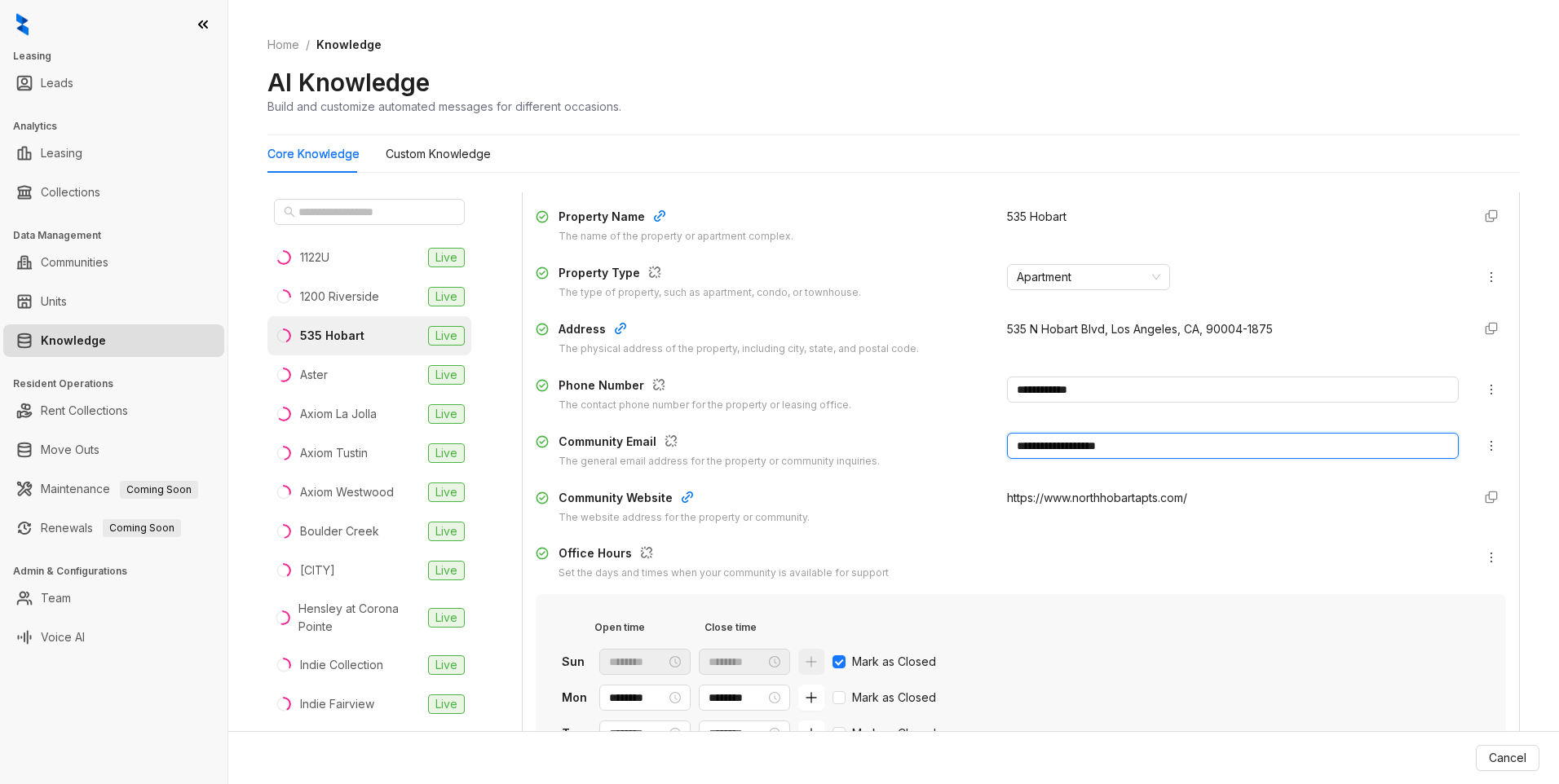 drag, startPoint x: 1129, startPoint y: 445, endPoint x: 993, endPoint y: 450, distance: 136.09188 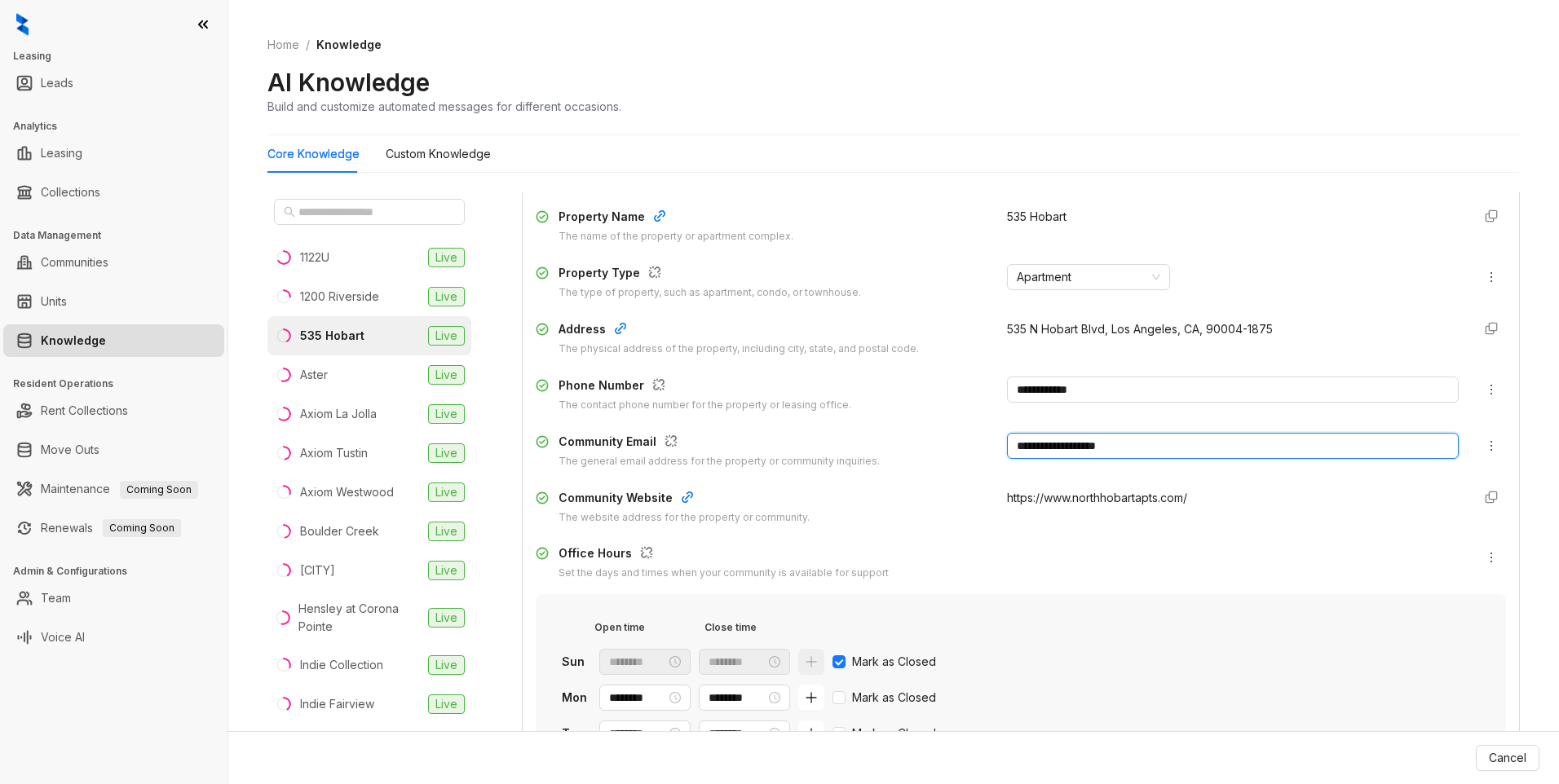 click on "[EMAIL]" at bounding box center (1021, 451) 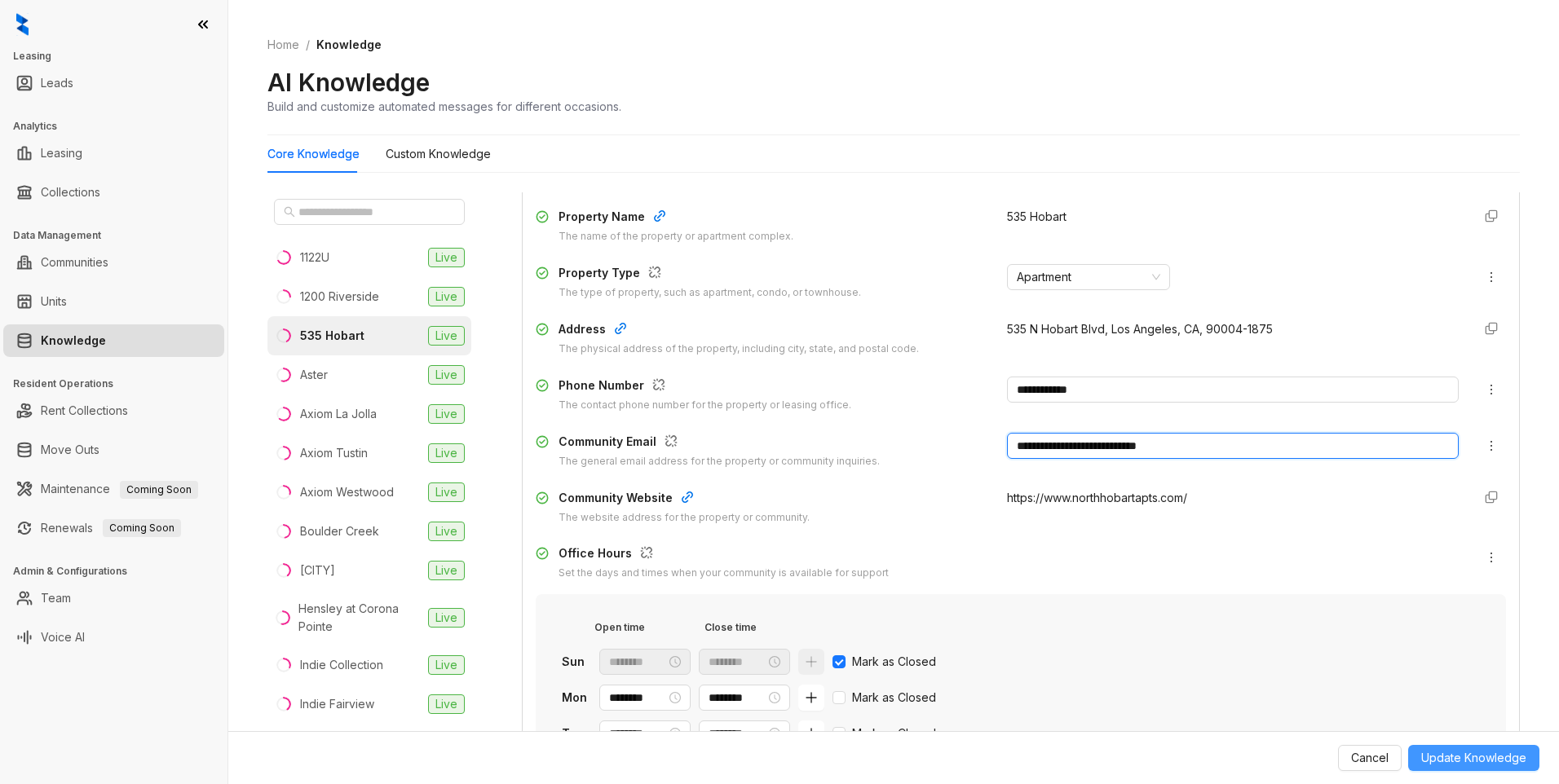 type on "**********" 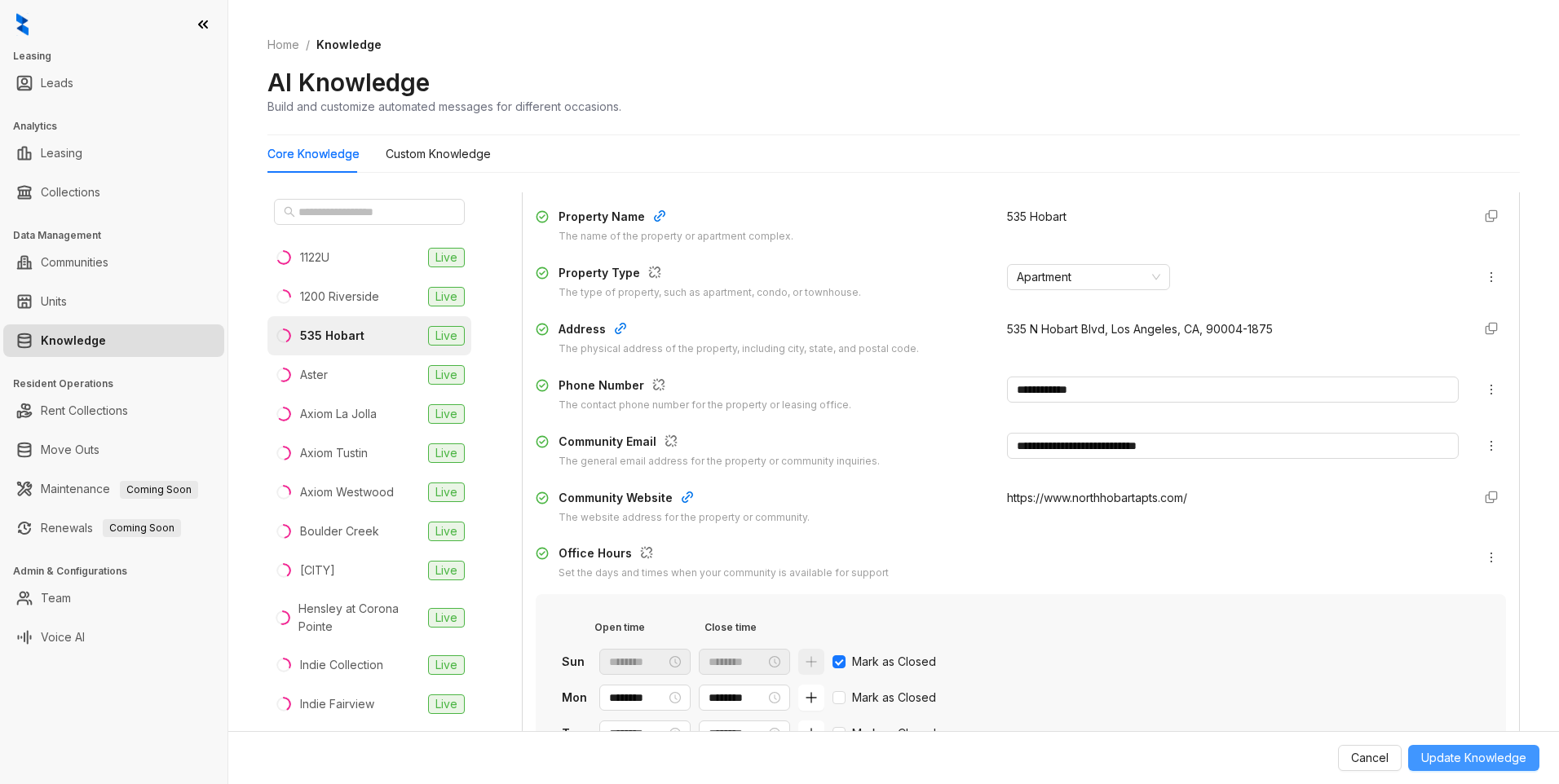click on "Update Knowledge" at bounding box center (1473, 758) 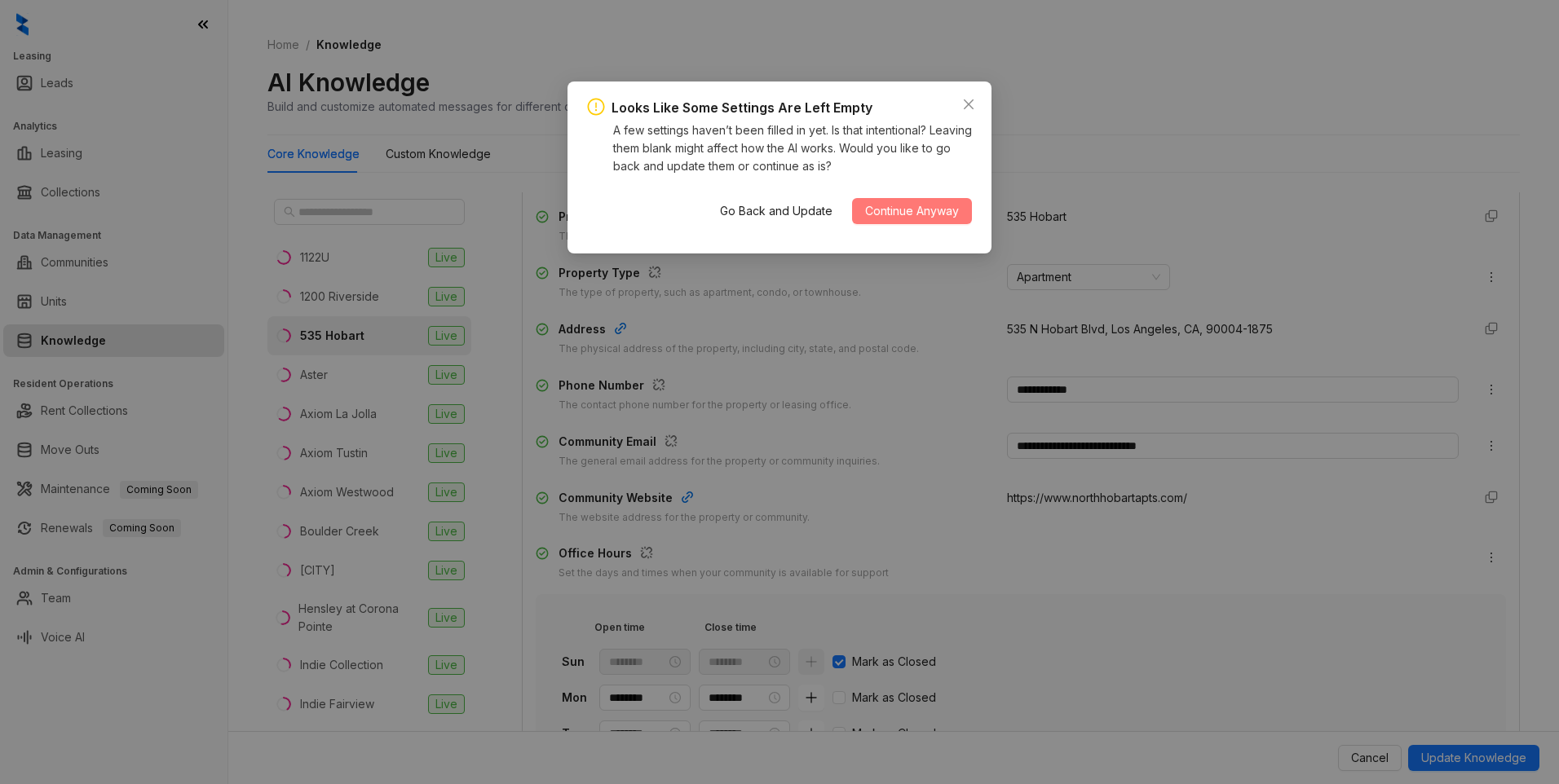 click on "Continue Anyway" at bounding box center [912, 211] 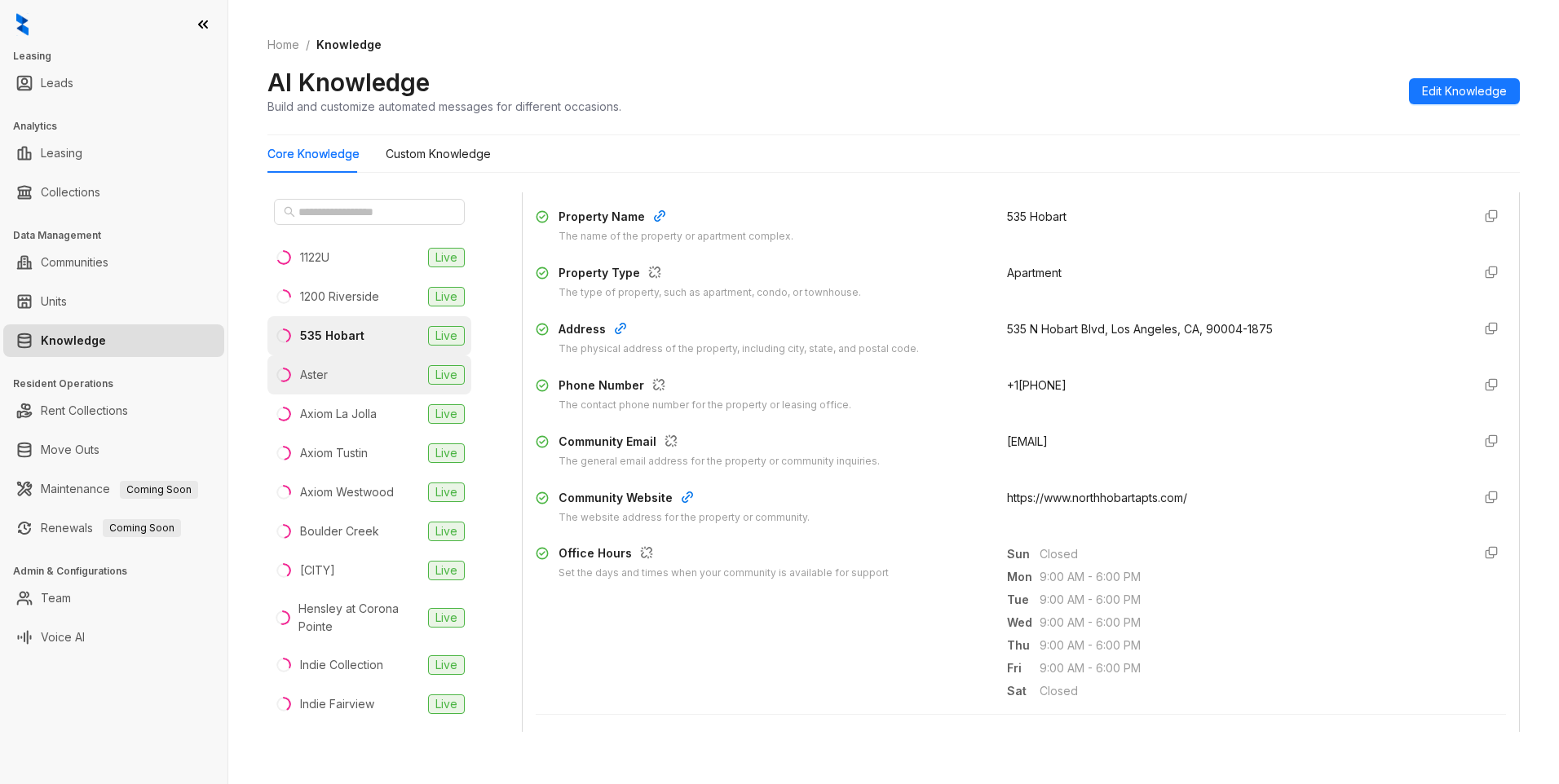 click on "Aster Live" at bounding box center [369, 375] 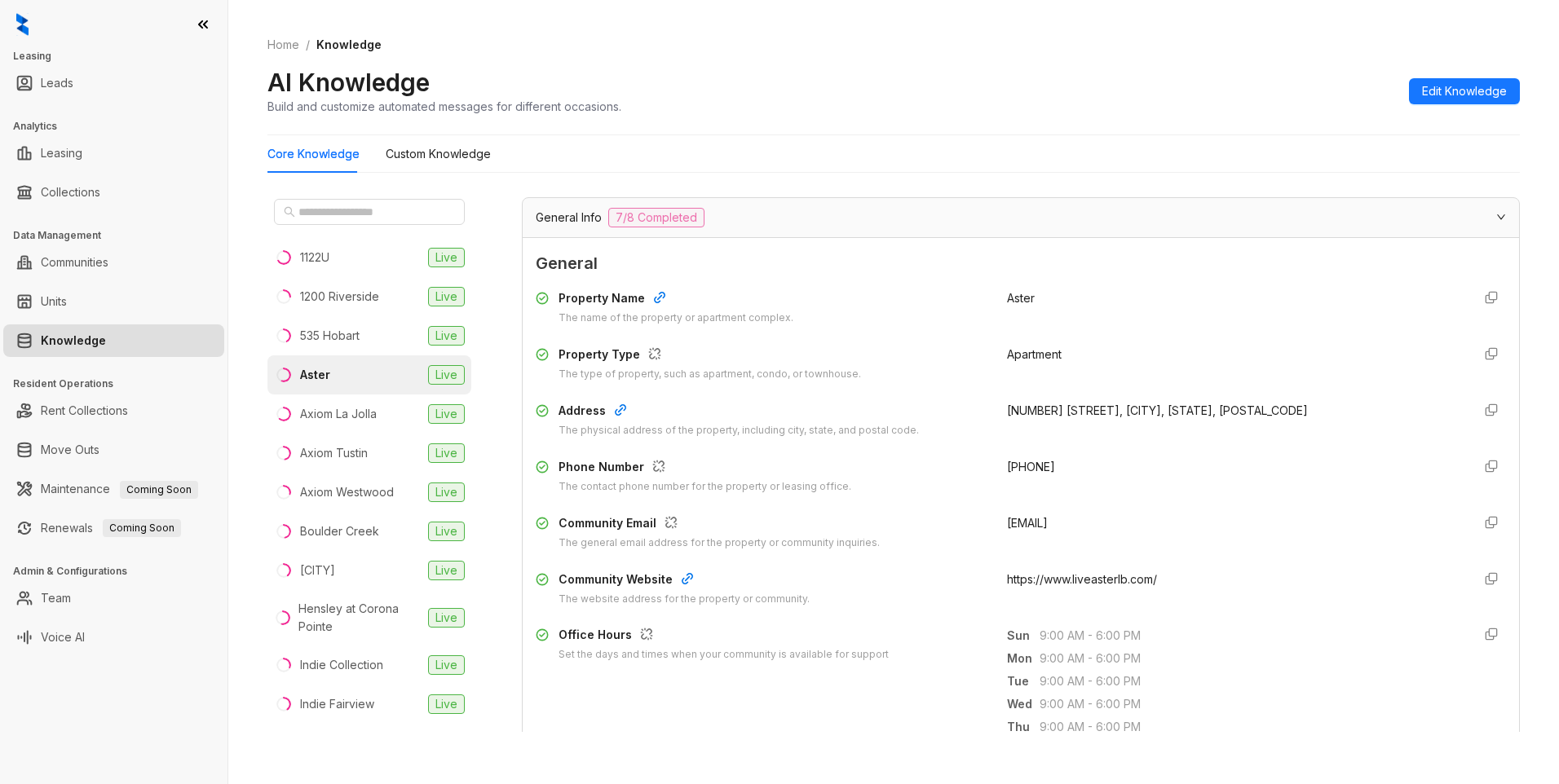 scroll, scrollTop: 163, scrollLeft: 0, axis: vertical 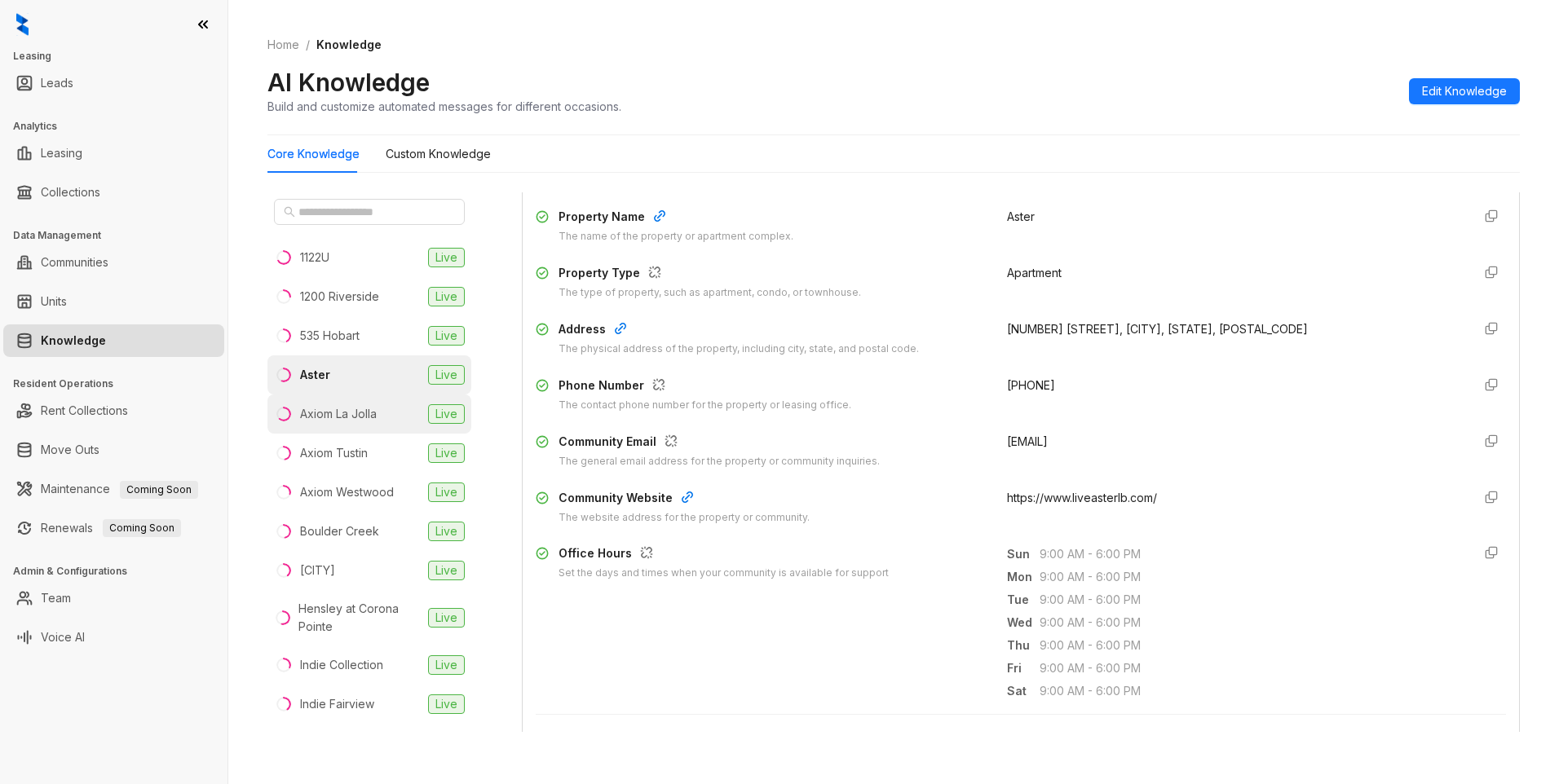 click on "Axiom La Jolla Live" at bounding box center (369, 414) 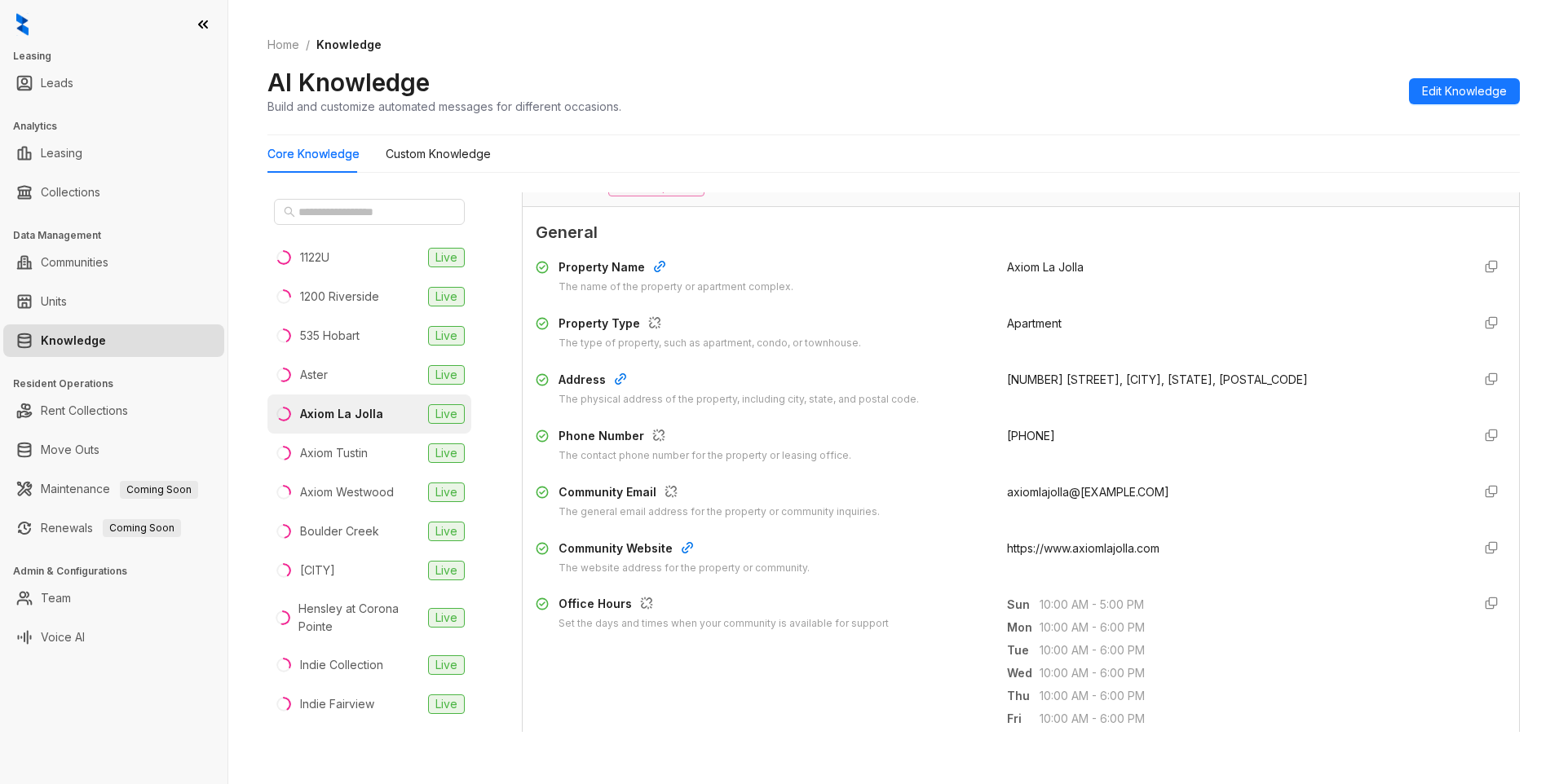 scroll, scrollTop: 163, scrollLeft: 0, axis: vertical 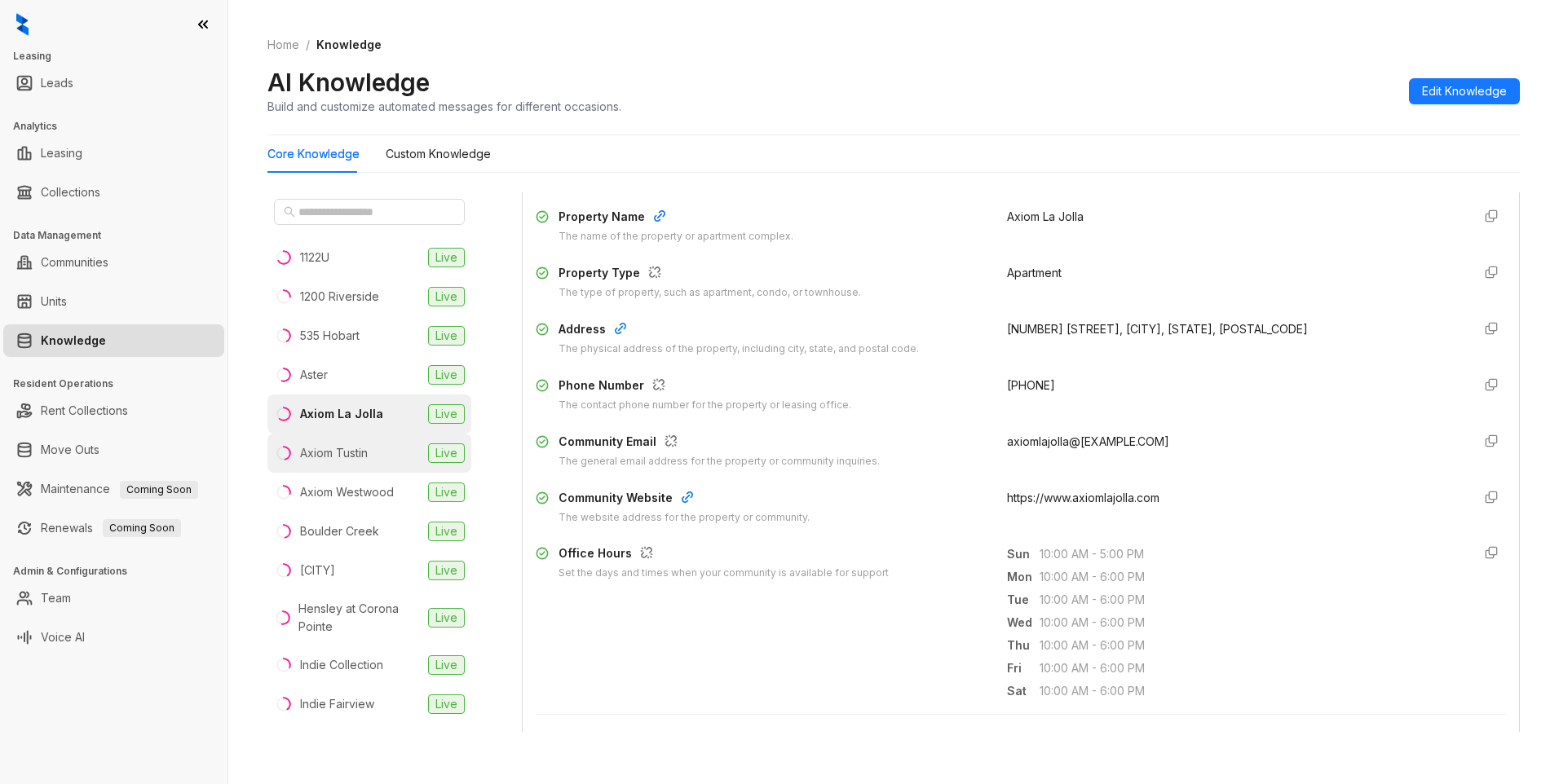 click on "[STREET] Live" at bounding box center [369, 453] 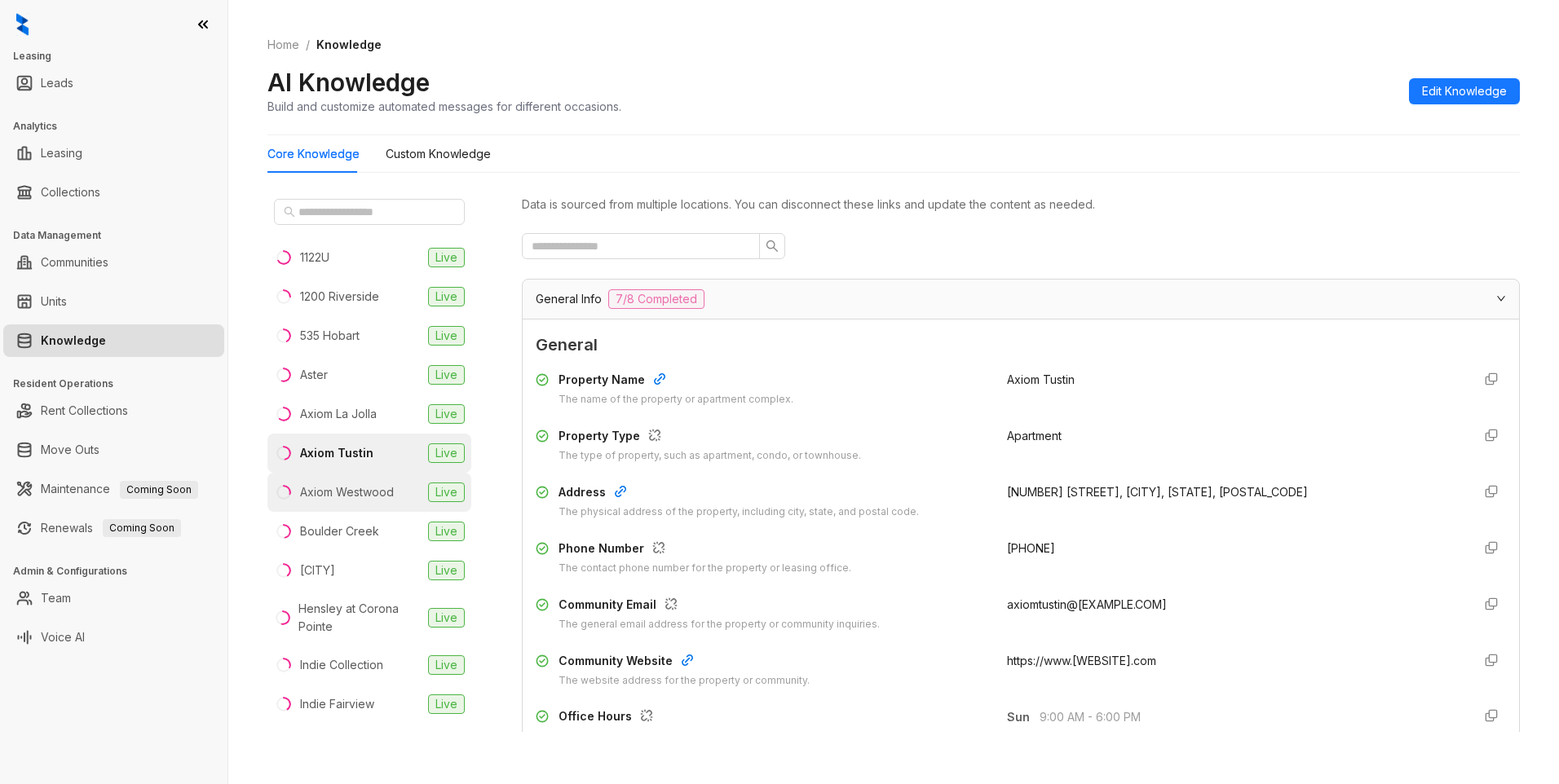 click on "Axiom Westwood" at bounding box center (347, 492) 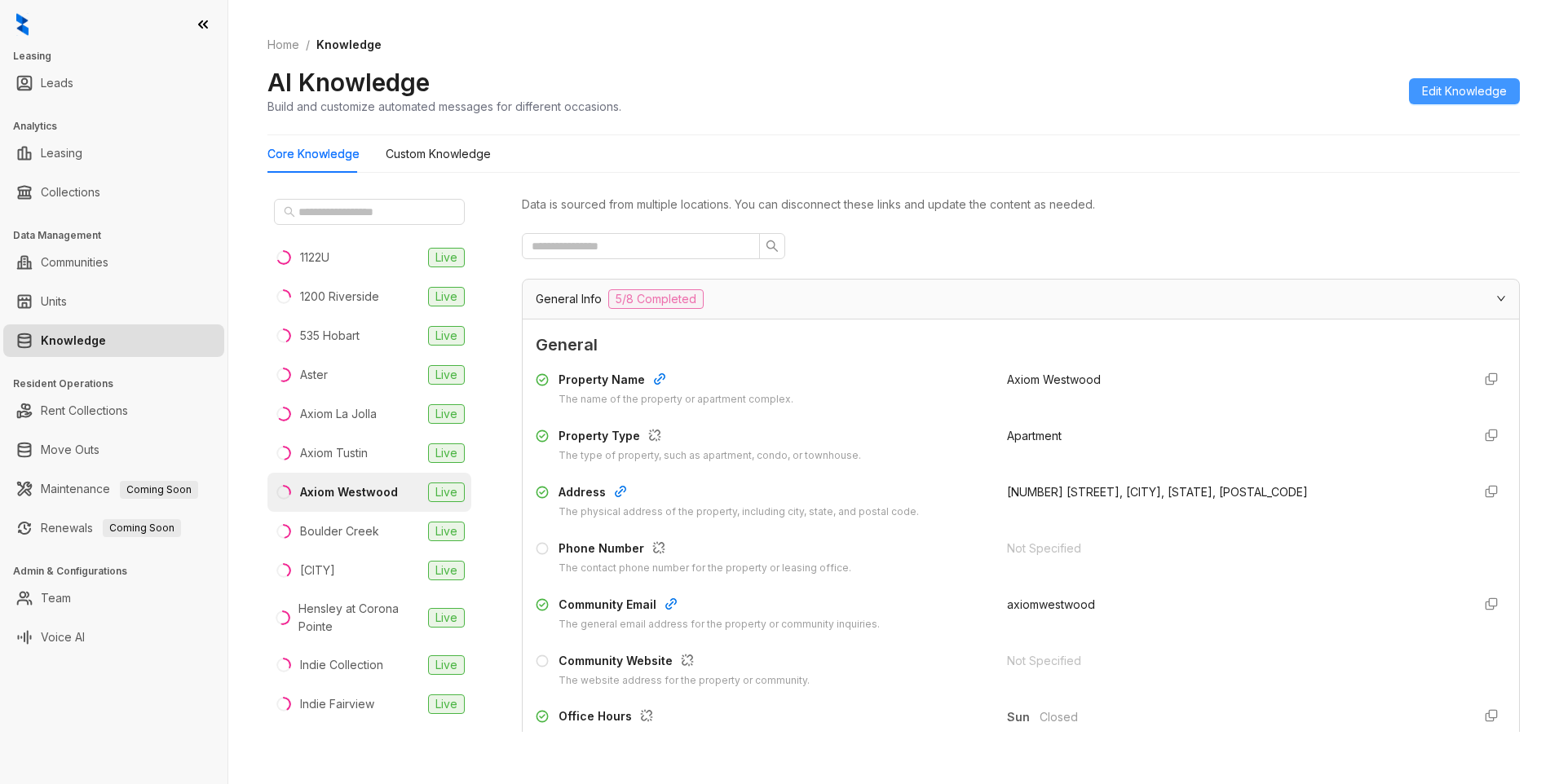 click on "Edit Knowledge" at bounding box center [1464, 91] 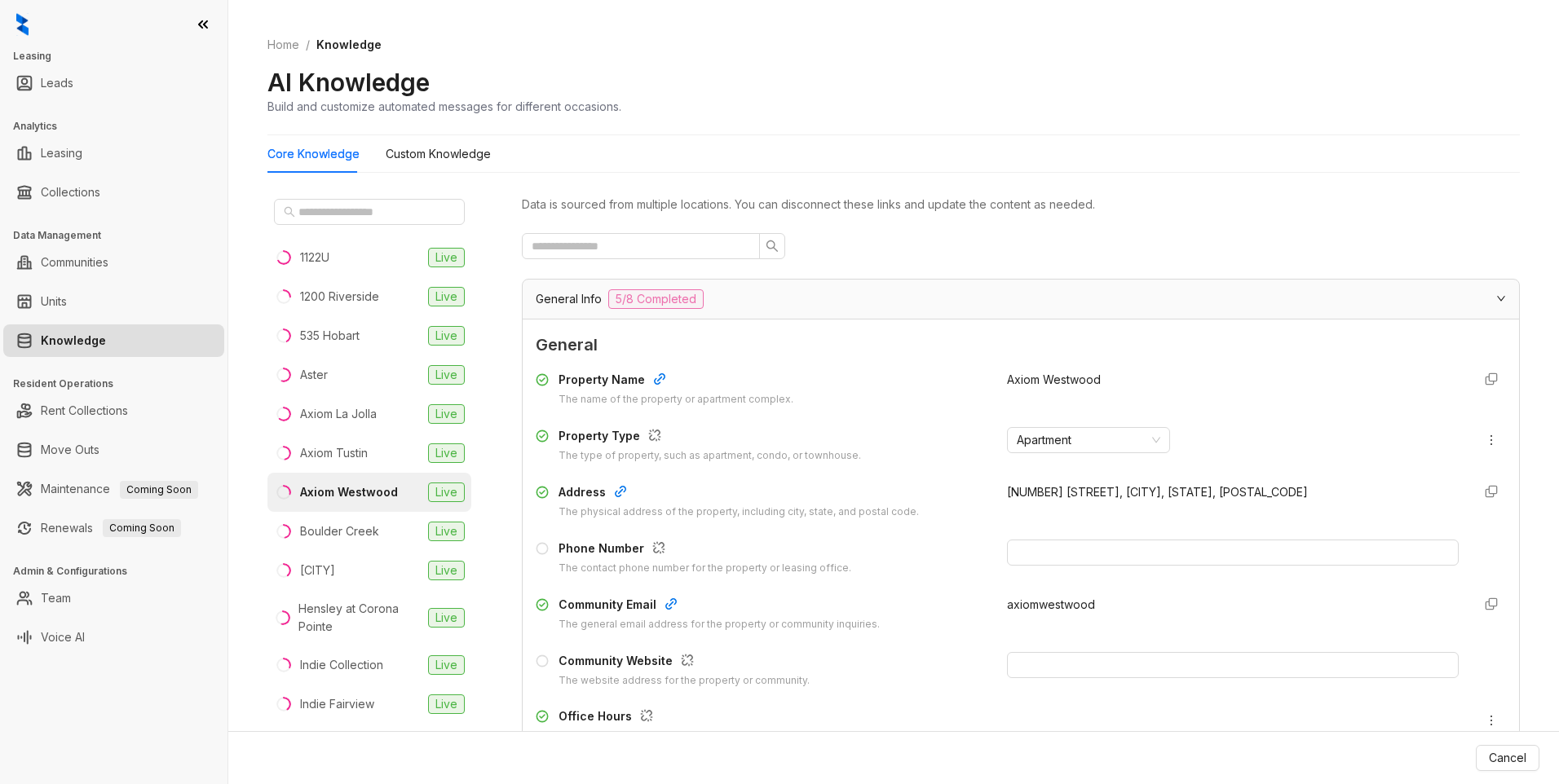 click on "axiomwestwood" at bounding box center [1051, 604] 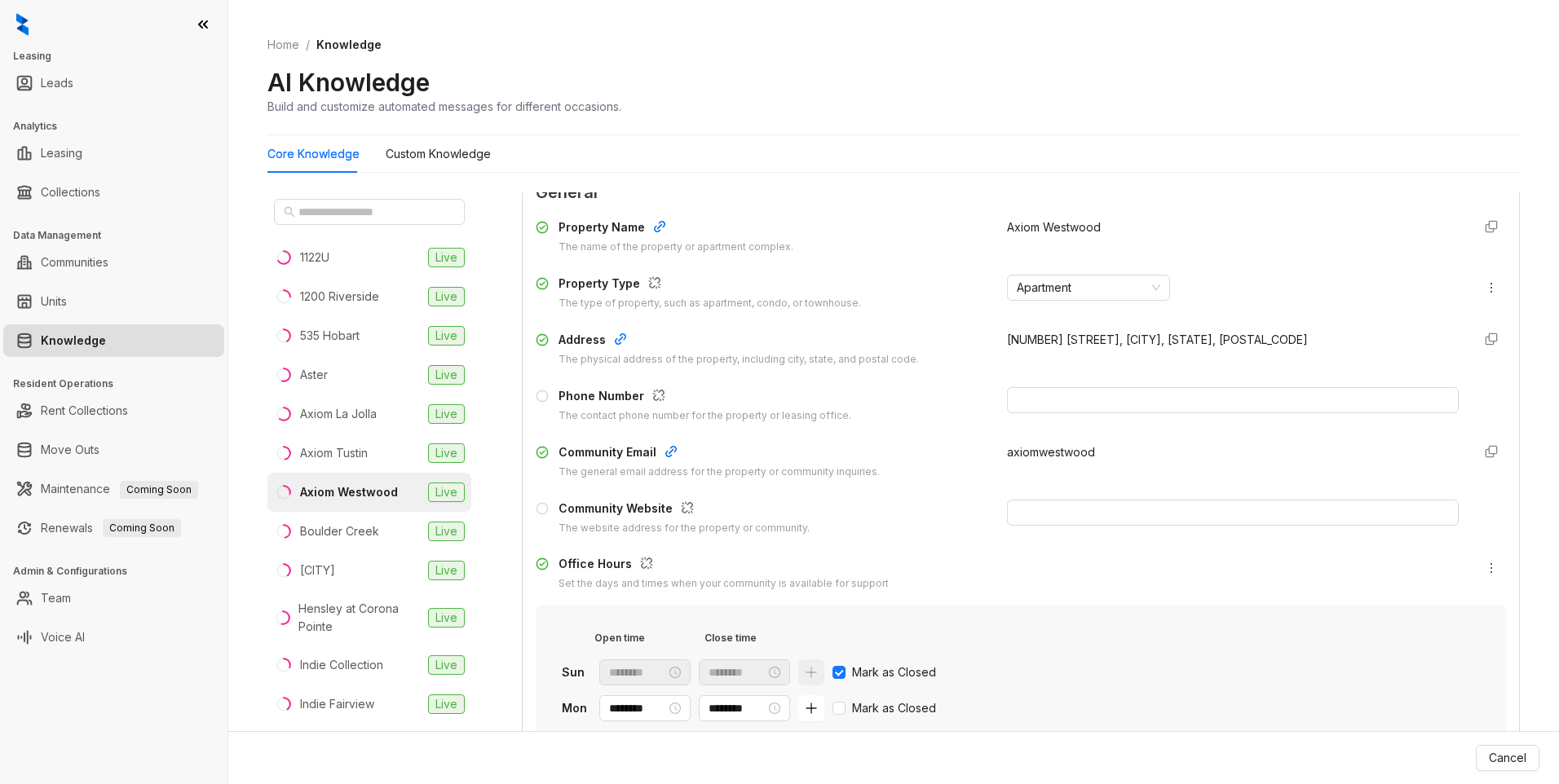 scroll, scrollTop: 163, scrollLeft: 0, axis: vertical 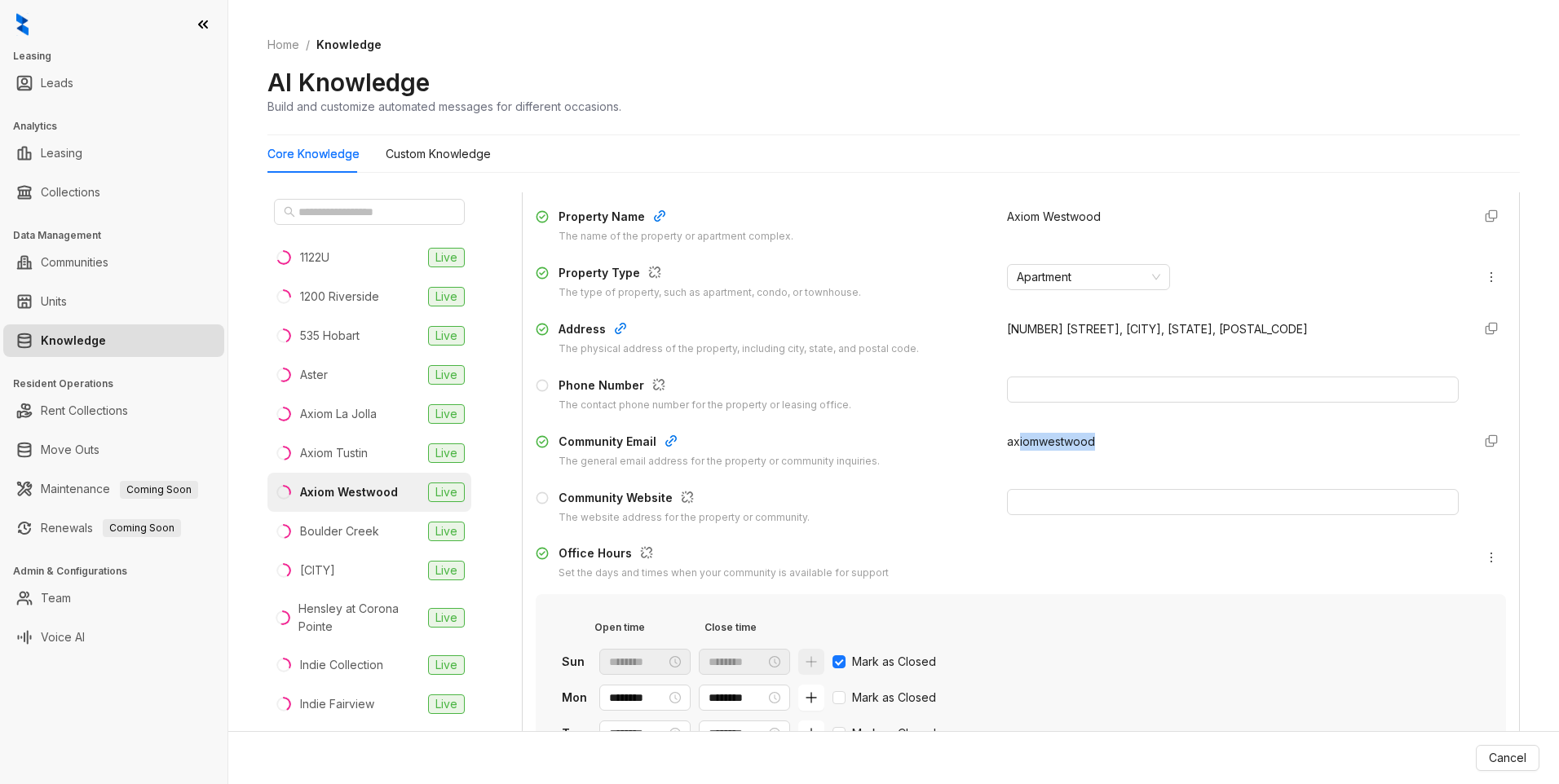 drag, startPoint x: 1005, startPoint y: 436, endPoint x: 1120, endPoint y: 443, distance: 115.21285 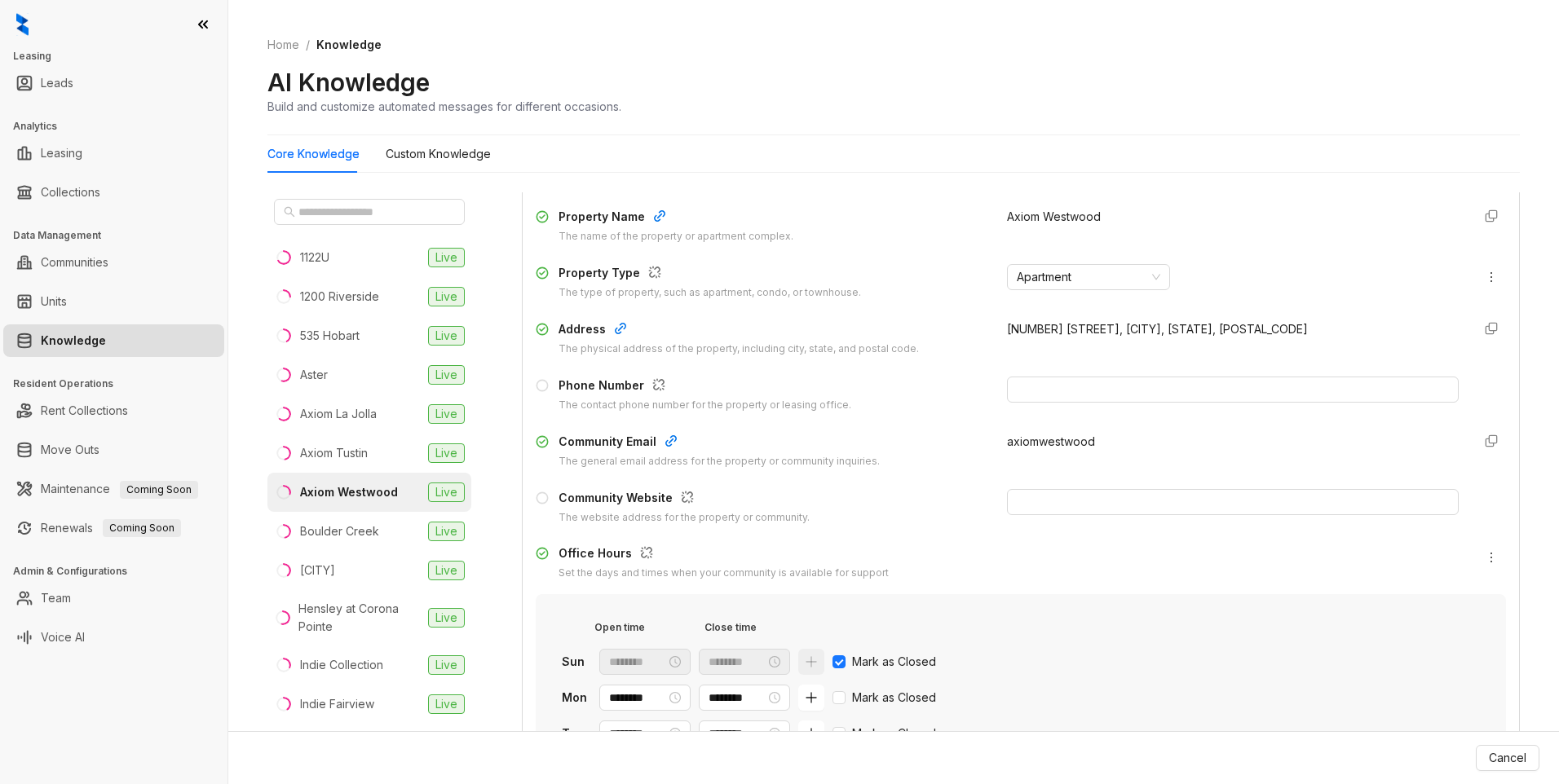 click 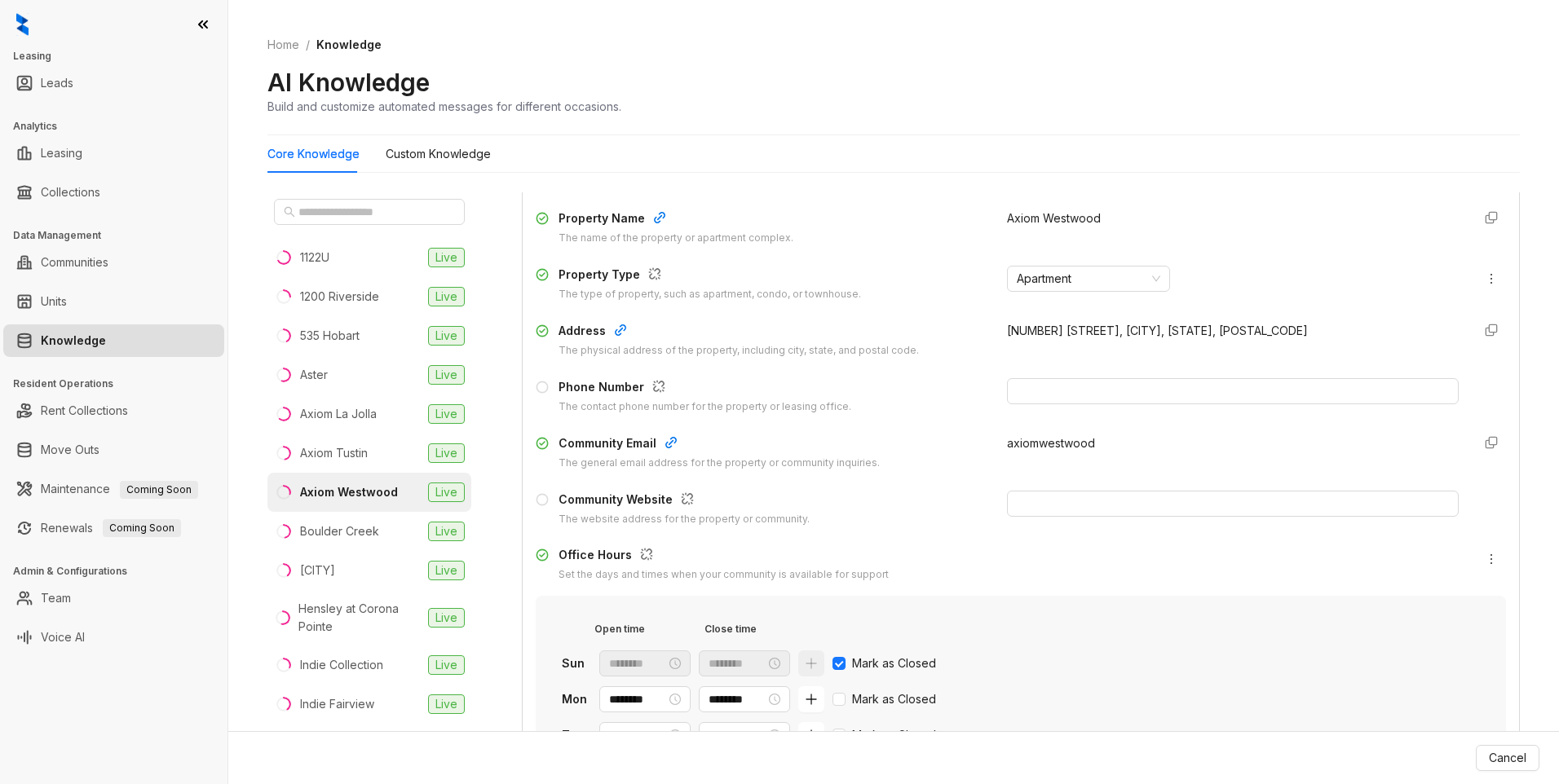 scroll, scrollTop: 163, scrollLeft: 0, axis: vertical 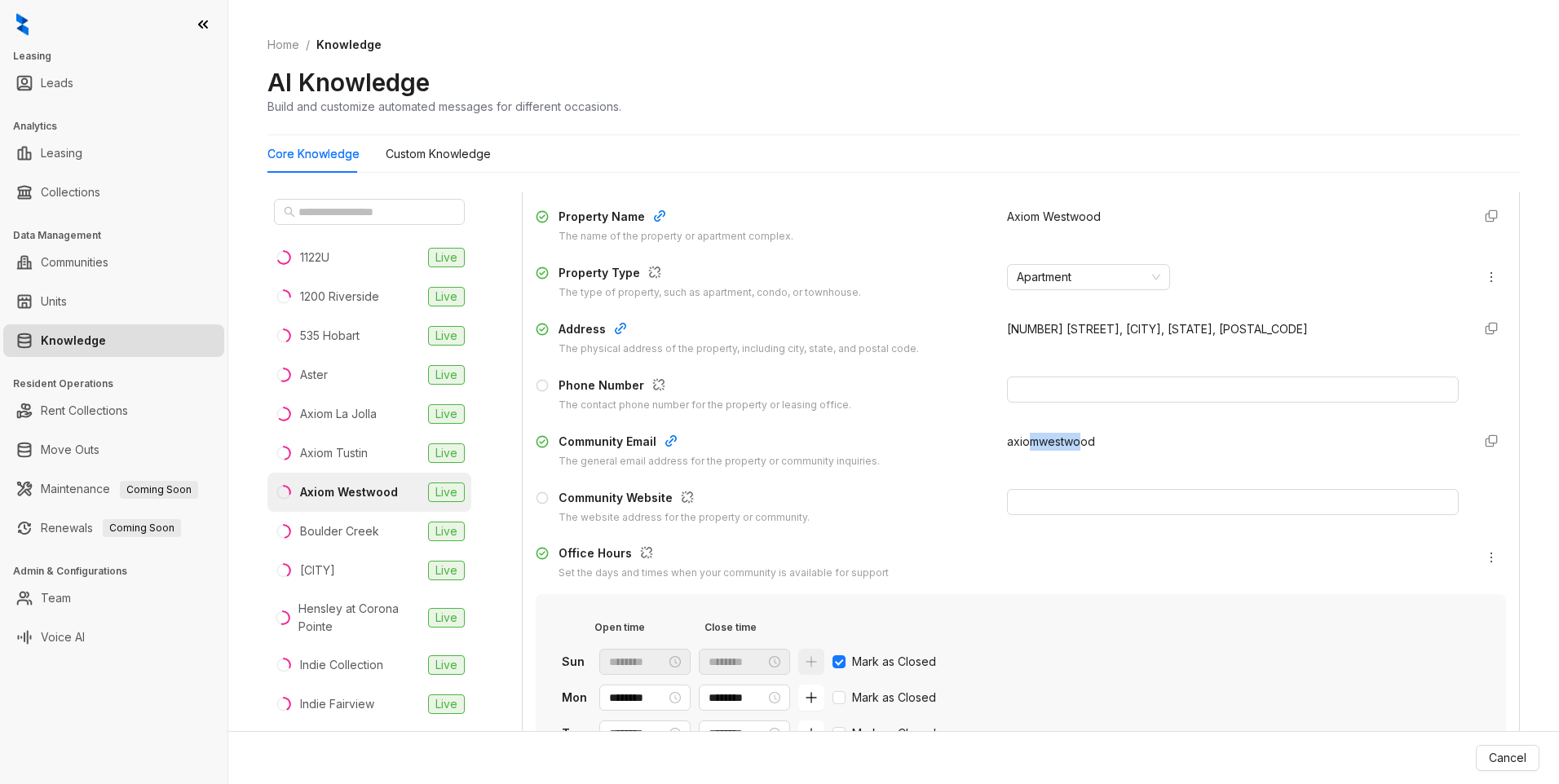 drag, startPoint x: 1017, startPoint y: 436, endPoint x: 1068, endPoint y: 436, distance: 51 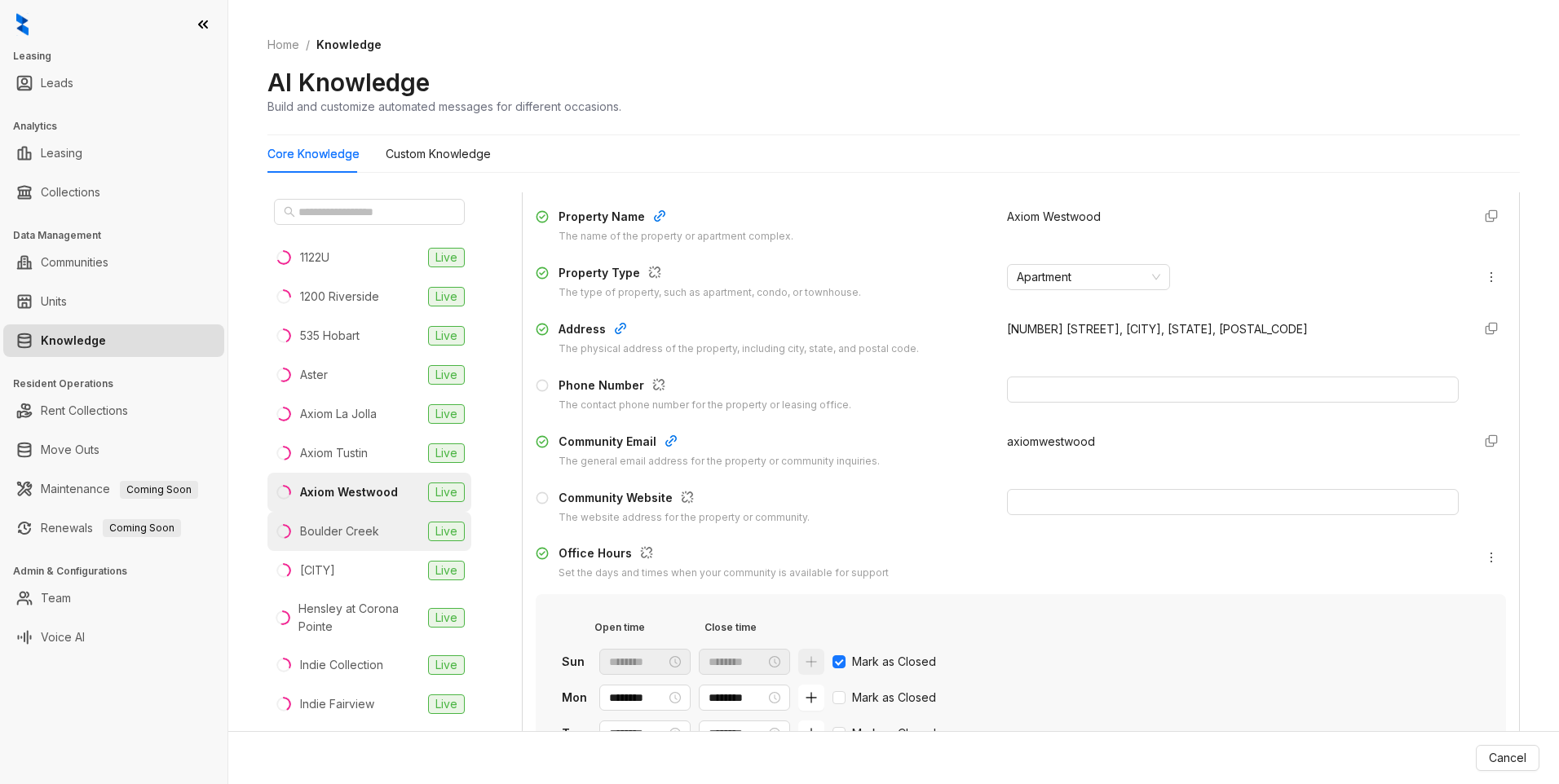 click on "Boulder Creek" at bounding box center (339, 531) 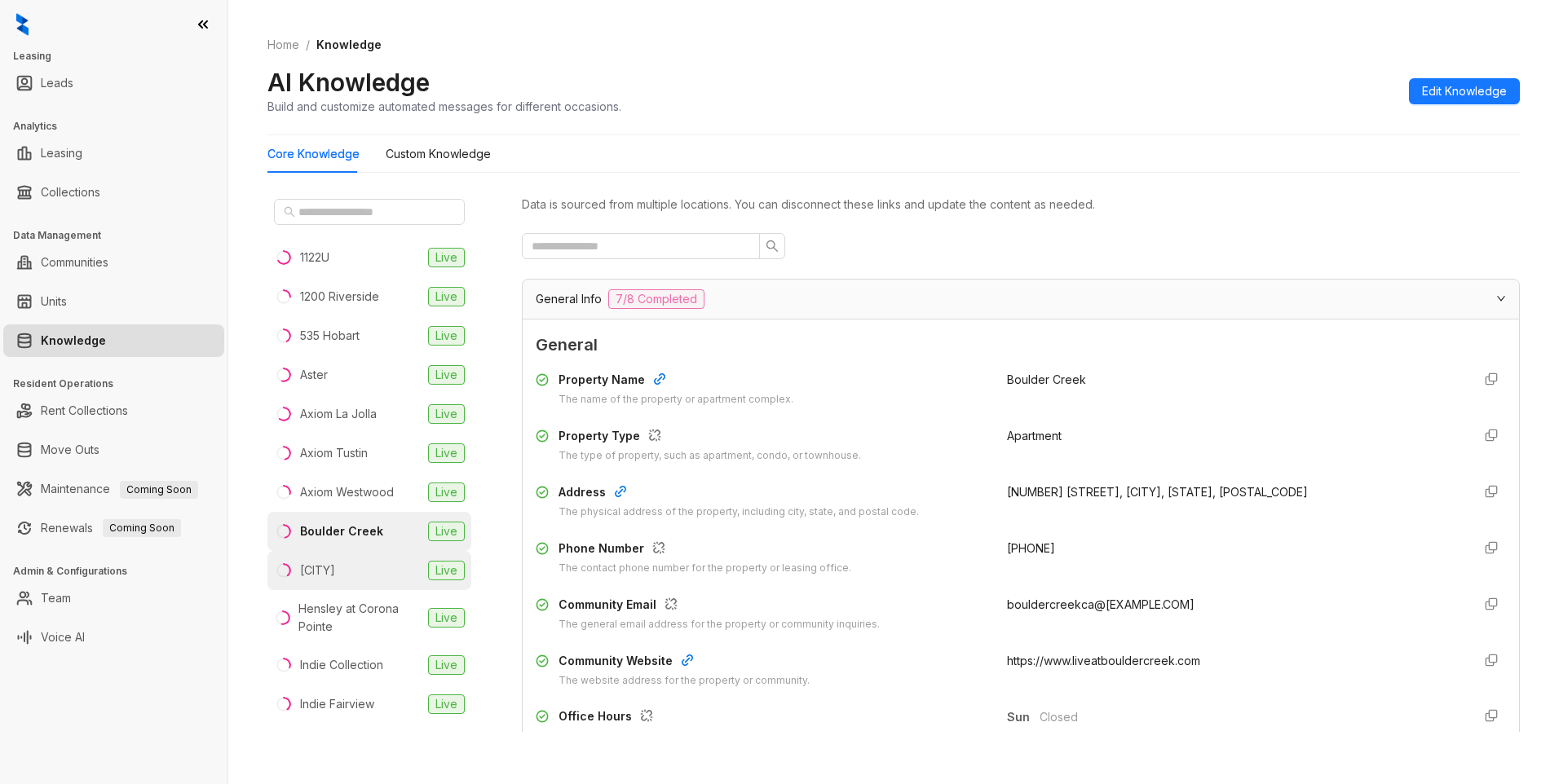 click on "Clinton Live" at bounding box center [369, 570] 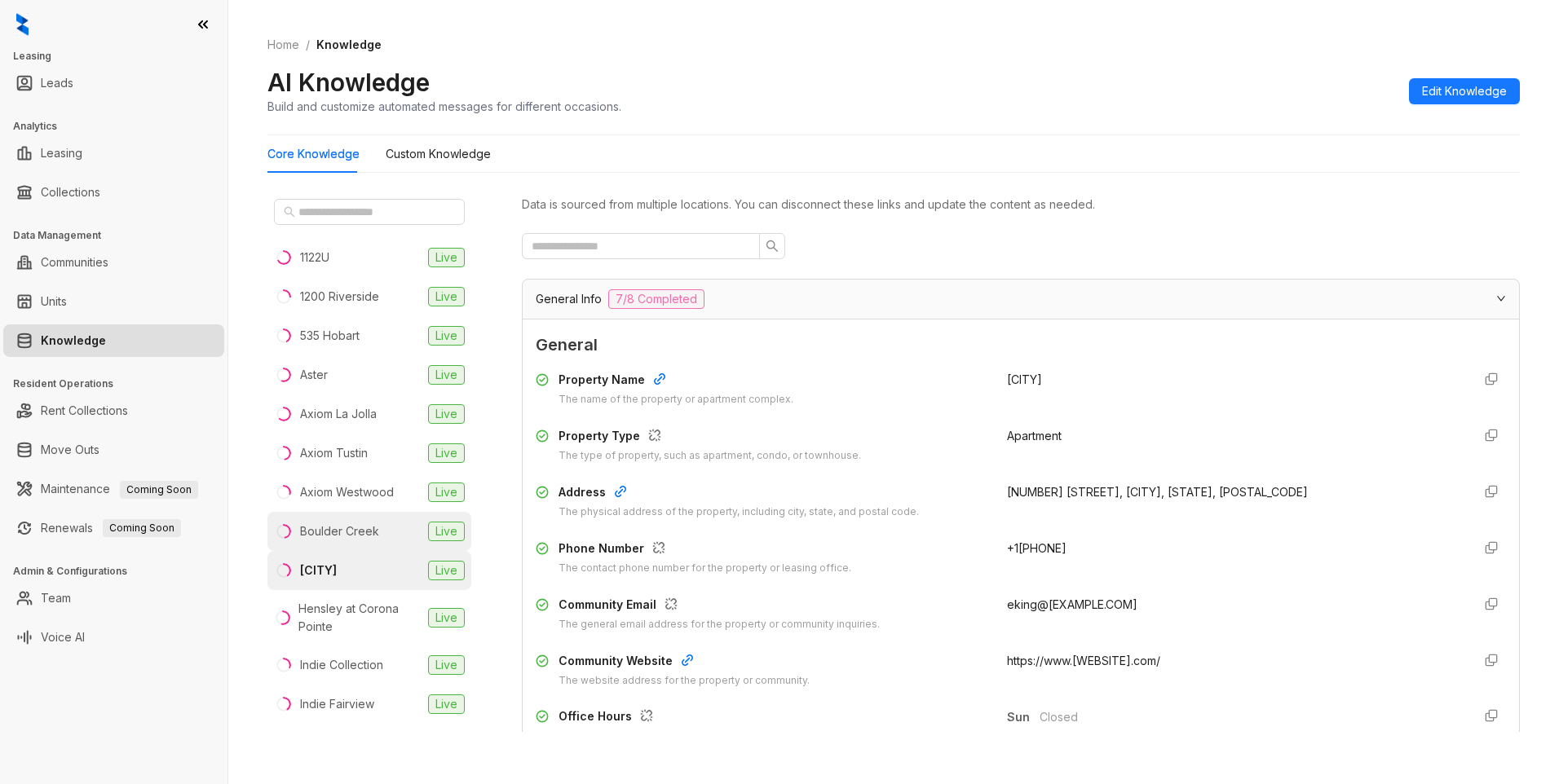 click on "Boulder Creek" at bounding box center [339, 531] 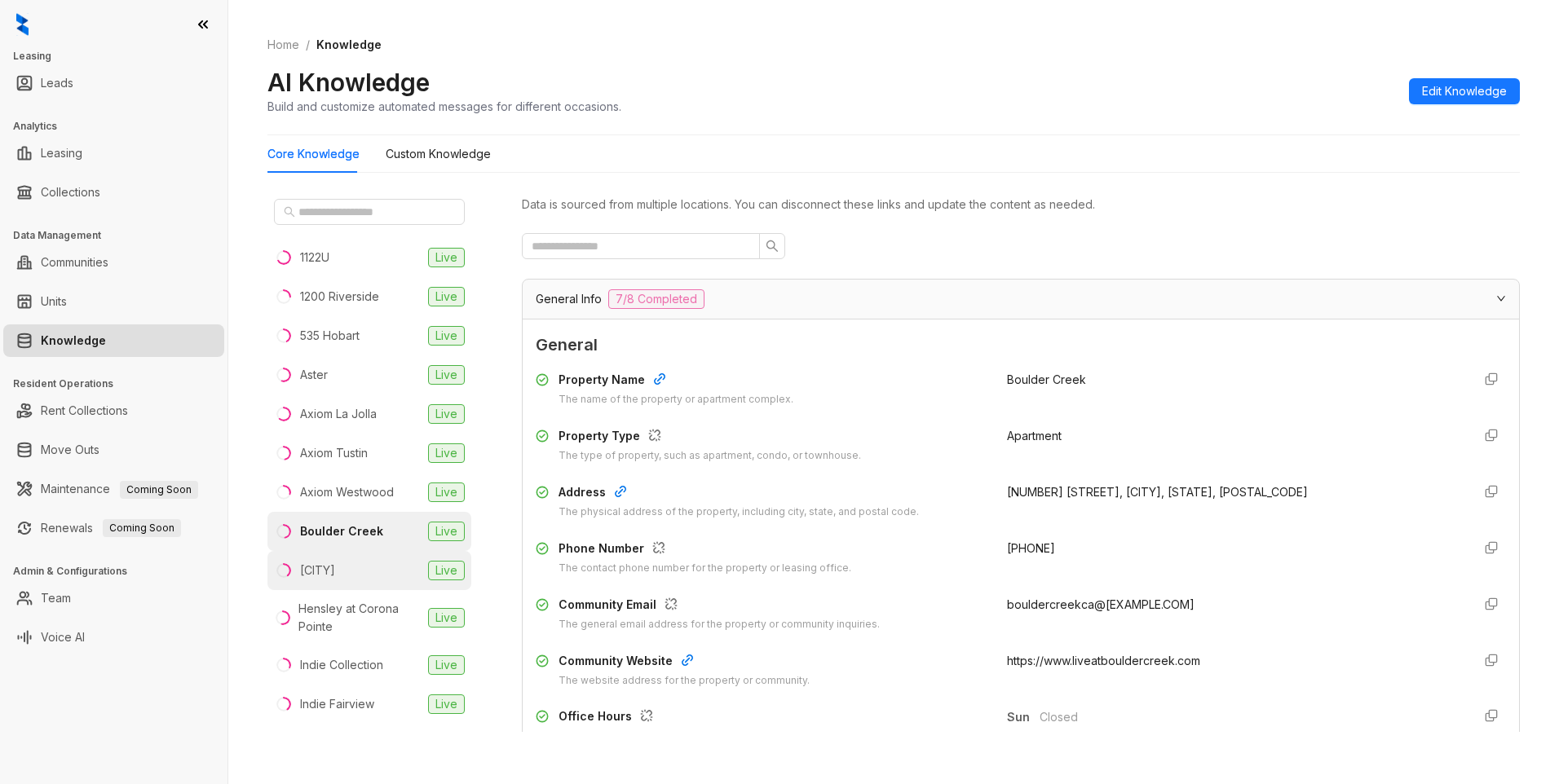 click on "Clinton Live" at bounding box center (369, 570) 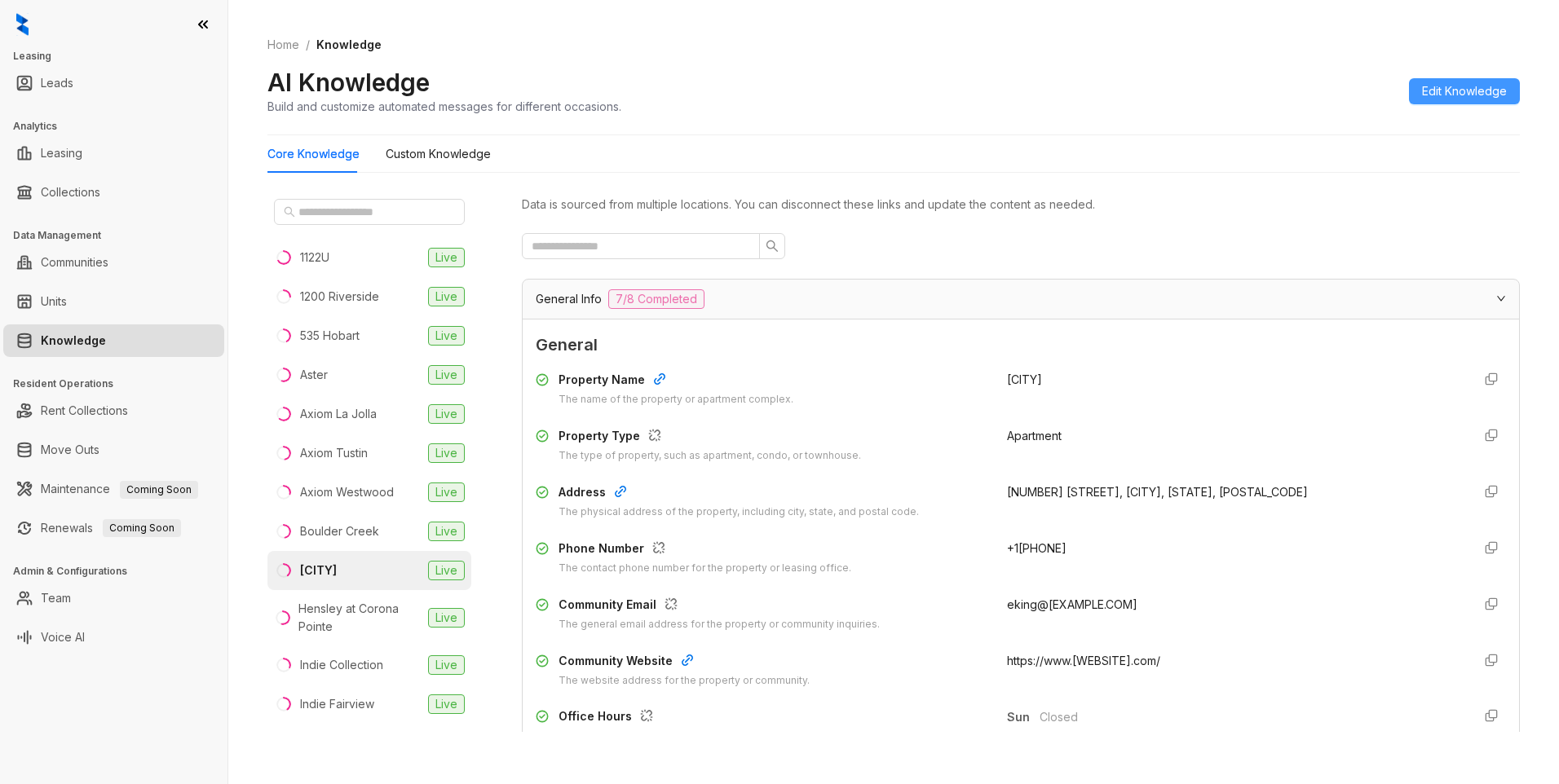 click on "Edit Knowledge" at bounding box center (1464, 91) 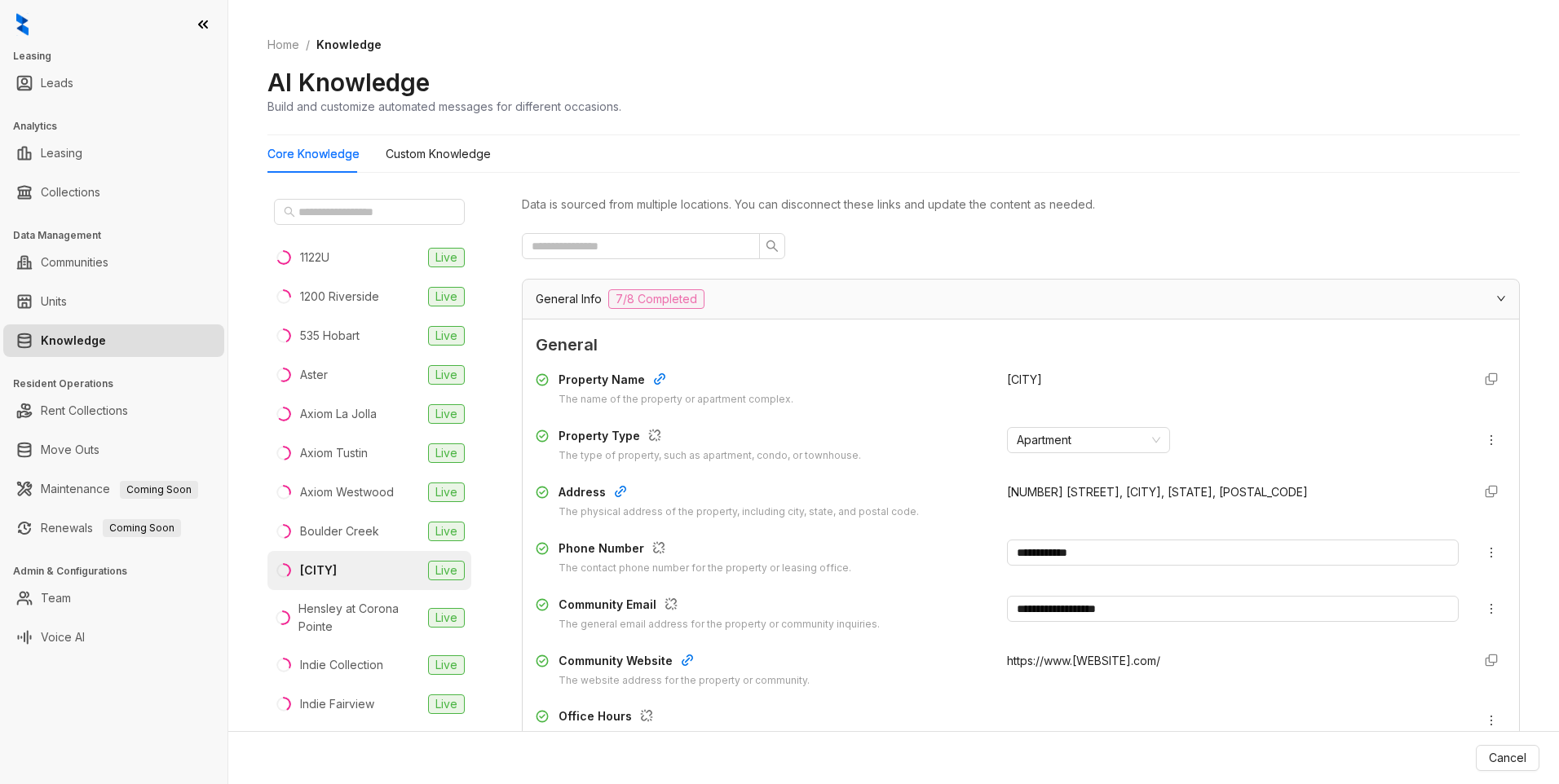 type 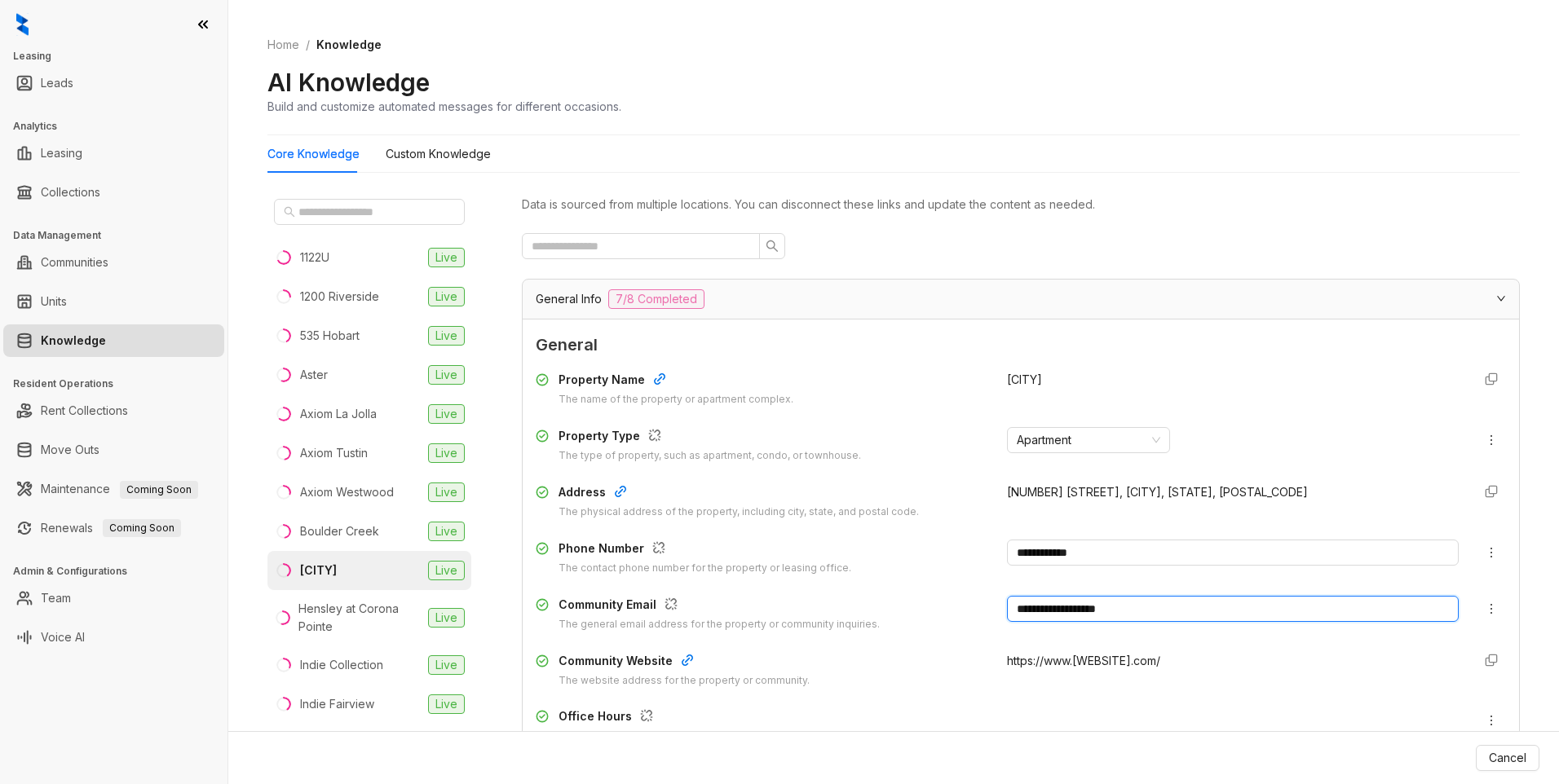 drag, startPoint x: 1139, startPoint y: 601, endPoint x: 983, endPoint y: 606, distance: 156.08011 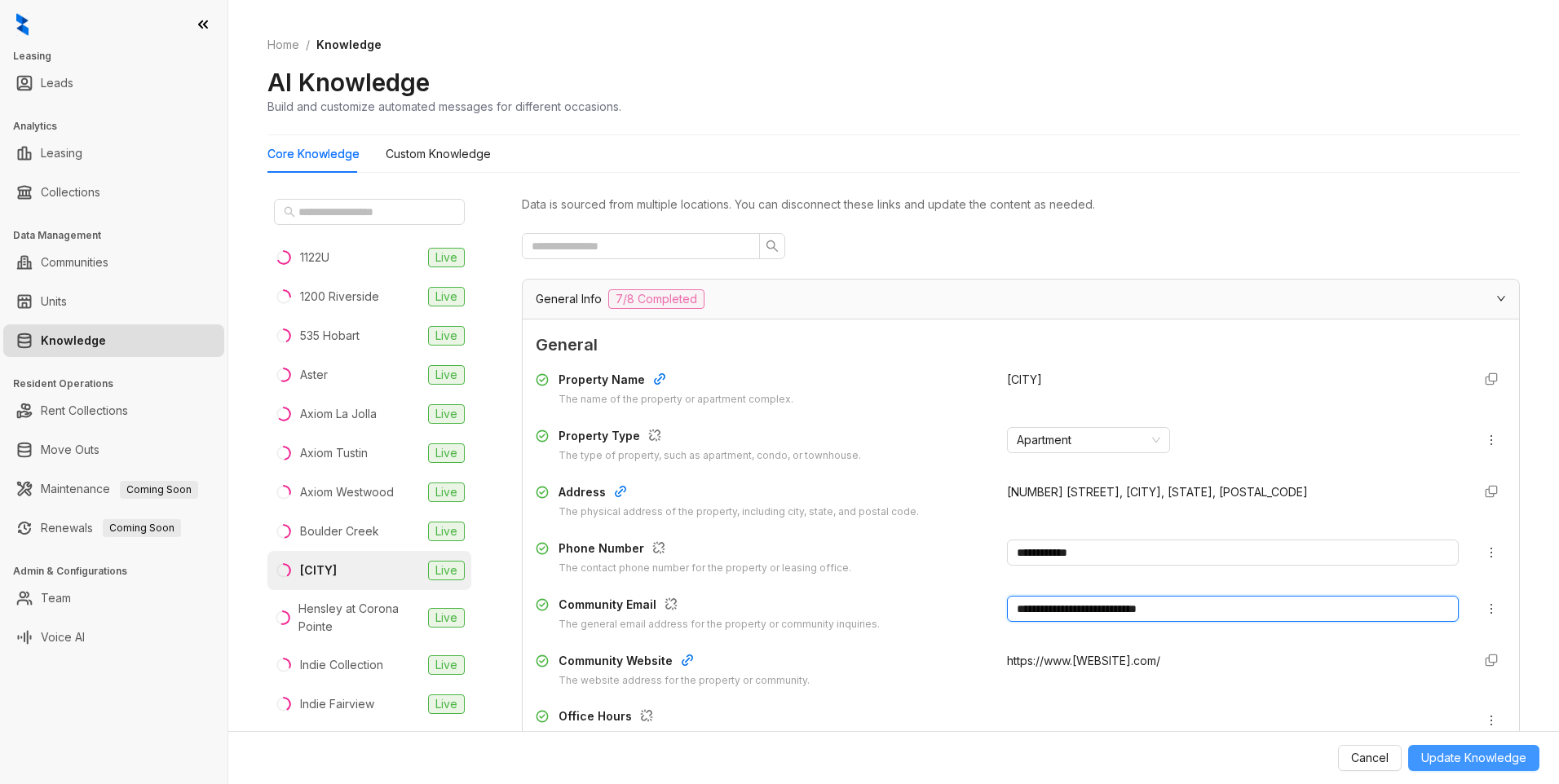 type on "**********" 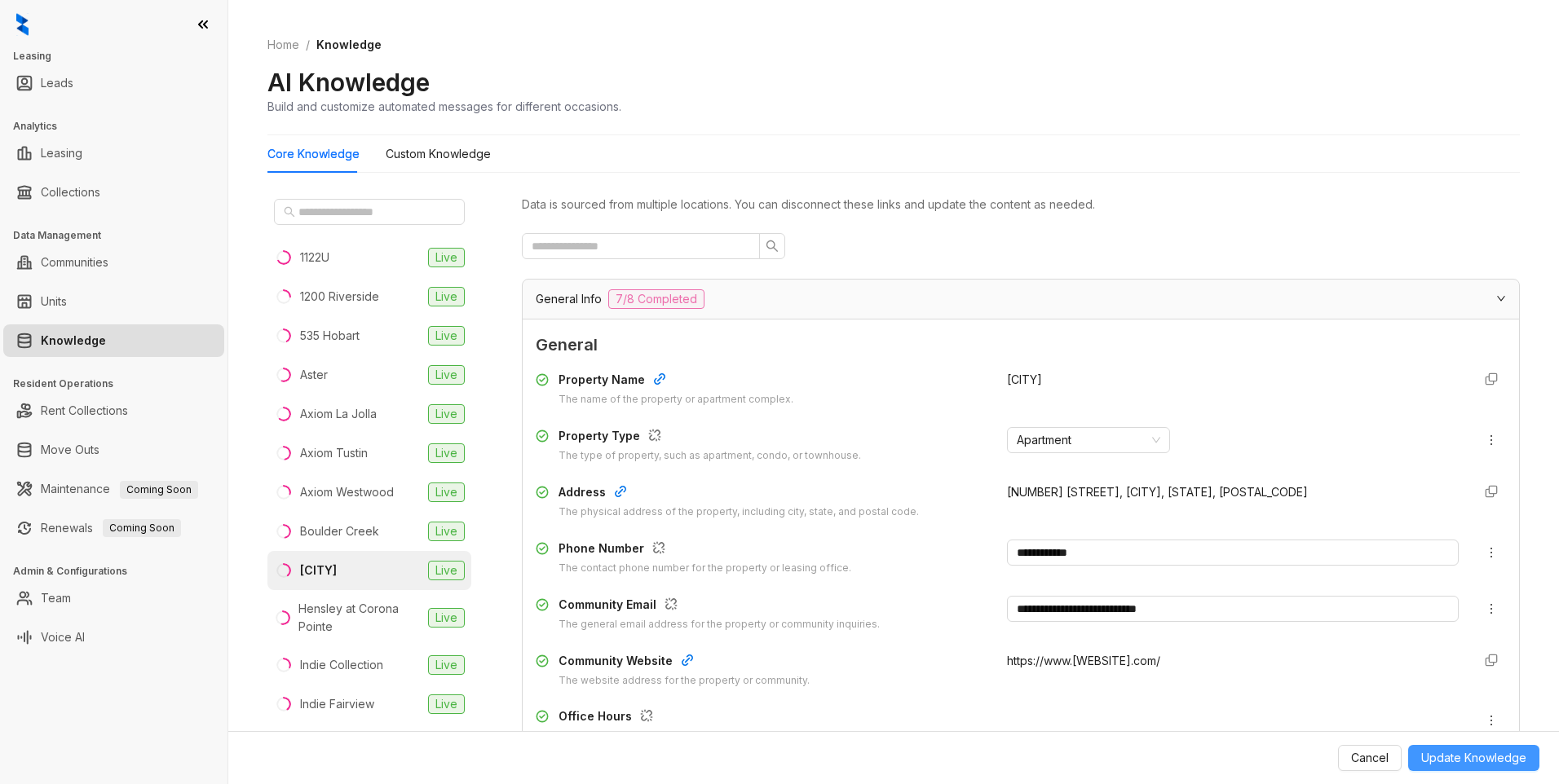 click on "Update Knowledge" at bounding box center [1473, 758] 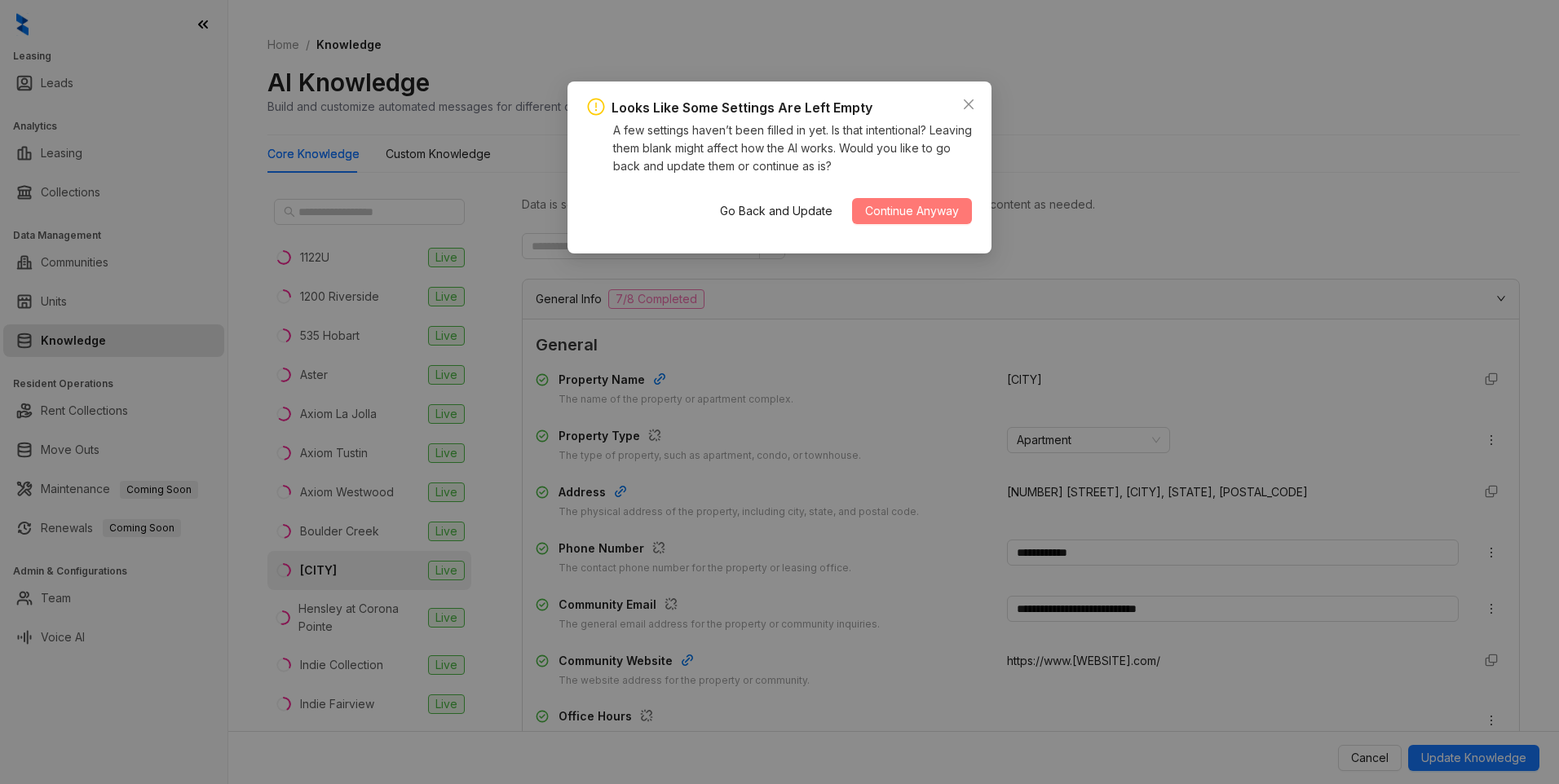 click on "Continue Anyway" at bounding box center (912, 211) 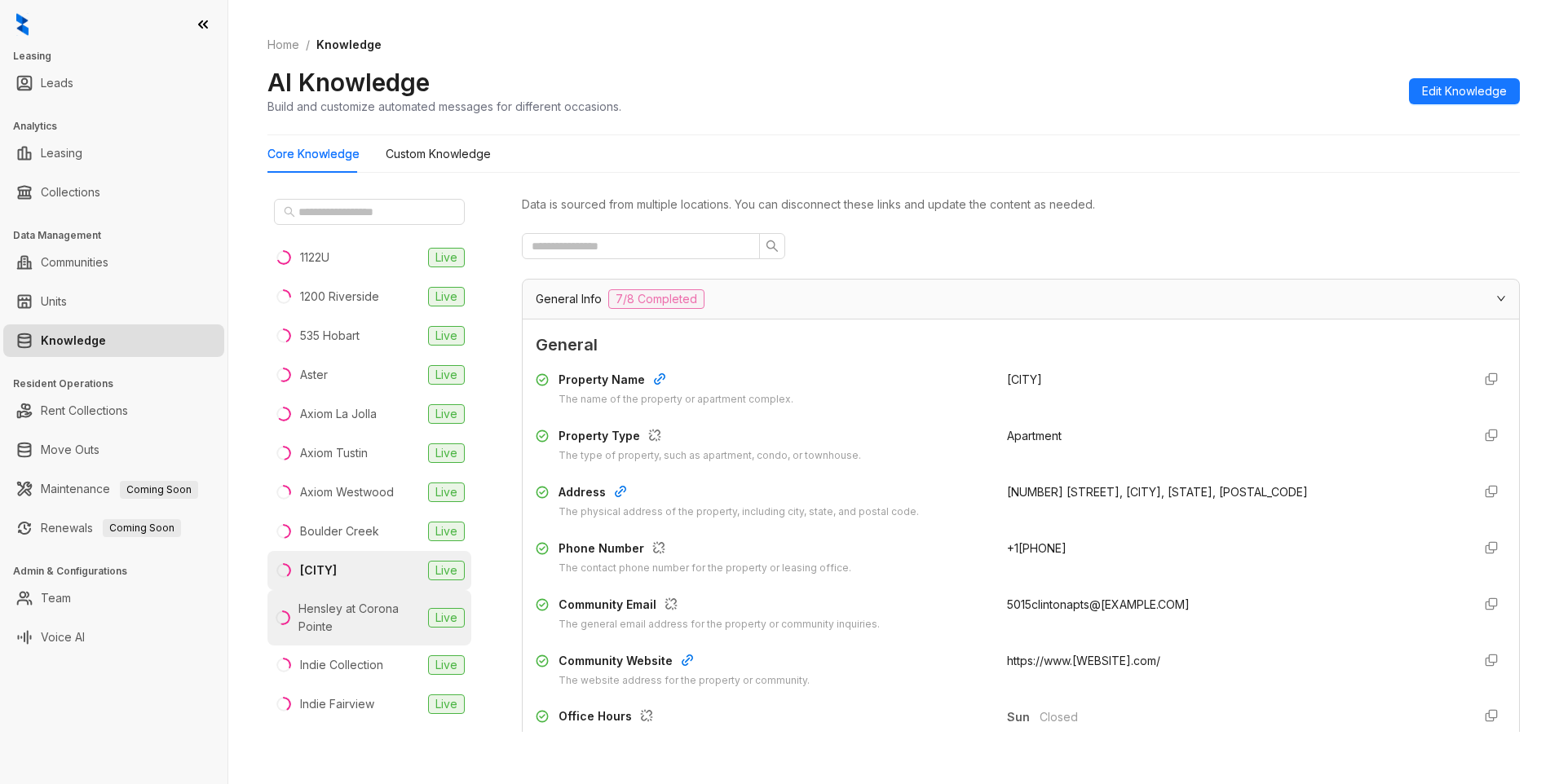 click on "Hensley at Corona Pointe" at bounding box center [360, 618] 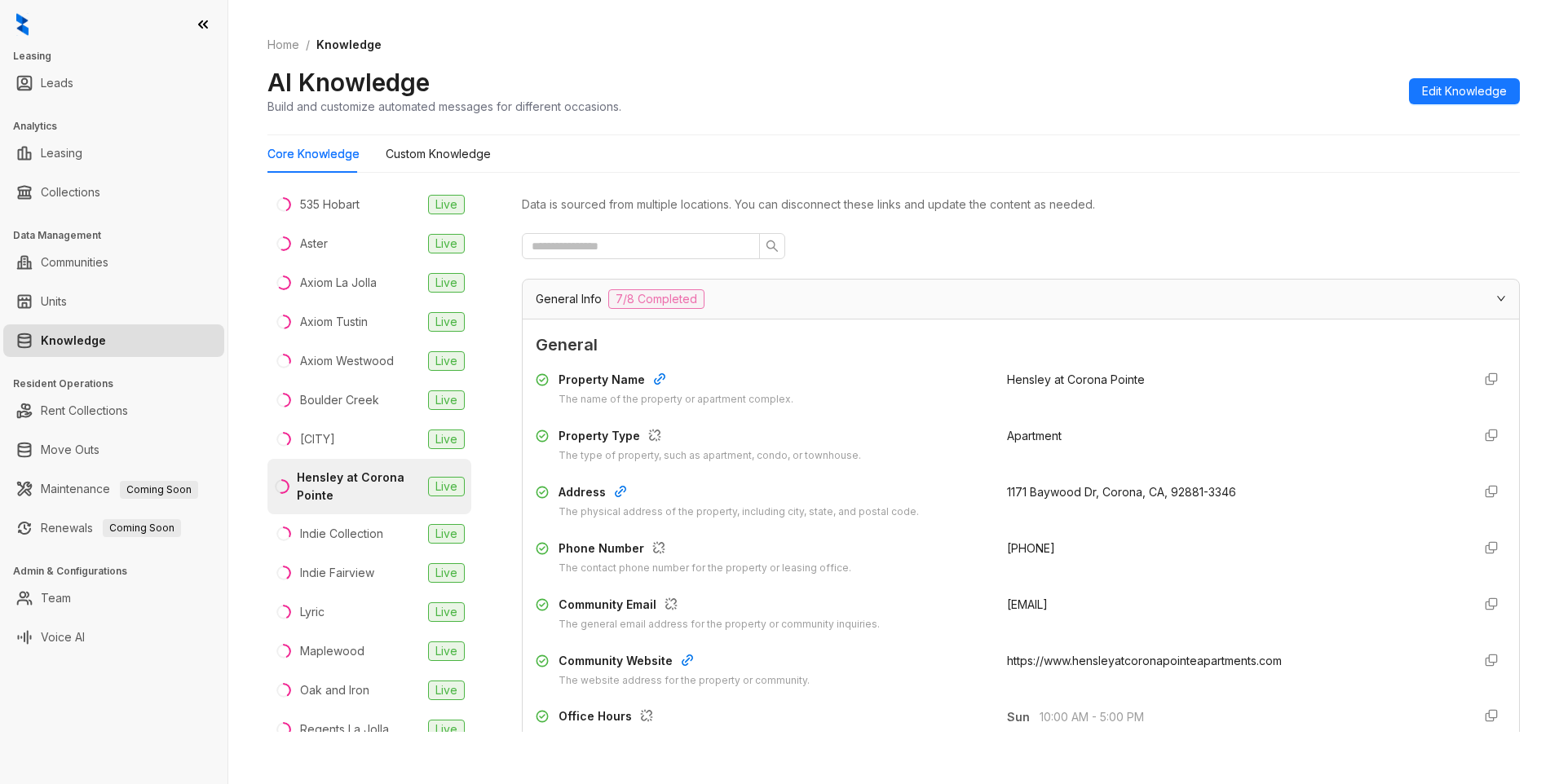 scroll, scrollTop: 163, scrollLeft: 0, axis: vertical 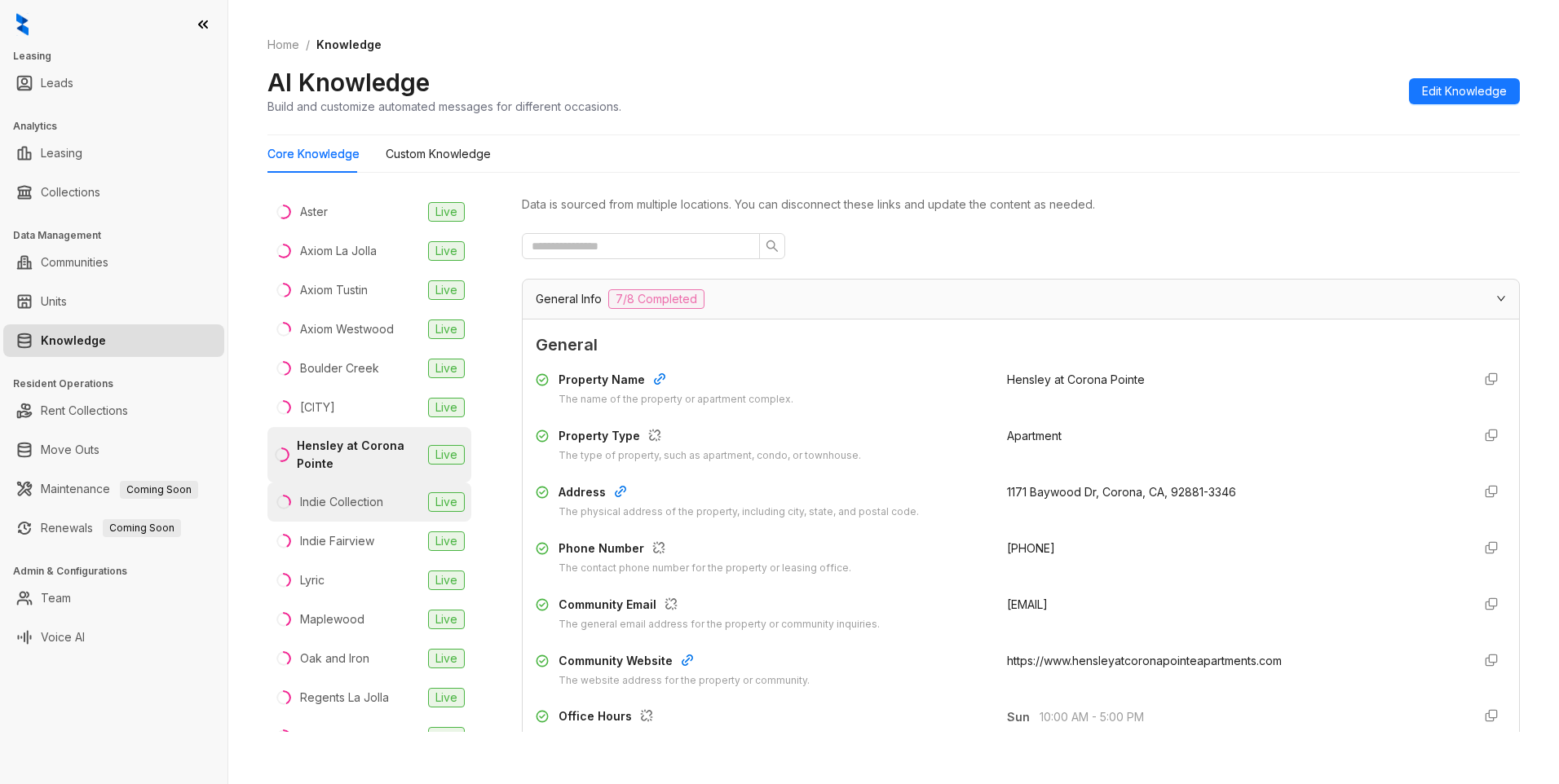click on "Indie Collection" at bounding box center (342, 502) 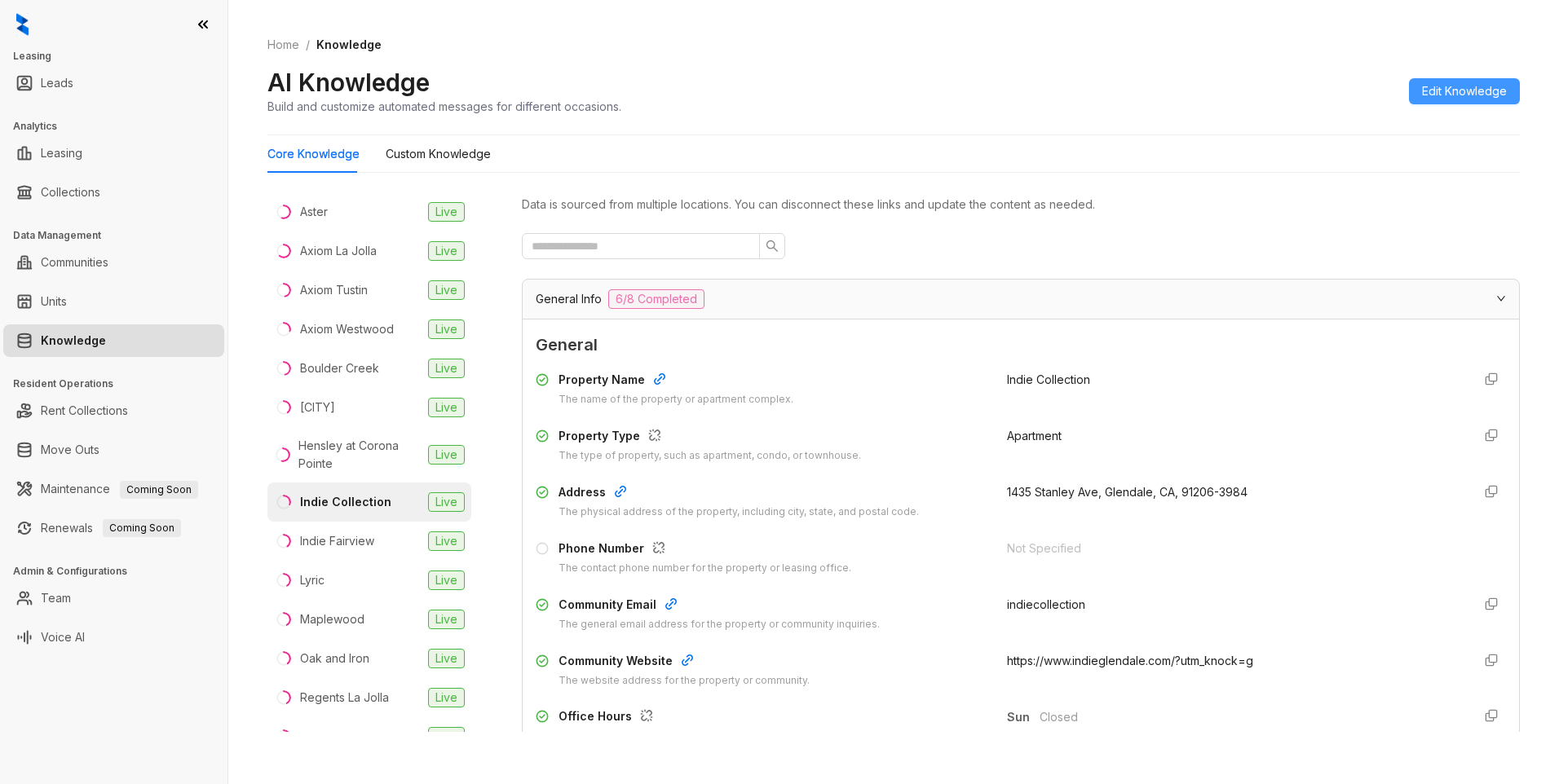 click on "Edit Knowledge" at bounding box center (1464, 91) 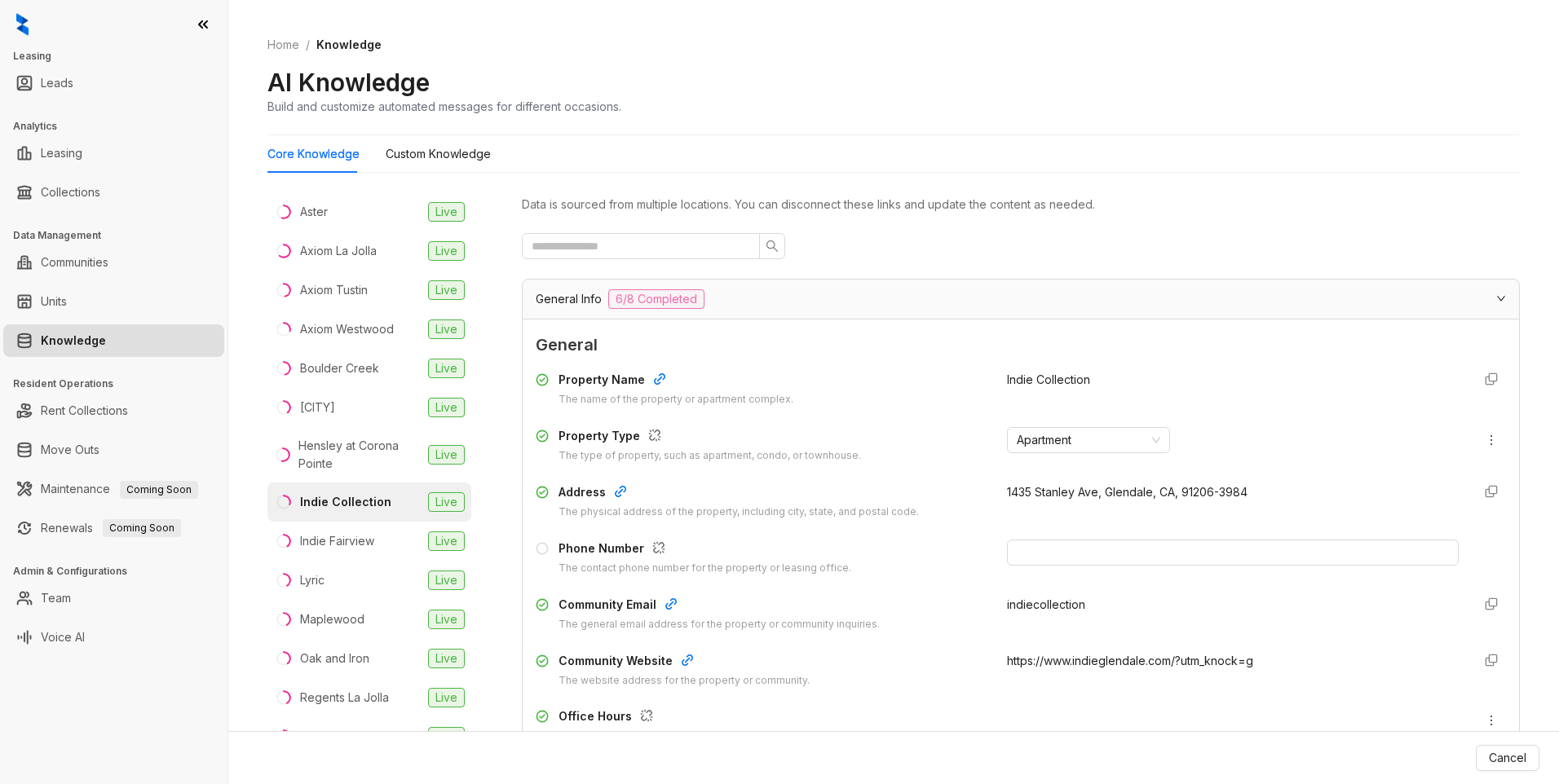 click on "indiecollection" at bounding box center [1046, 604] 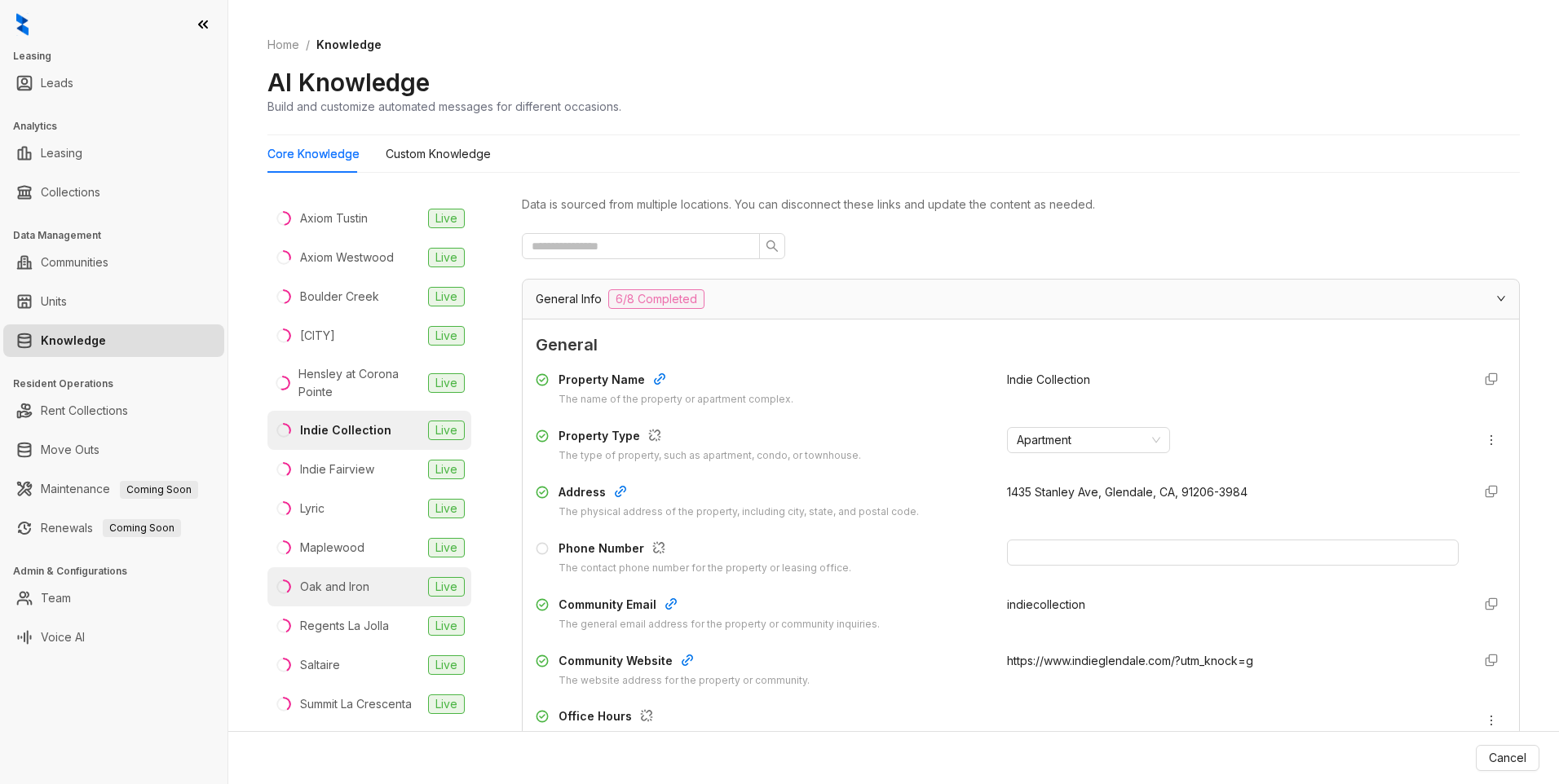 scroll, scrollTop: 244, scrollLeft: 0, axis: vertical 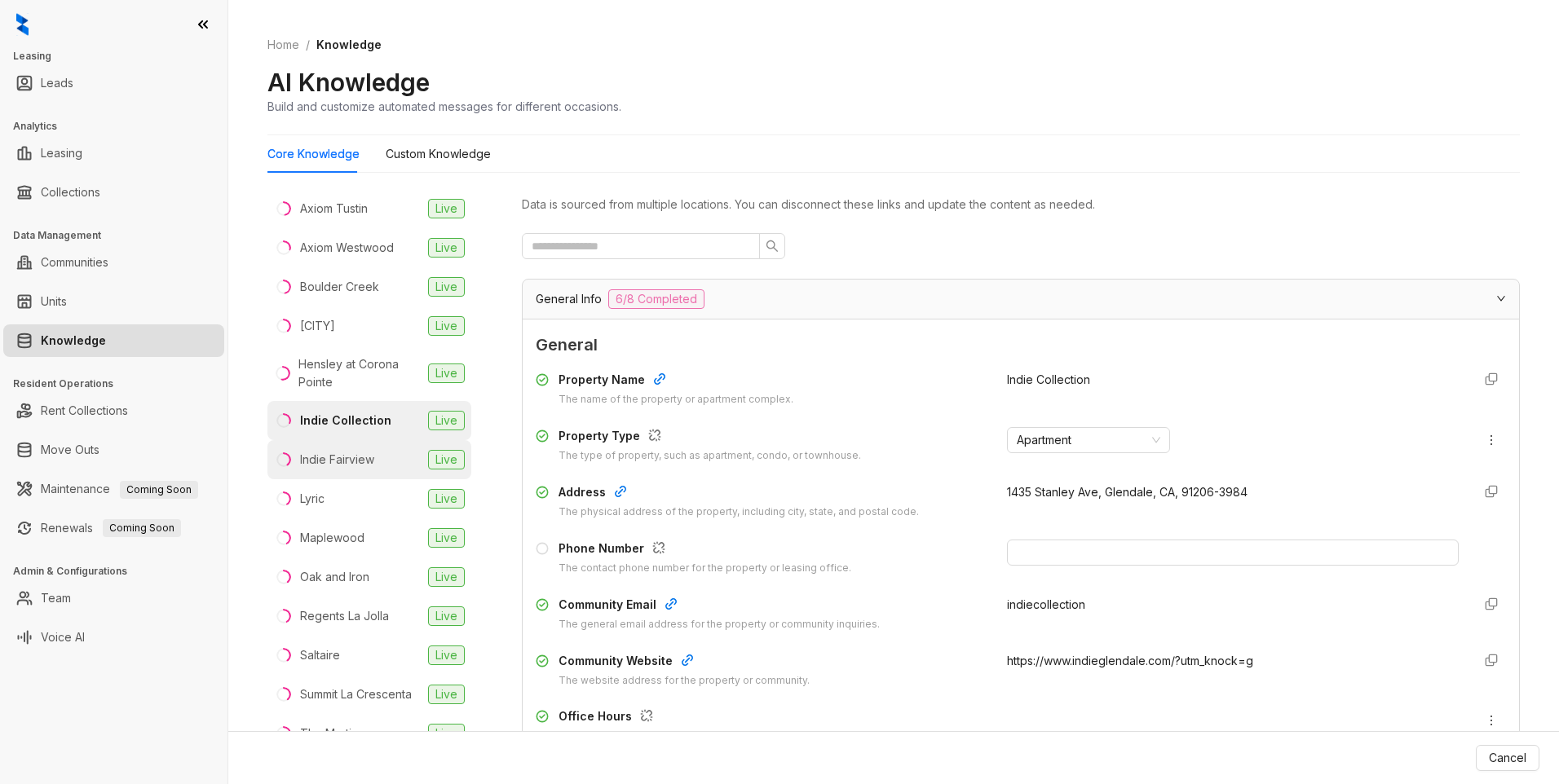 click on "Indie Fairview" at bounding box center [337, 460] 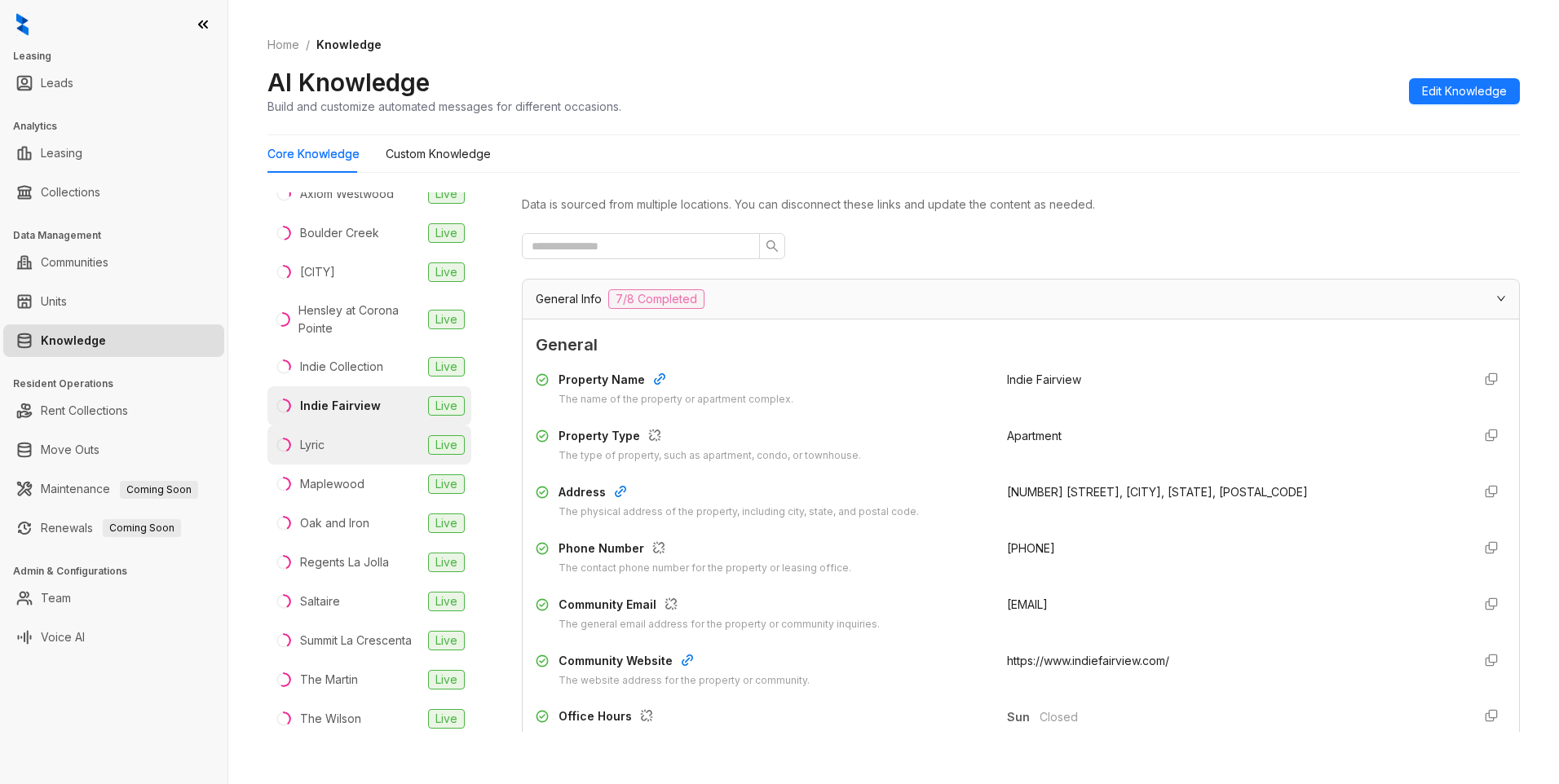 scroll, scrollTop: 326, scrollLeft: 0, axis: vertical 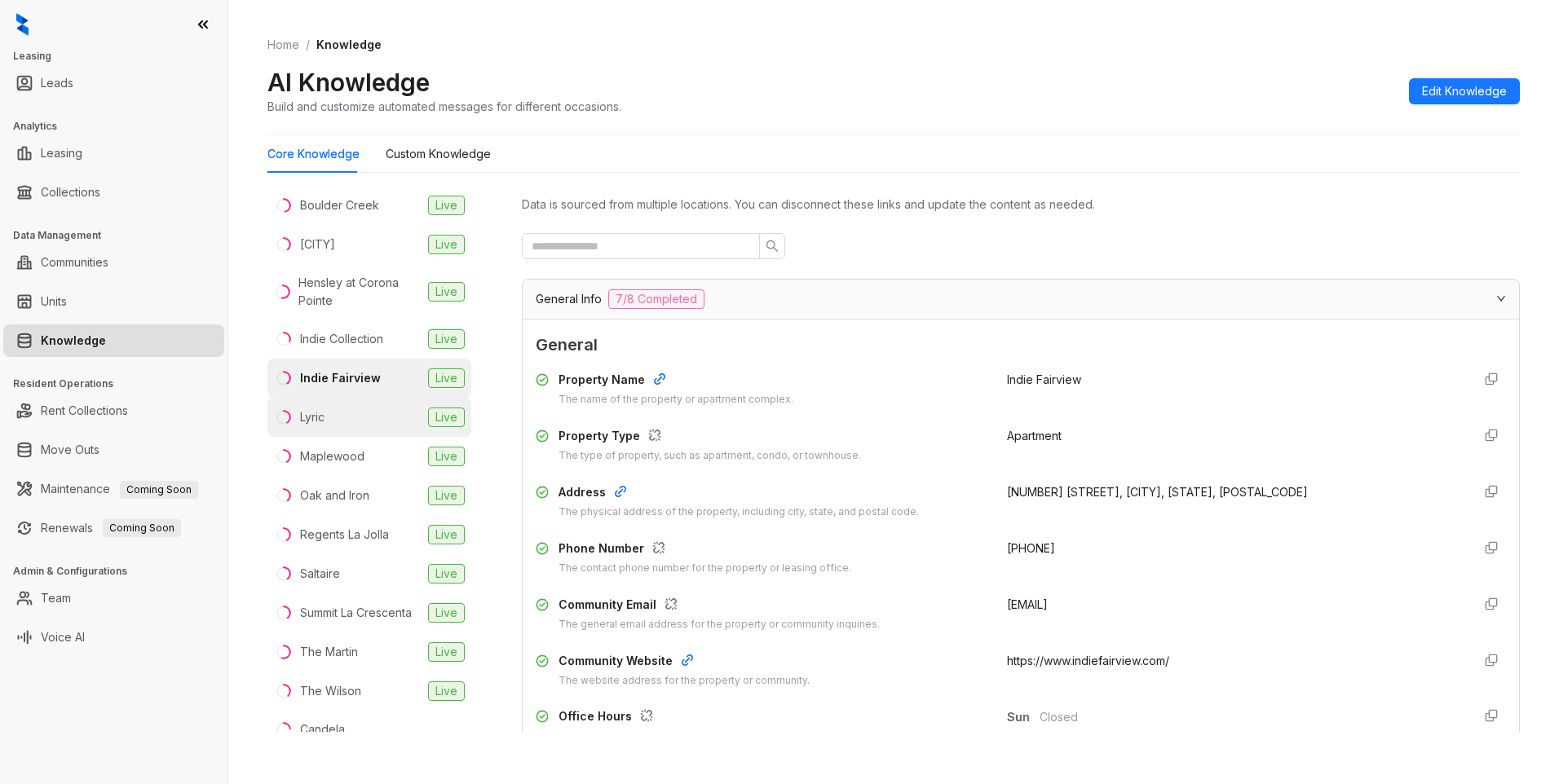 click on "Lyric Live" at bounding box center (369, 417) 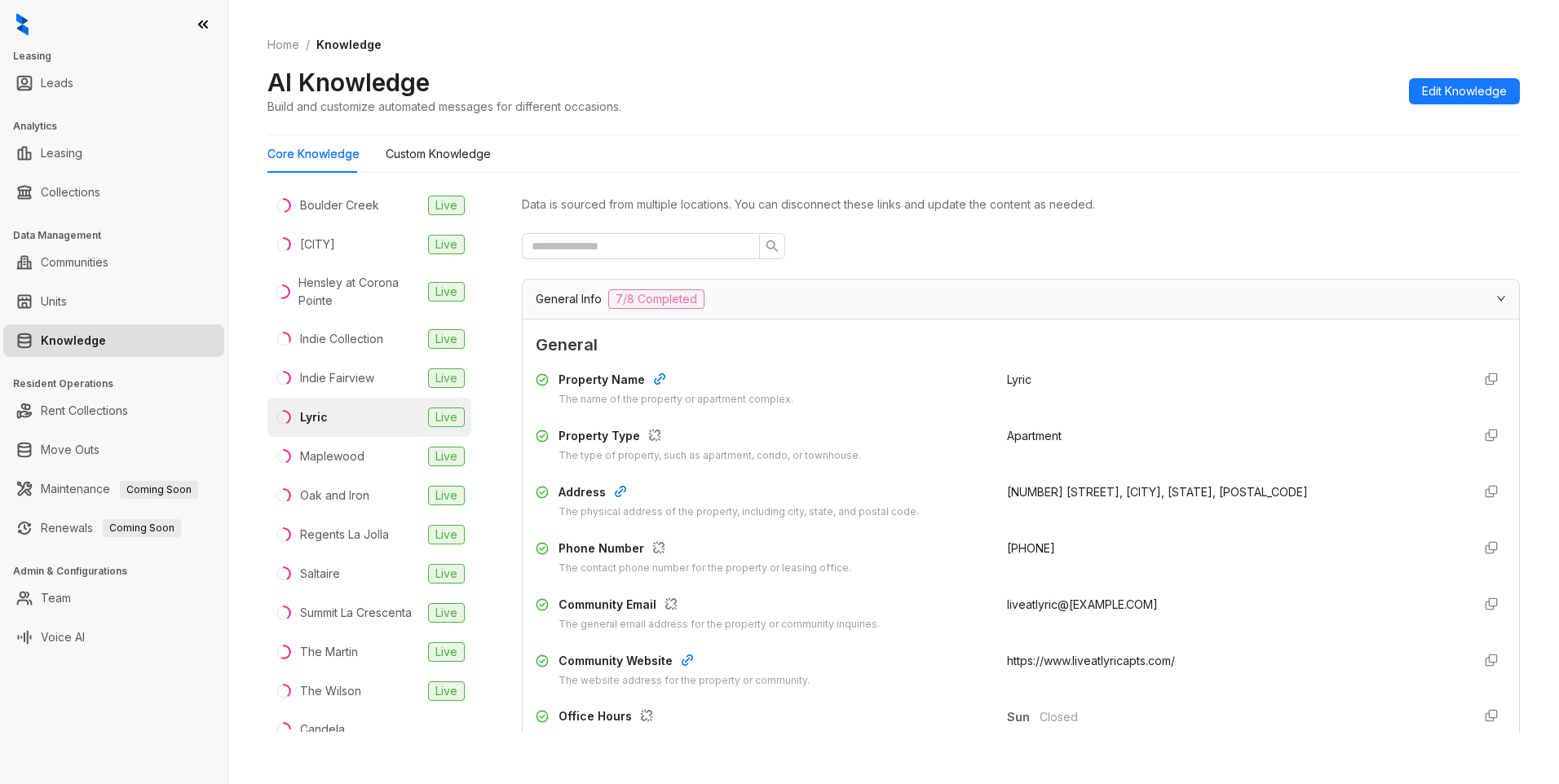 scroll, scrollTop: 81, scrollLeft: 0, axis: vertical 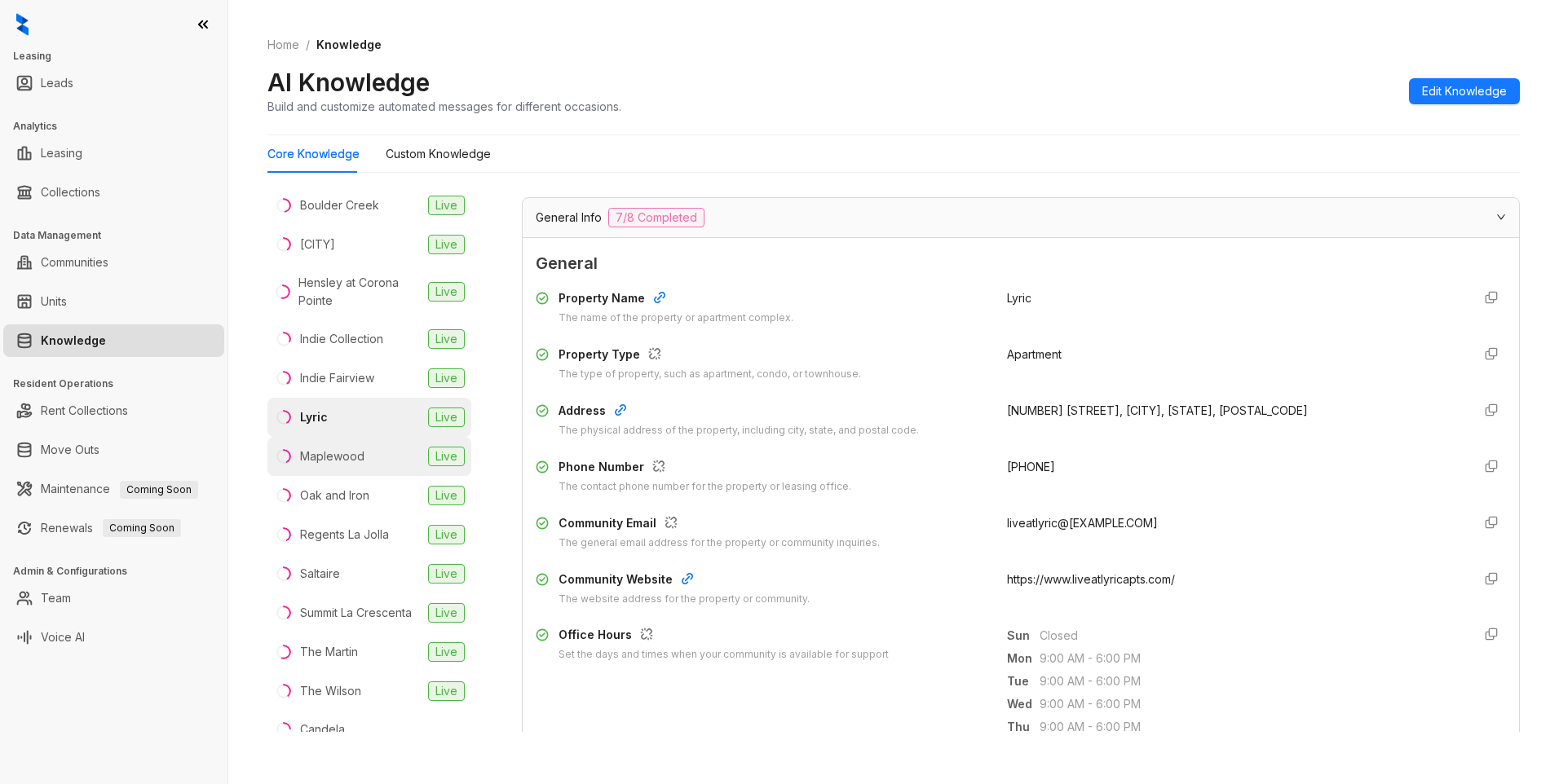 click on "Maplewood Live" at bounding box center (369, 456) 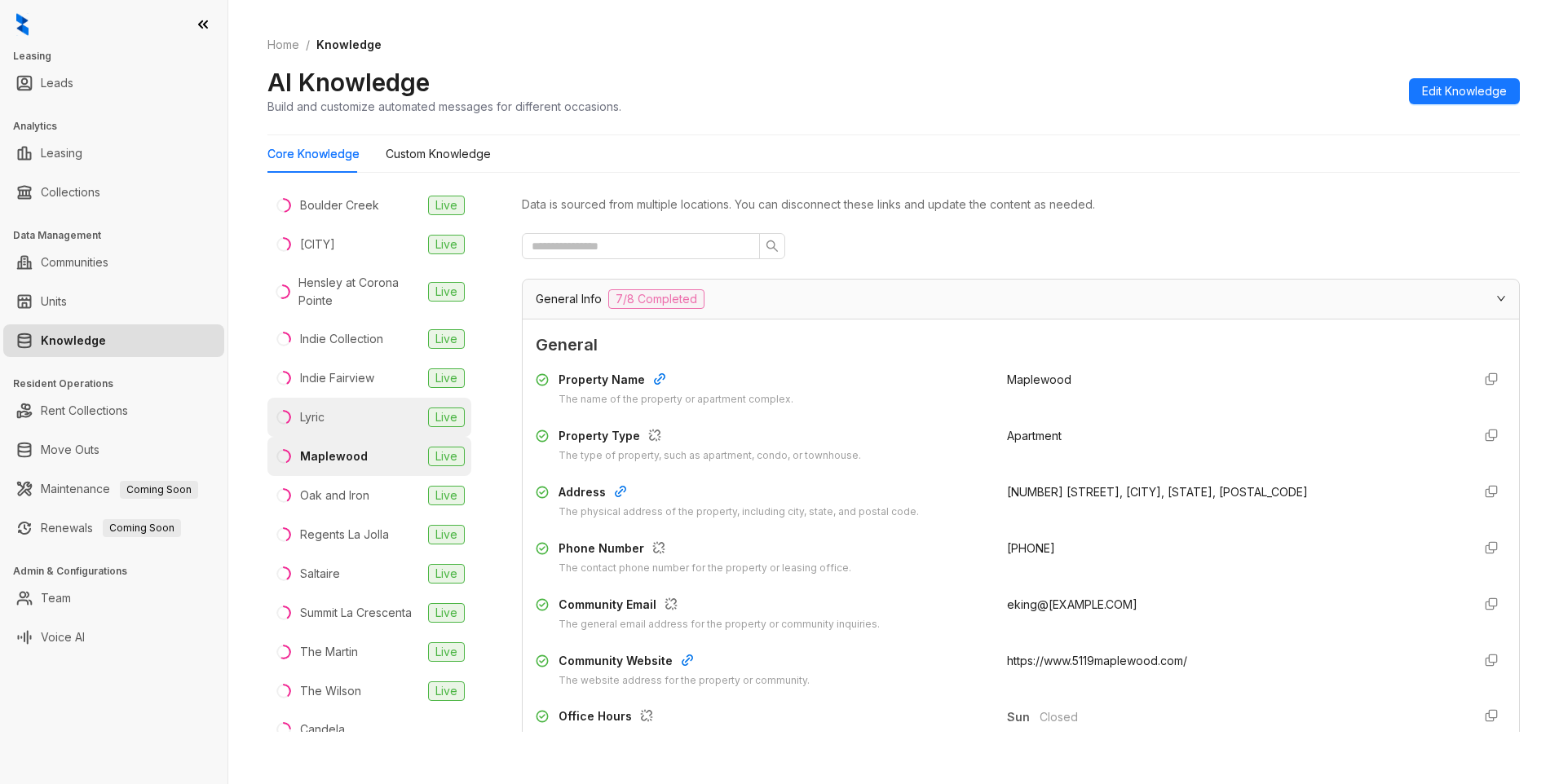 click on "Lyric Live" at bounding box center (369, 417) 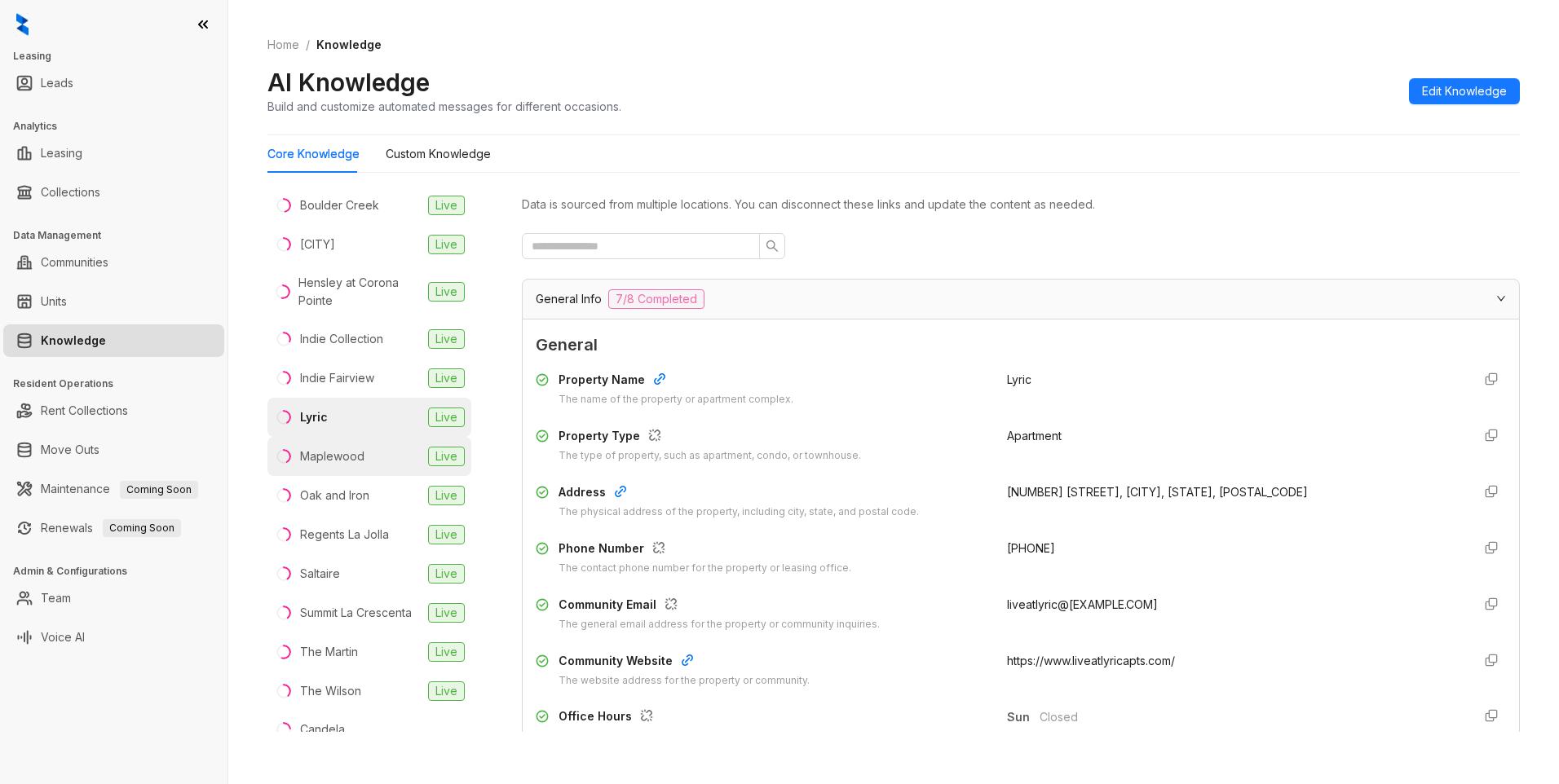 click on "Maplewood" at bounding box center [332, 456] 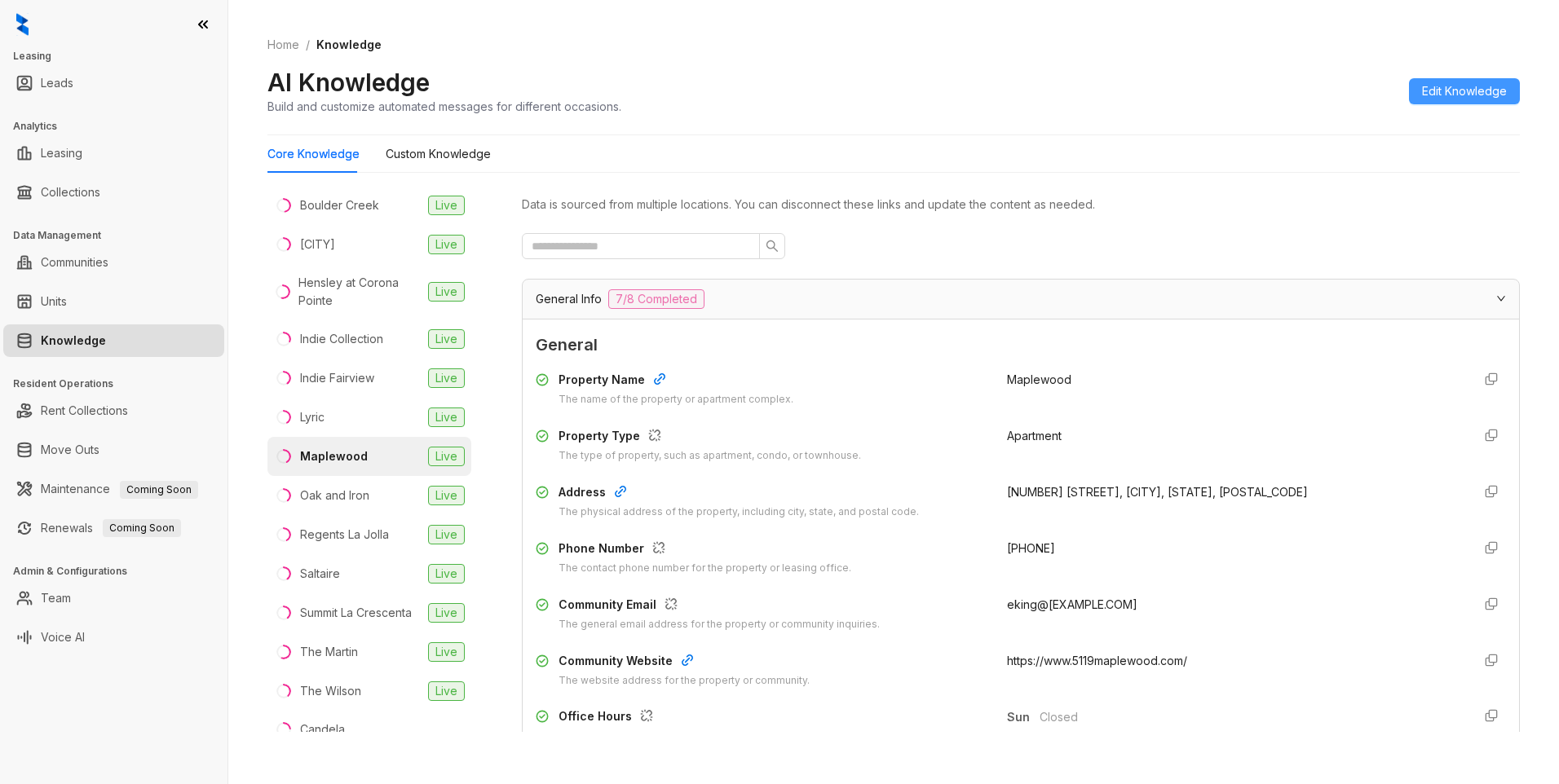 click on "Edit Knowledge" at bounding box center [1464, 91] 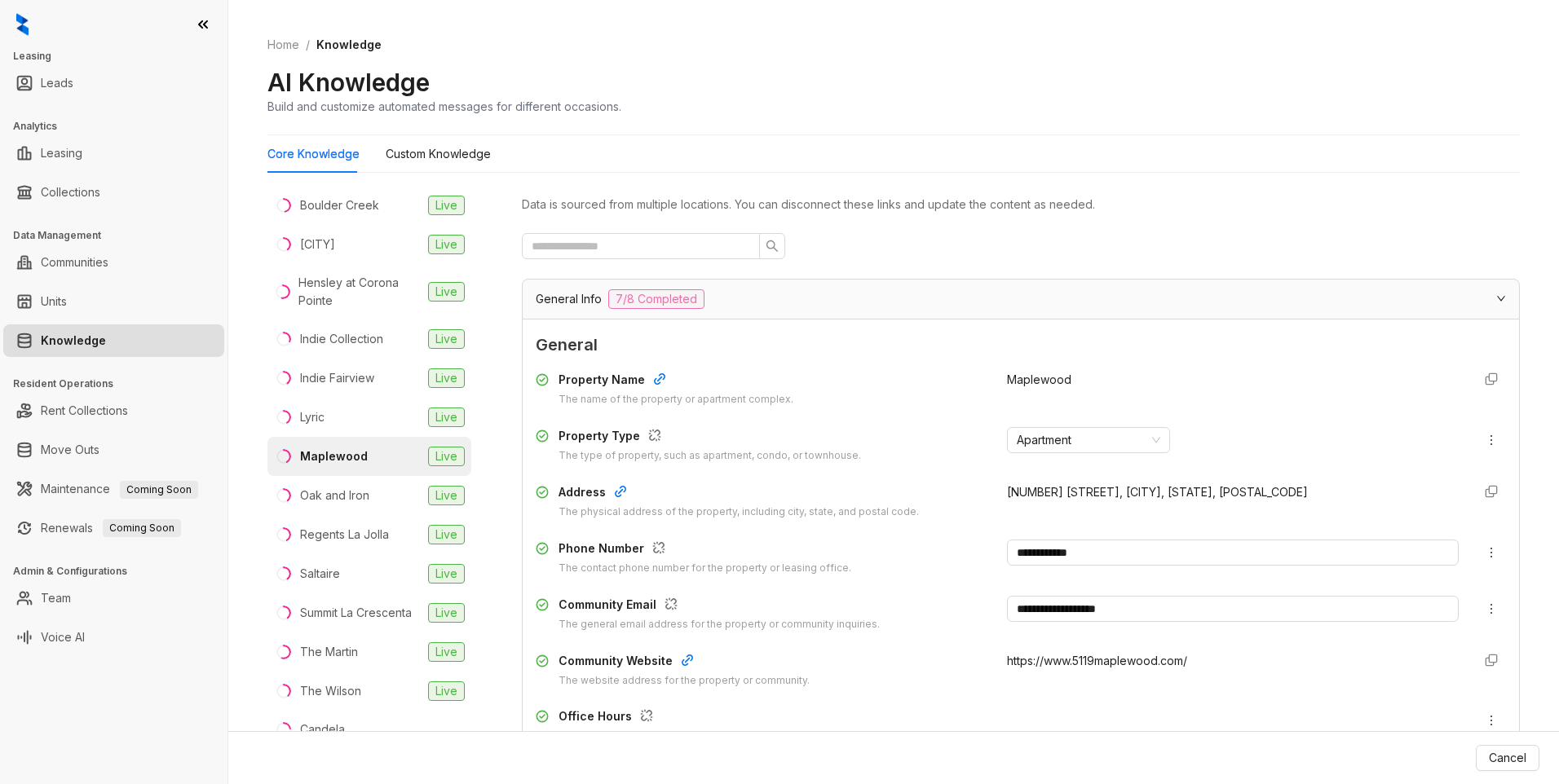 type 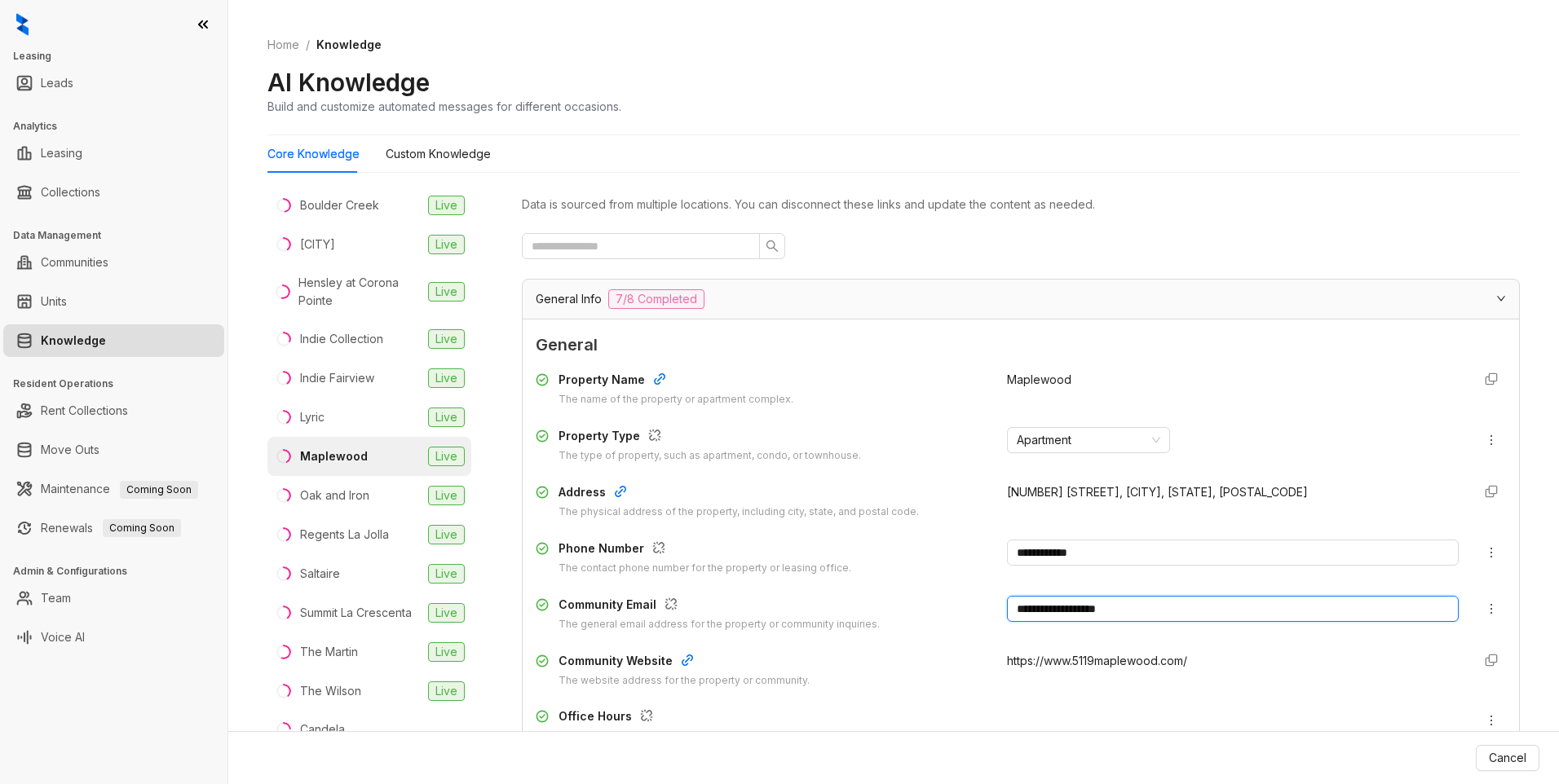 drag, startPoint x: 1183, startPoint y: 596, endPoint x: 968, endPoint y: 594, distance: 215.0093 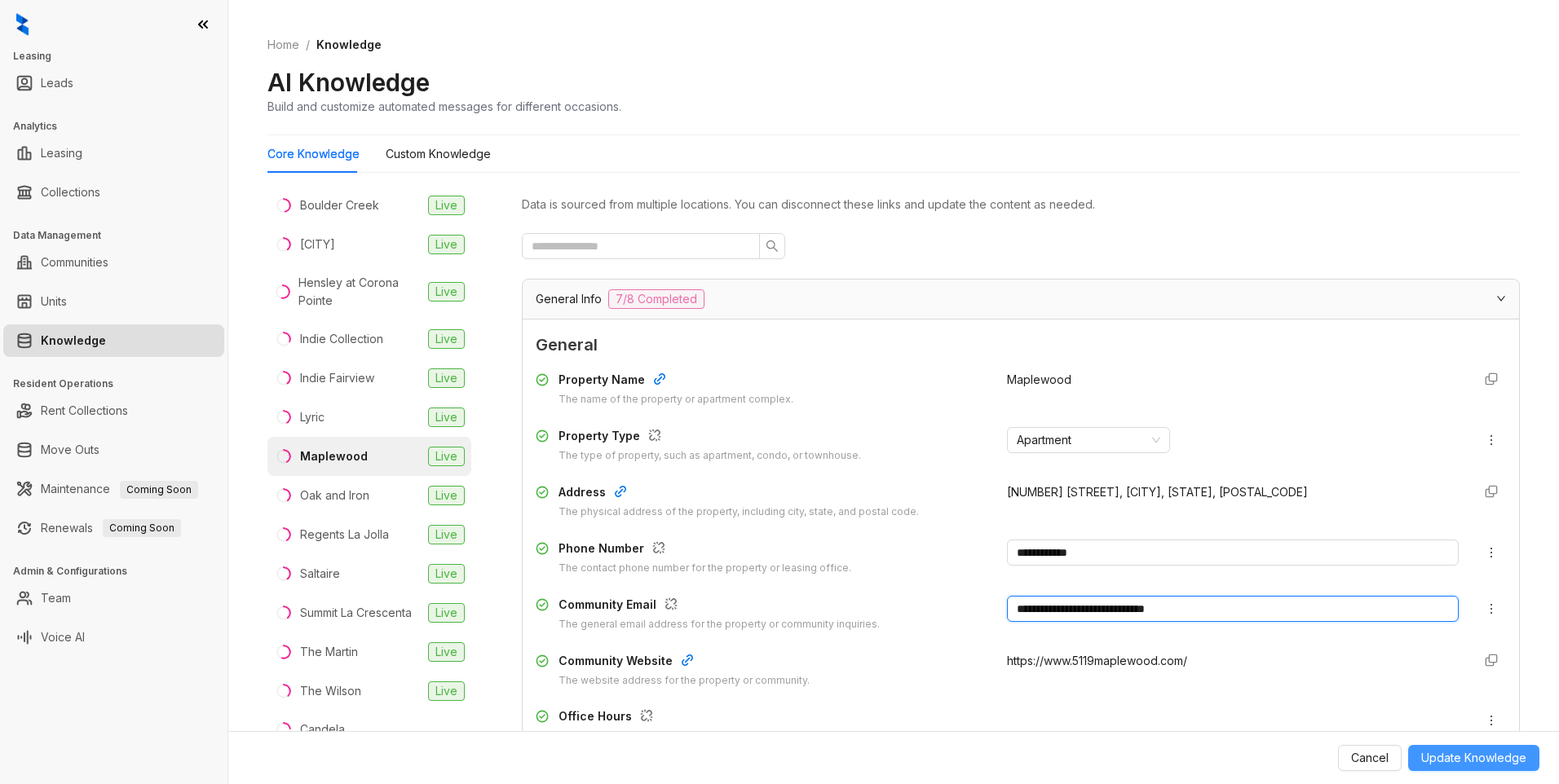 type on "**********" 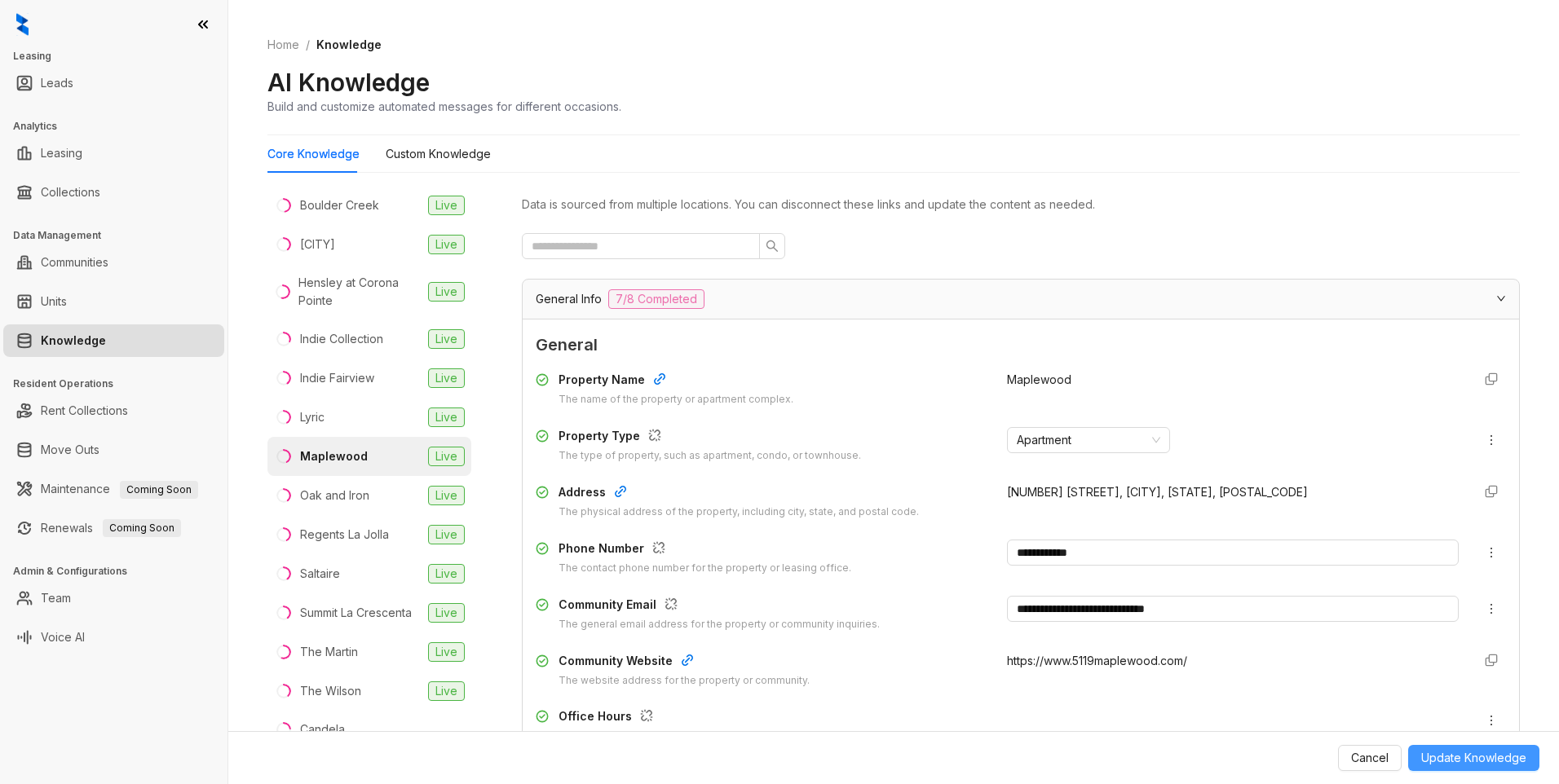 click on "Update Knowledge" at bounding box center (1473, 758) 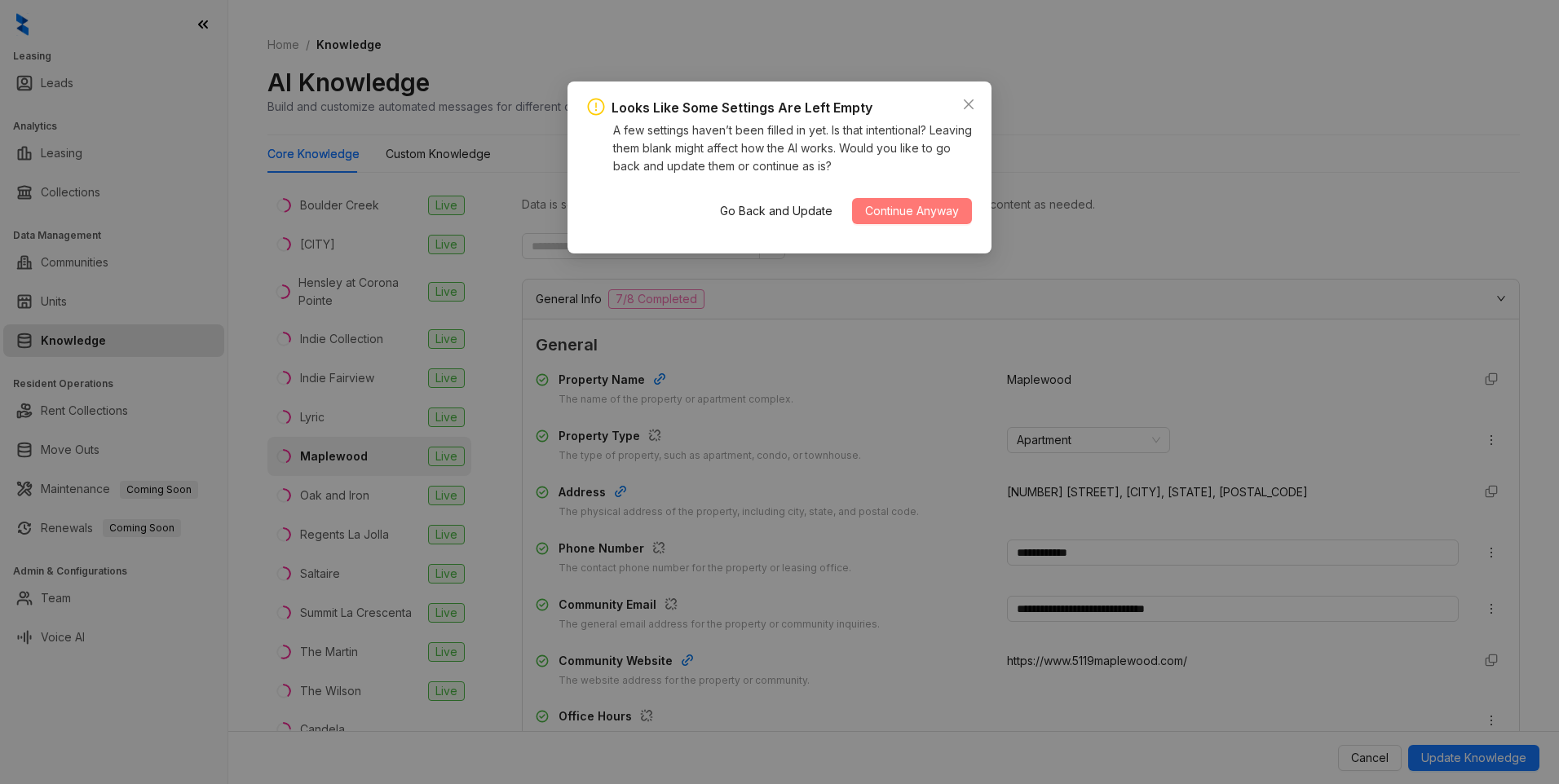 click on "Continue Anyway" at bounding box center (912, 211) 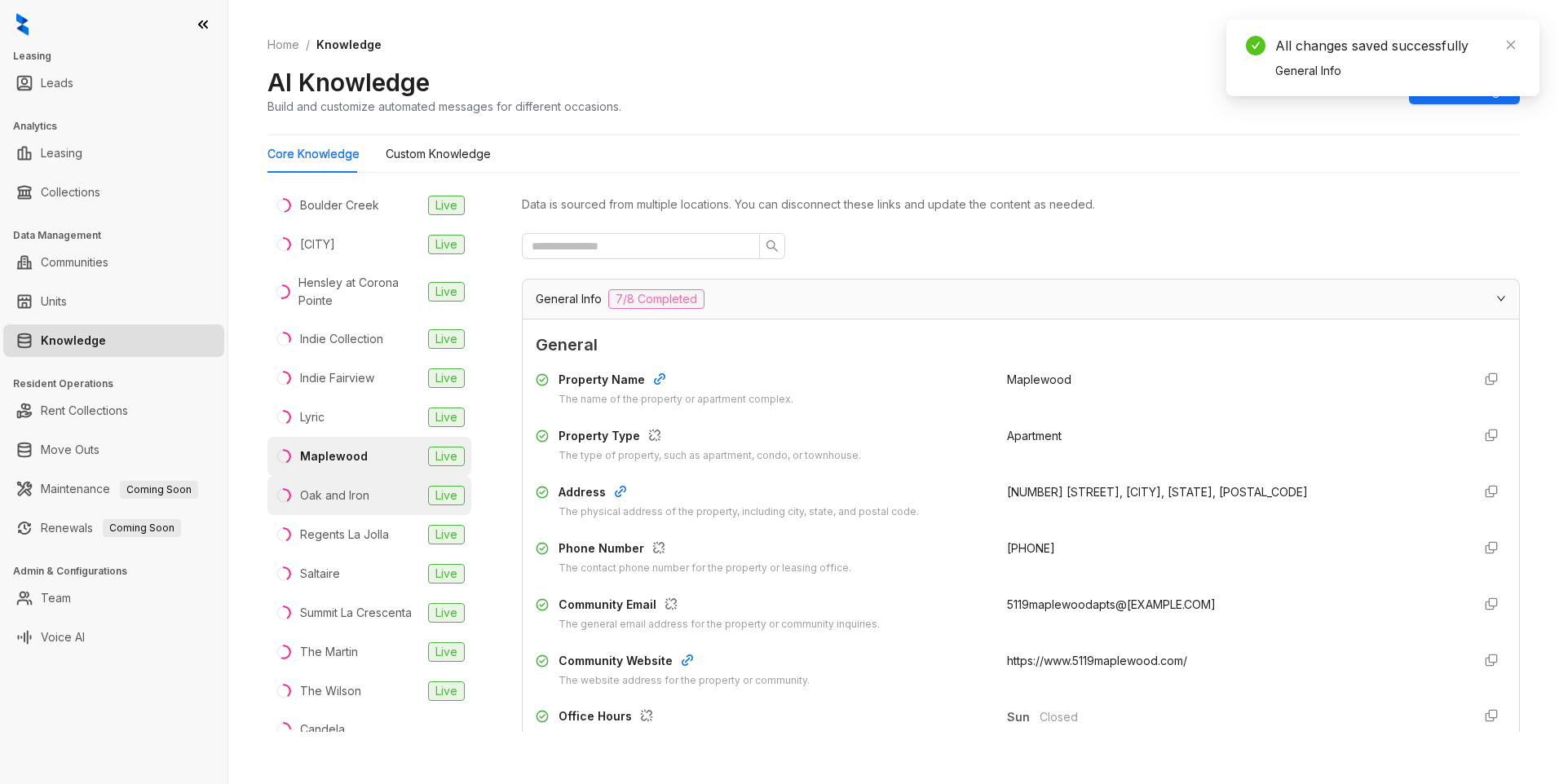 click on "Oak and Iron" at bounding box center (334, 496) 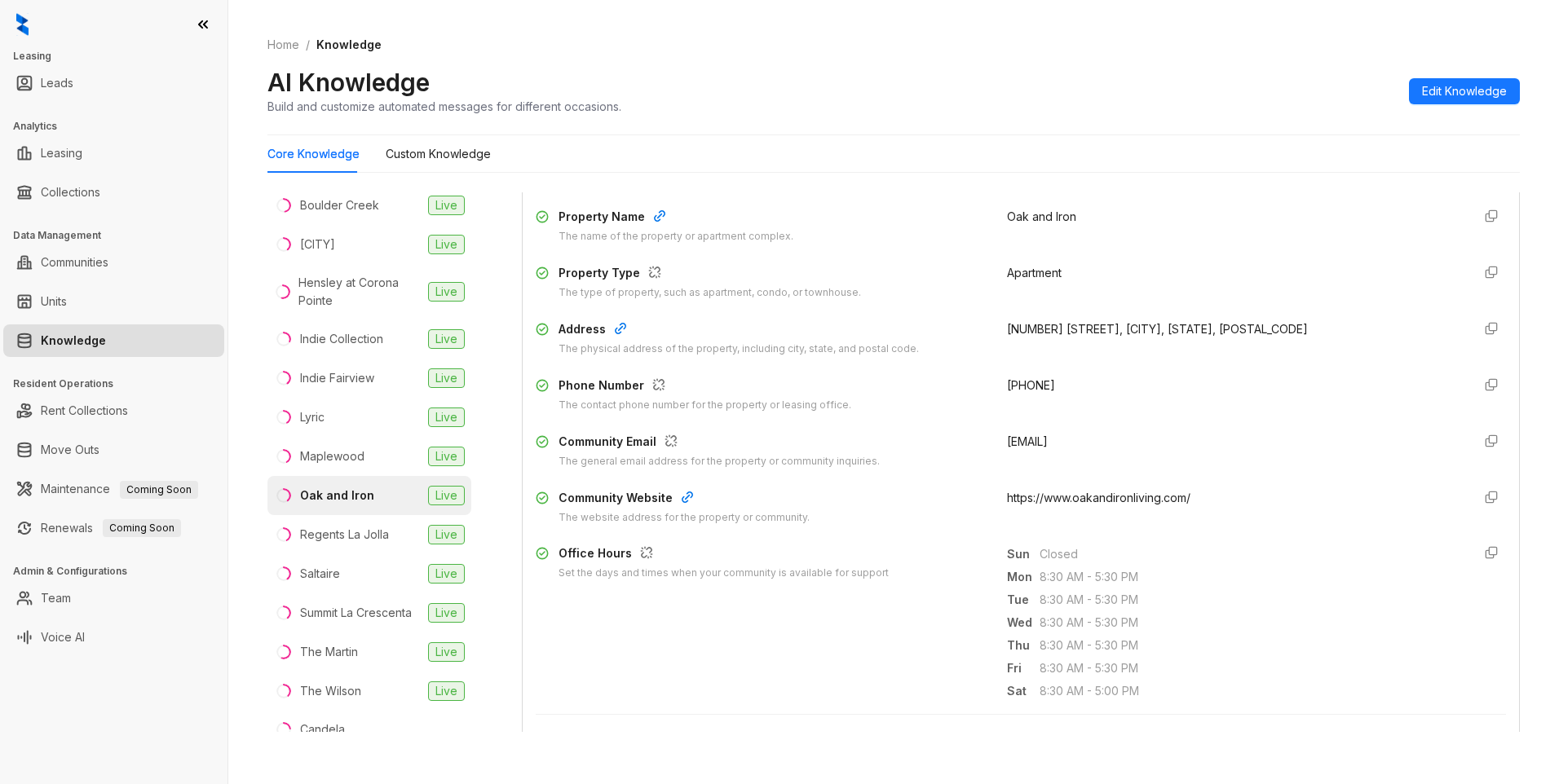 scroll, scrollTop: 244, scrollLeft: 0, axis: vertical 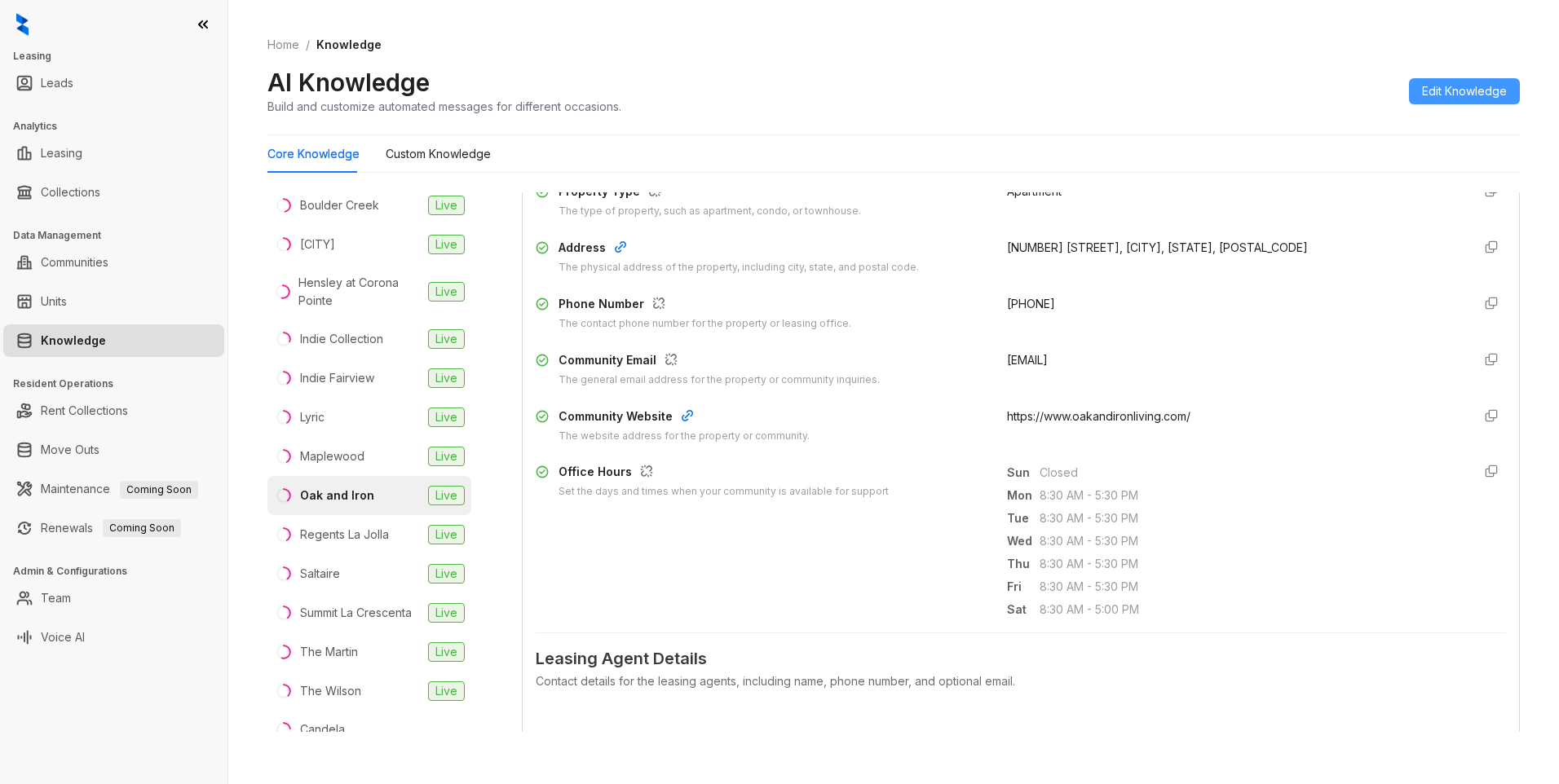 click on "Edit Knowledge" at bounding box center (1464, 91) 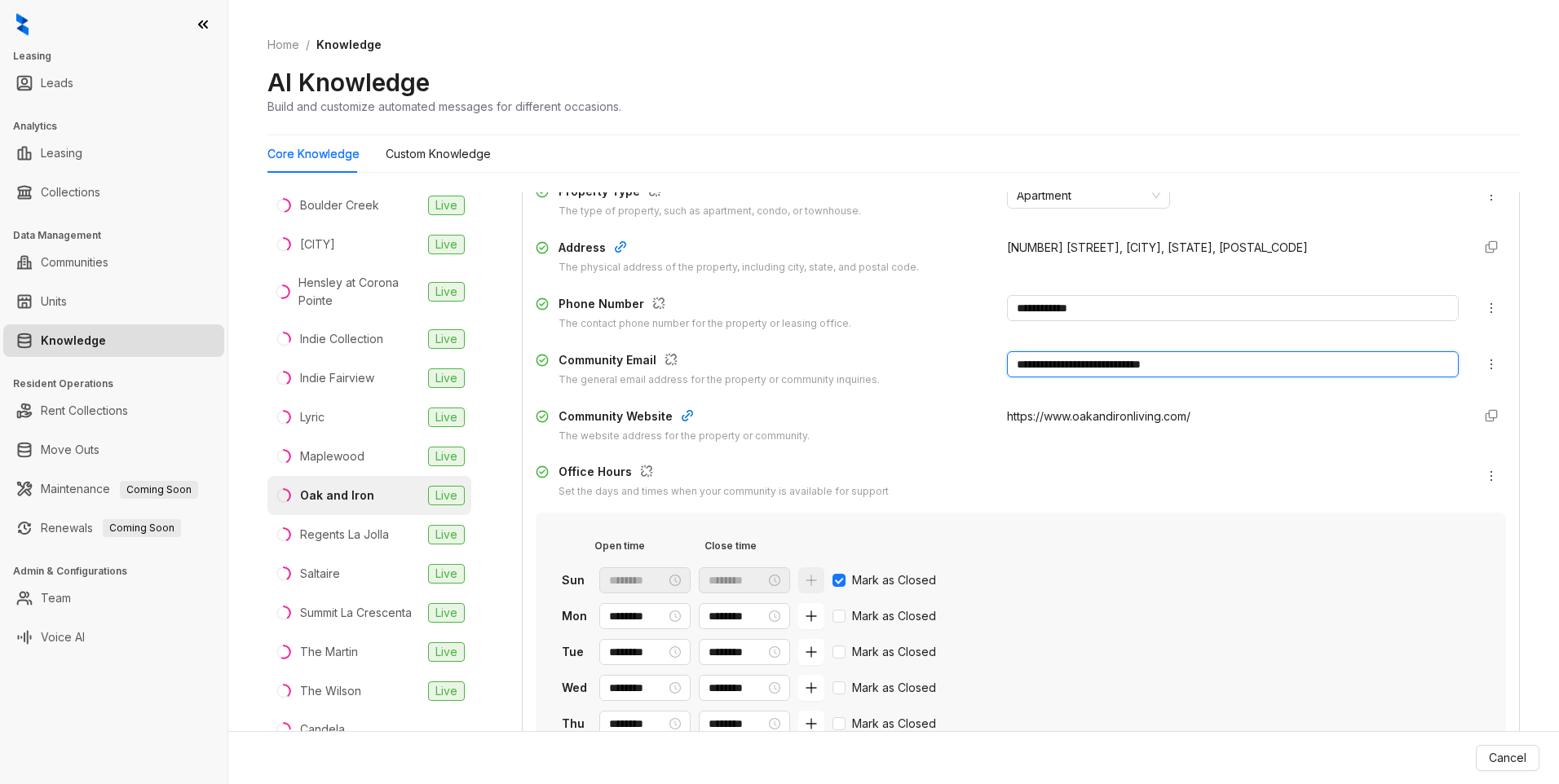 drag, startPoint x: 1063, startPoint y: 363, endPoint x: 1101, endPoint y: 360, distance: 38.11824 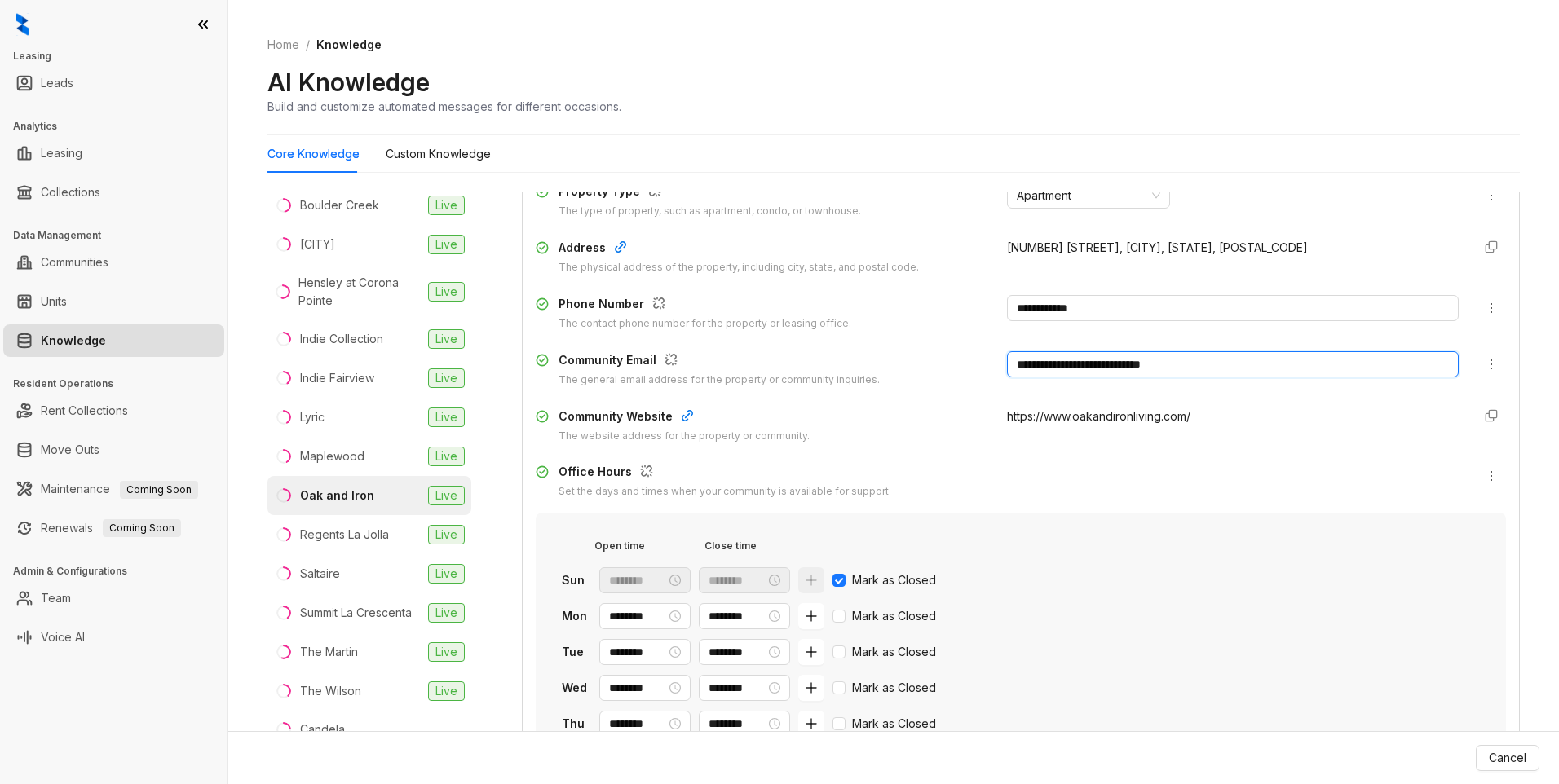 click on "**********" at bounding box center [1233, 364] 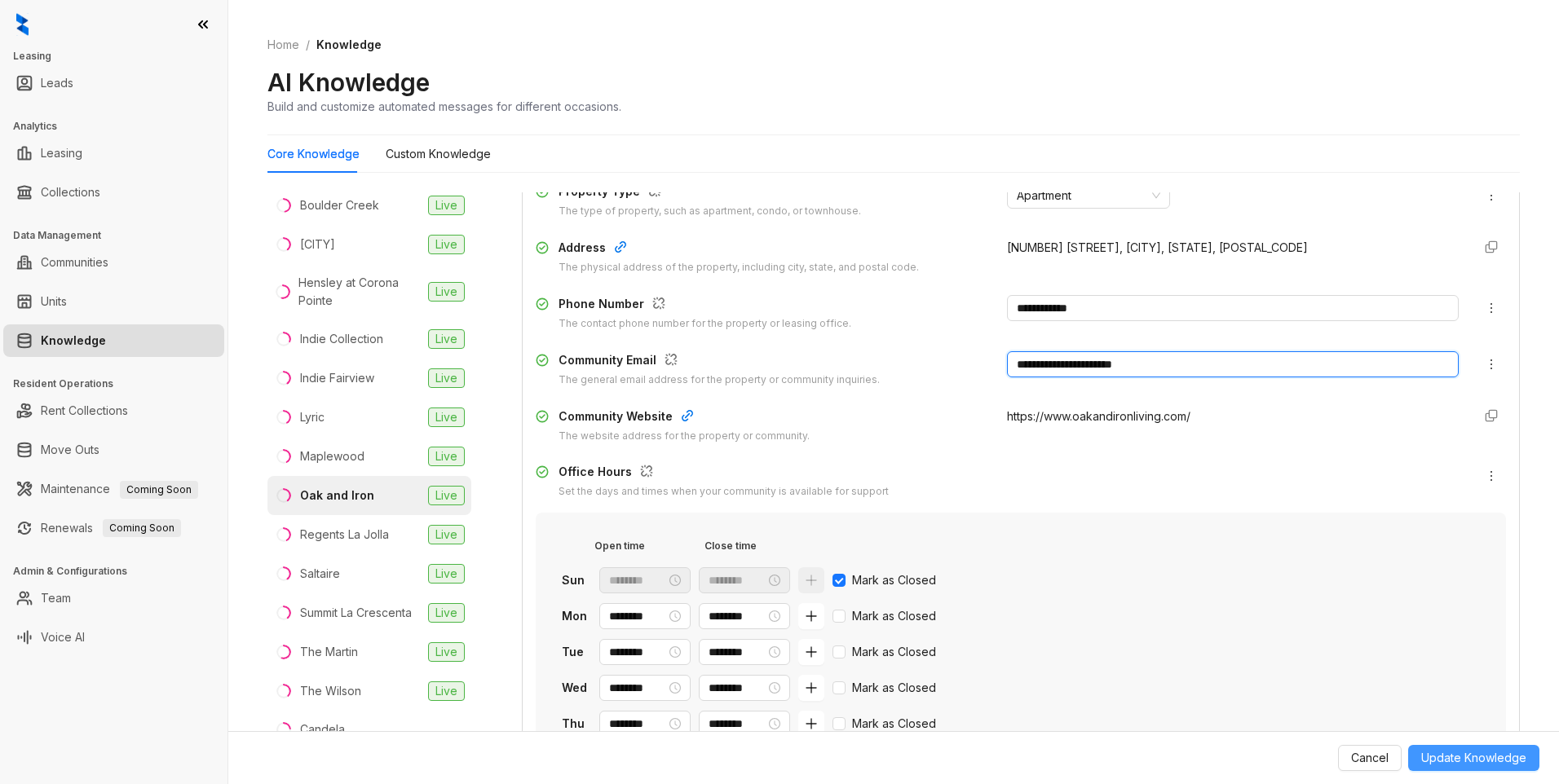 type on "**********" 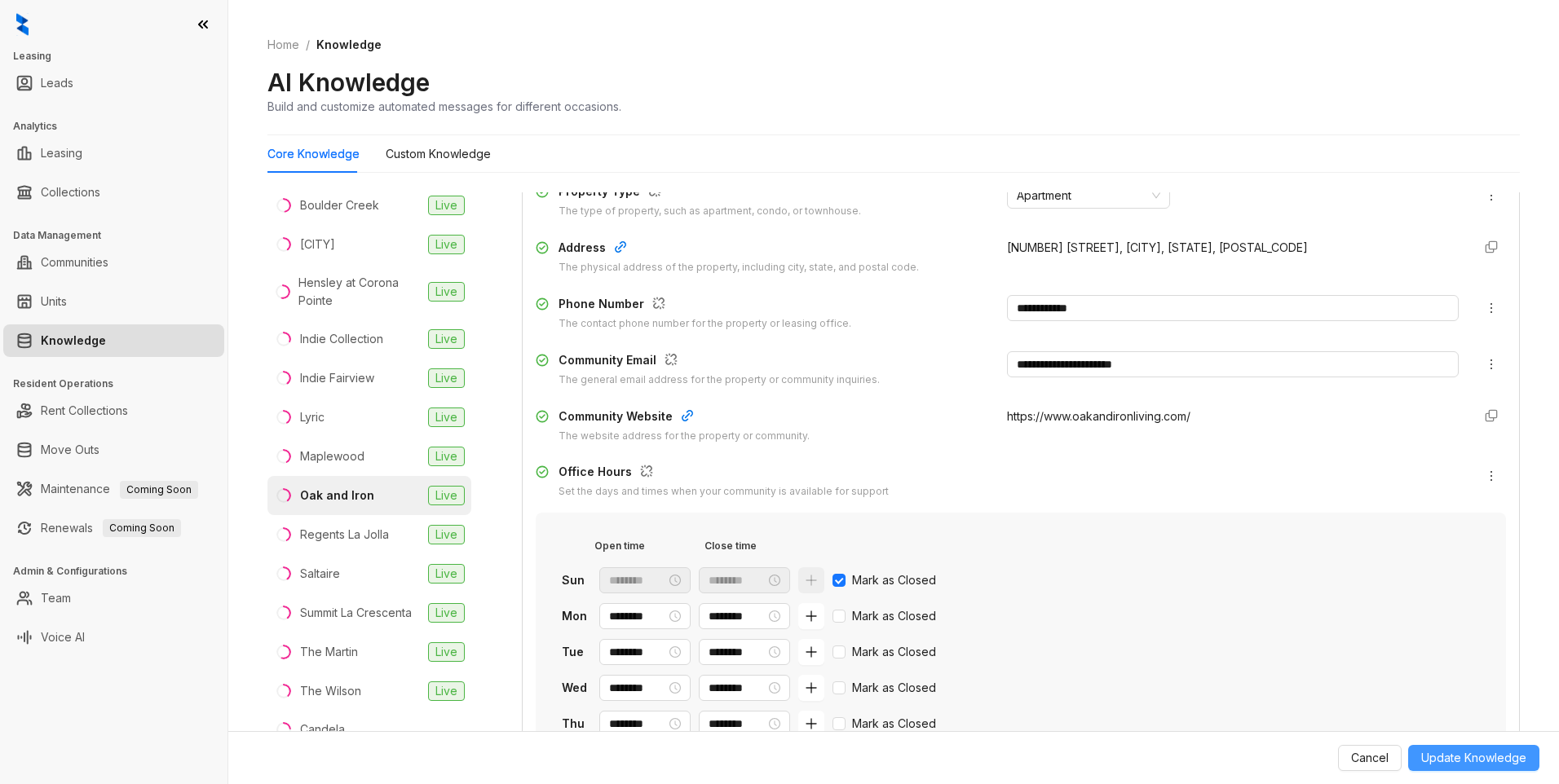 click on "Update Knowledge" at bounding box center [1473, 758] 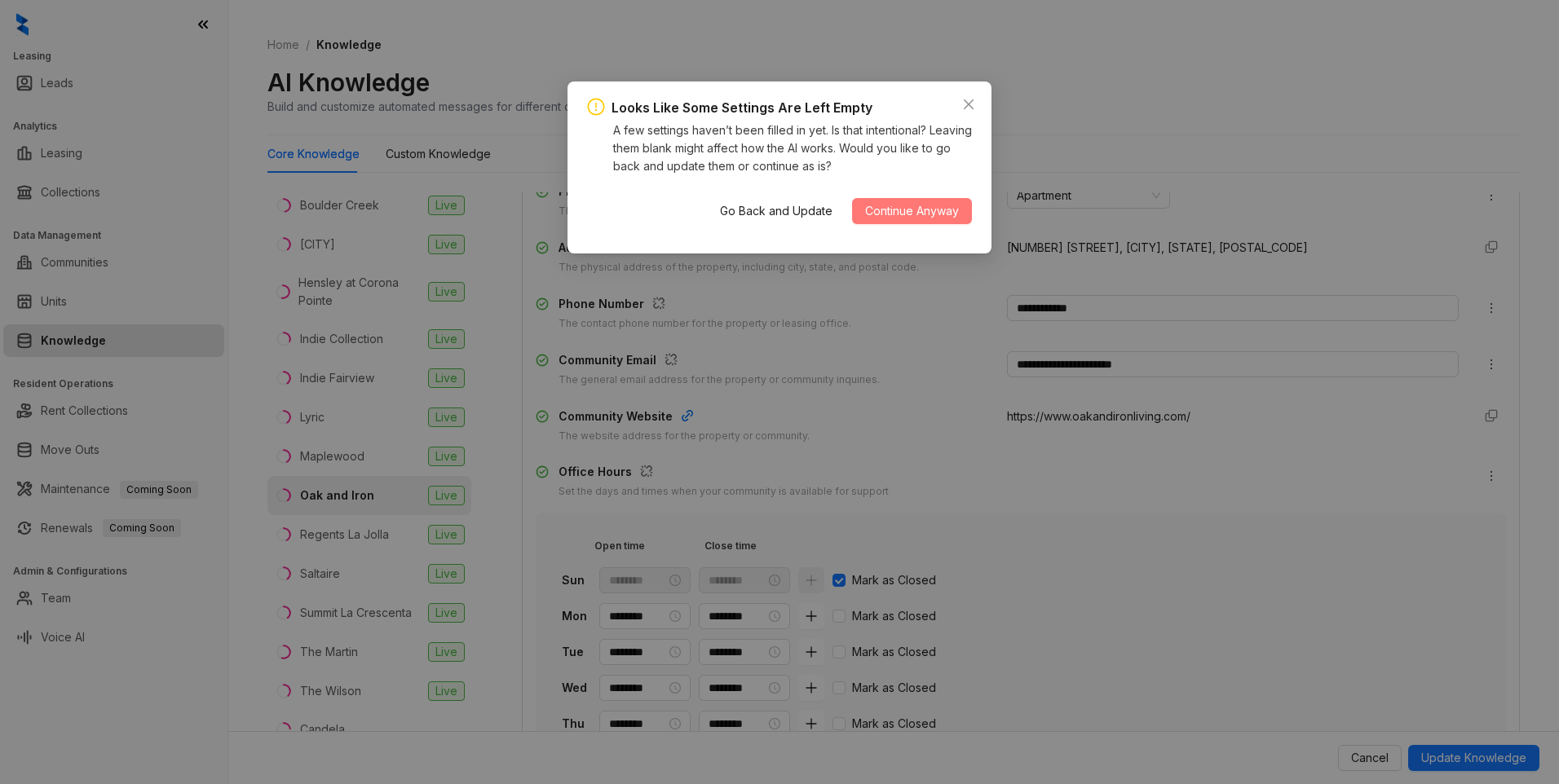 click on "Continue Anyway" at bounding box center [912, 211] 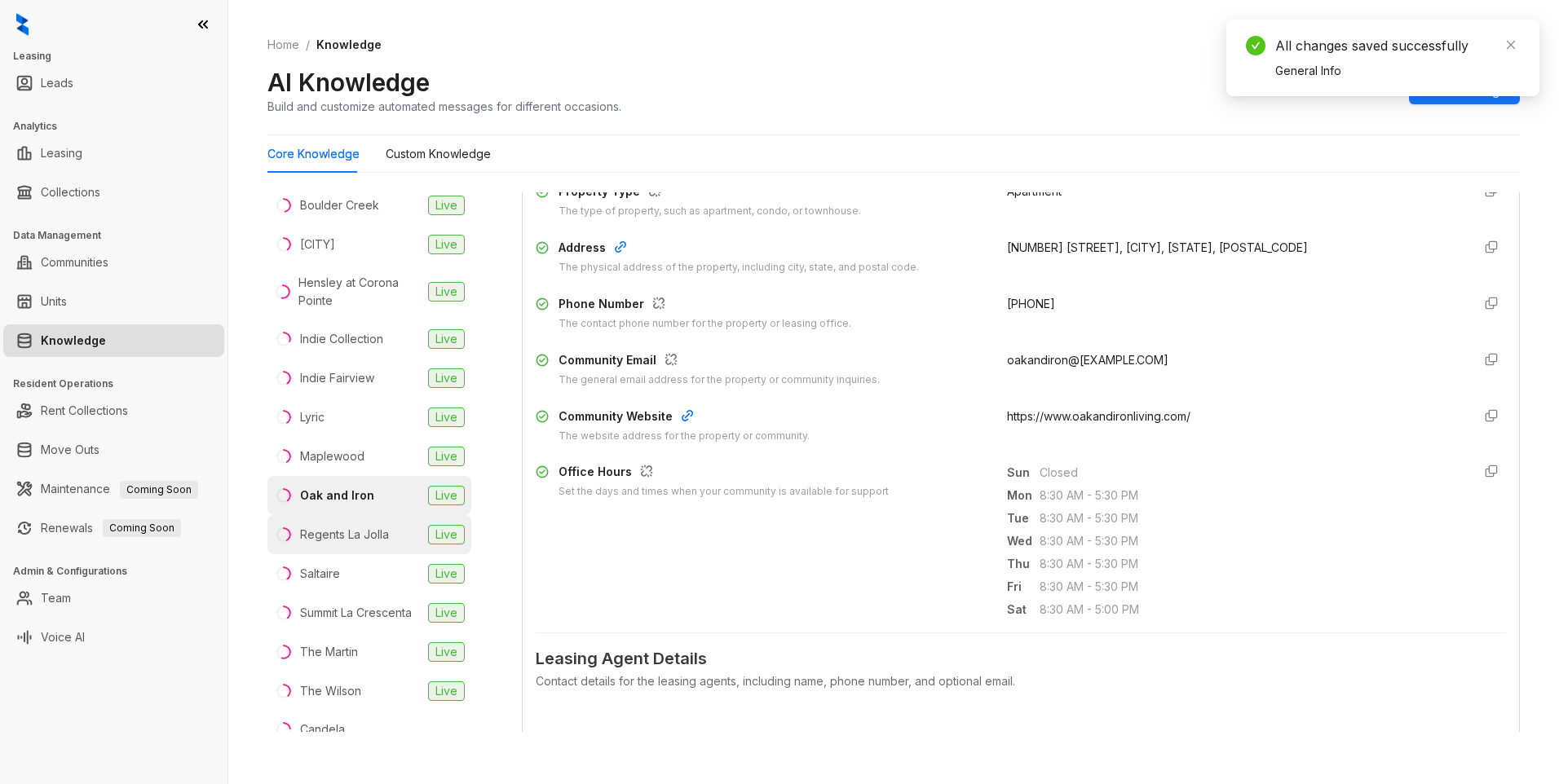 click on "Regents La Jolla" at bounding box center (344, 535) 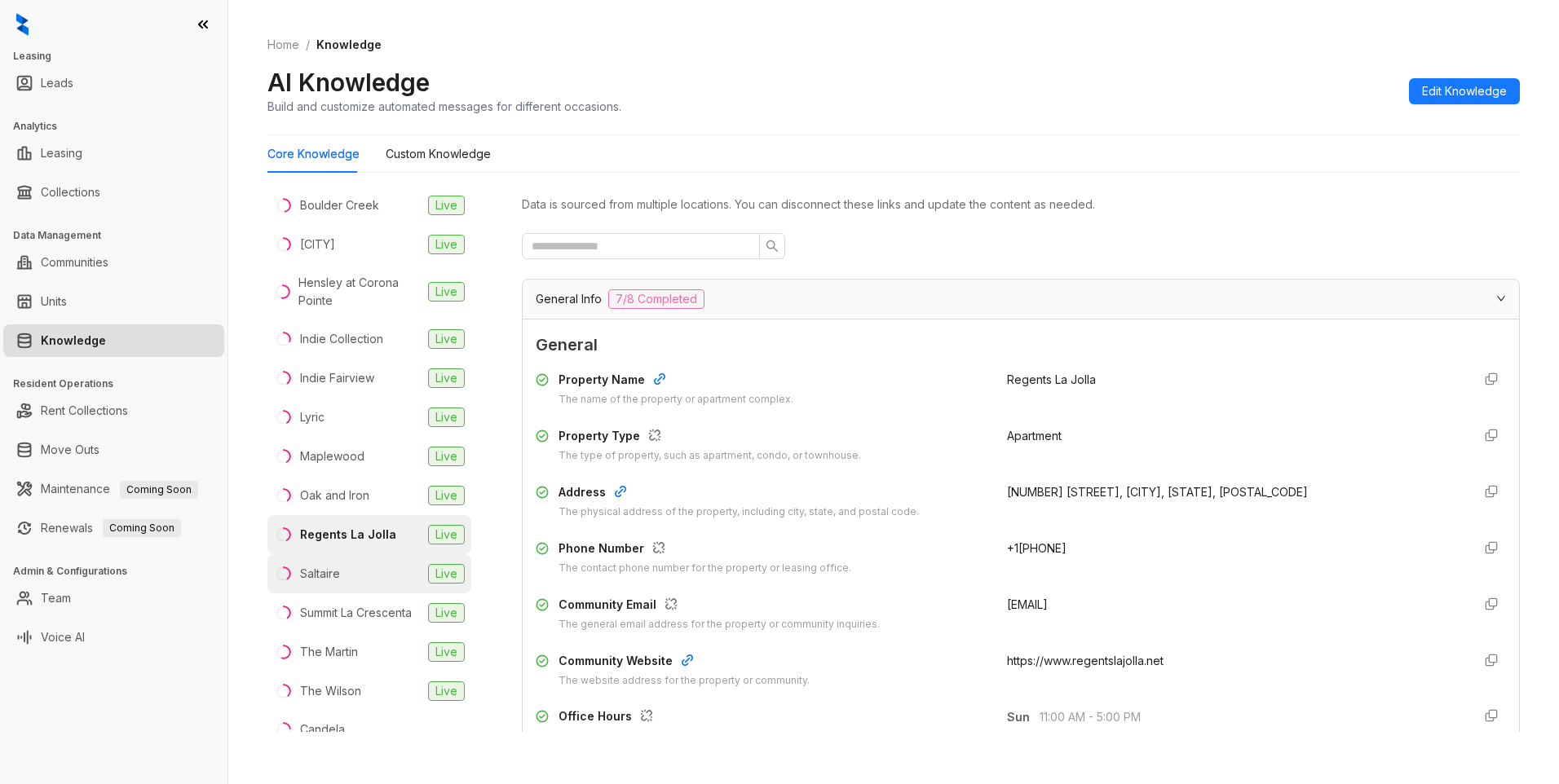 click on "[STREET] Live" at bounding box center [369, 574] 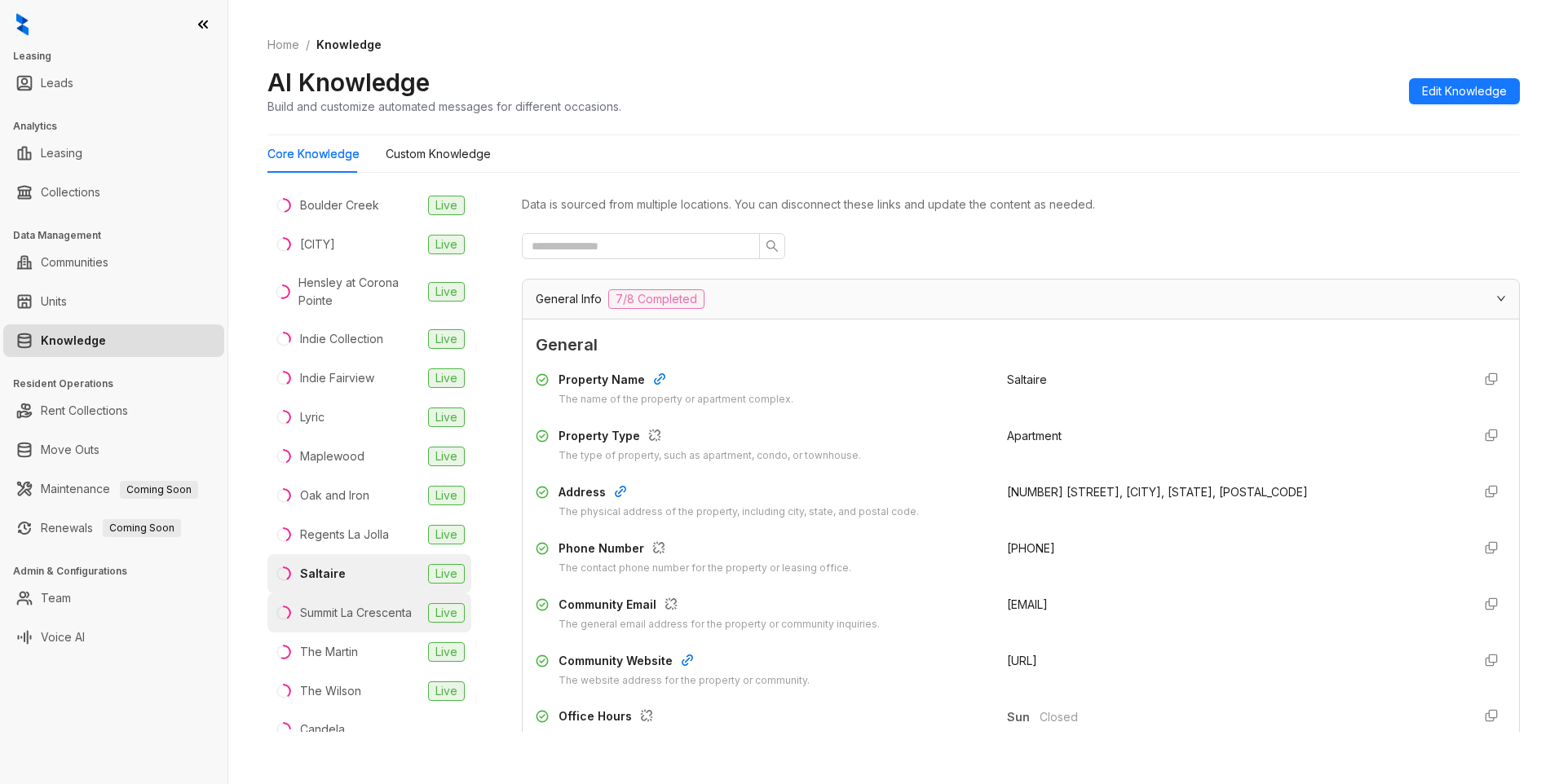 click on "Summit La Crescenta" at bounding box center [356, 613] 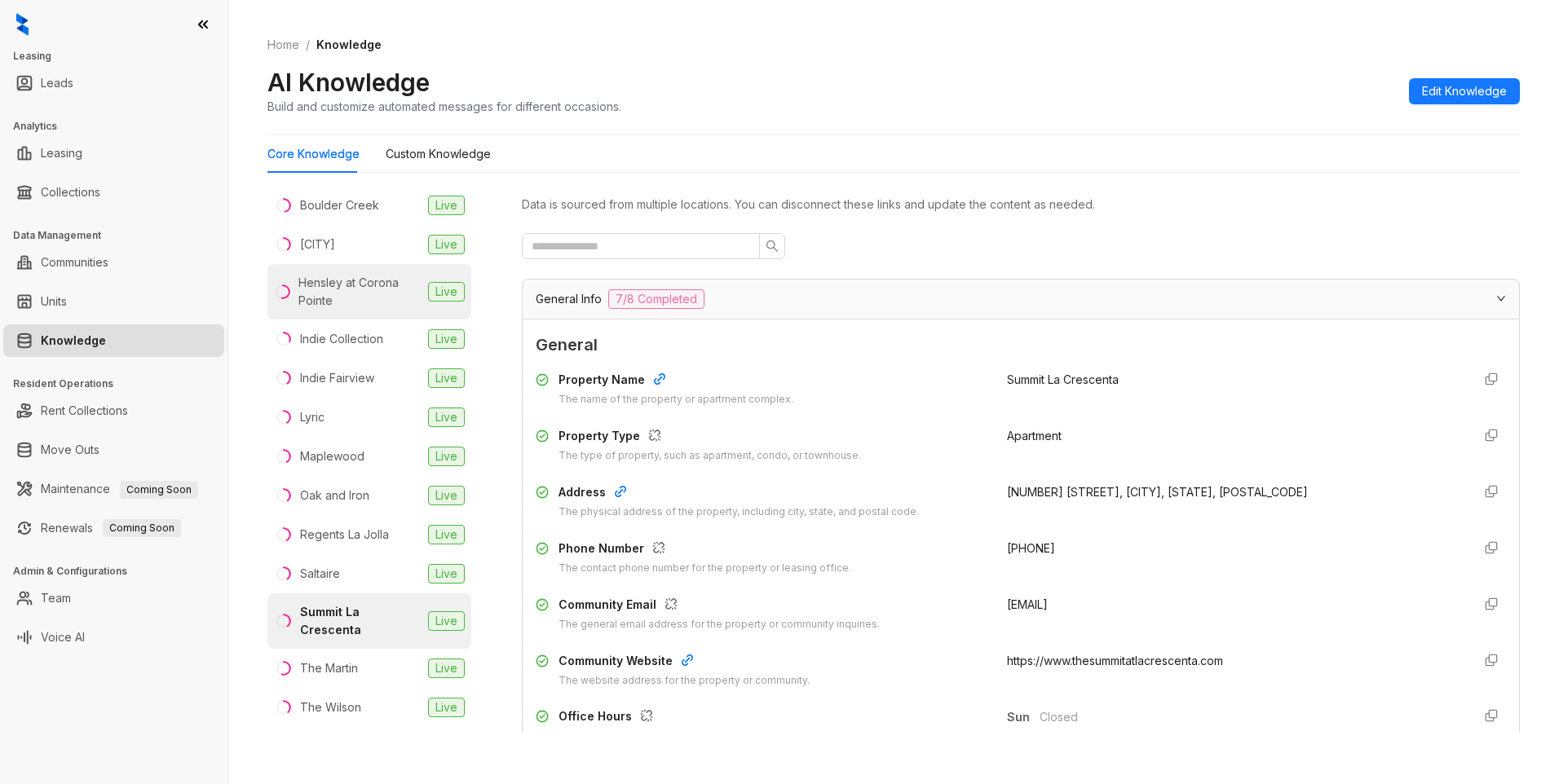 scroll, scrollTop: 359, scrollLeft: 0, axis: vertical 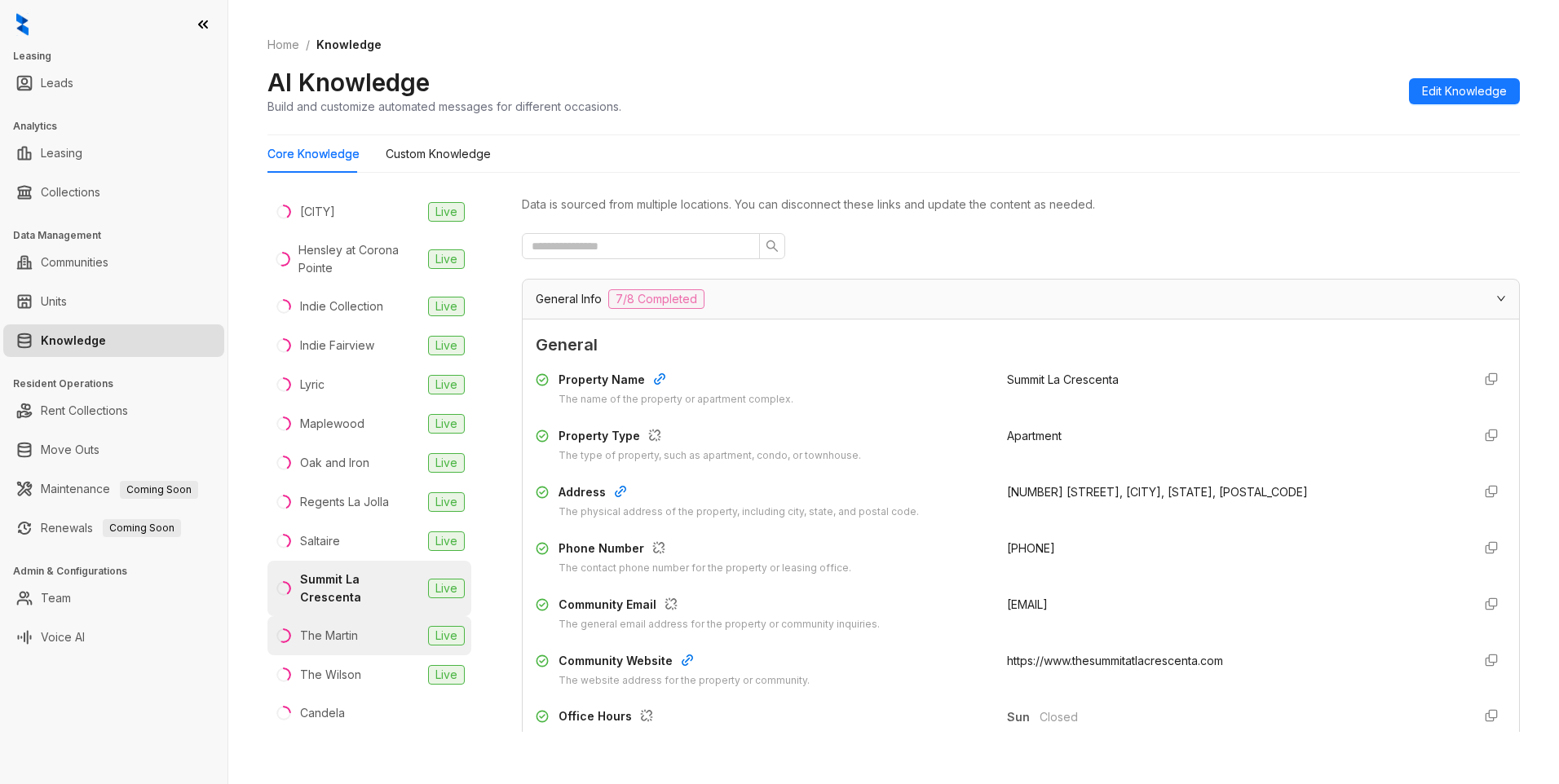click on "The Martin" at bounding box center [329, 636] 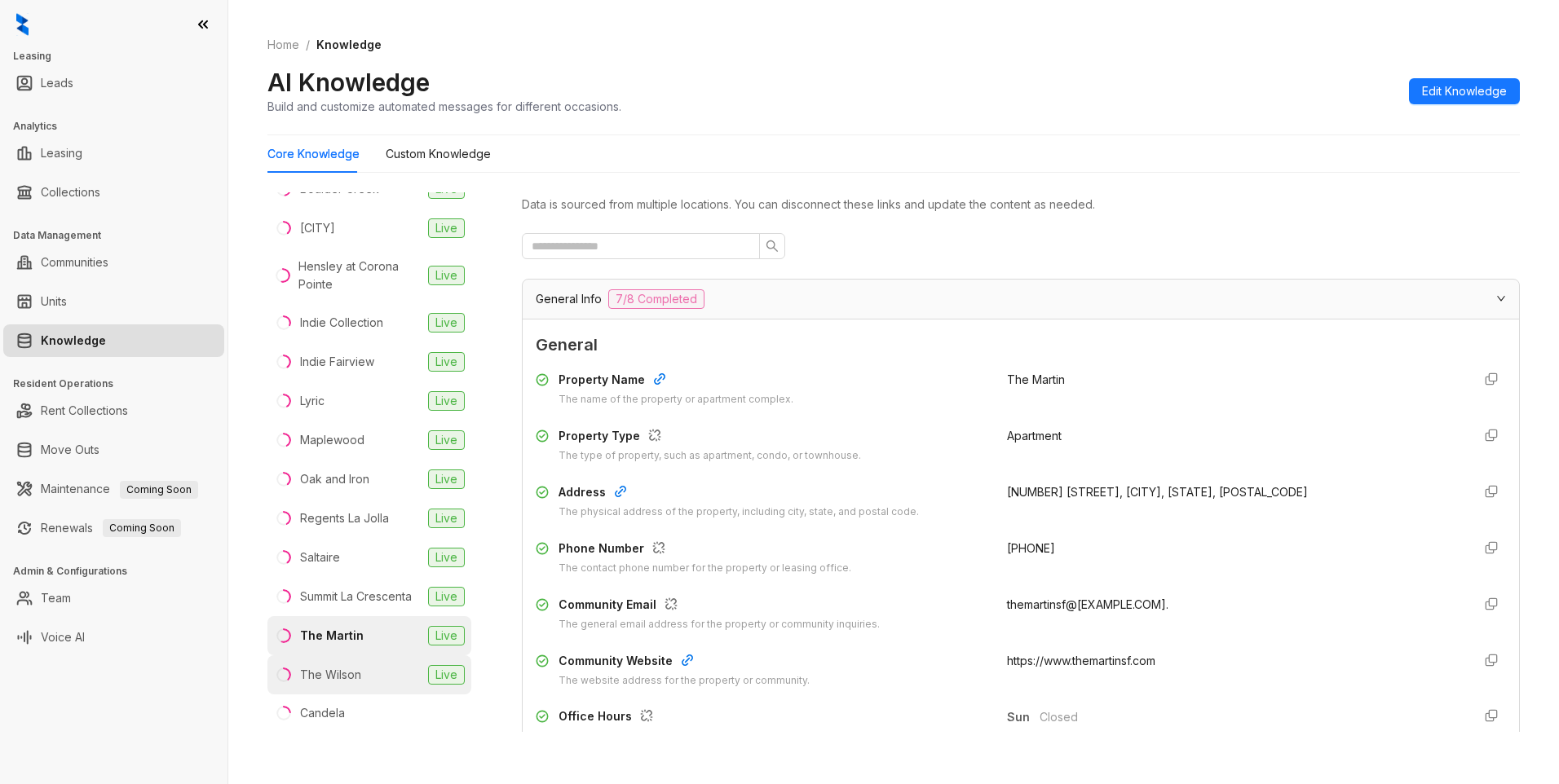 click on "The Wilson  Live" at bounding box center (369, 675) 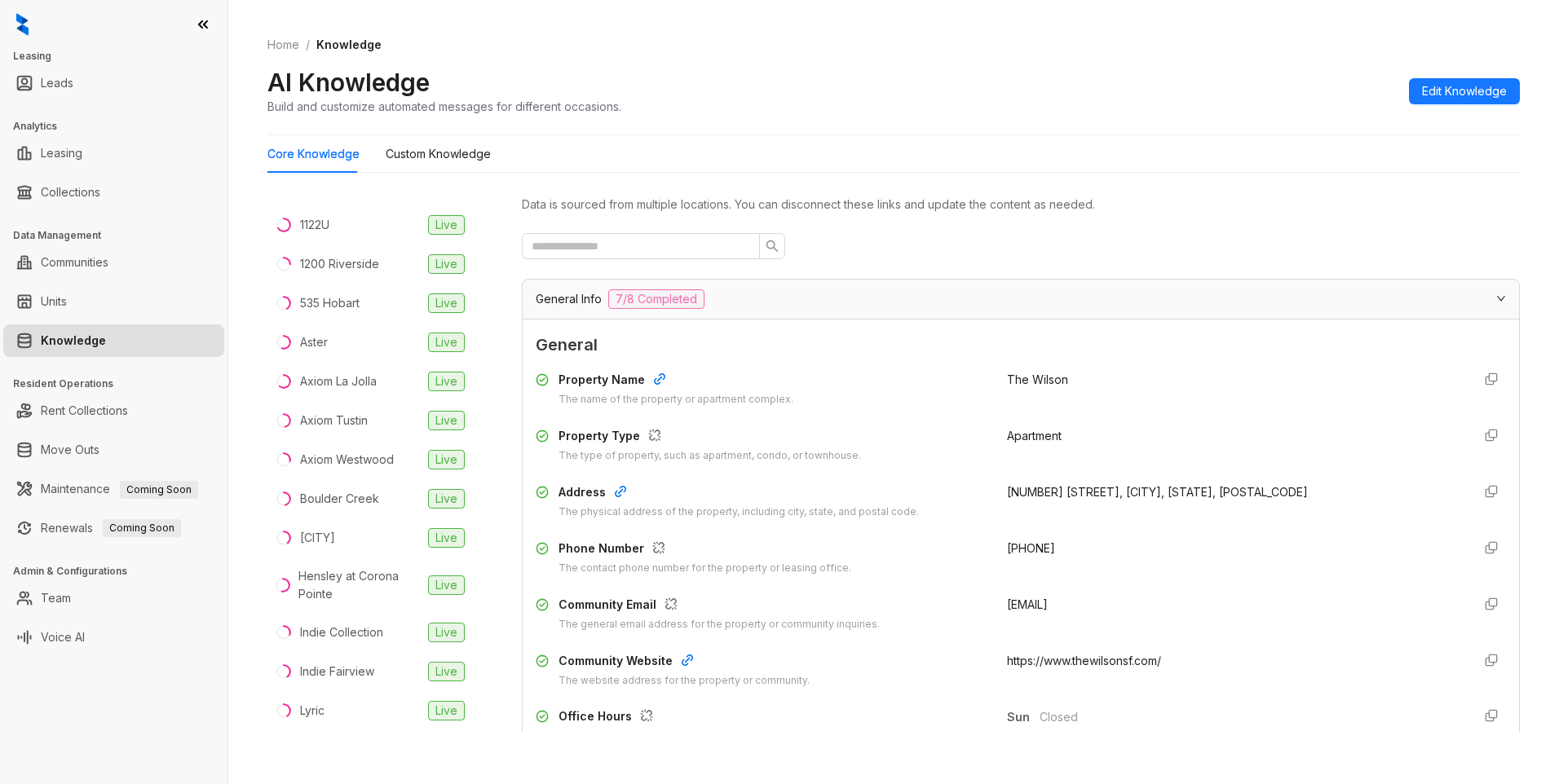 scroll, scrollTop: 0, scrollLeft: 0, axis: both 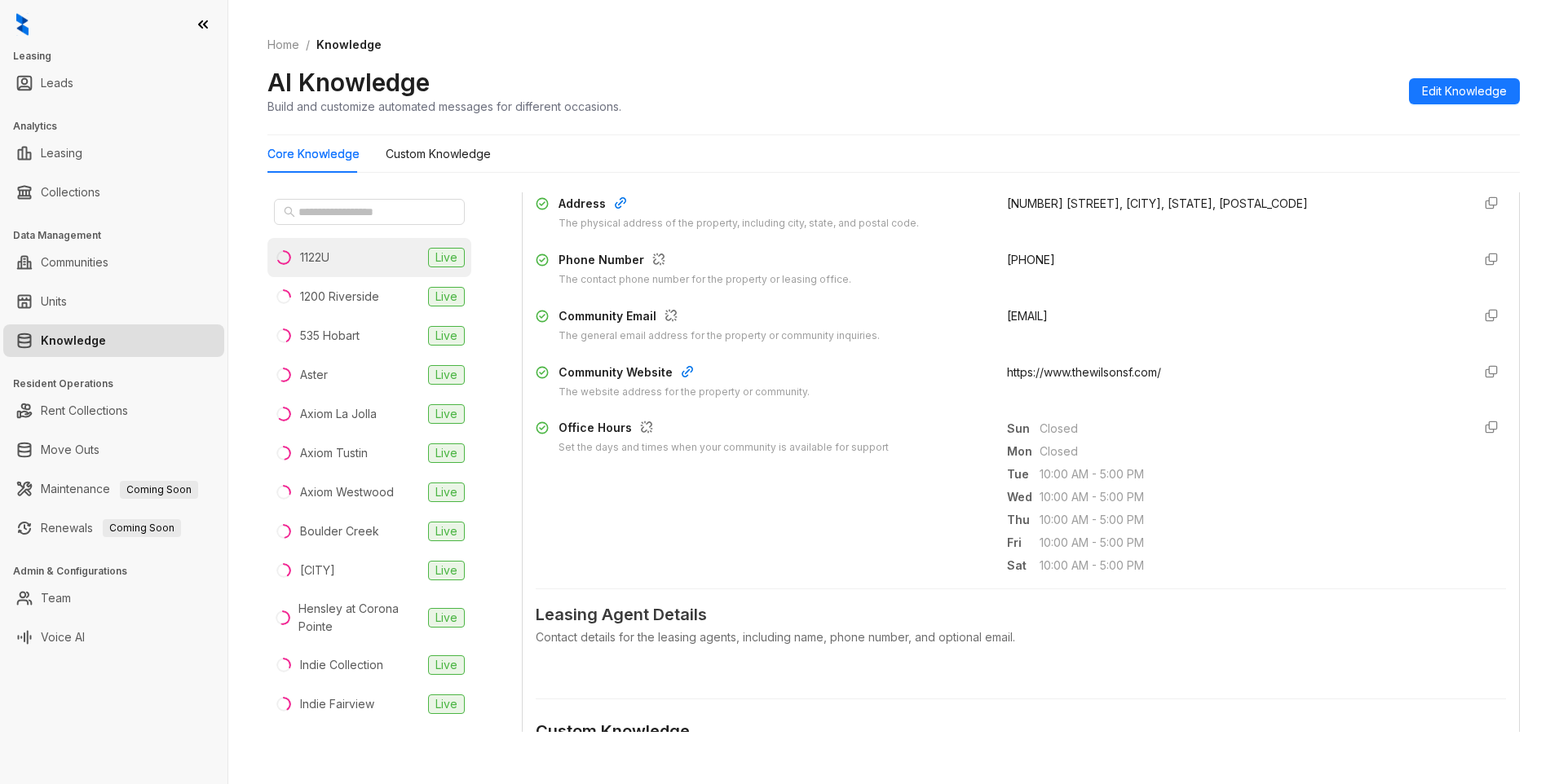 click on "1122U Live" at bounding box center [369, 258] 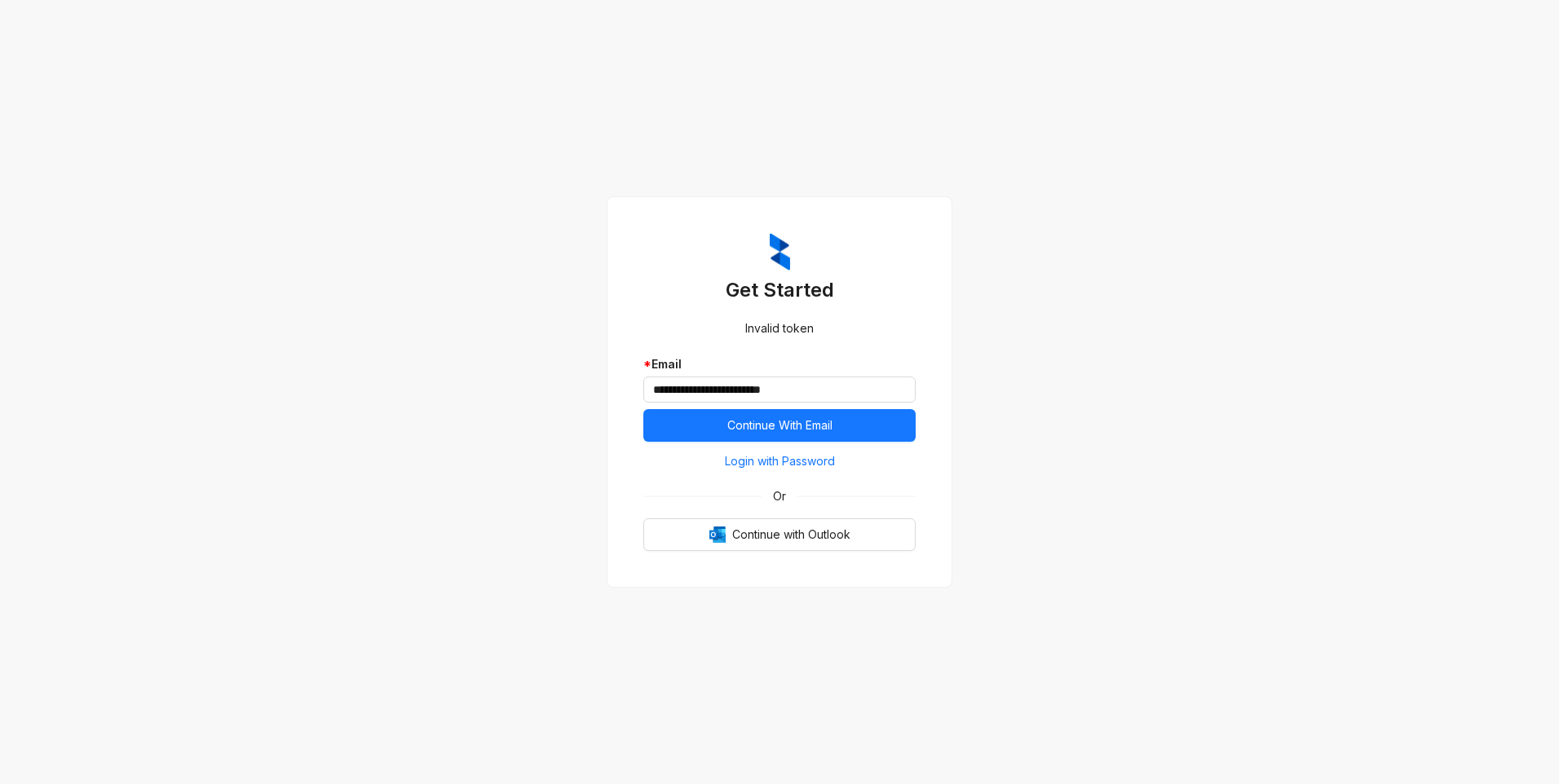scroll, scrollTop: 0, scrollLeft: 0, axis: both 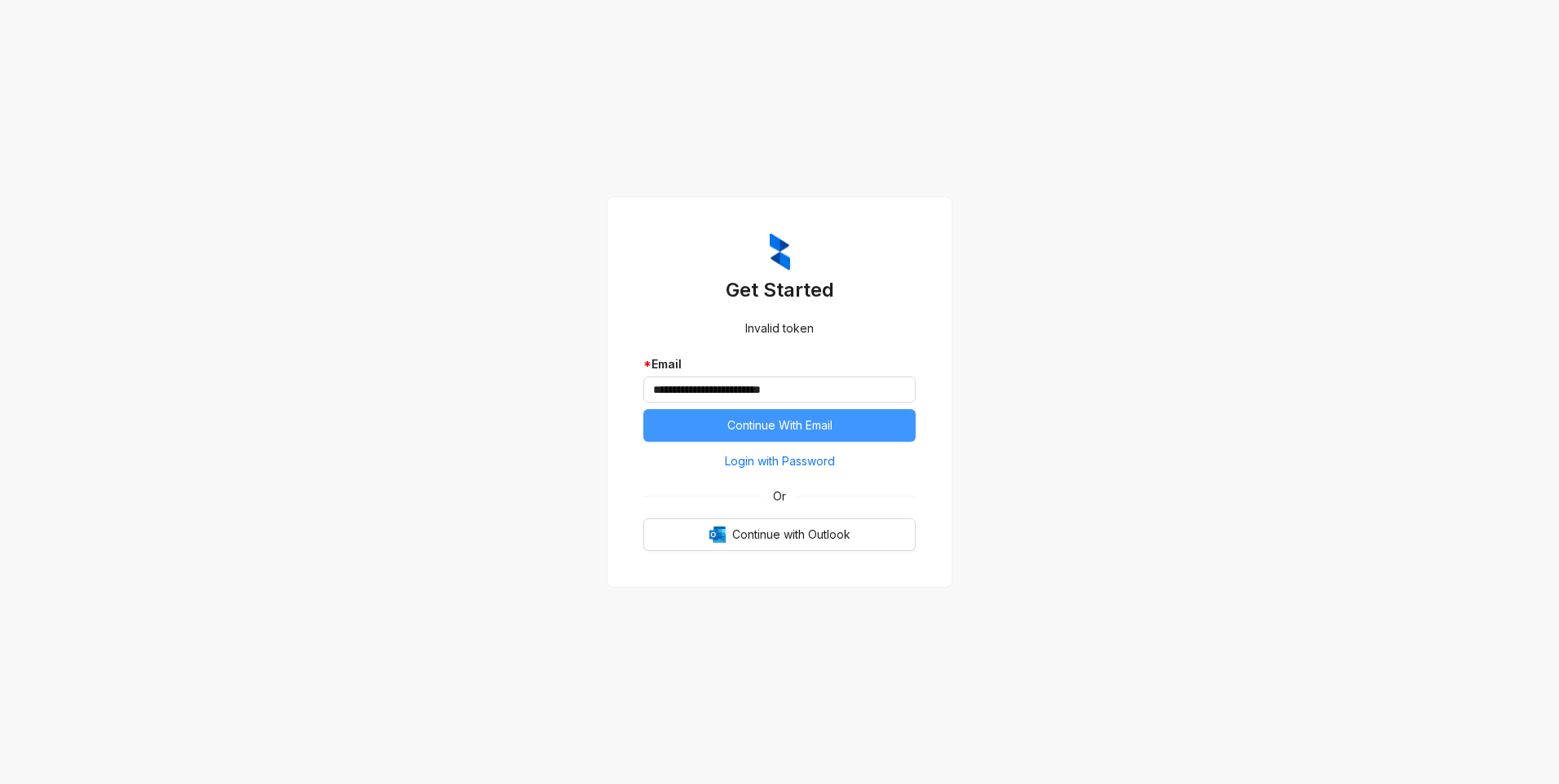 click on "Continue With Email" at bounding box center [780, 425] 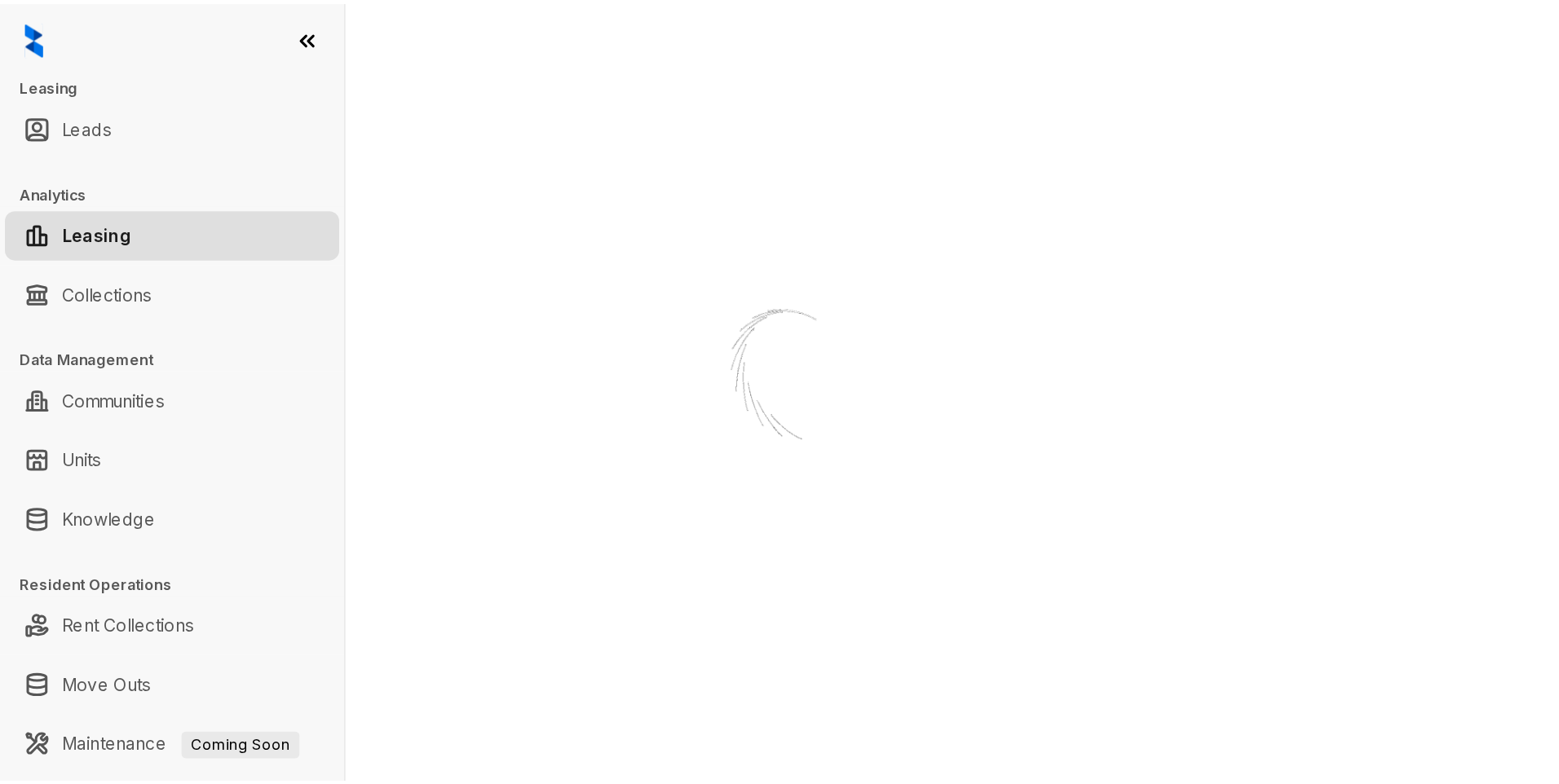 scroll, scrollTop: 0, scrollLeft: 0, axis: both 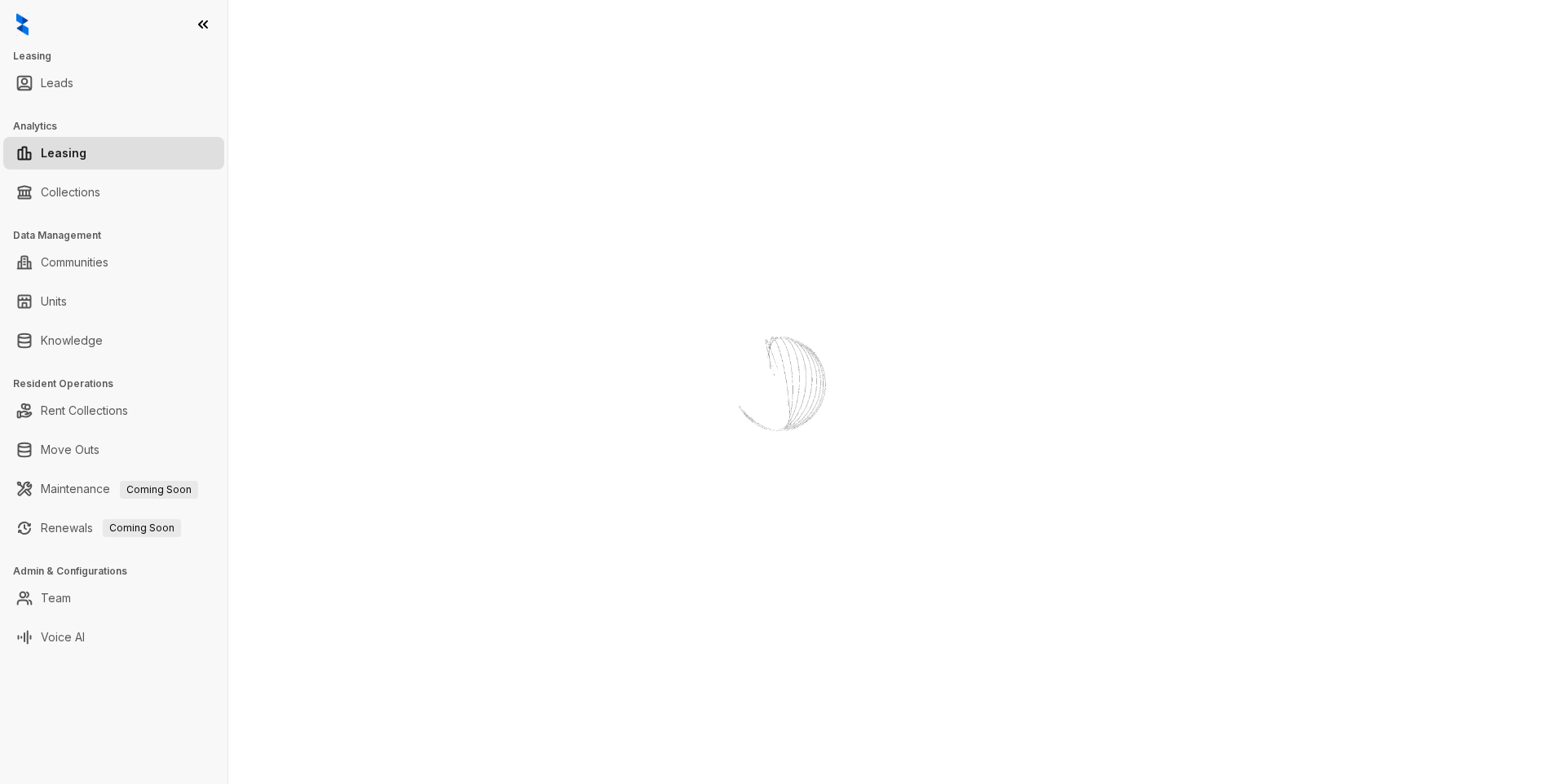 select on "******" 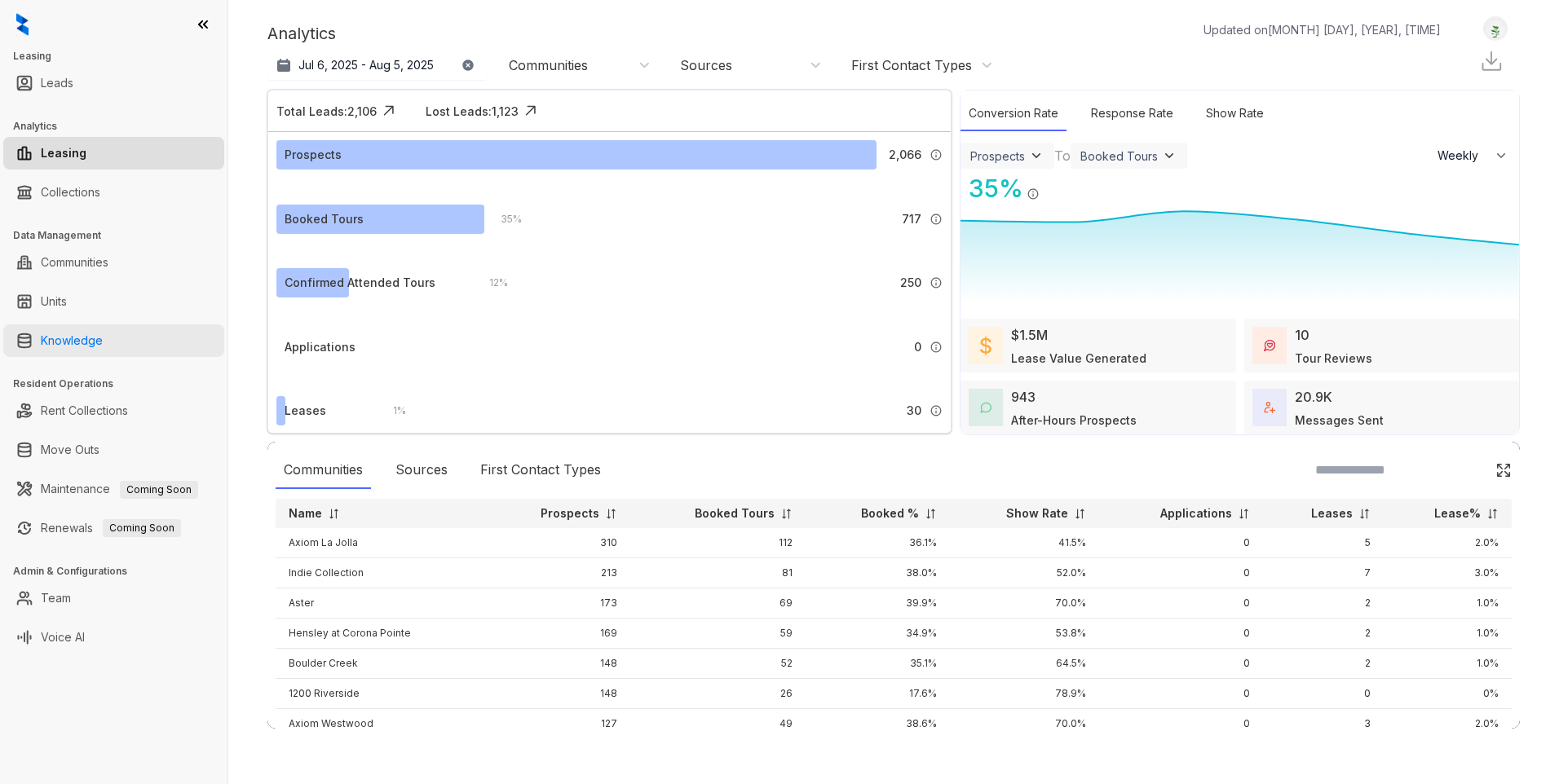 click on "Knowledge" at bounding box center [72, 341] 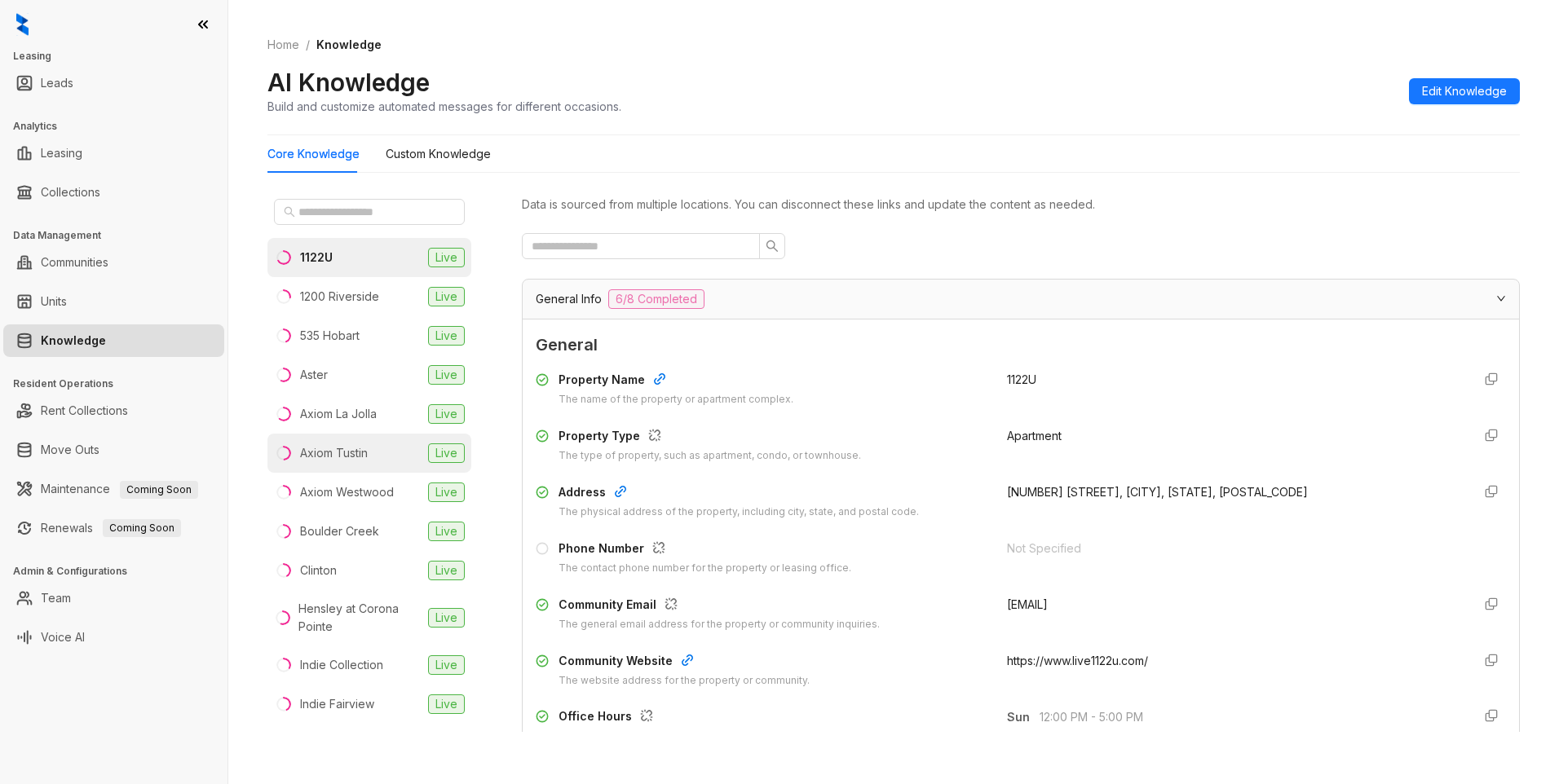 click on "Axiom Tustin" at bounding box center [333, 453] 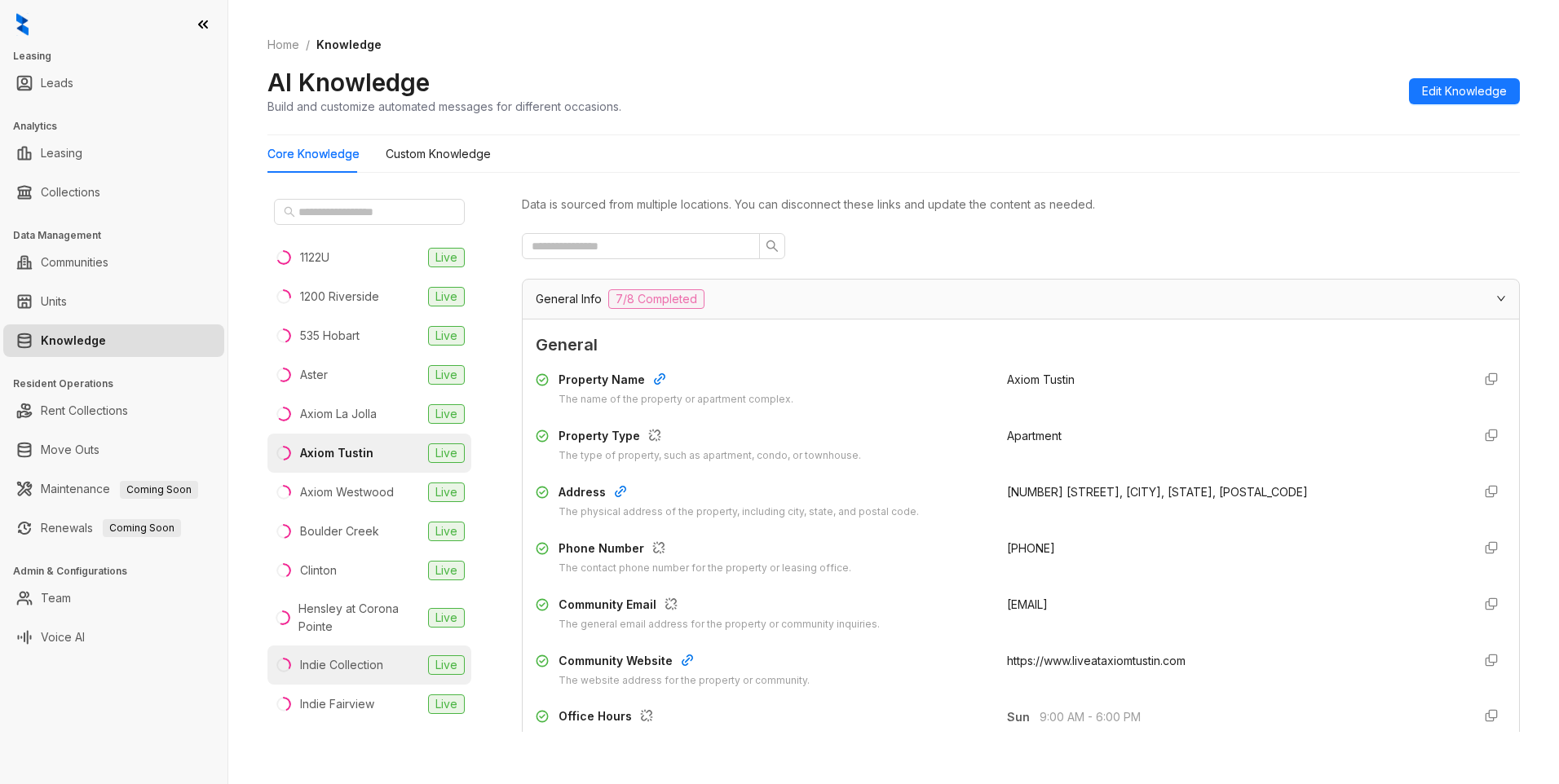 click on "Indie Collection" at bounding box center [342, 665] 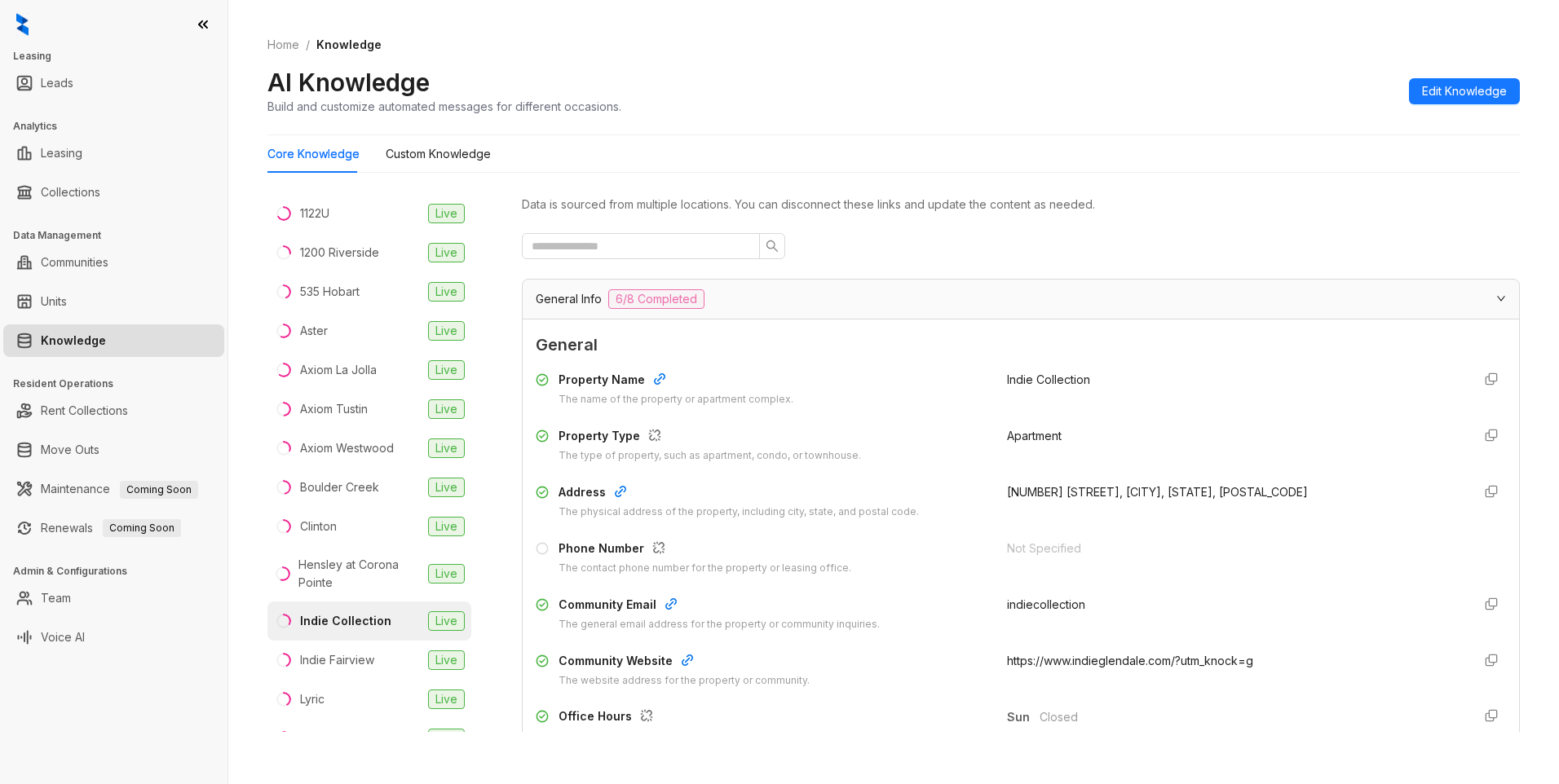 scroll, scrollTop: 81, scrollLeft: 0, axis: vertical 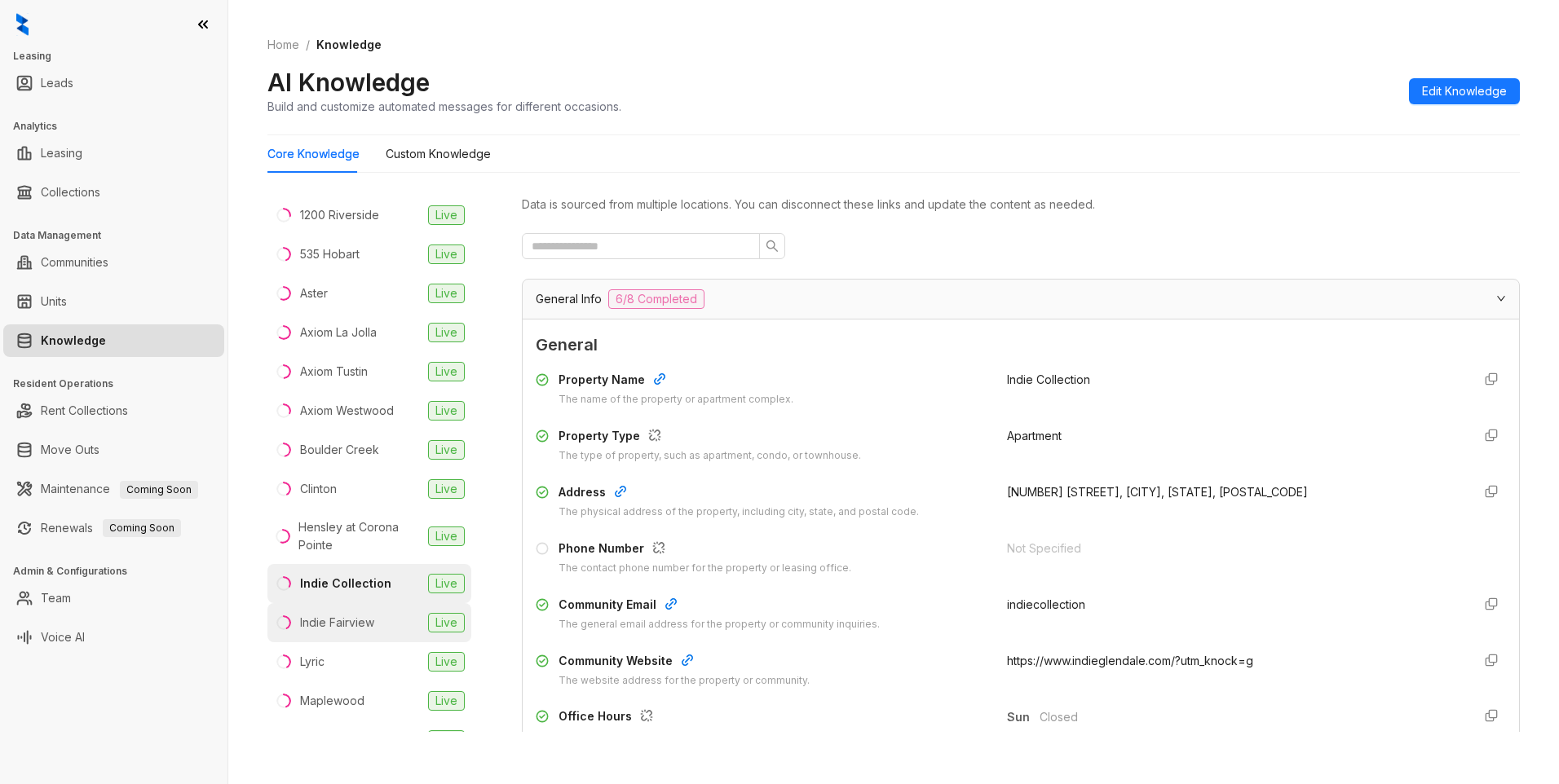click on "Indie Fairview" at bounding box center [337, 623] 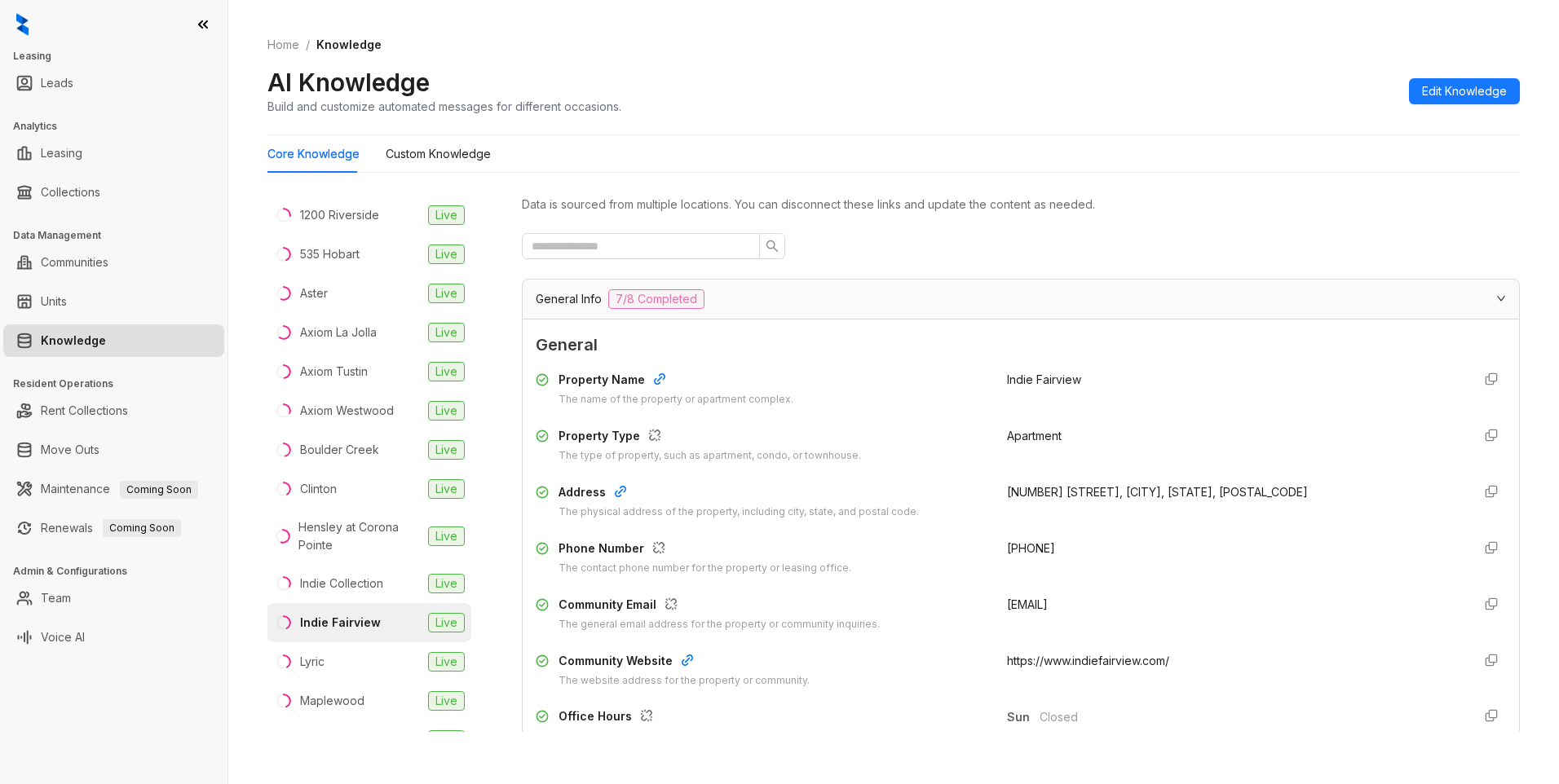 scroll, scrollTop: 163, scrollLeft: 0, axis: vertical 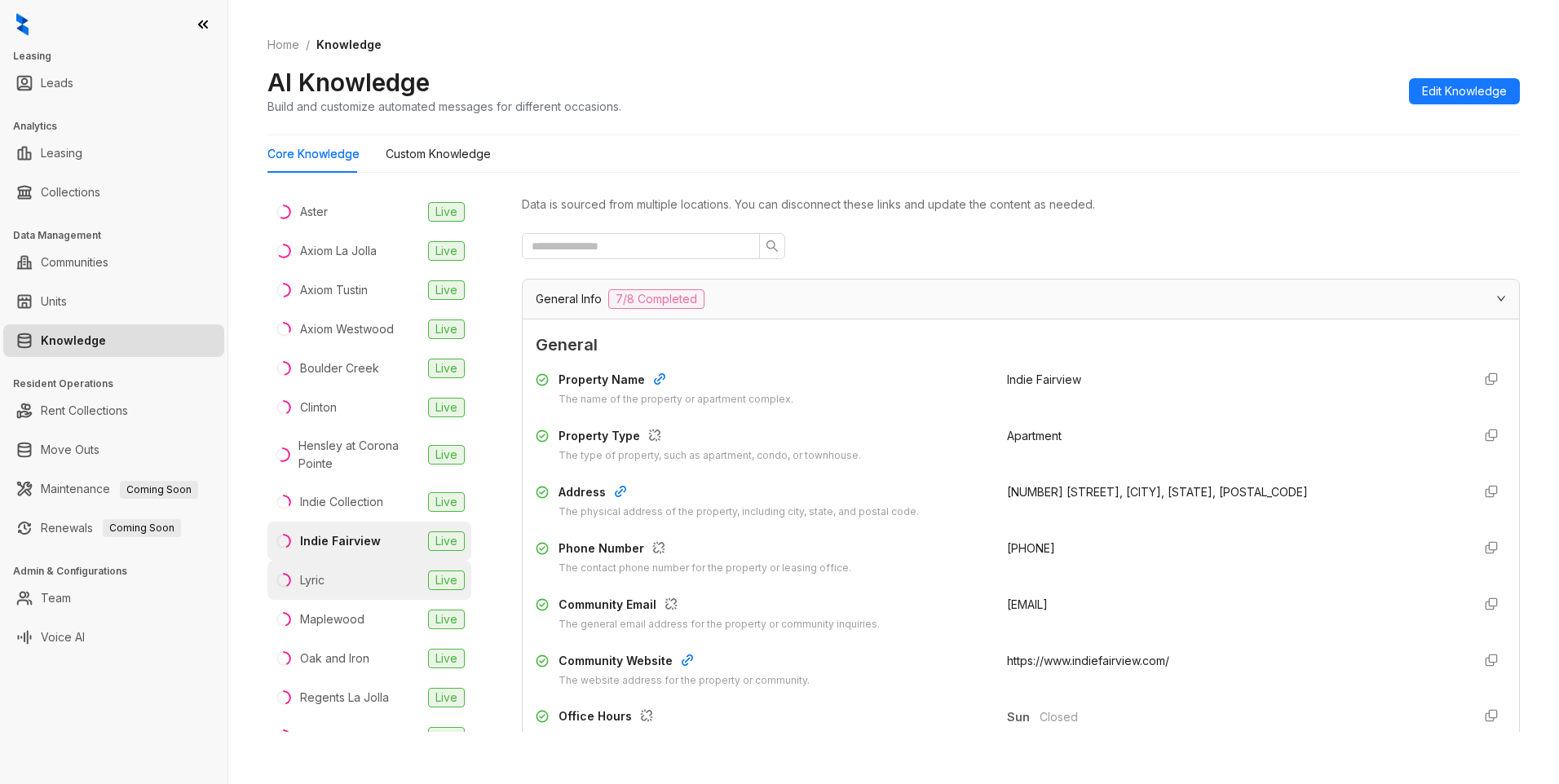 click on "Lyric Live" at bounding box center [369, 580] 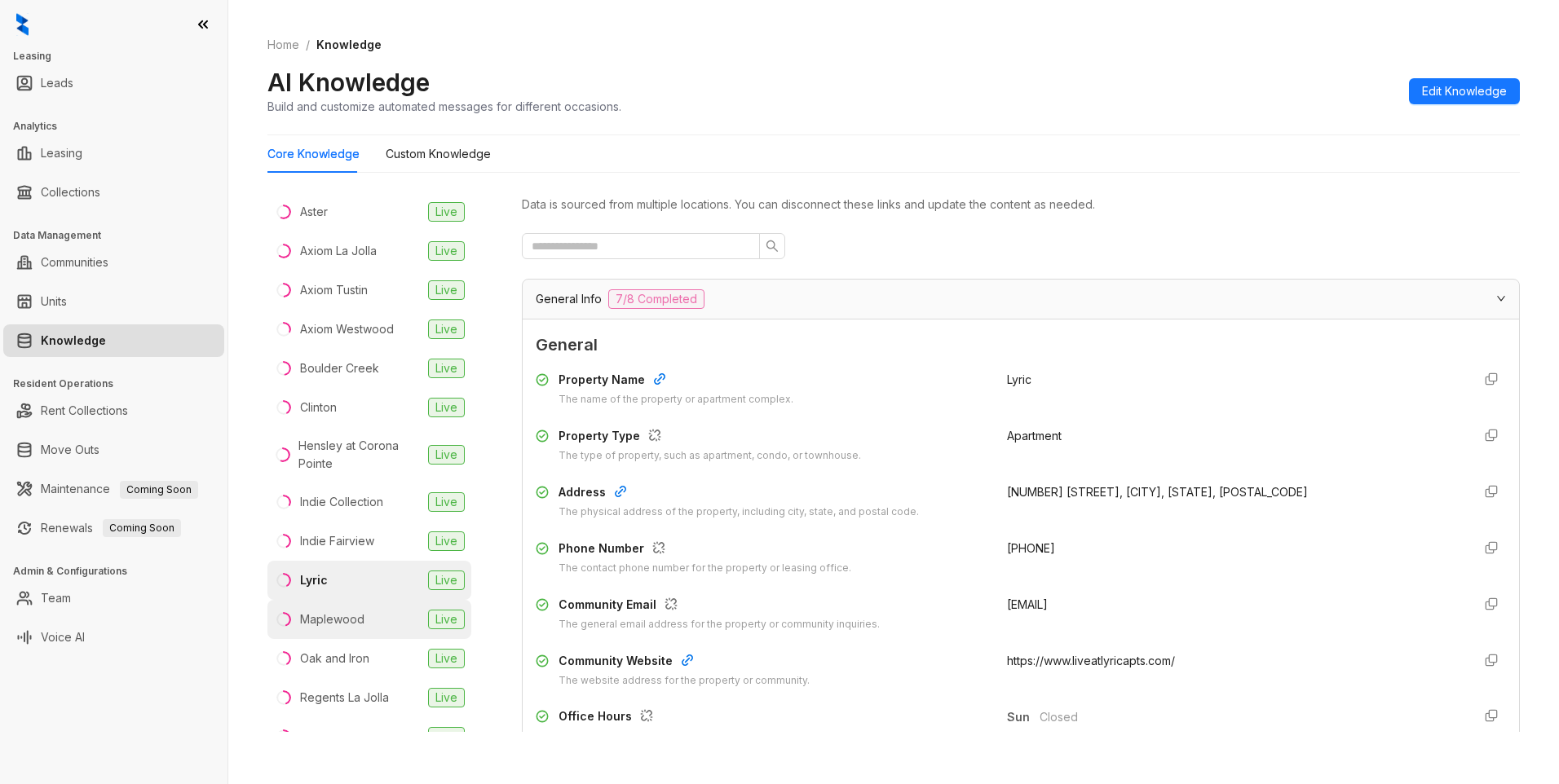 click on "Maplewood Live" at bounding box center (369, 619) 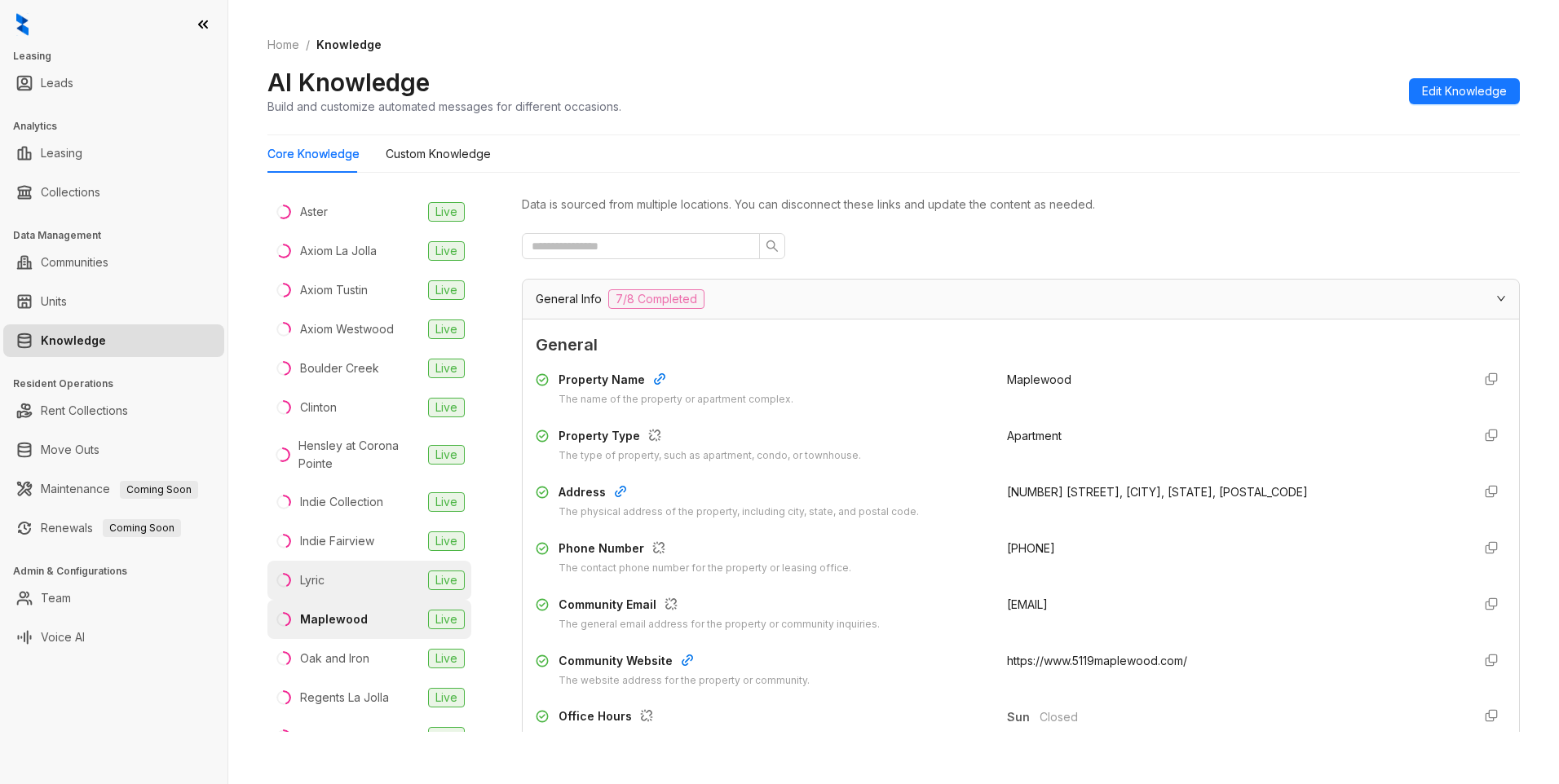 click on "Lyric Live" at bounding box center [369, 580] 